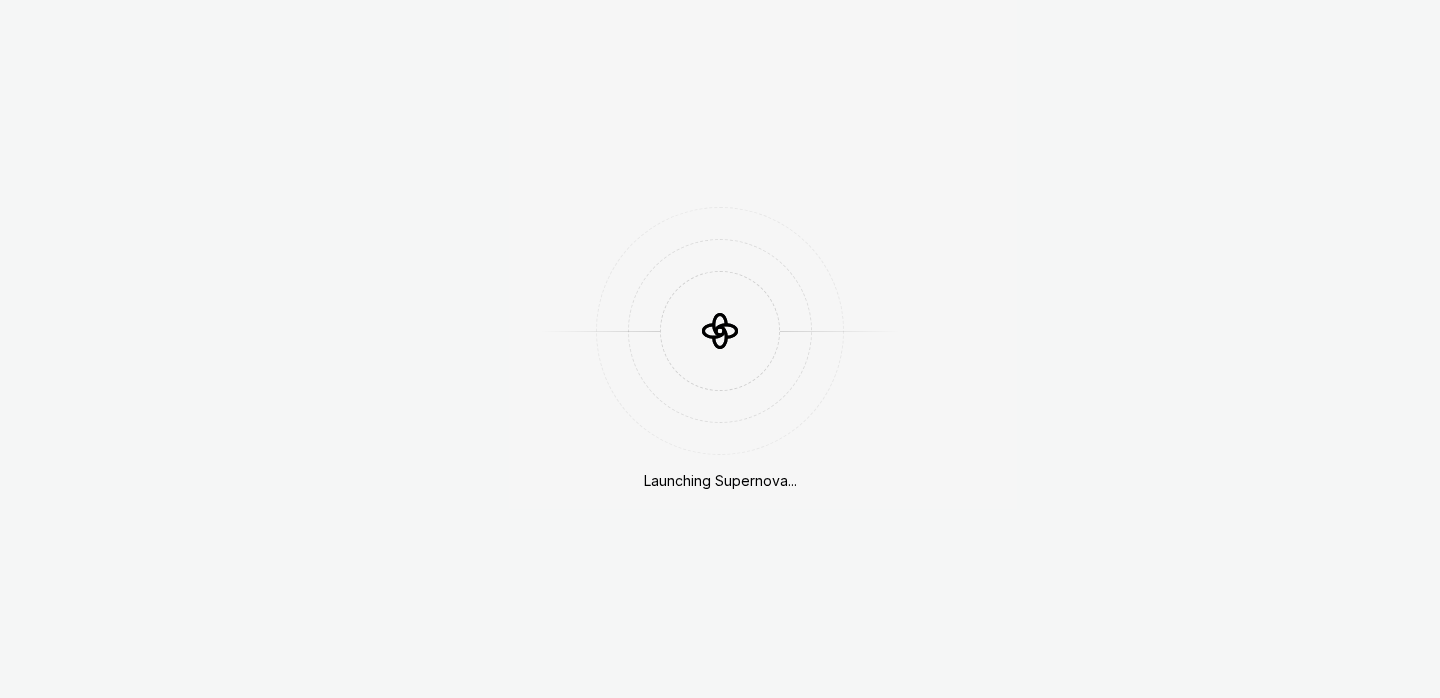 scroll, scrollTop: 0, scrollLeft: 0, axis: both 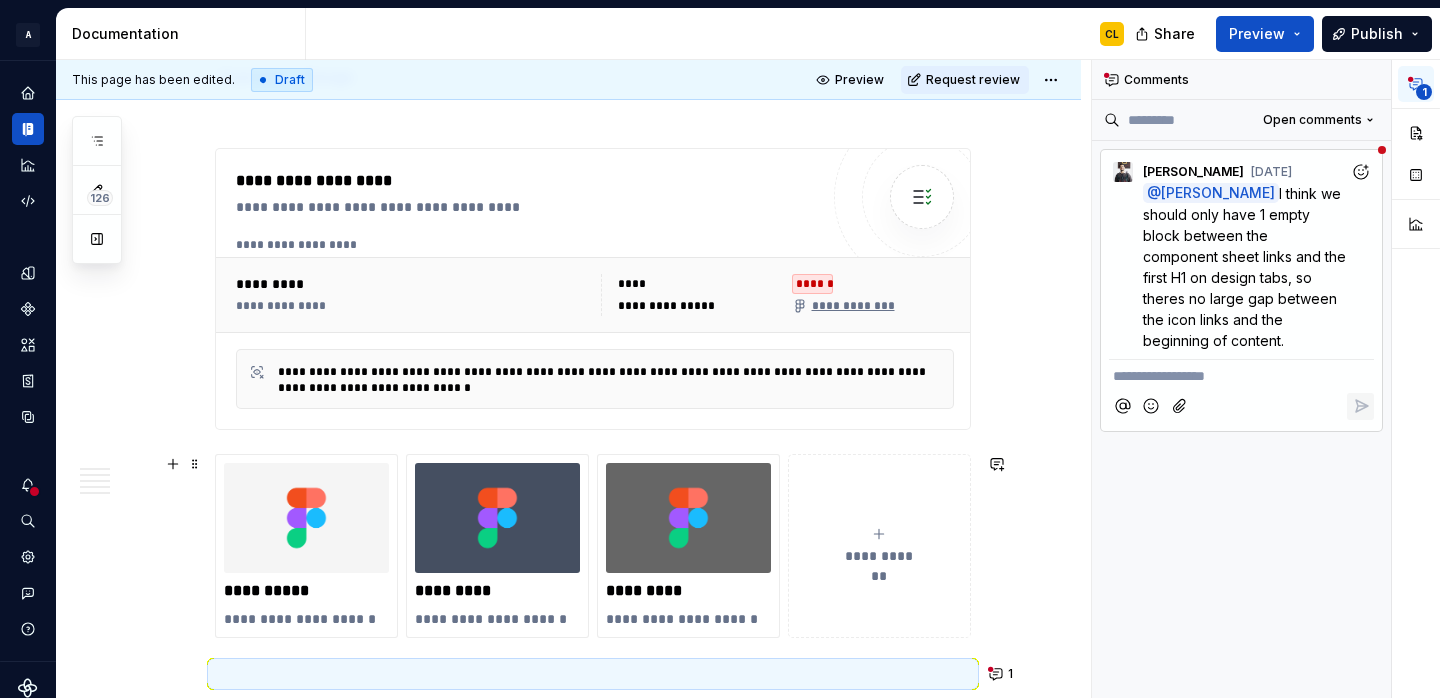 type on "*" 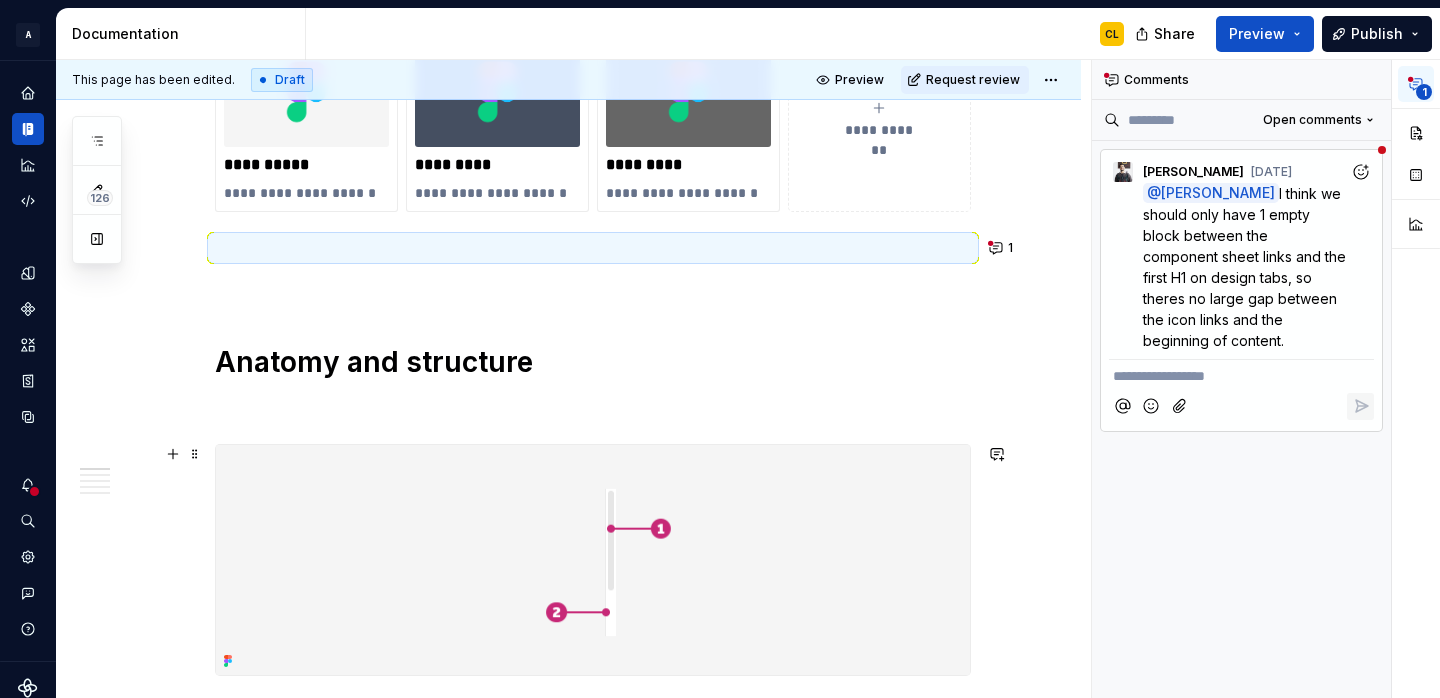 scroll, scrollTop: 700, scrollLeft: 0, axis: vertical 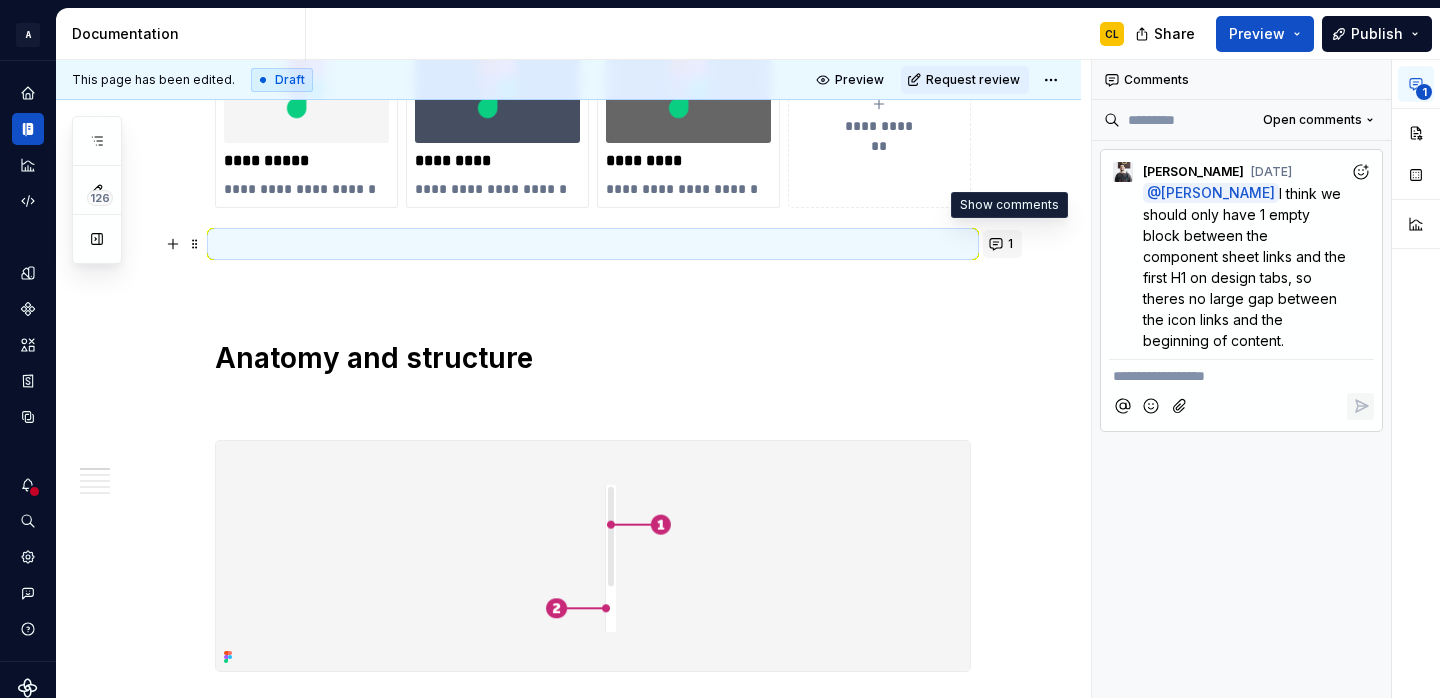 click on "1" at bounding box center [1002, 244] 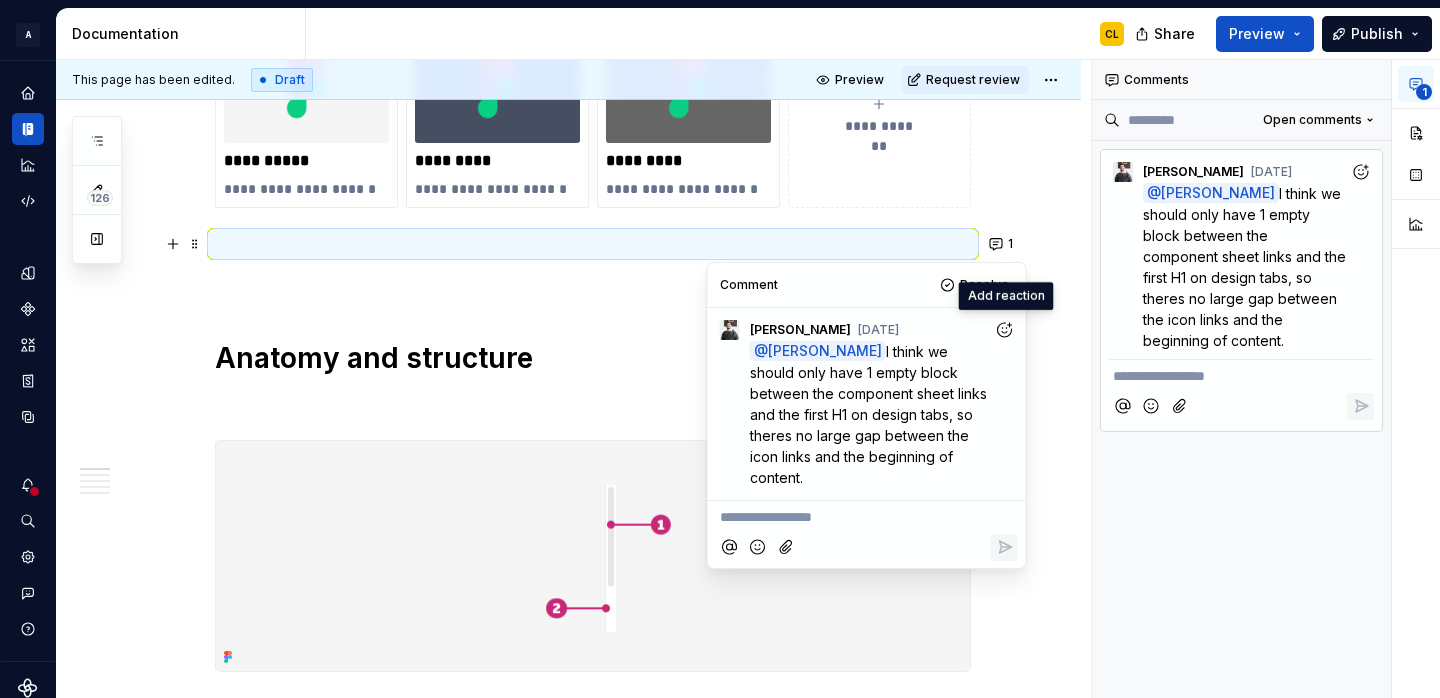click 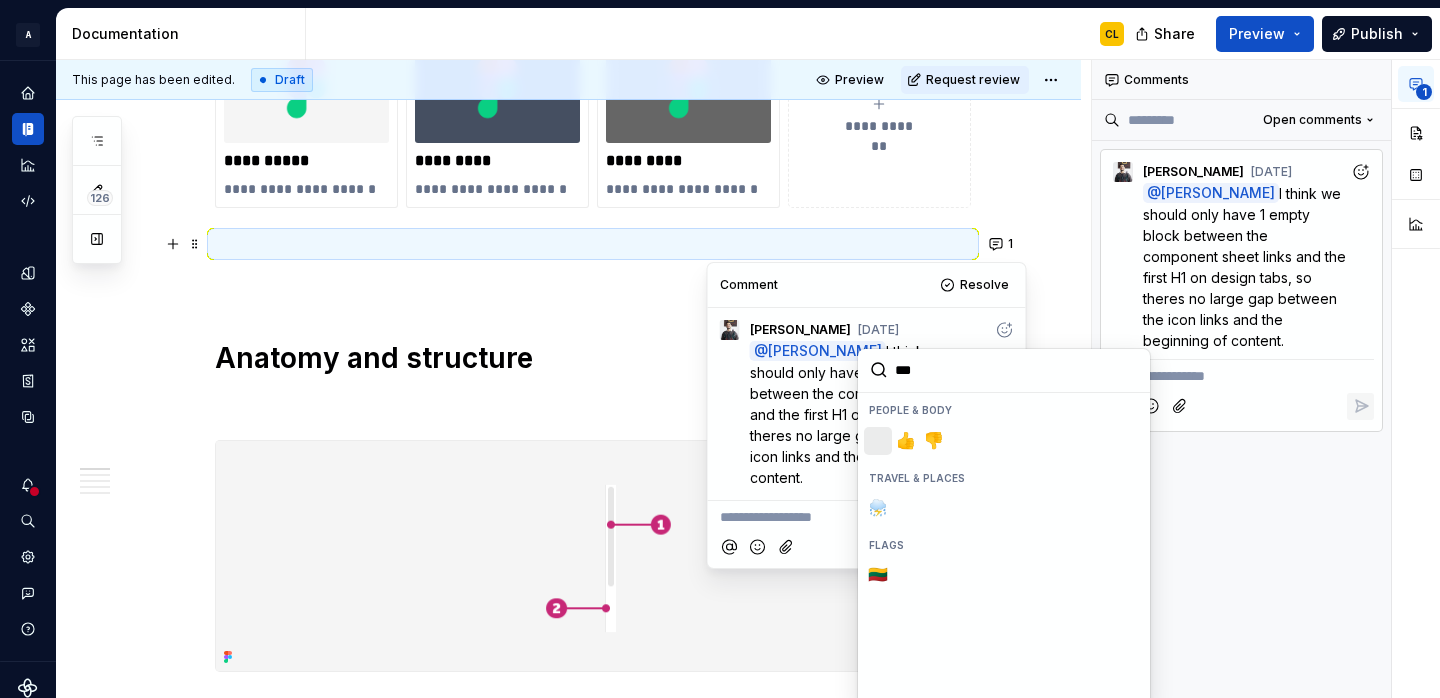type on "****" 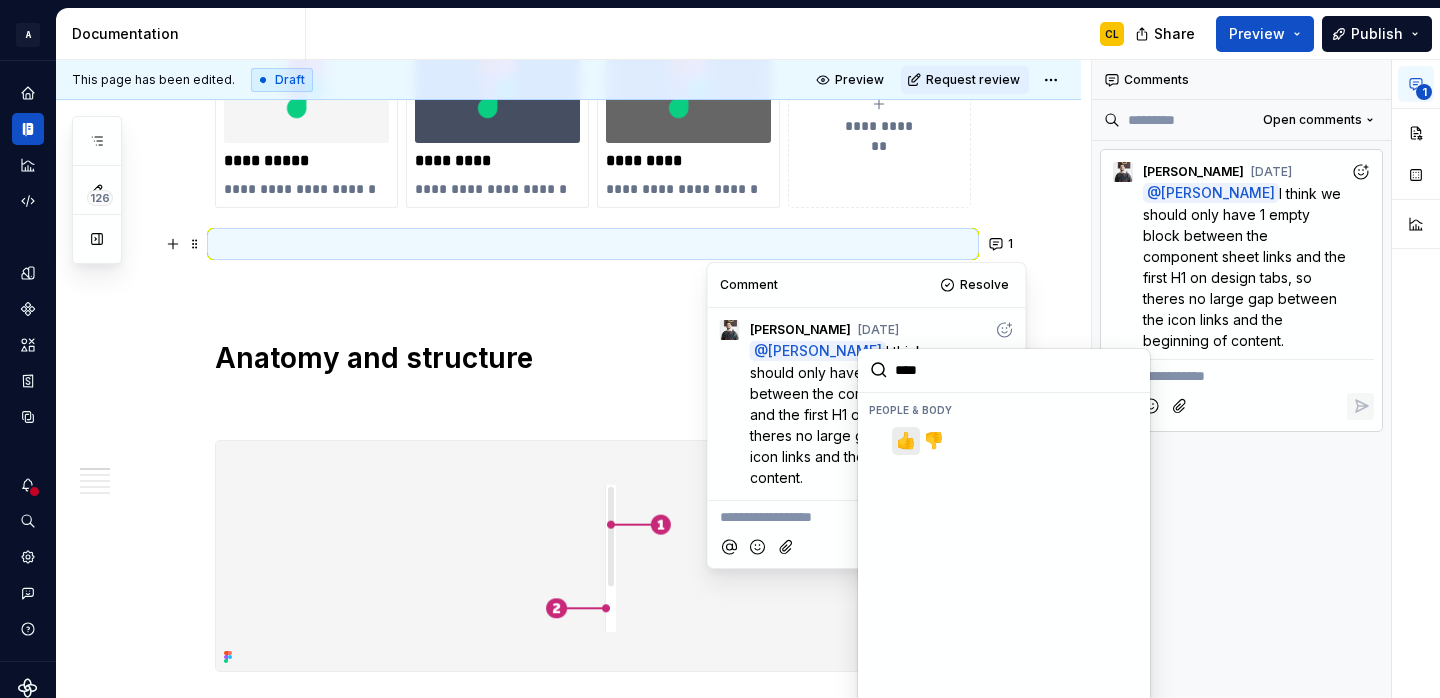 click on "👍️" at bounding box center (906, 441) 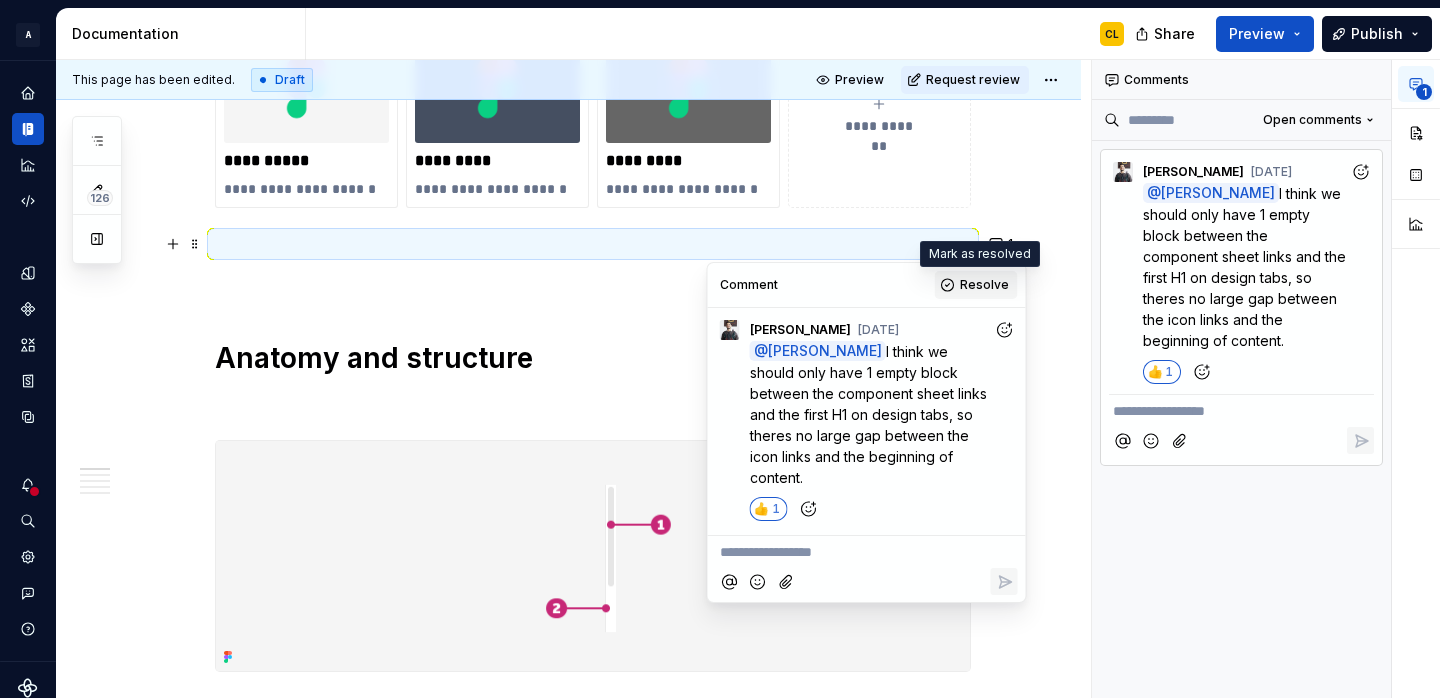 click on "Resolve" at bounding box center [984, 285] 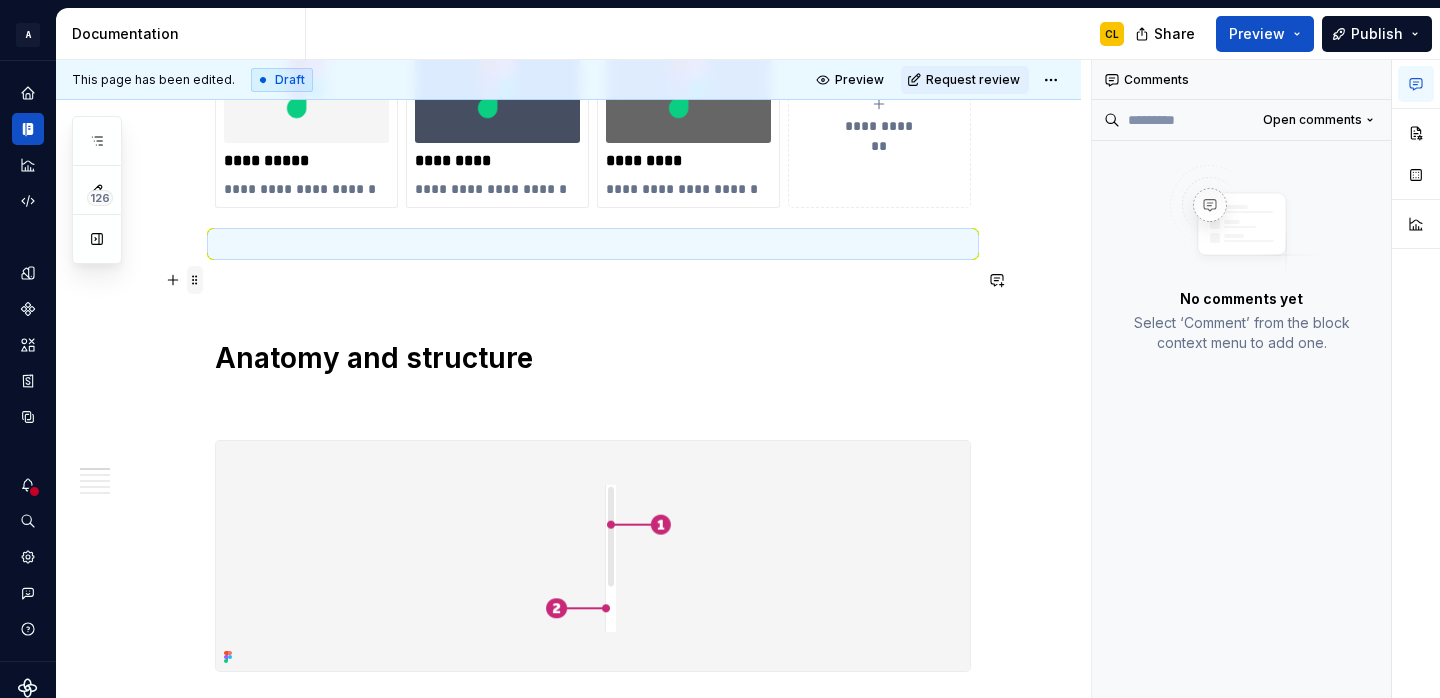 click at bounding box center (195, 280) 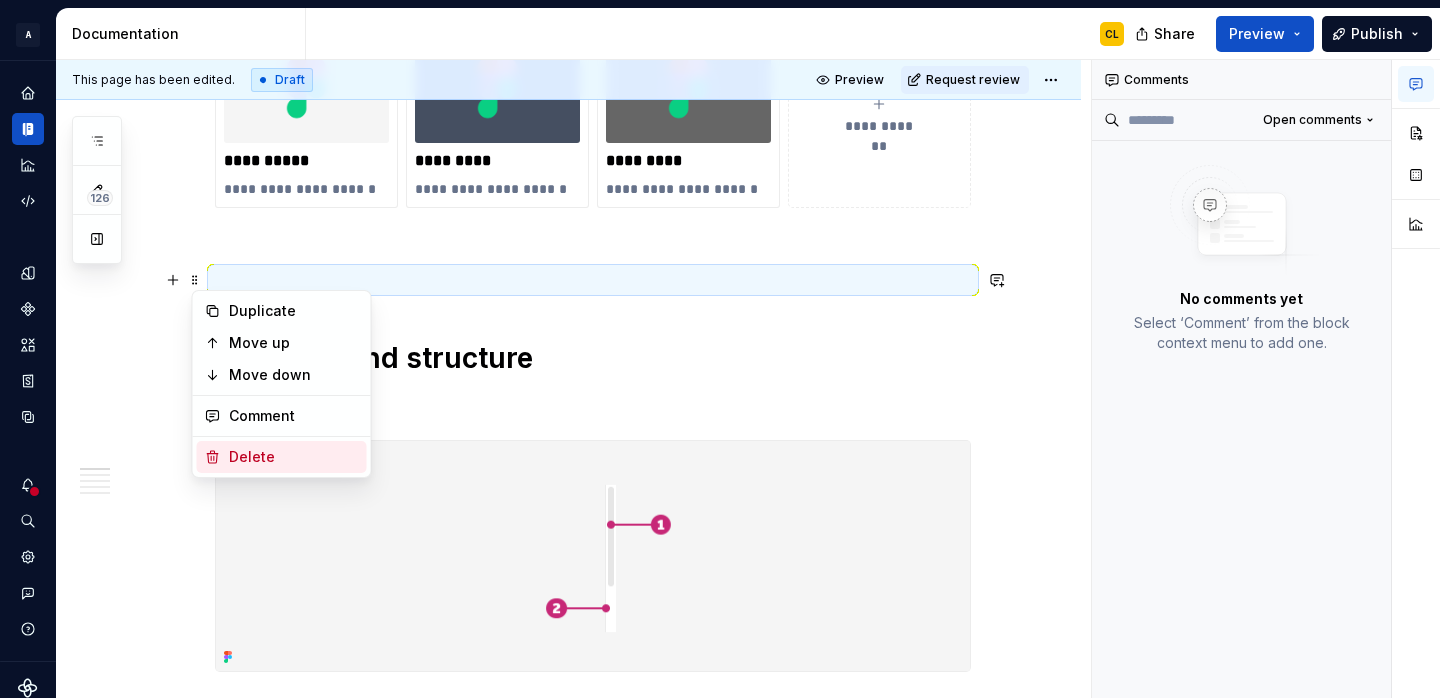 click on "Delete" at bounding box center [294, 457] 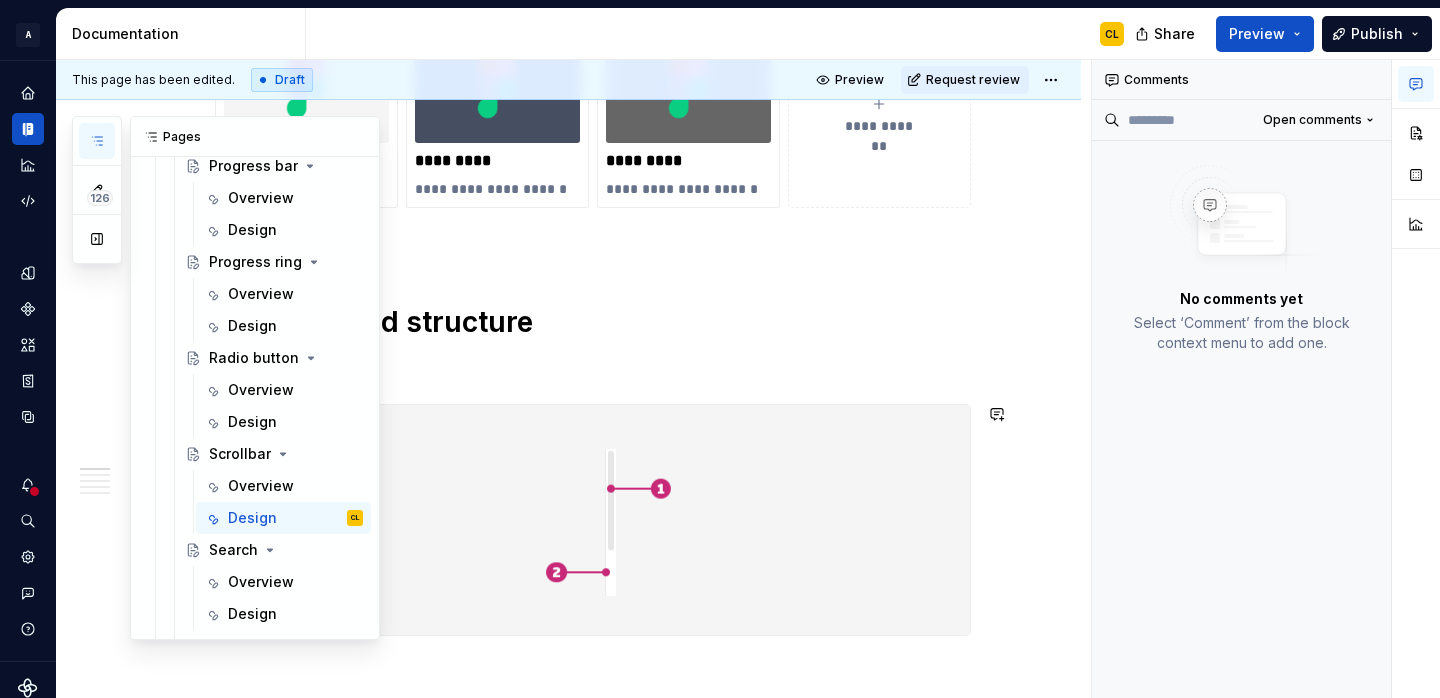 scroll, scrollTop: 3829, scrollLeft: 0, axis: vertical 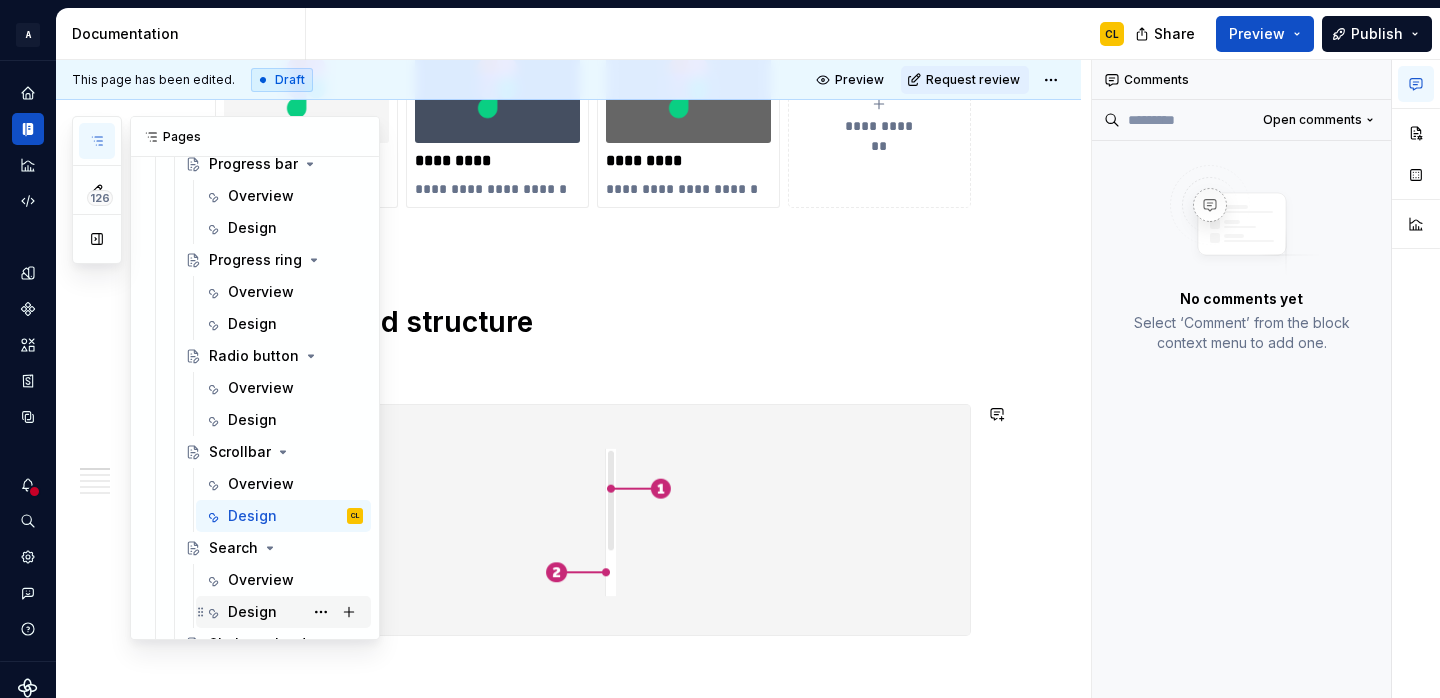 click on "Design" at bounding box center [252, 612] 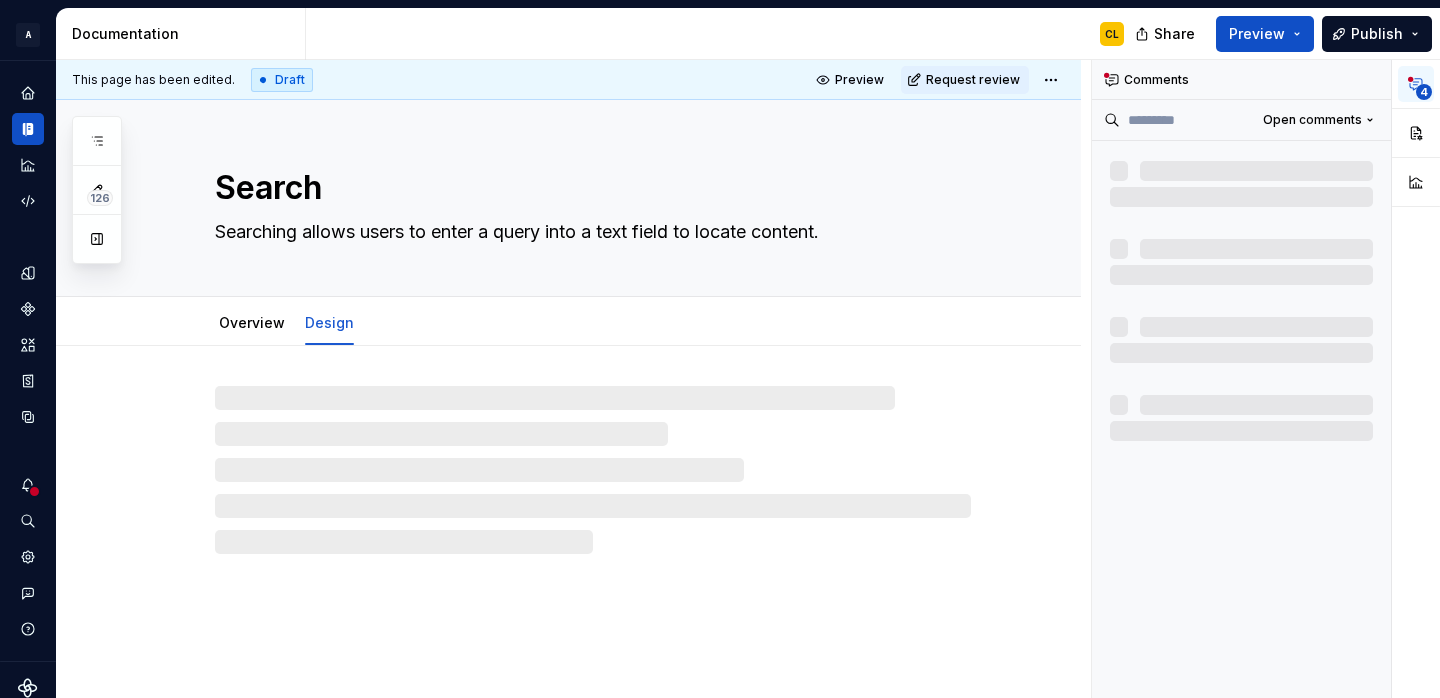 type on "*" 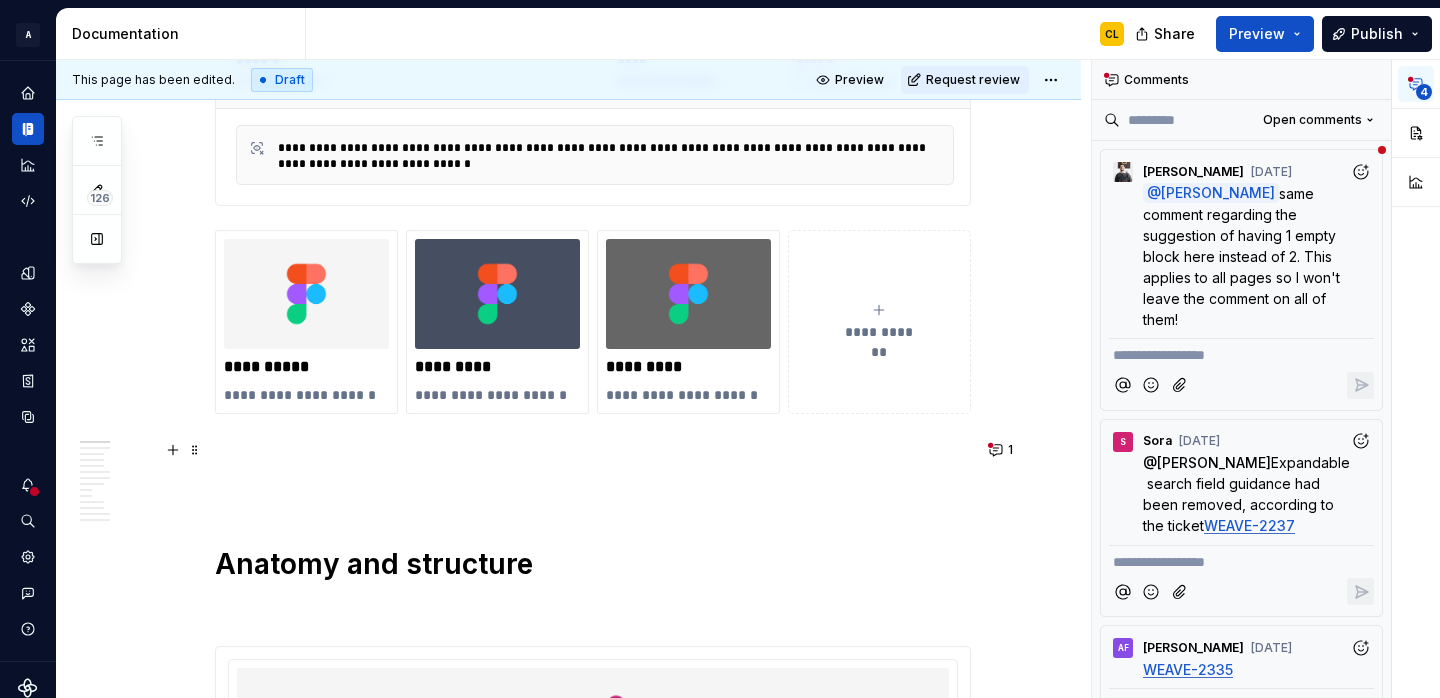 scroll, scrollTop: 474, scrollLeft: 0, axis: vertical 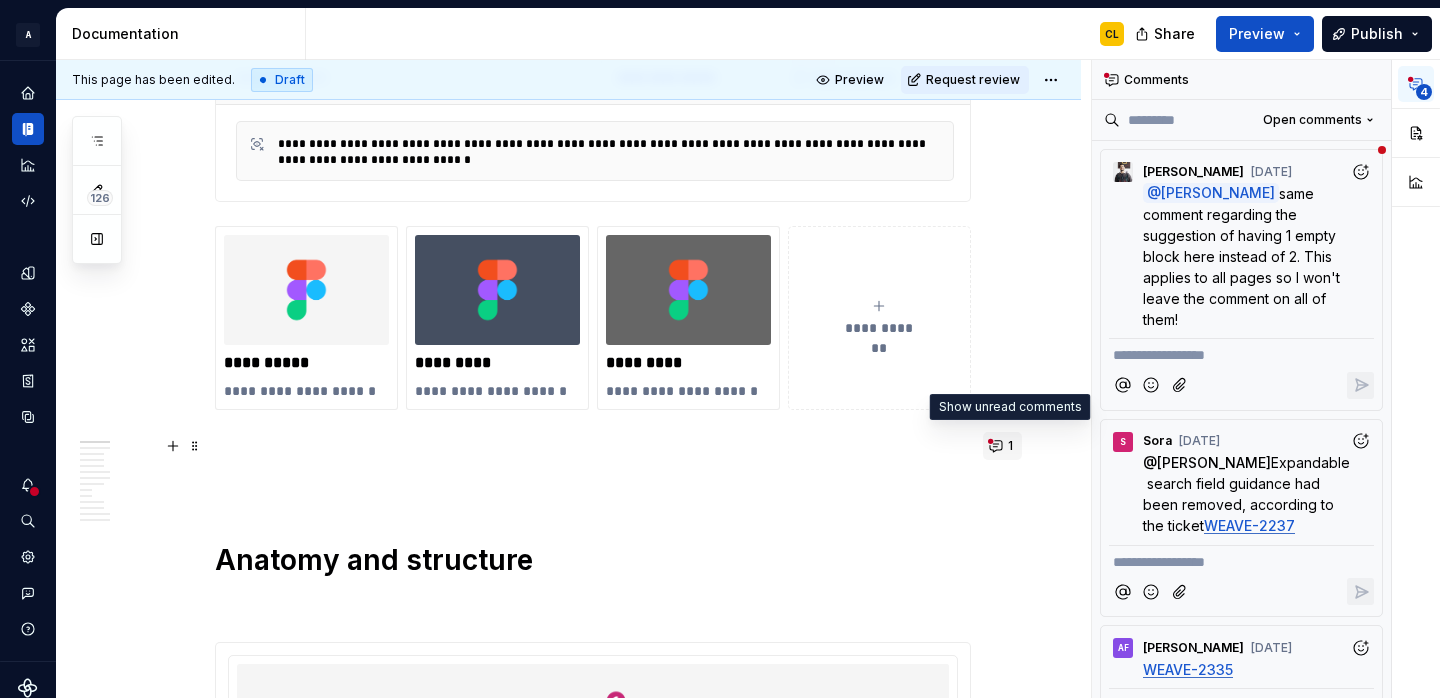 click on "1" at bounding box center [1010, 446] 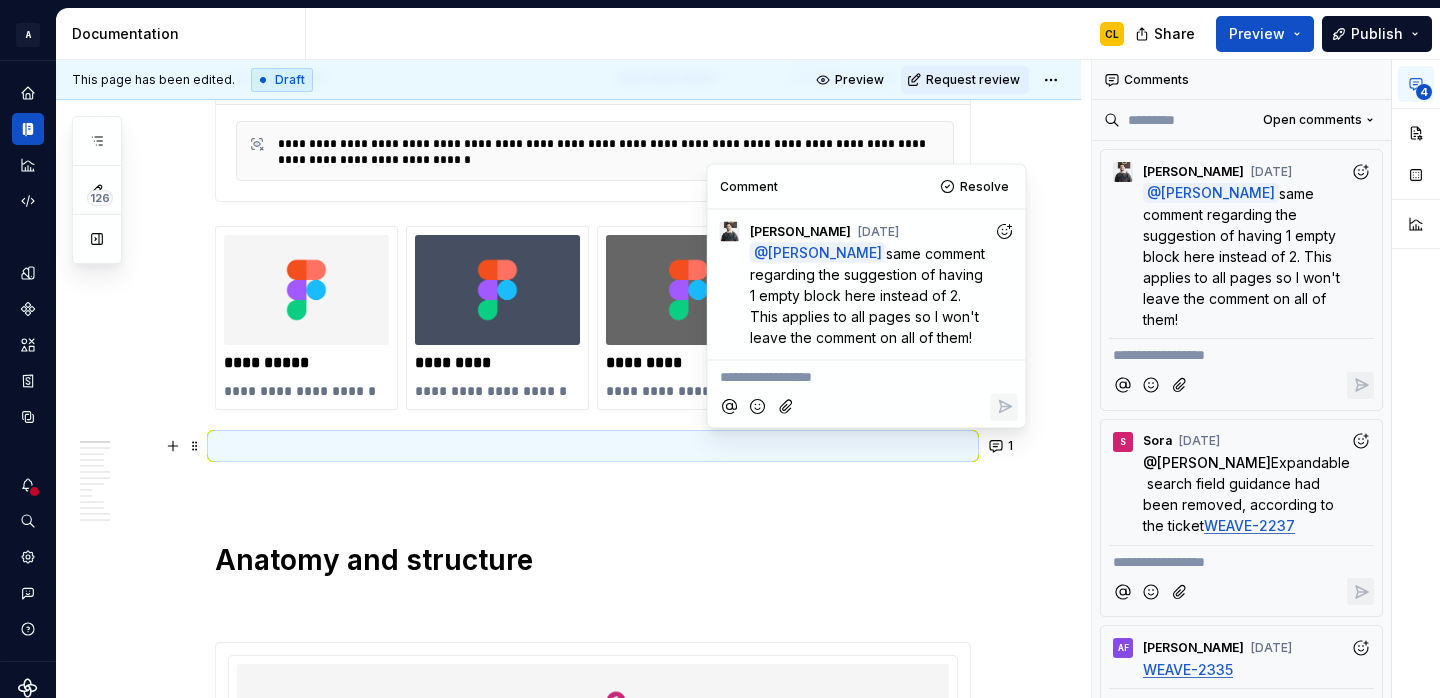 click 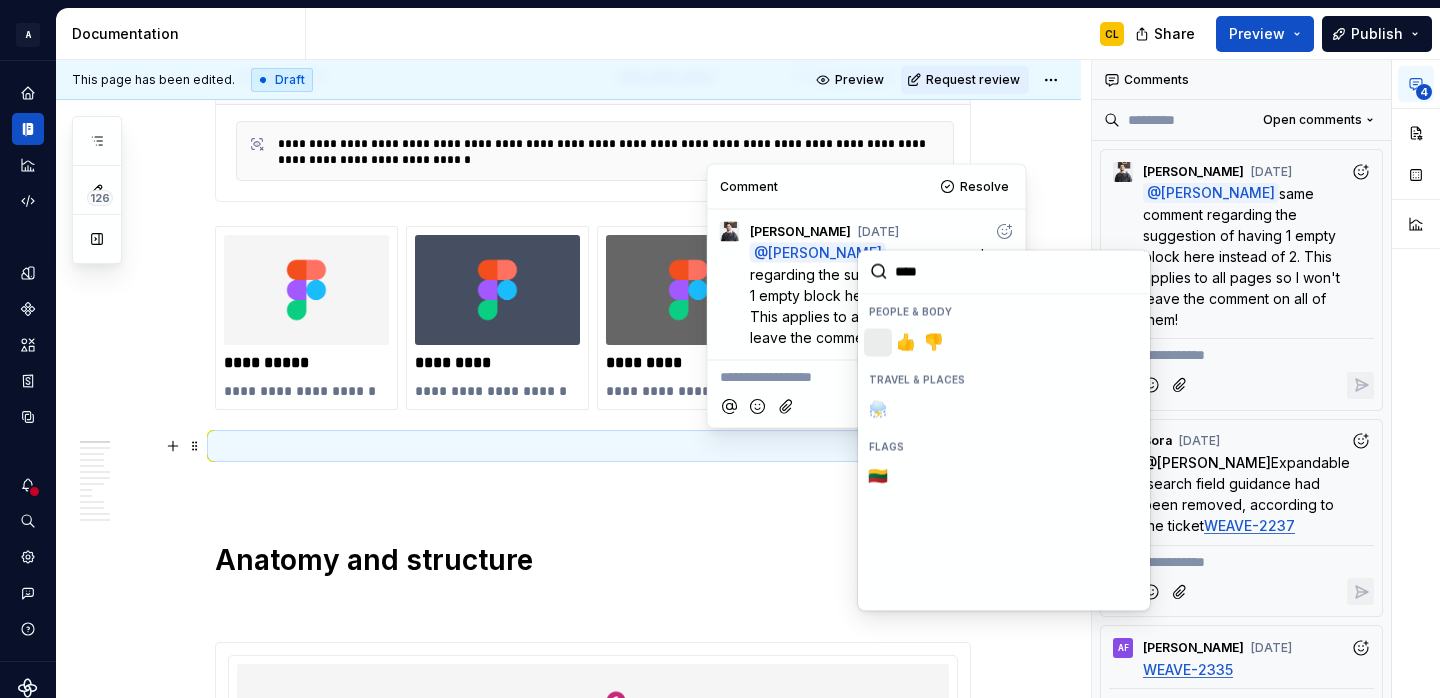type on "*****" 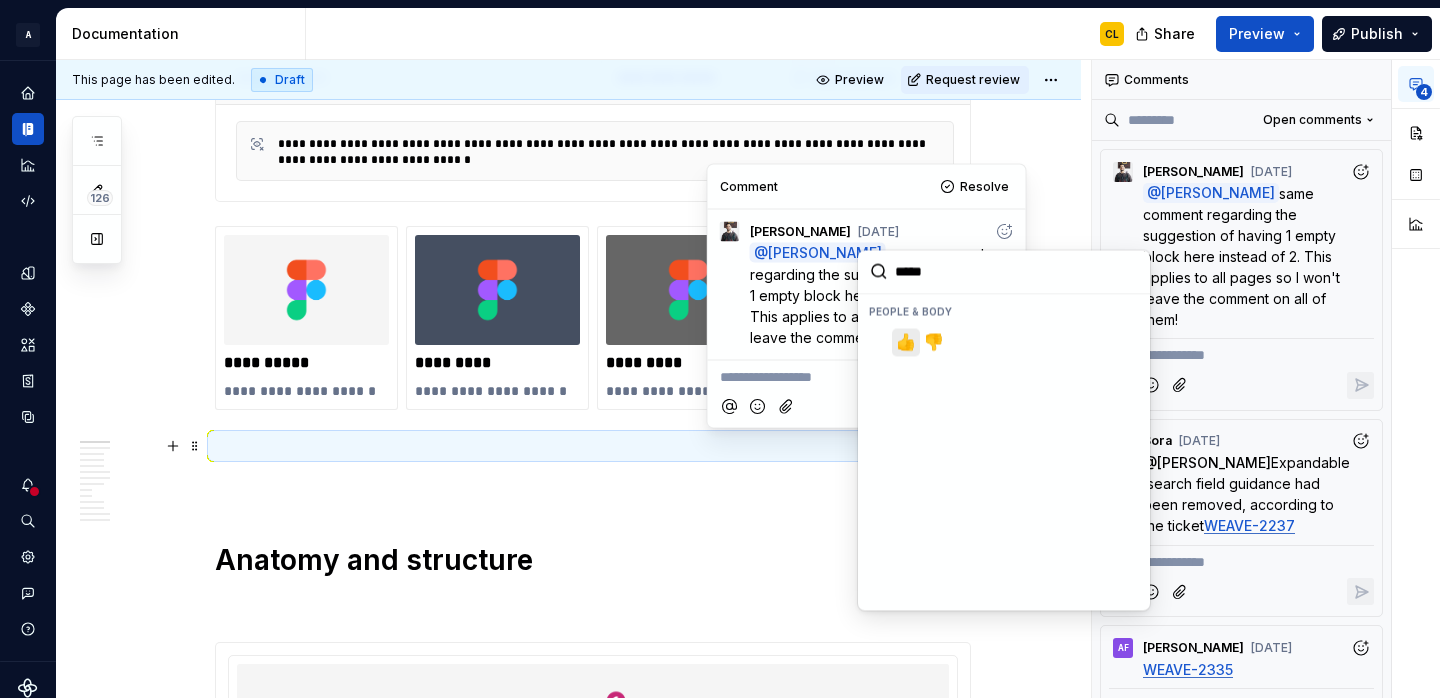 click on "👍️" at bounding box center [906, 342] 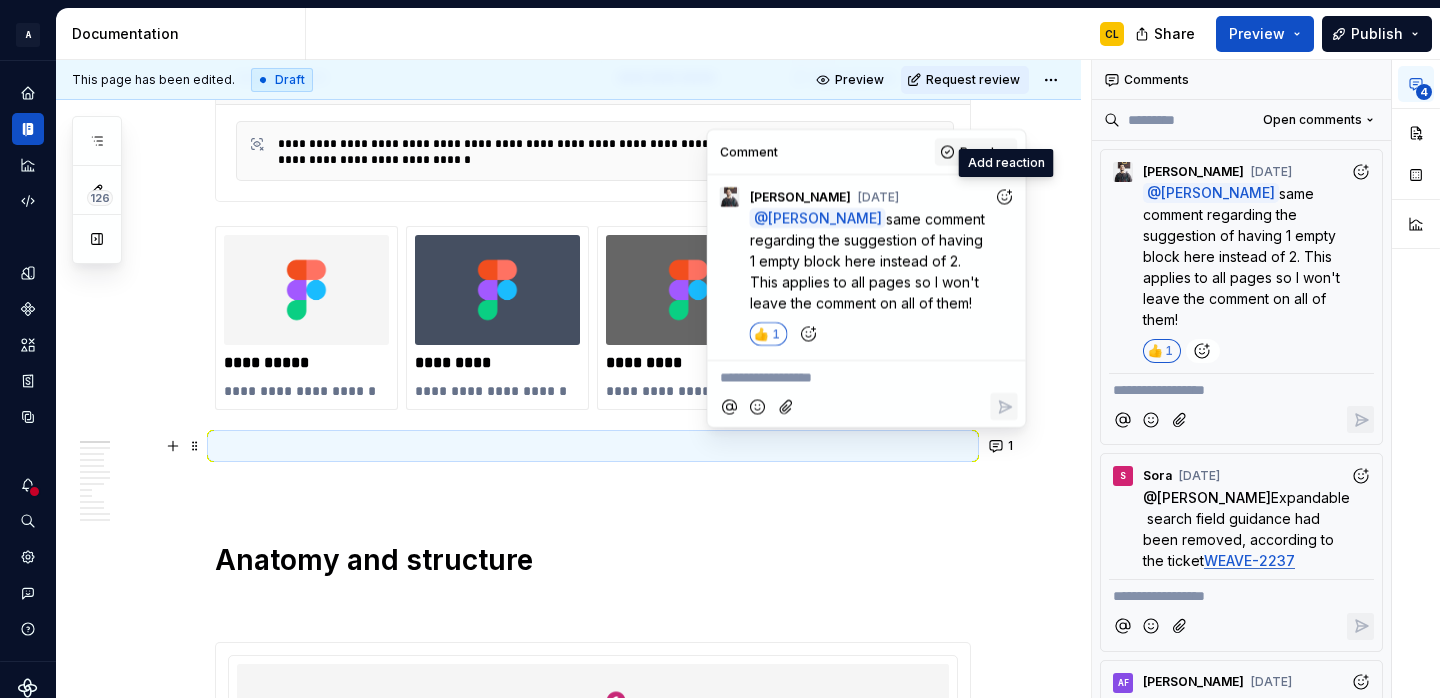 click on "Resolve" at bounding box center (976, 152) 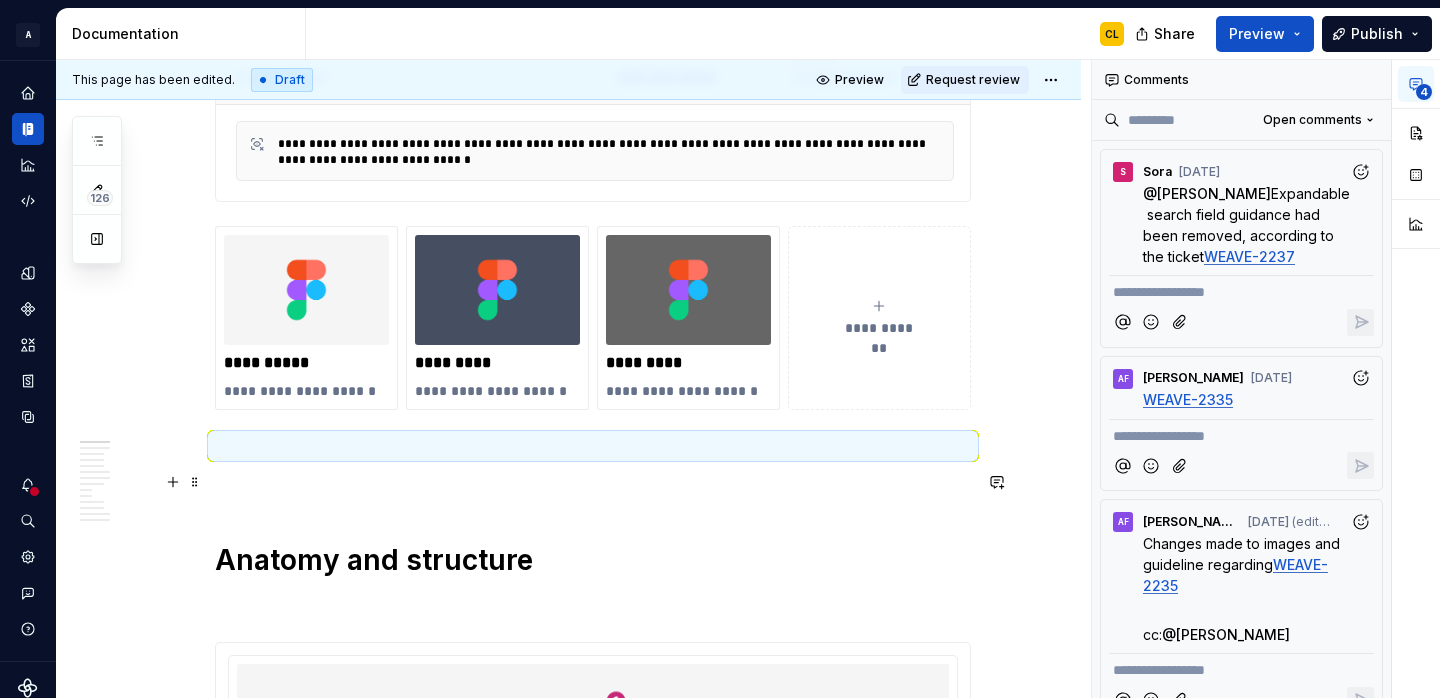 click at bounding box center [195, 482] 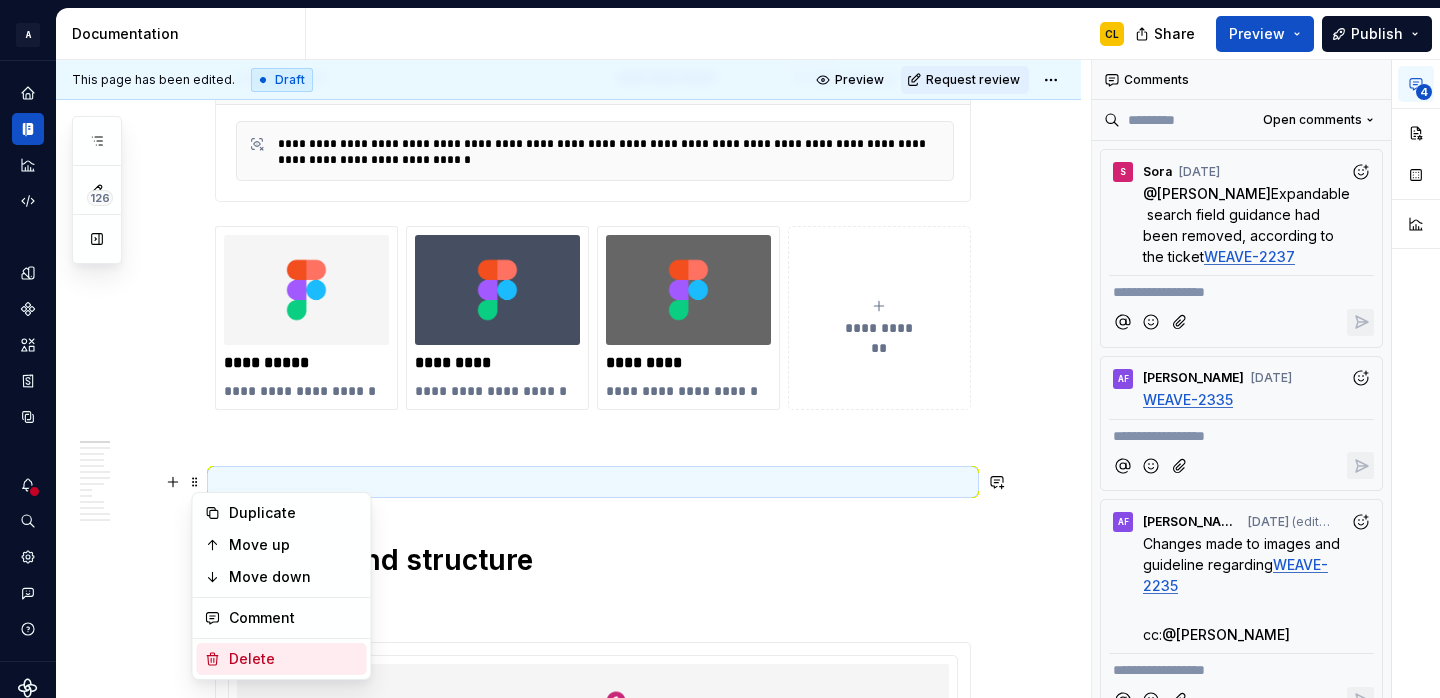 click on "Delete" at bounding box center [294, 659] 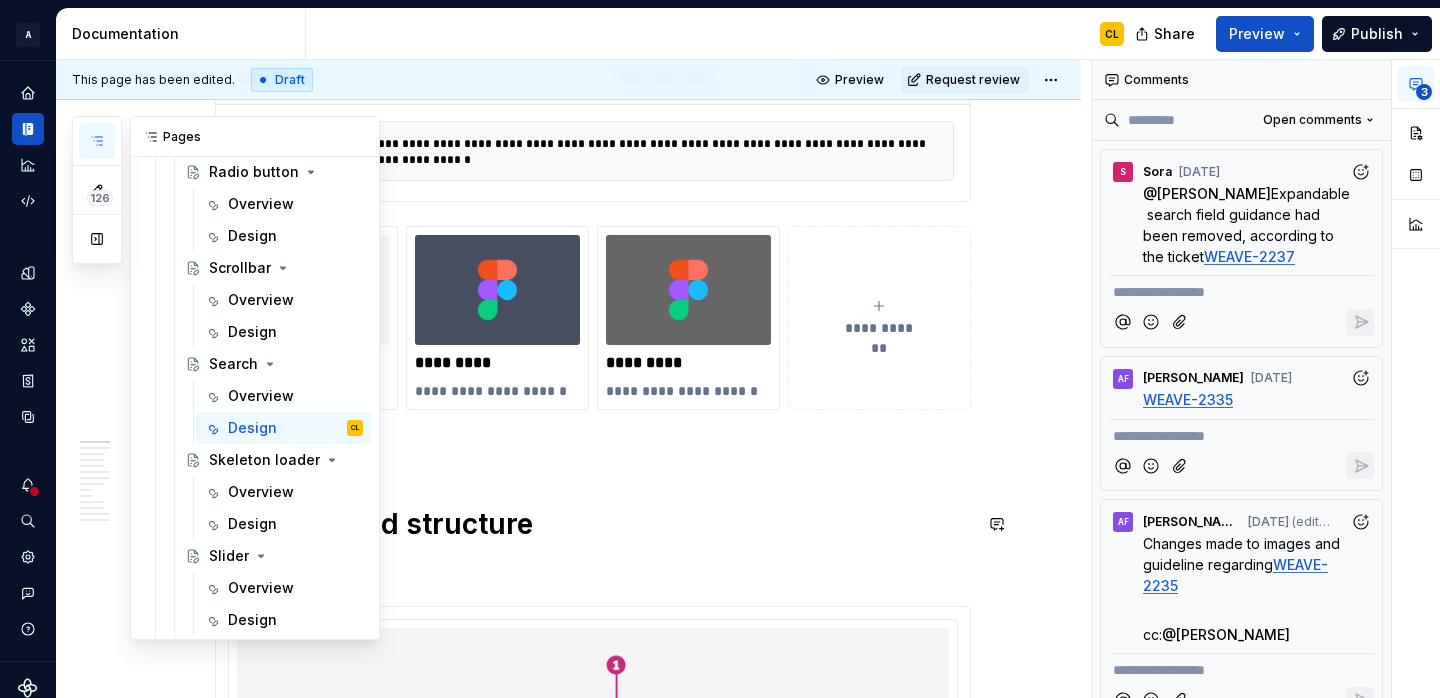 scroll, scrollTop: 4071, scrollLeft: 0, axis: vertical 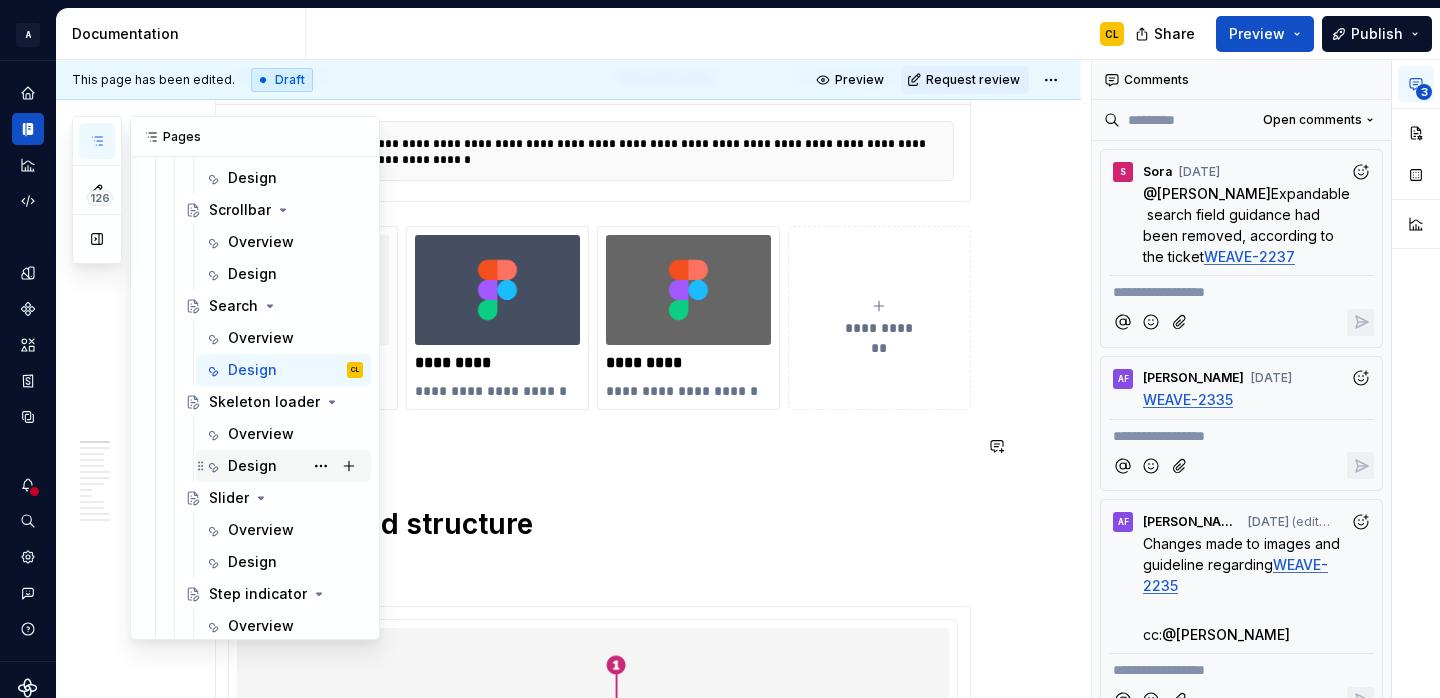 click on "Design" at bounding box center (252, 466) 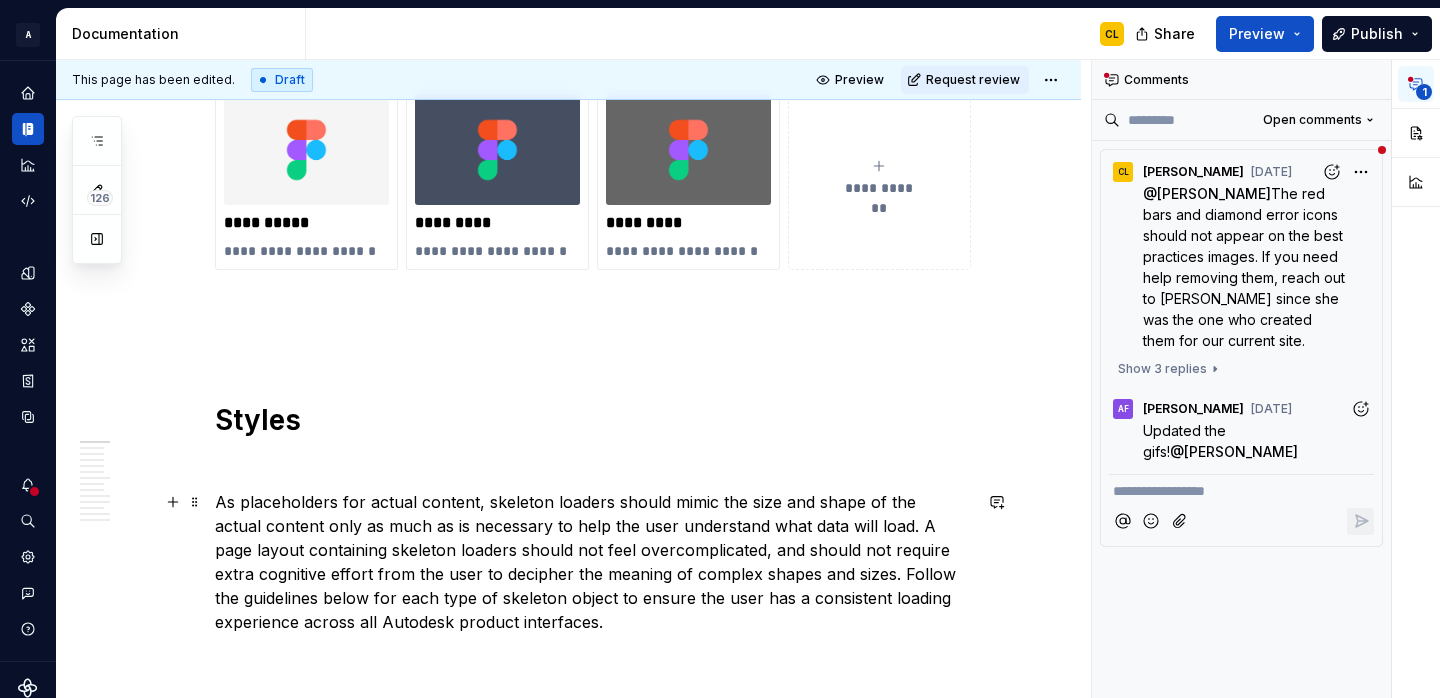 scroll, scrollTop: 627, scrollLeft: 0, axis: vertical 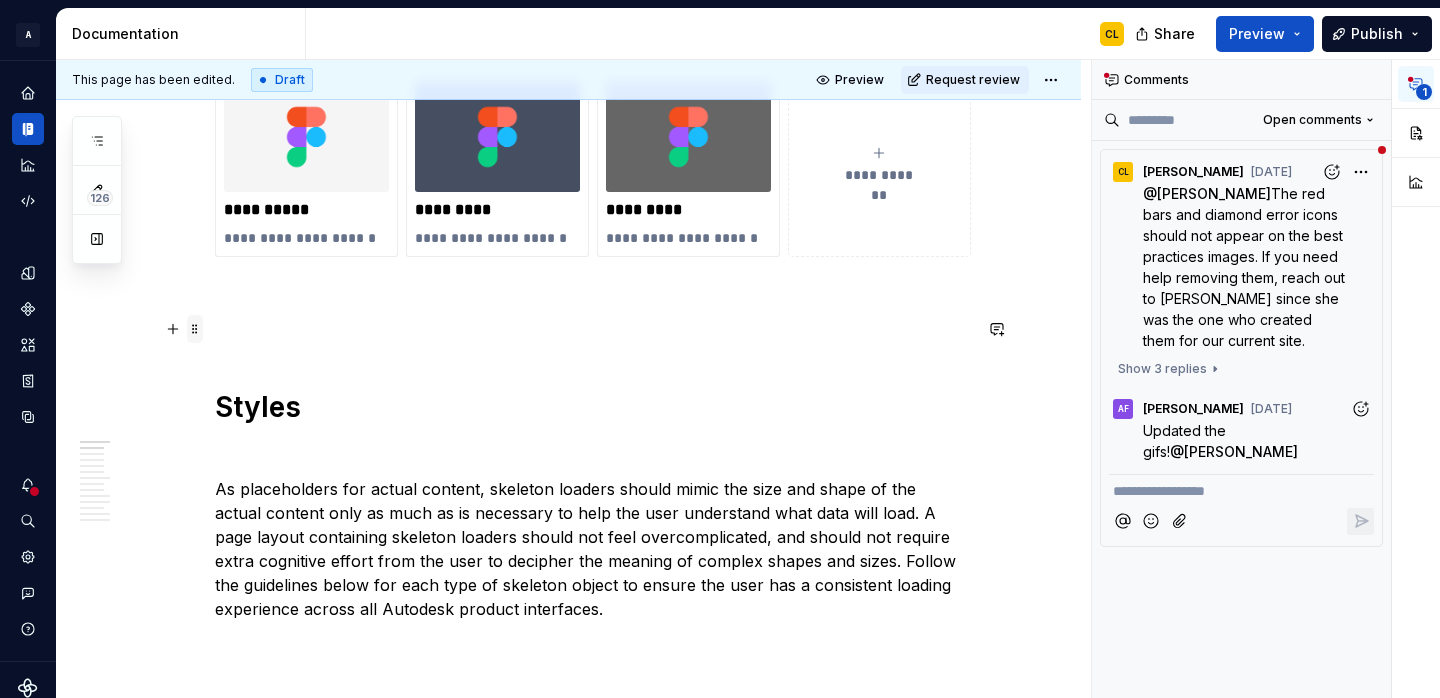 click at bounding box center [195, 329] 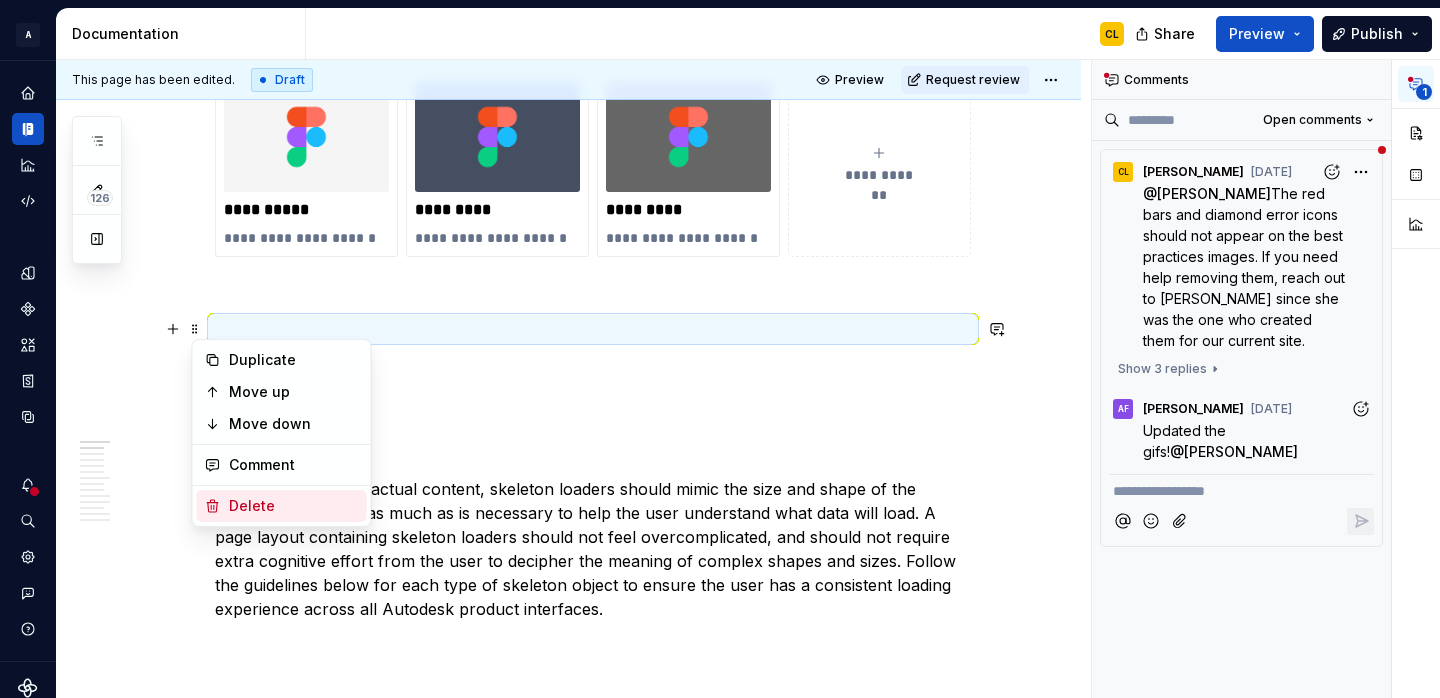 click on "Delete" at bounding box center [294, 506] 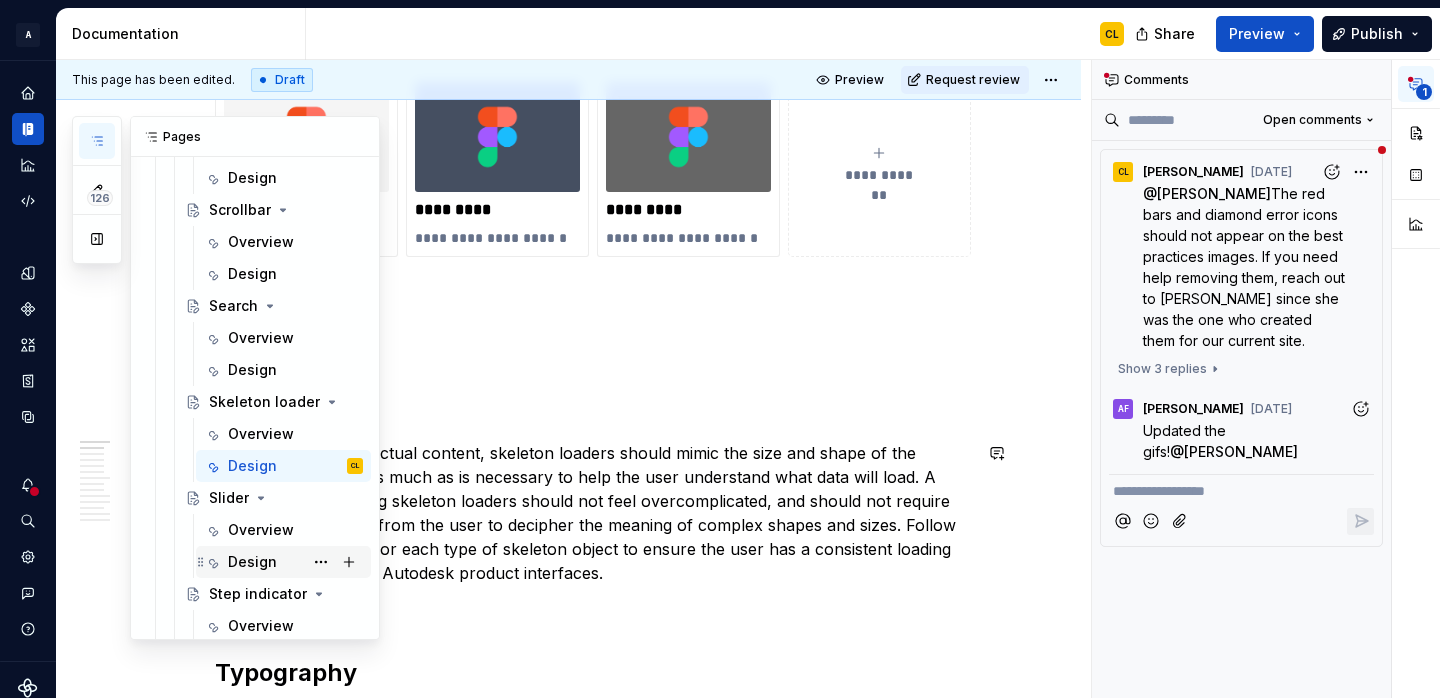 click on "Design" at bounding box center (252, 562) 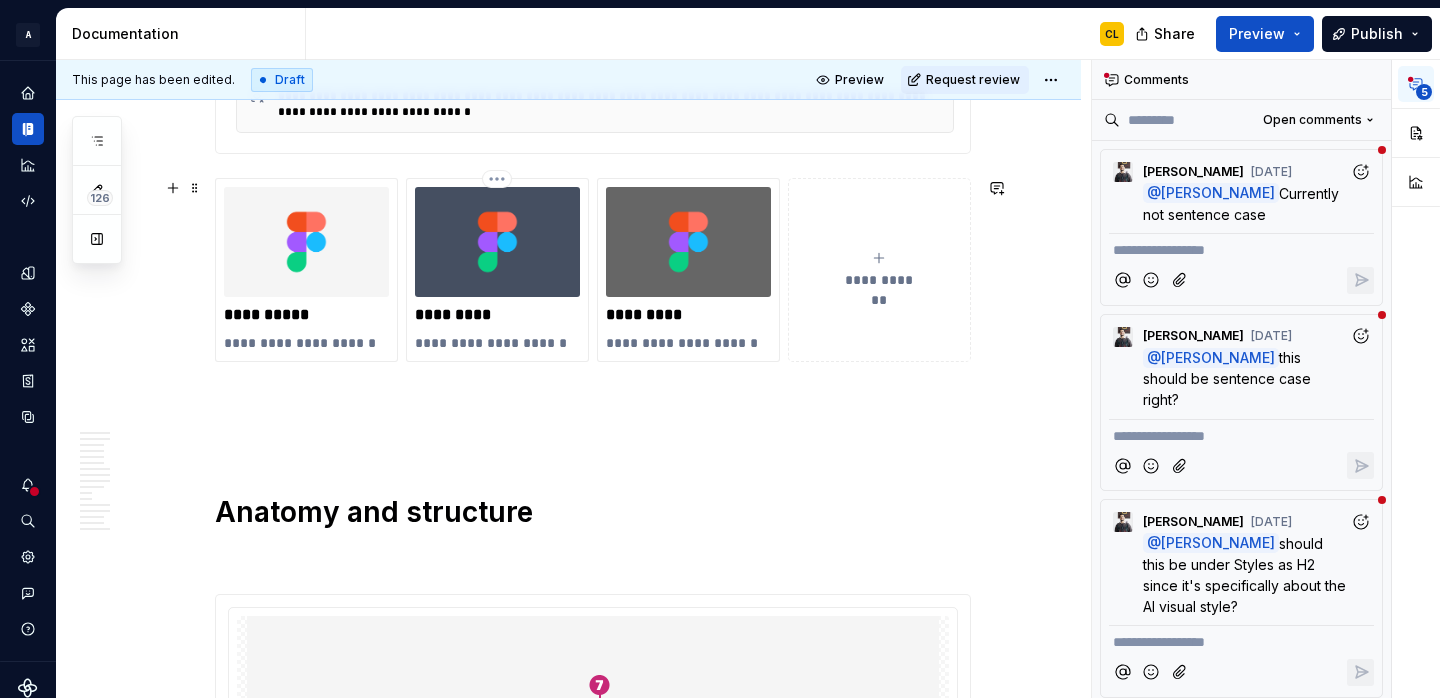 scroll, scrollTop: 698, scrollLeft: 0, axis: vertical 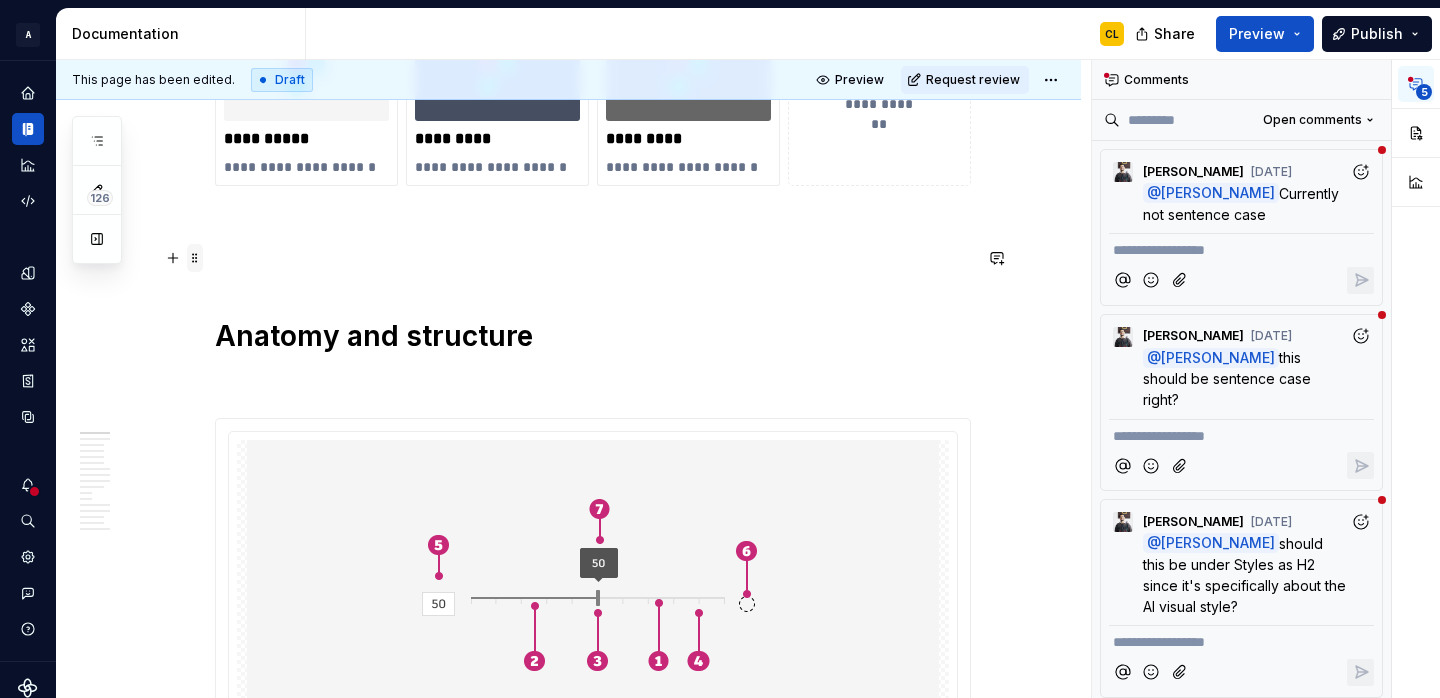 click at bounding box center [195, 258] 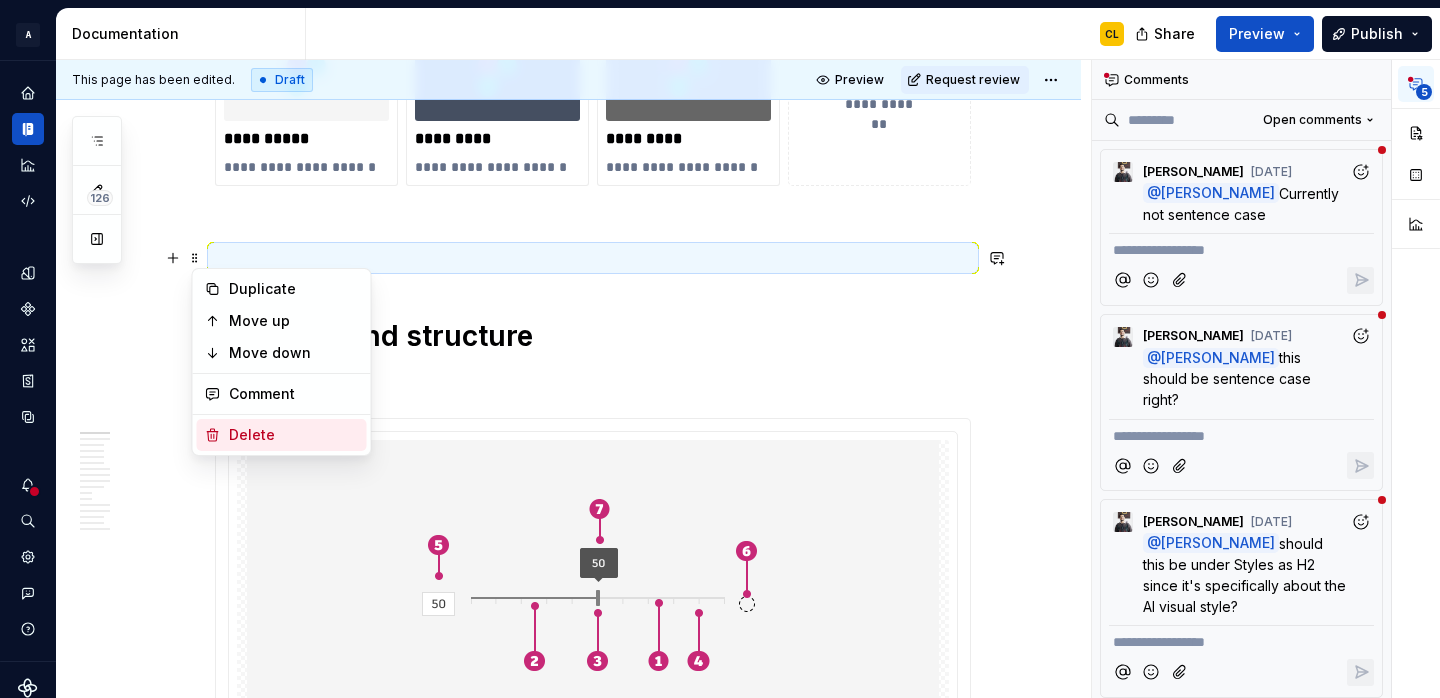 click on "Delete" at bounding box center [294, 435] 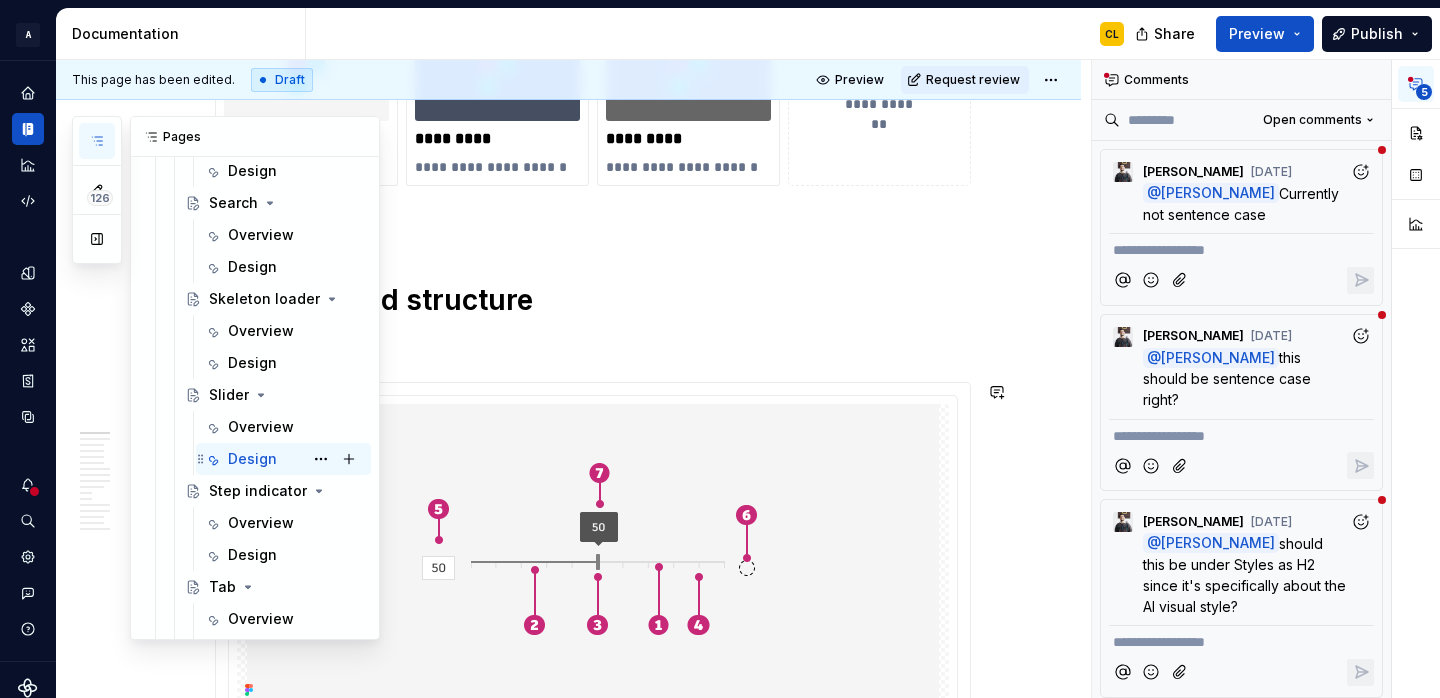 scroll, scrollTop: 4180, scrollLeft: 0, axis: vertical 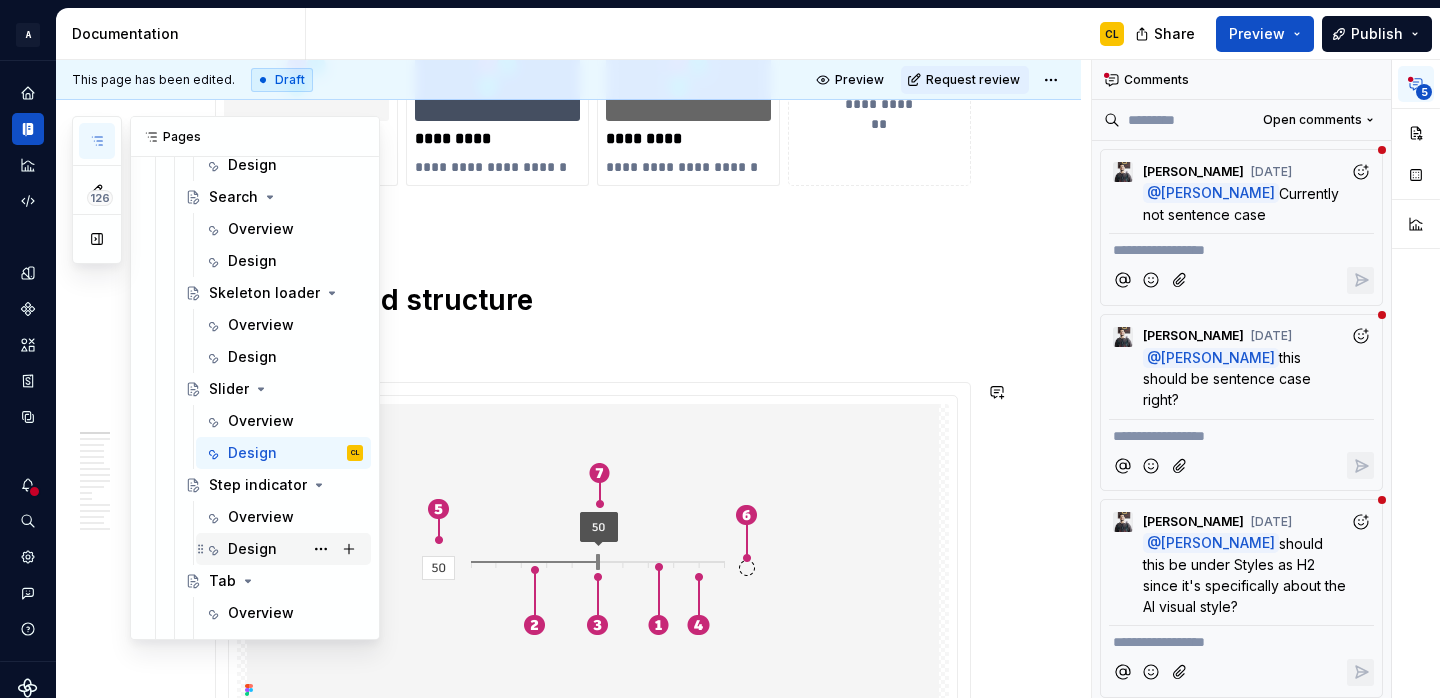 click on "Design" at bounding box center [252, 549] 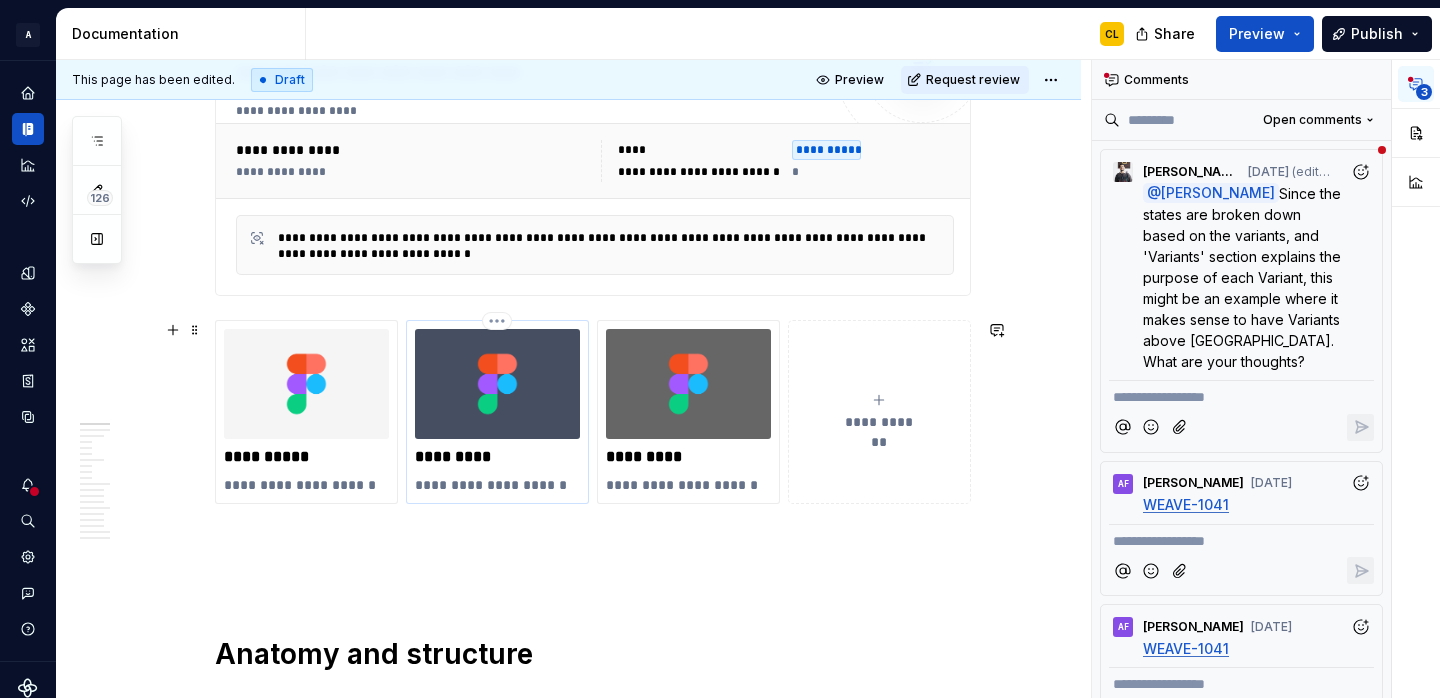 scroll, scrollTop: 387, scrollLeft: 0, axis: vertical 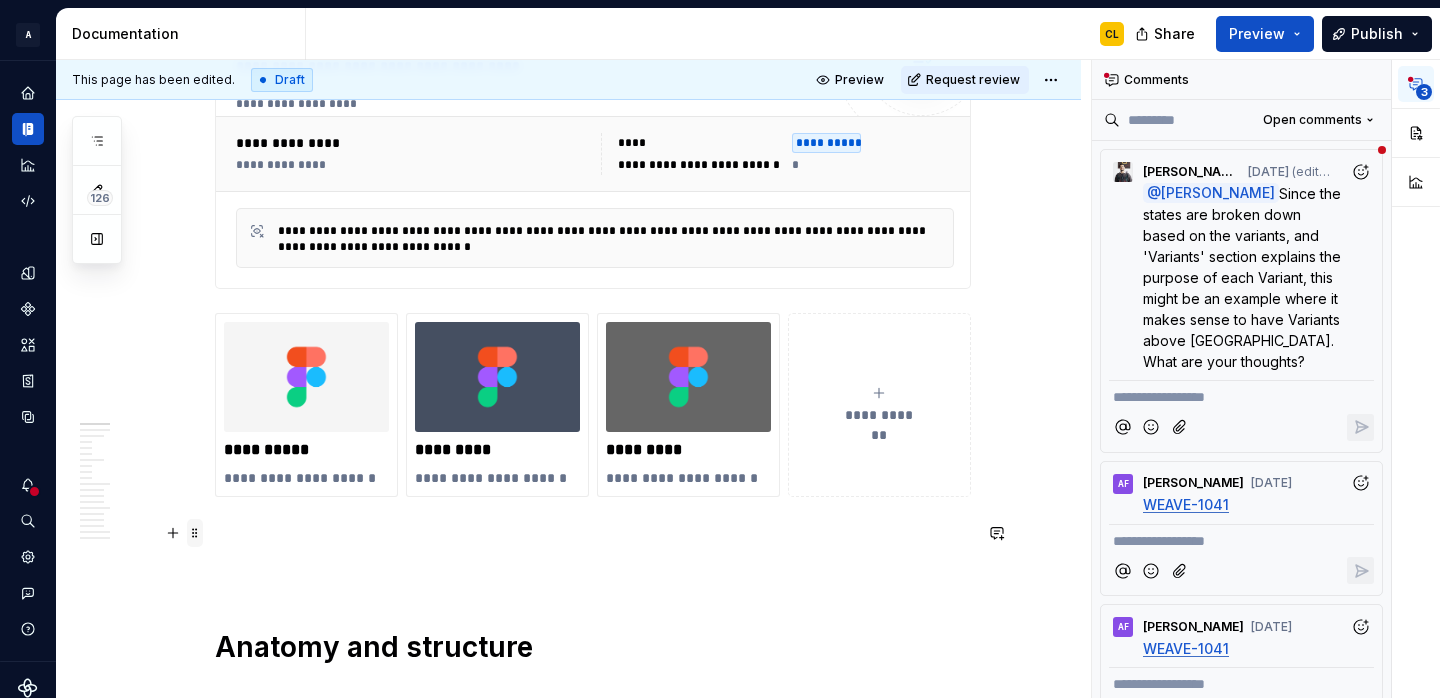 click at bounding box center [195, 533] 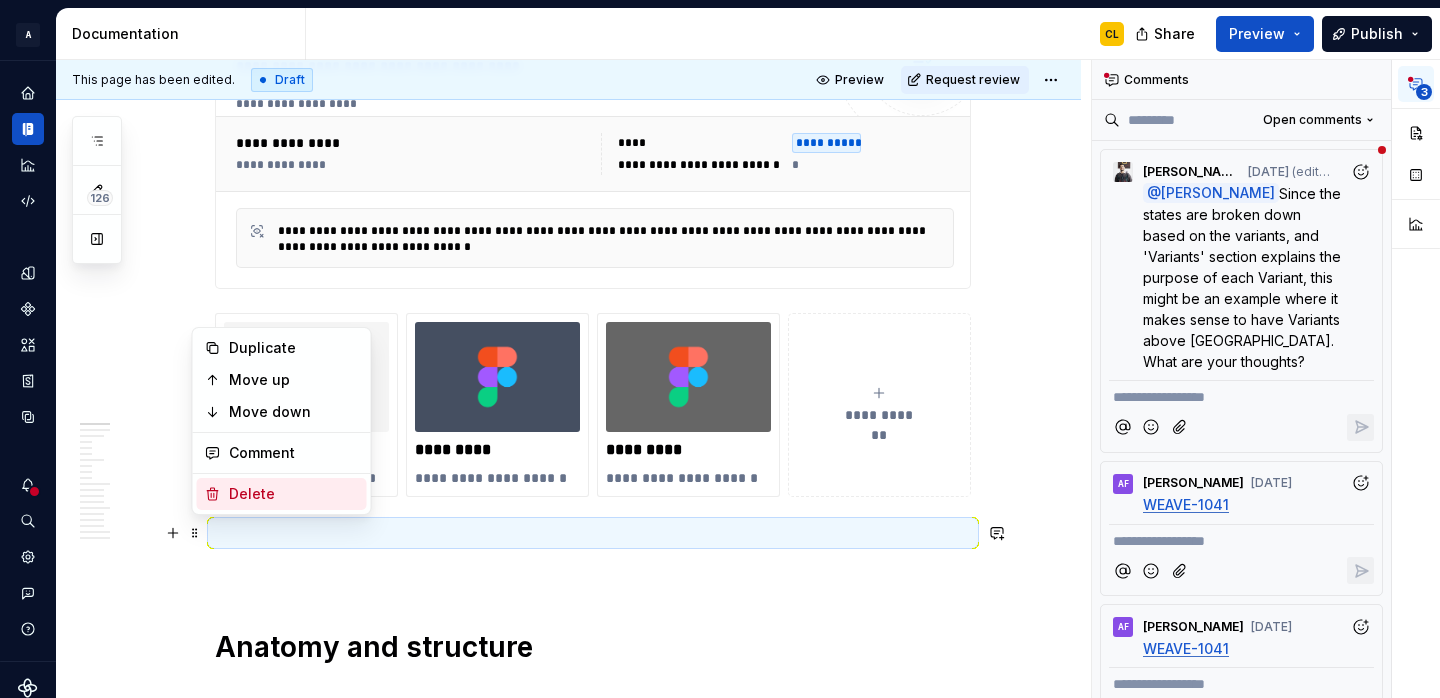 click on "Delete" at bounding box center [294, 494] 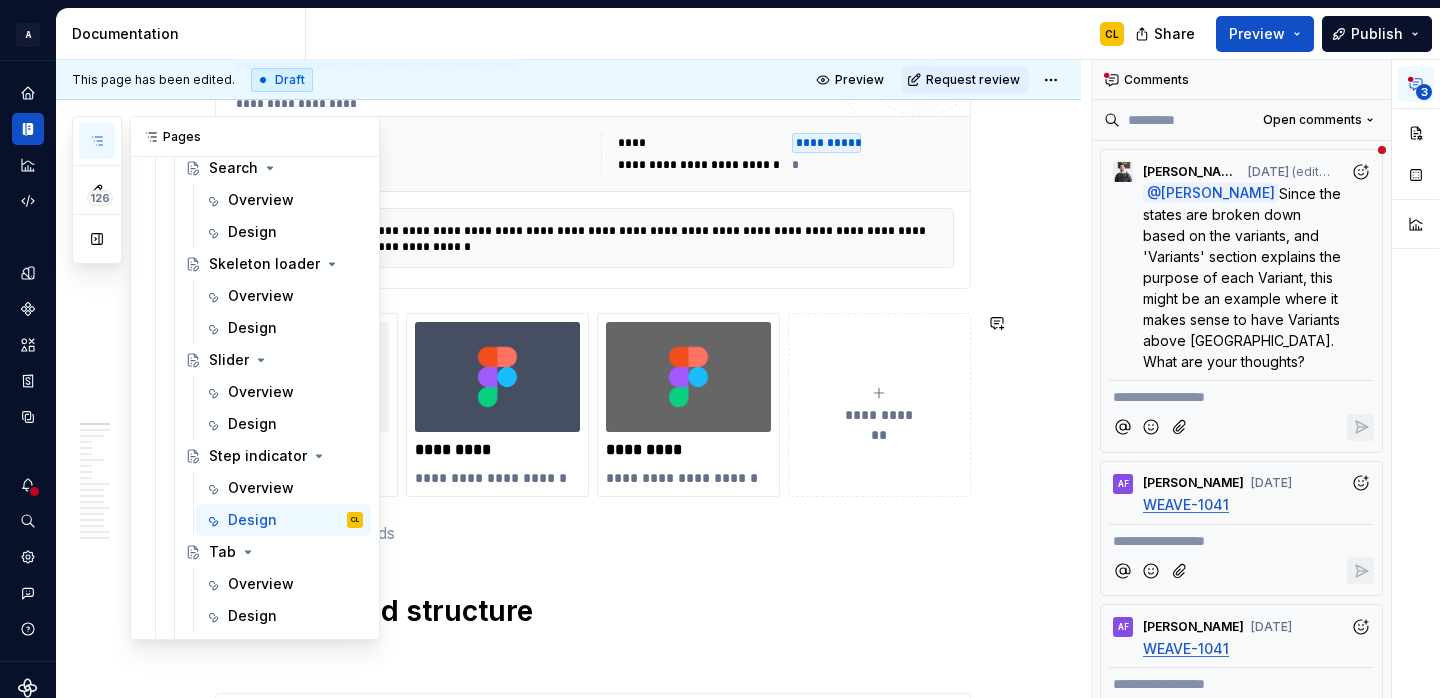 scroll, scrollTop: 4221, scrollLeft: 0, axis: vertical 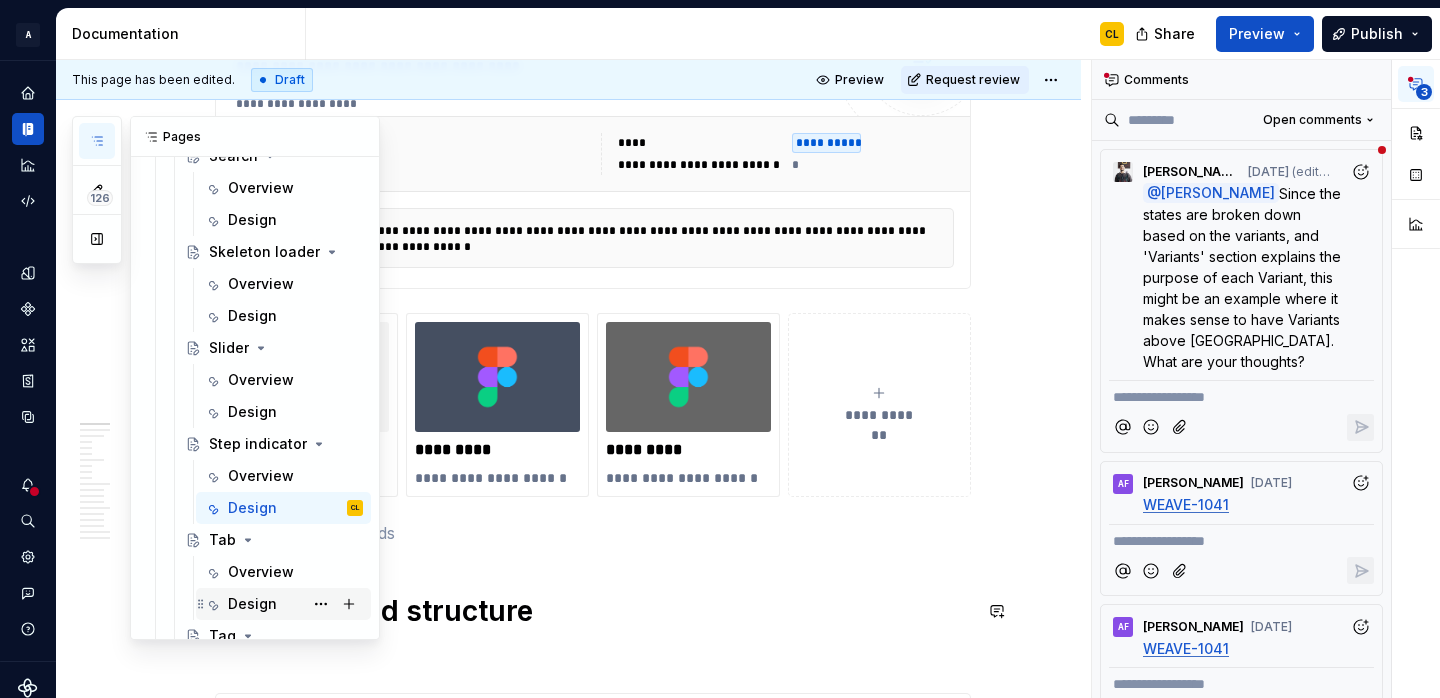 click on "Design" at bounding box center (252, 604) 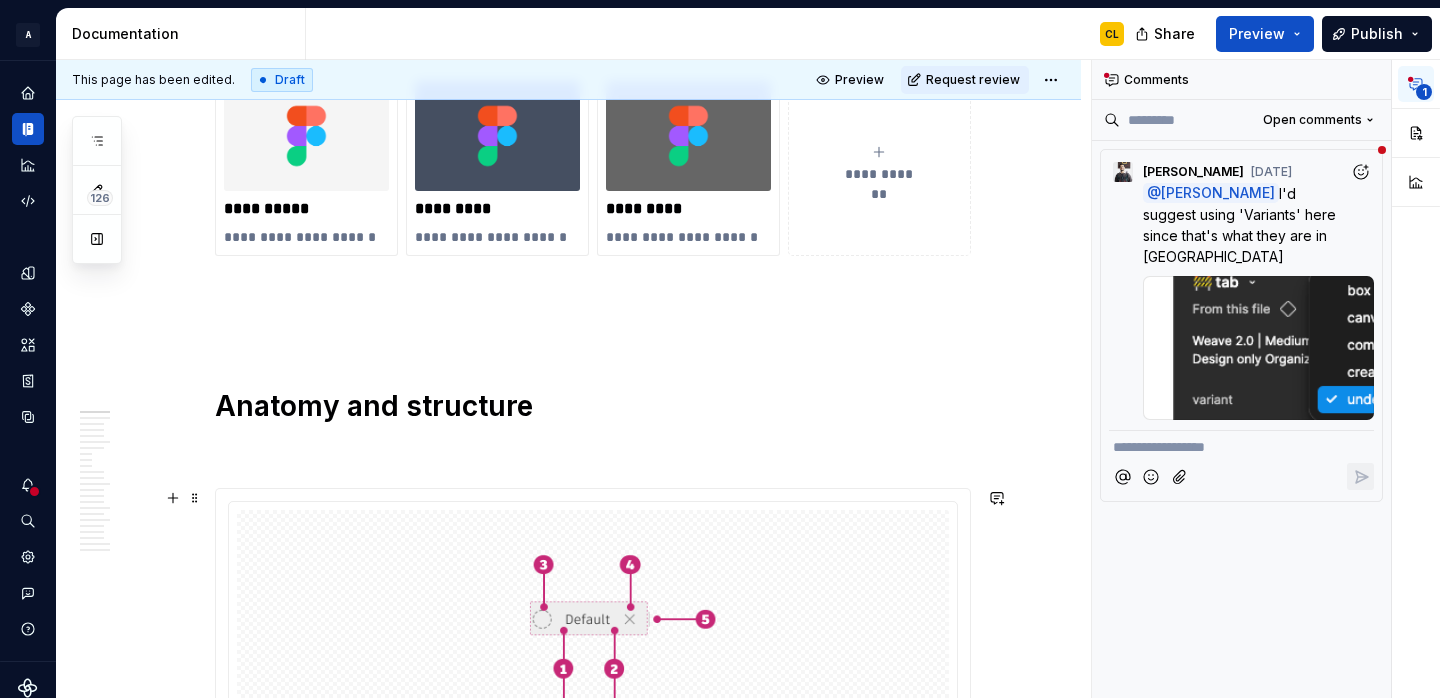 scroll, scrollTop: 653, scrollLeft: 0, axis: vertical 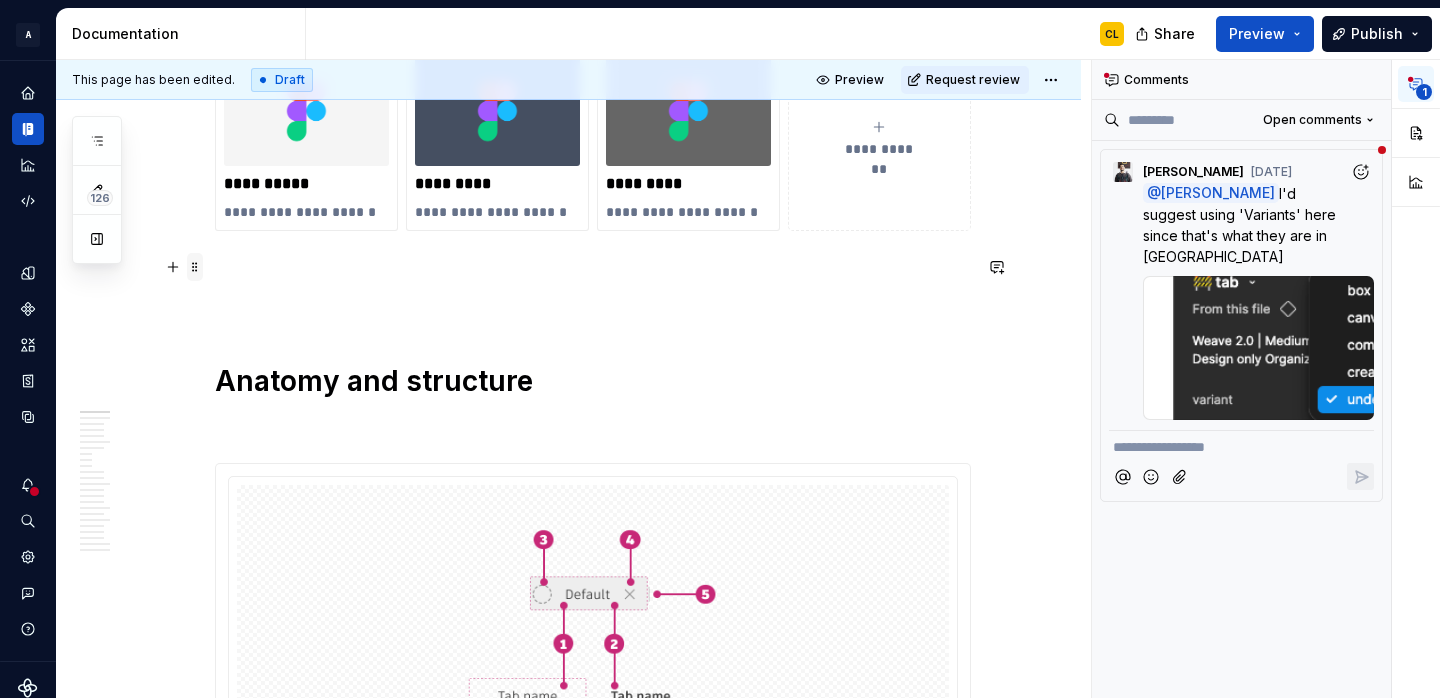 click at bounding box center (195, 267) 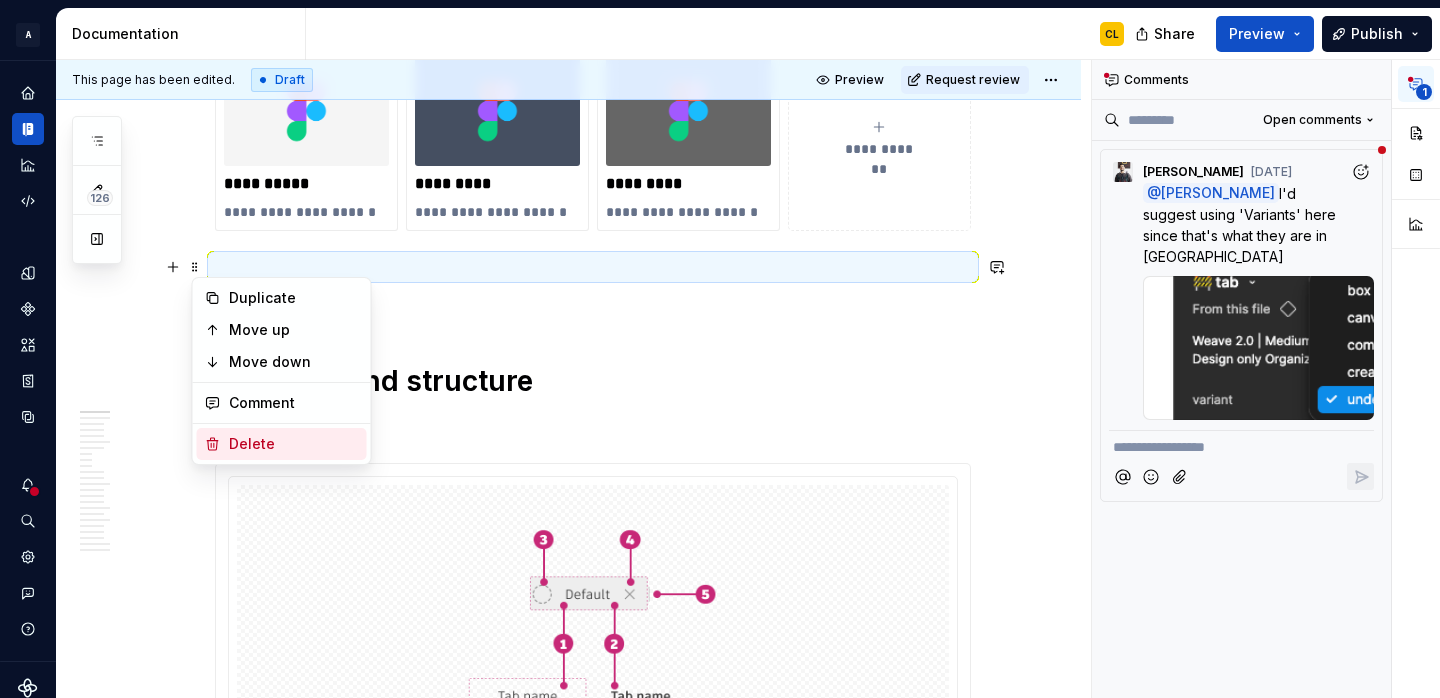 click on "Delete" at bounding box center (294, 444) 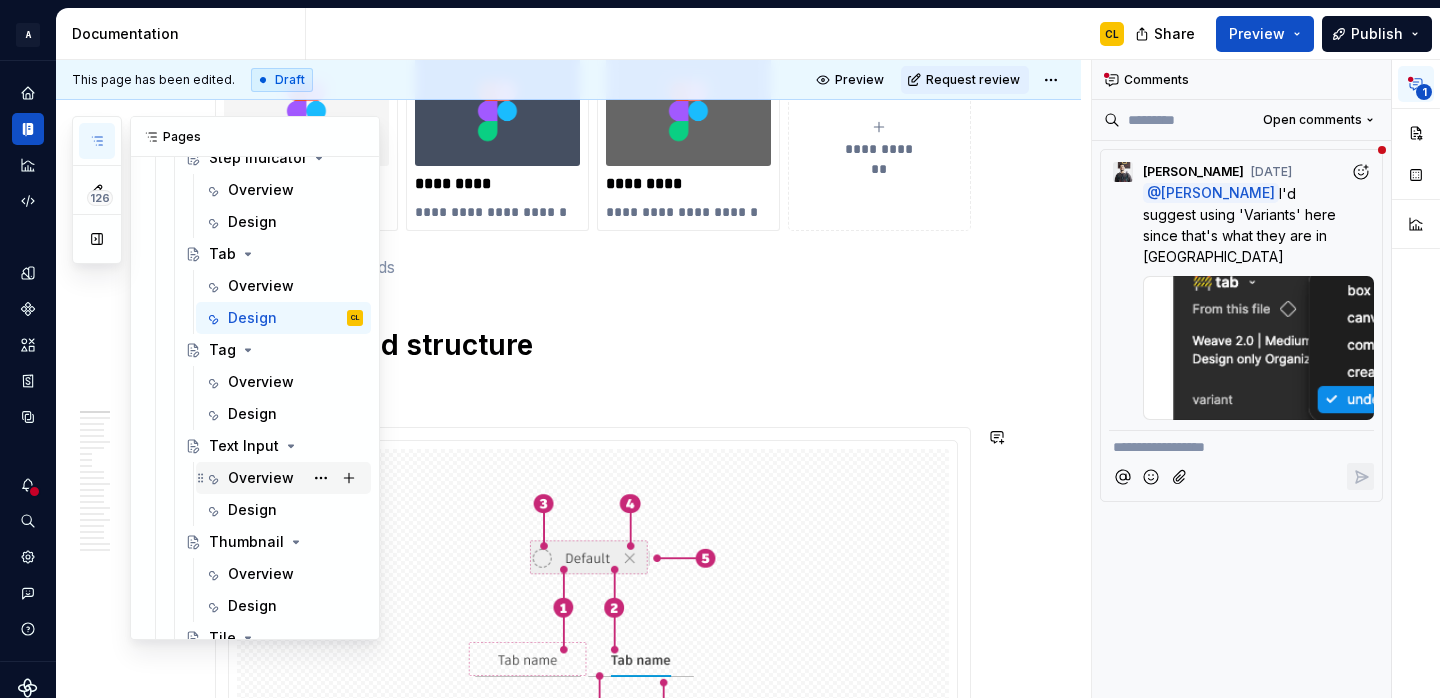 scroll, scrollTop: 4529, scrollLeft: 0, axis: vertical 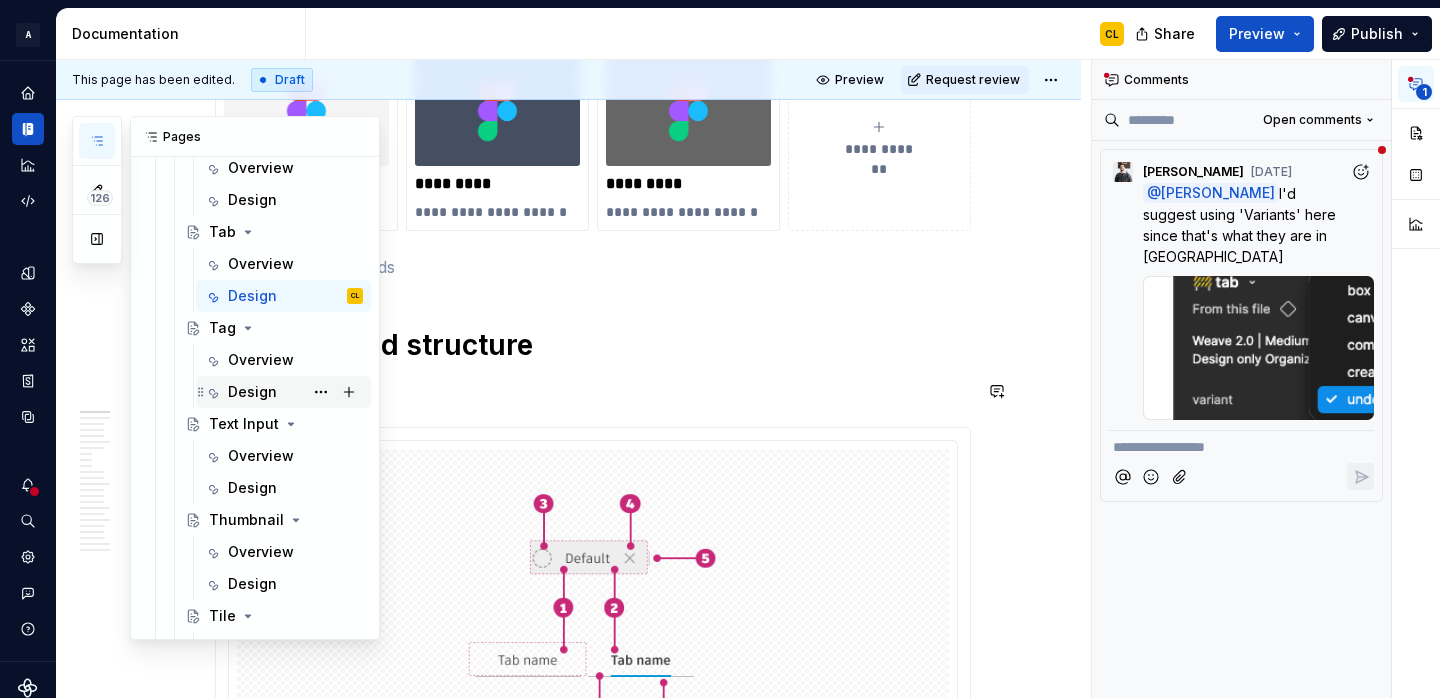click on "Design" at bounding box center [252, 392] 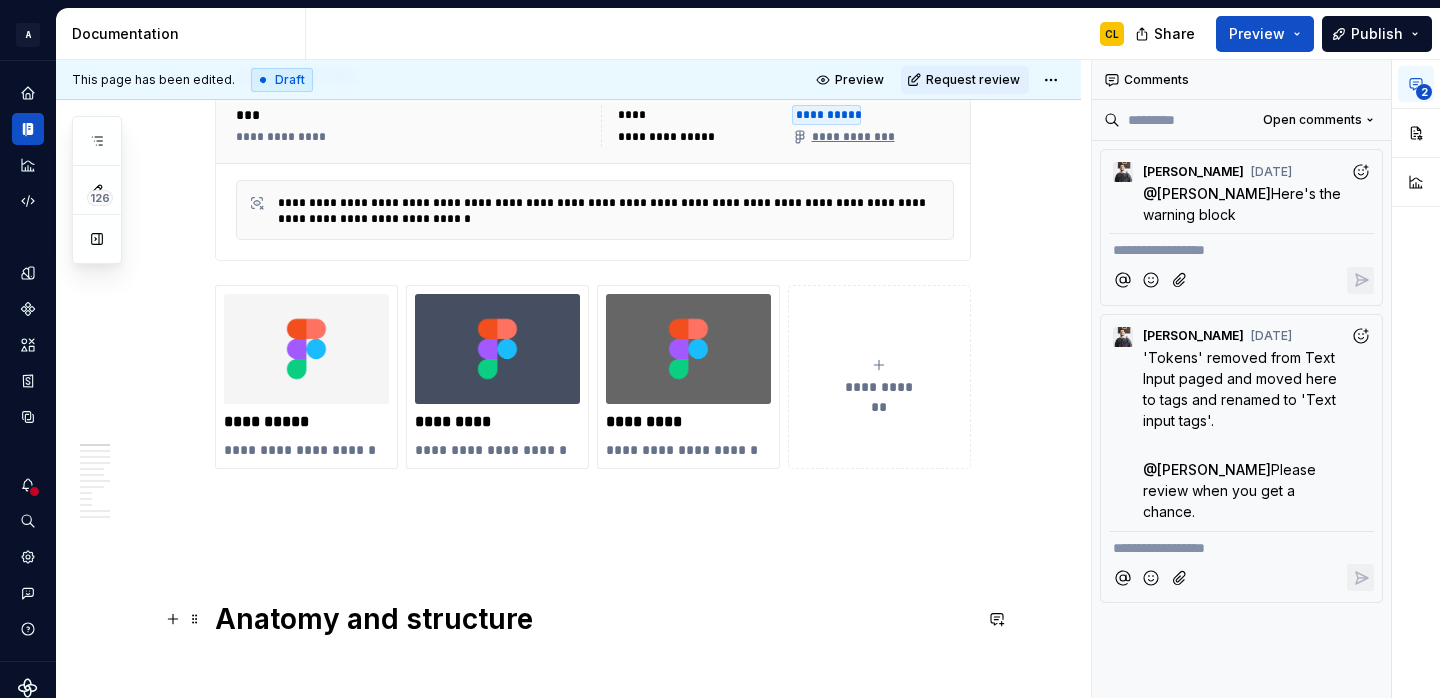 scroll, scrollTop: 589, scrollLeft: 0, axis: vertical 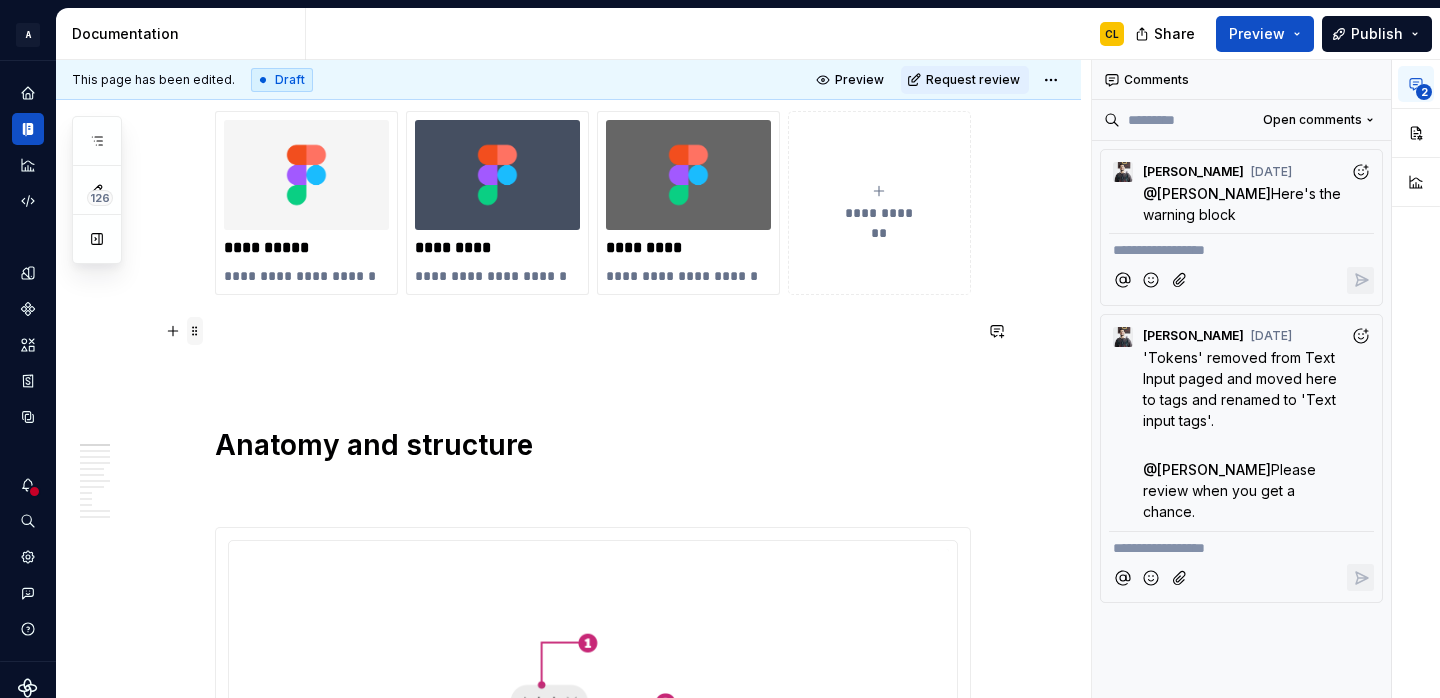 click at bounding box center (195, 331) 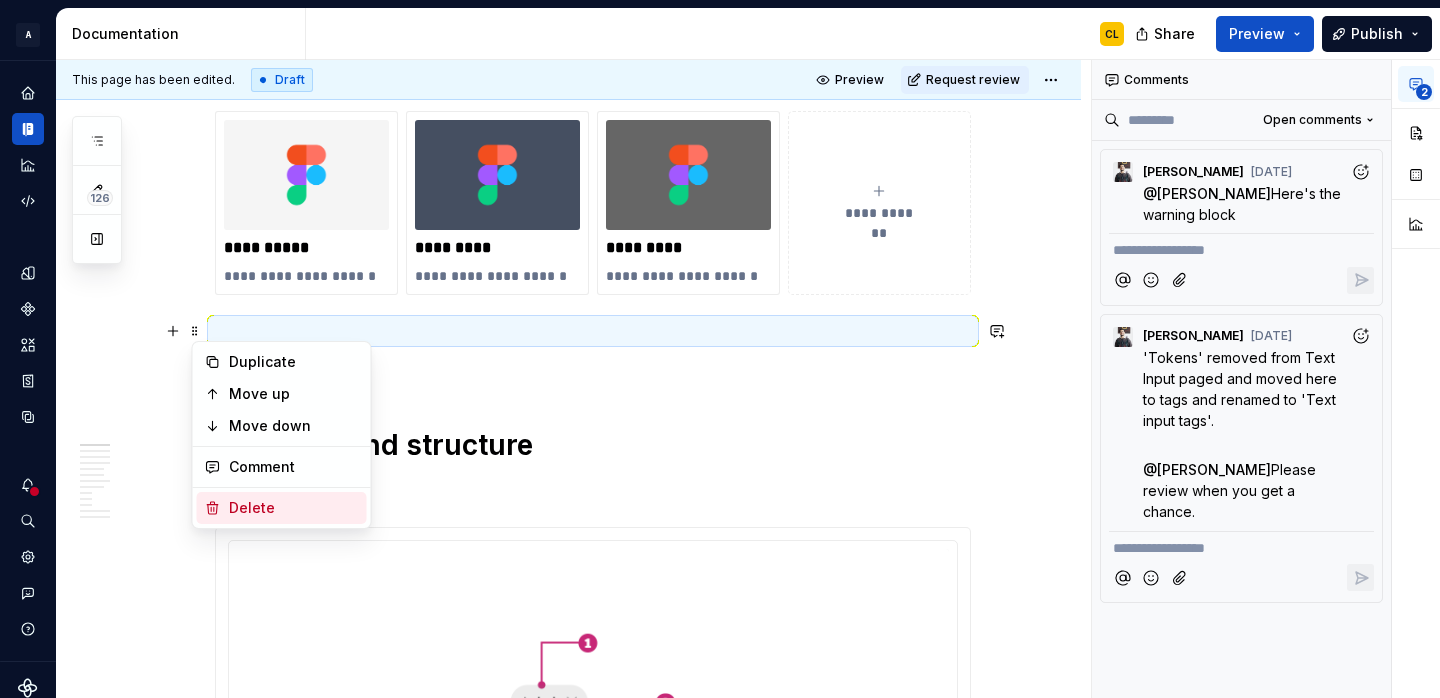 click on "Delete" at bounding box center [294, 508] 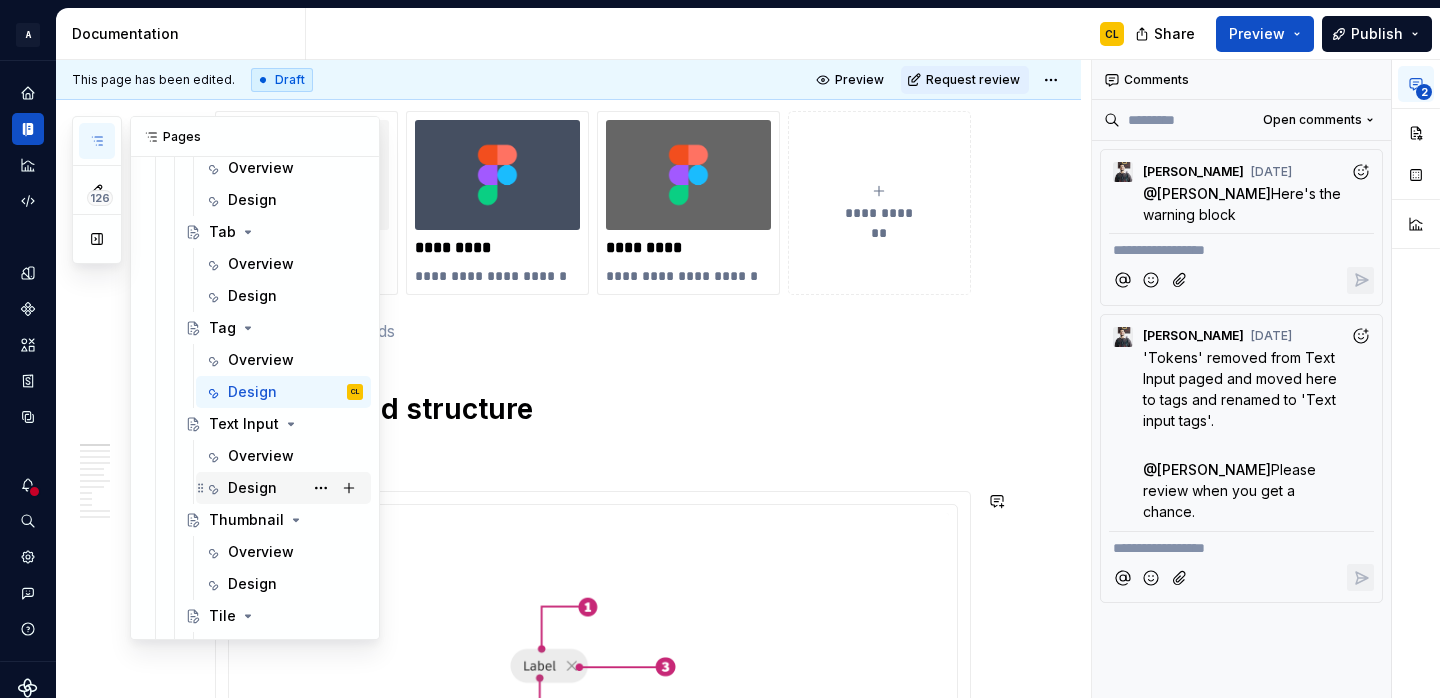 click on "Design" at bounding box center (252, 488) 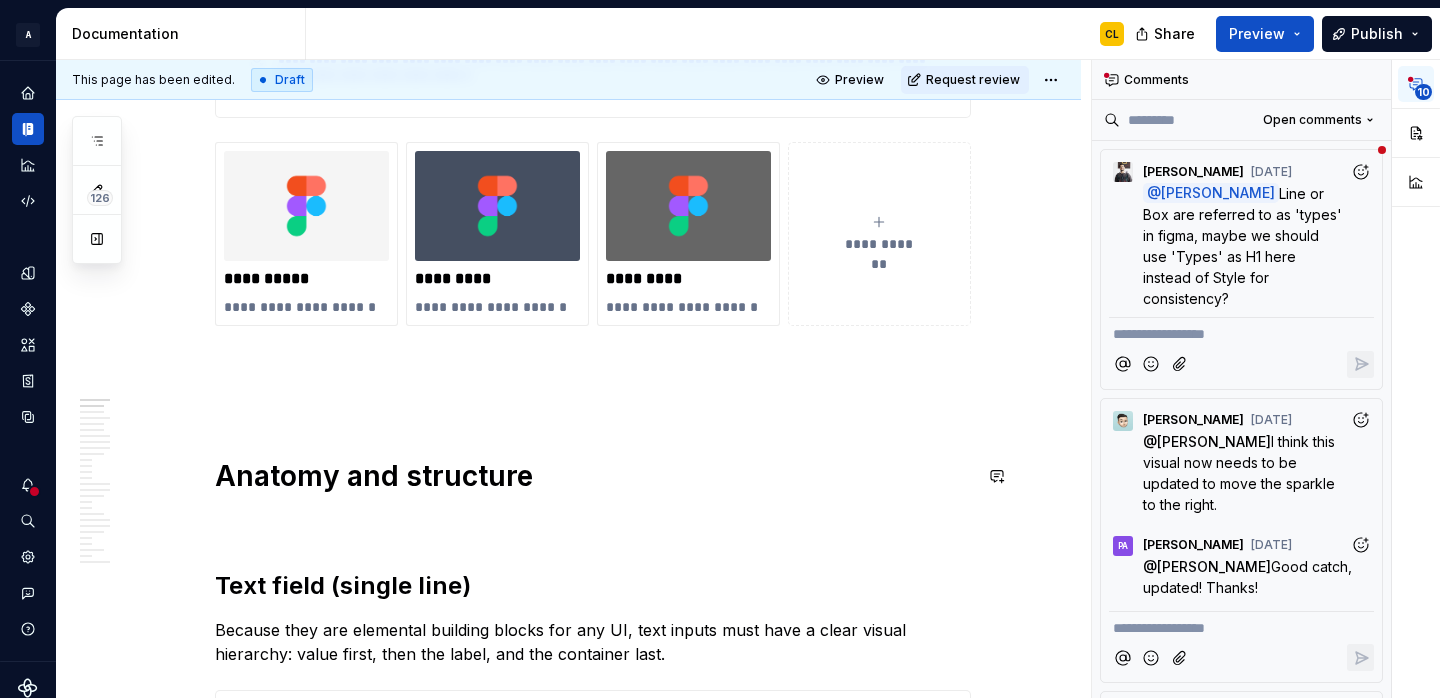 scroll, scrollTop: 561, scrollLeft: 0, axis: vertical 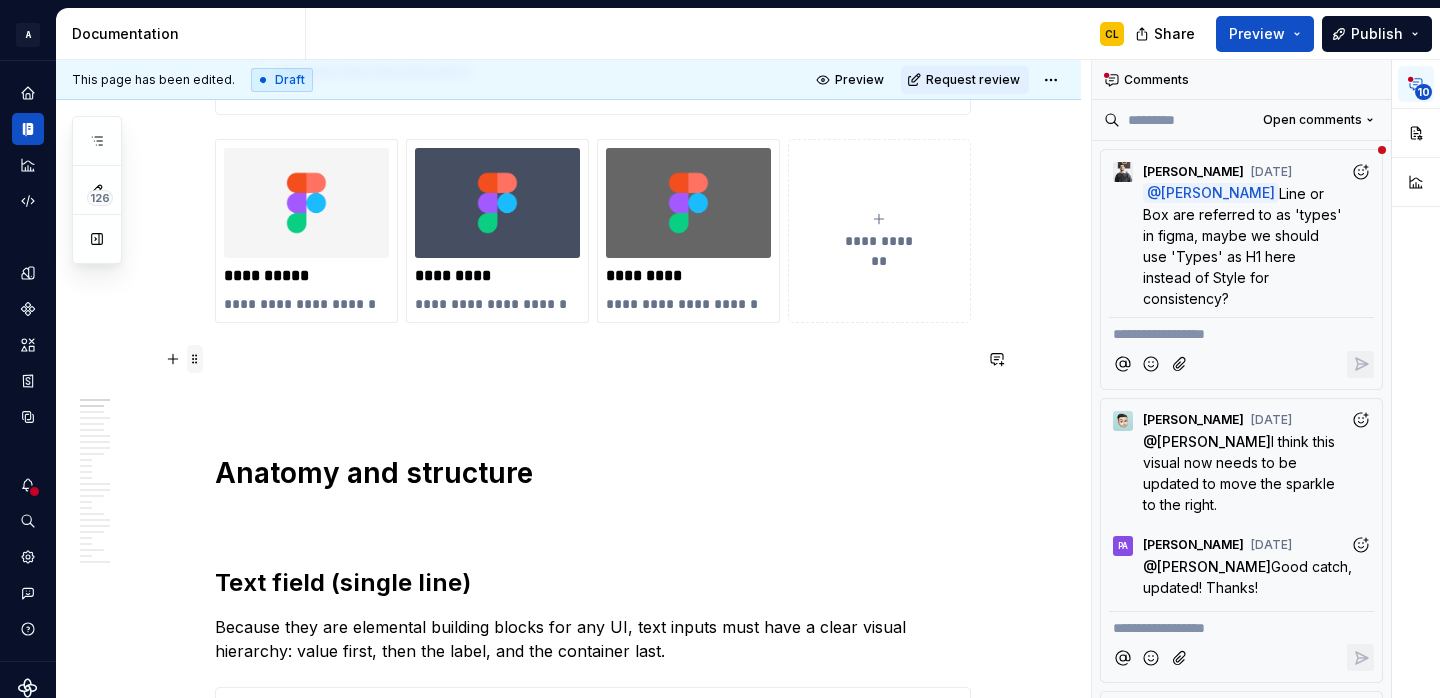 click at bounding box center (195, 359) 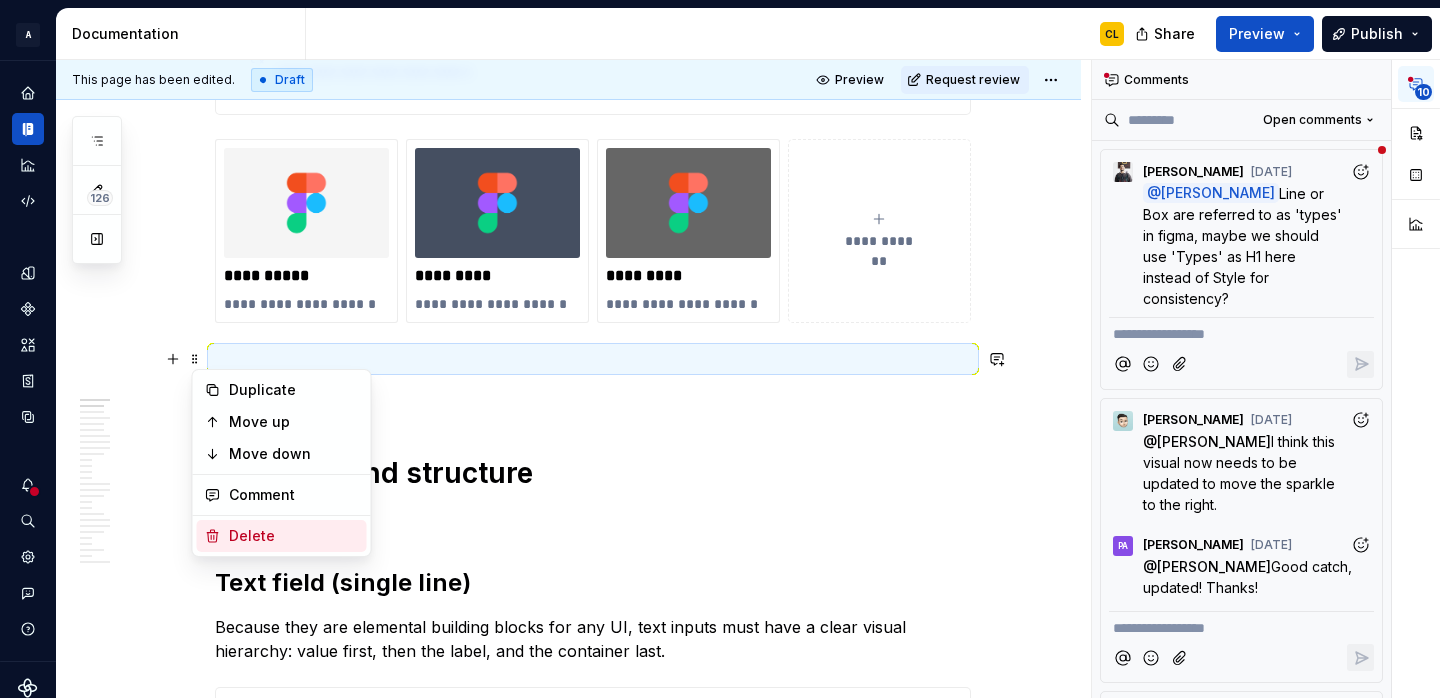 click on "Delete" at bounding box center [294, 536] 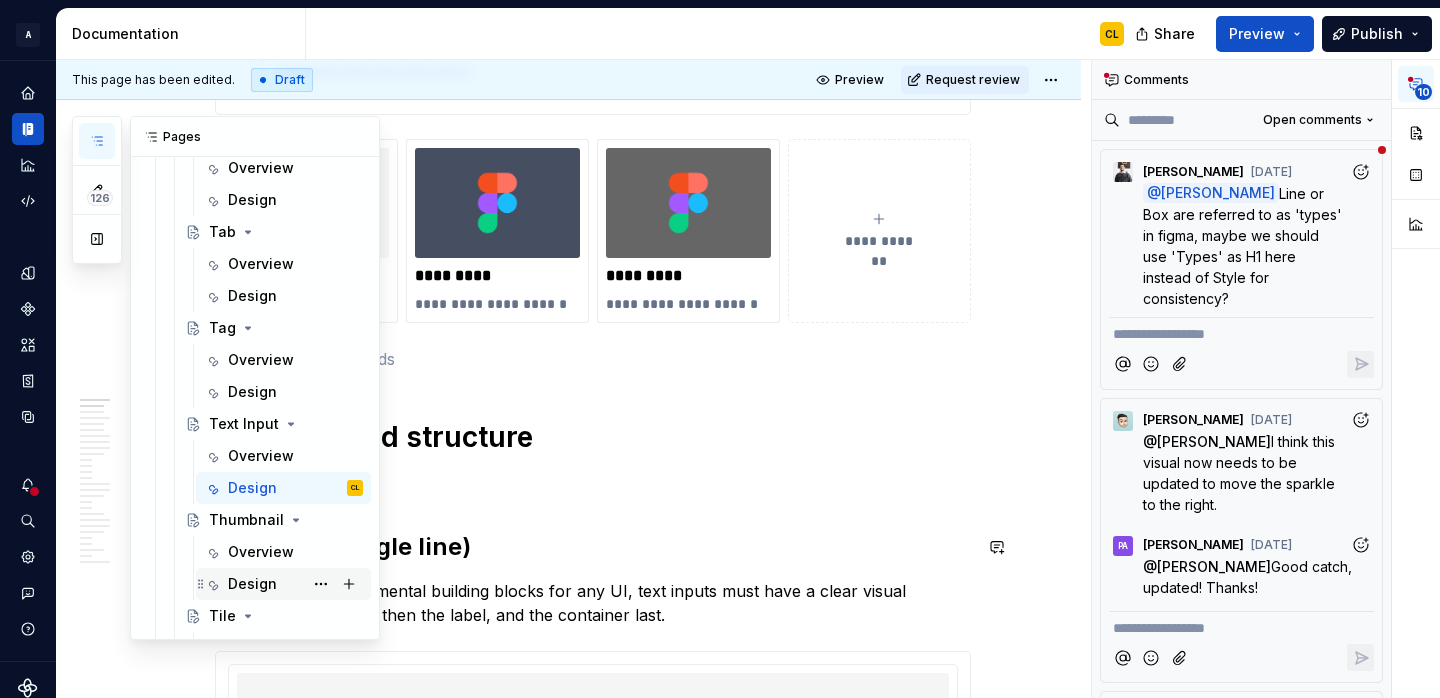 click on "Design" at bounding box center (295, 584) 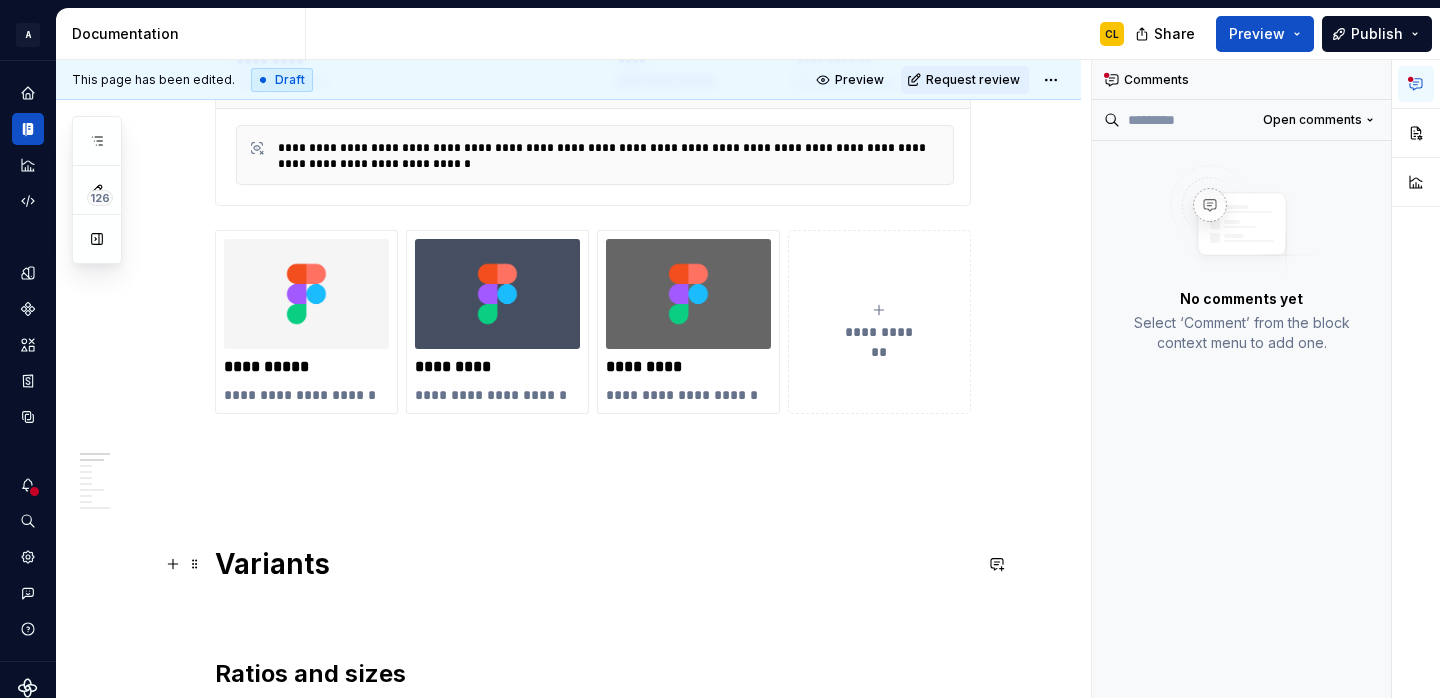scroll, scrollTop: 478, scrollLeft: 0, axis: vertical 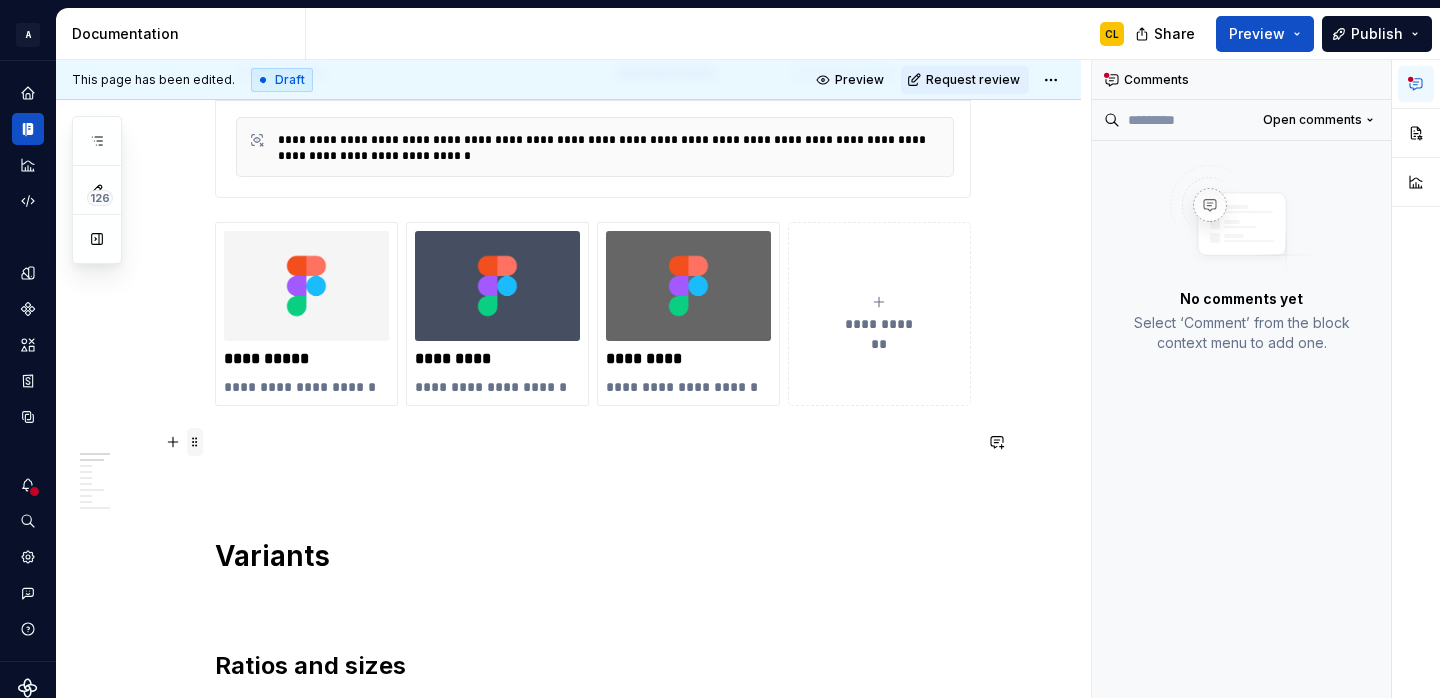 click at bounding box center (195, 442) 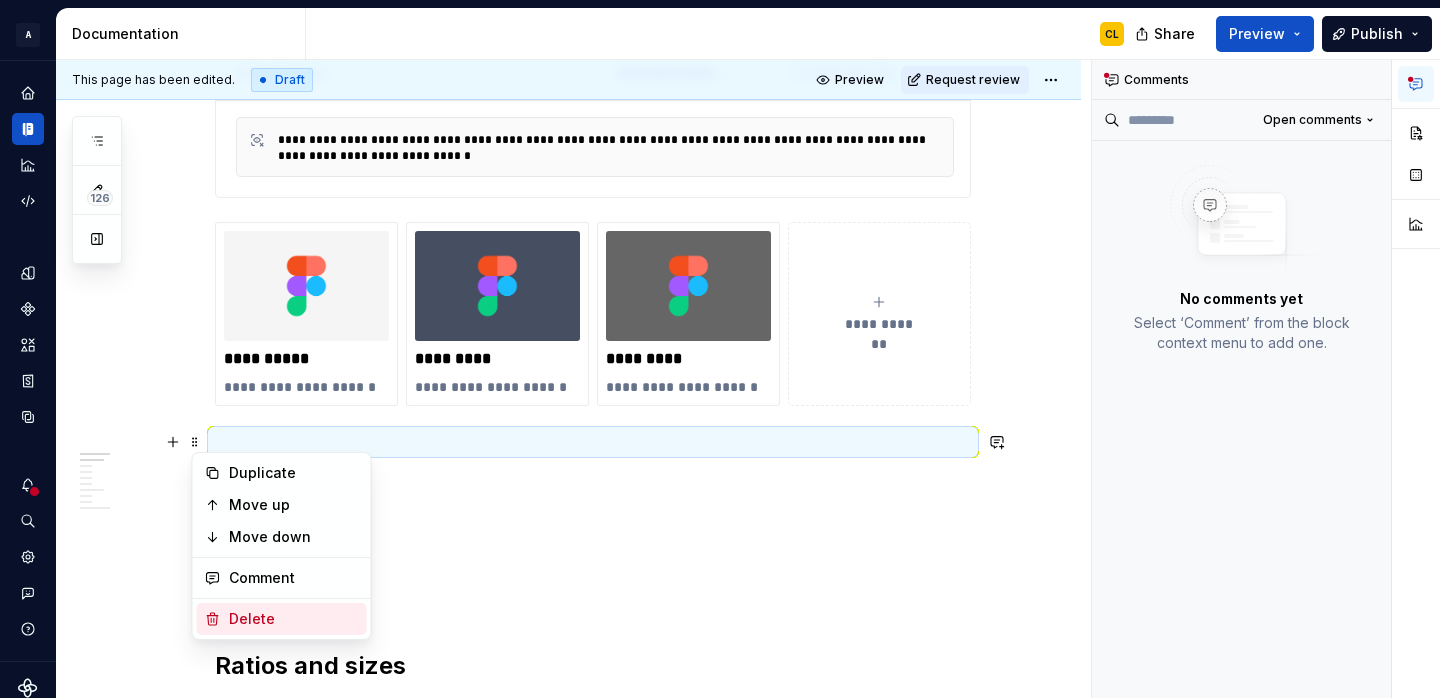 click on "Delete" at bounding box center (294, 619) 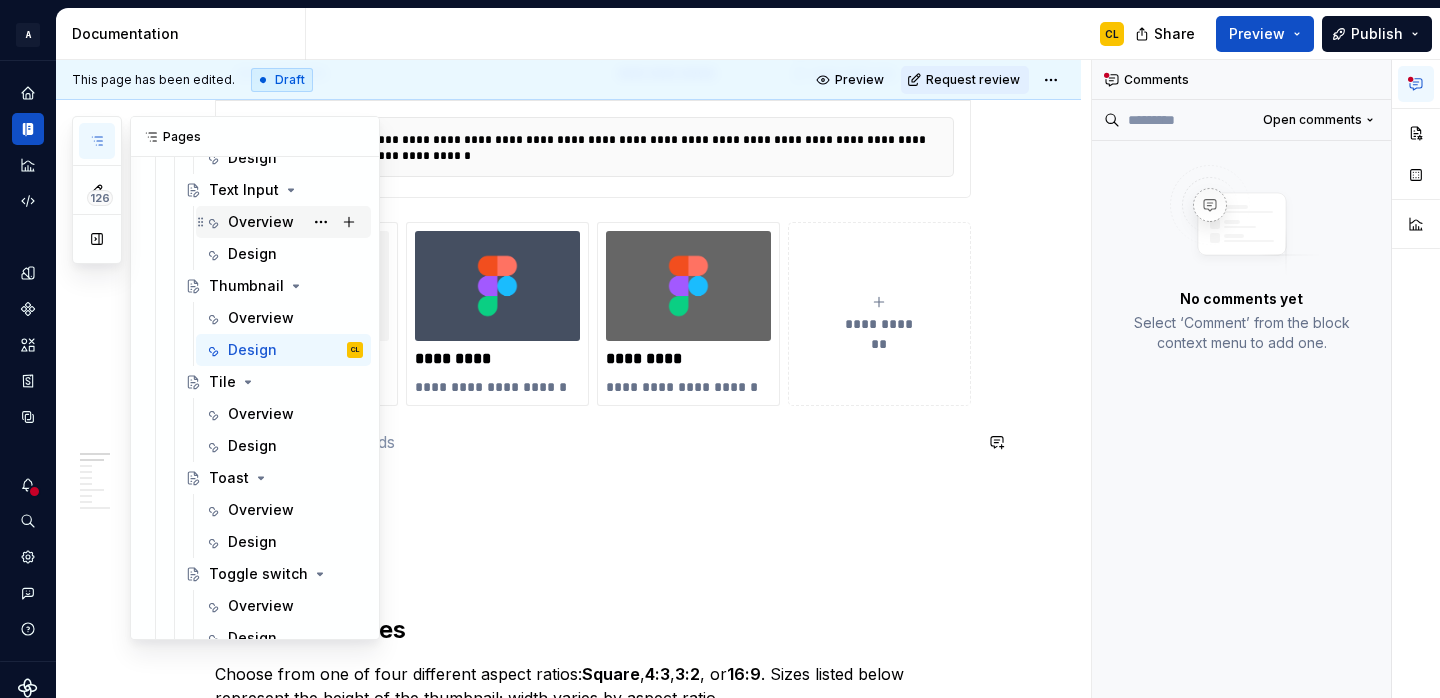 scroll, scrollTop: 4896, scrollLeft: 0, axis: vertical 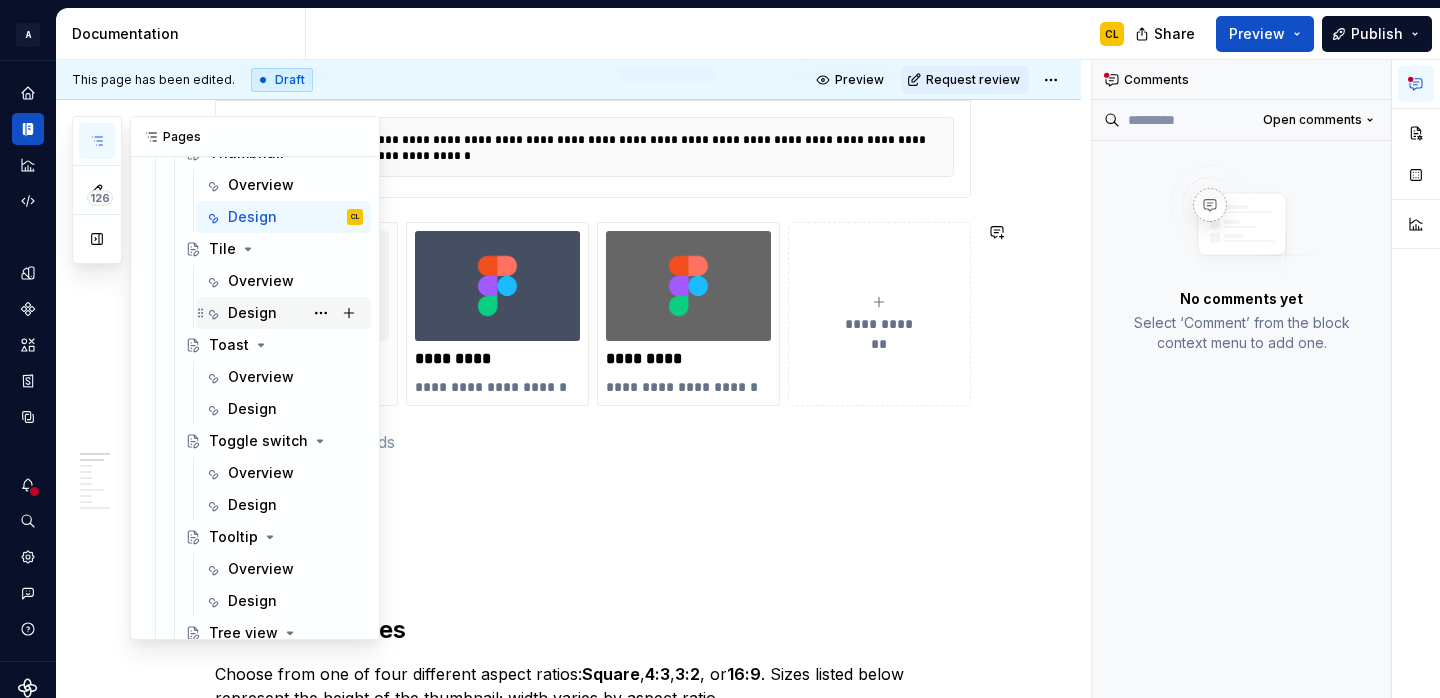 click on "Design" at bounding box center [252, 313] 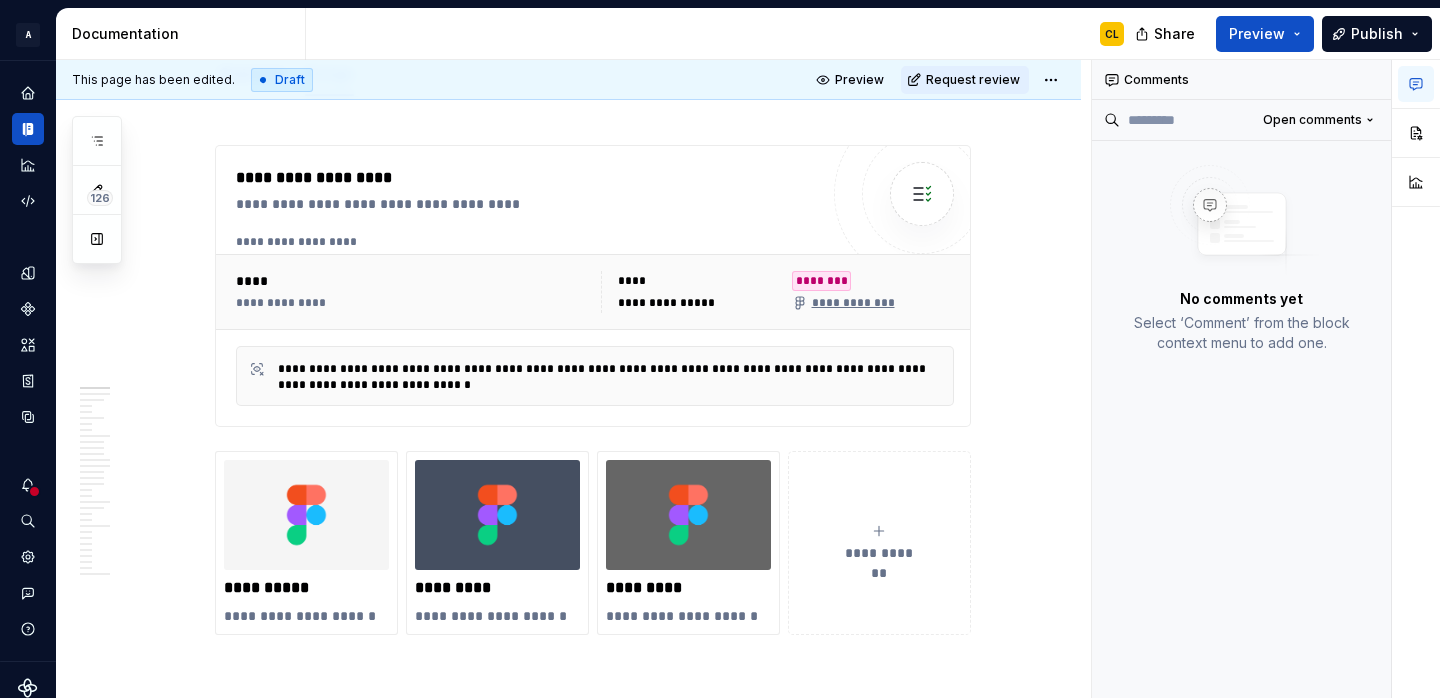 scroll, scrollTop: 468, scrollLeft: 0, axis: vertical 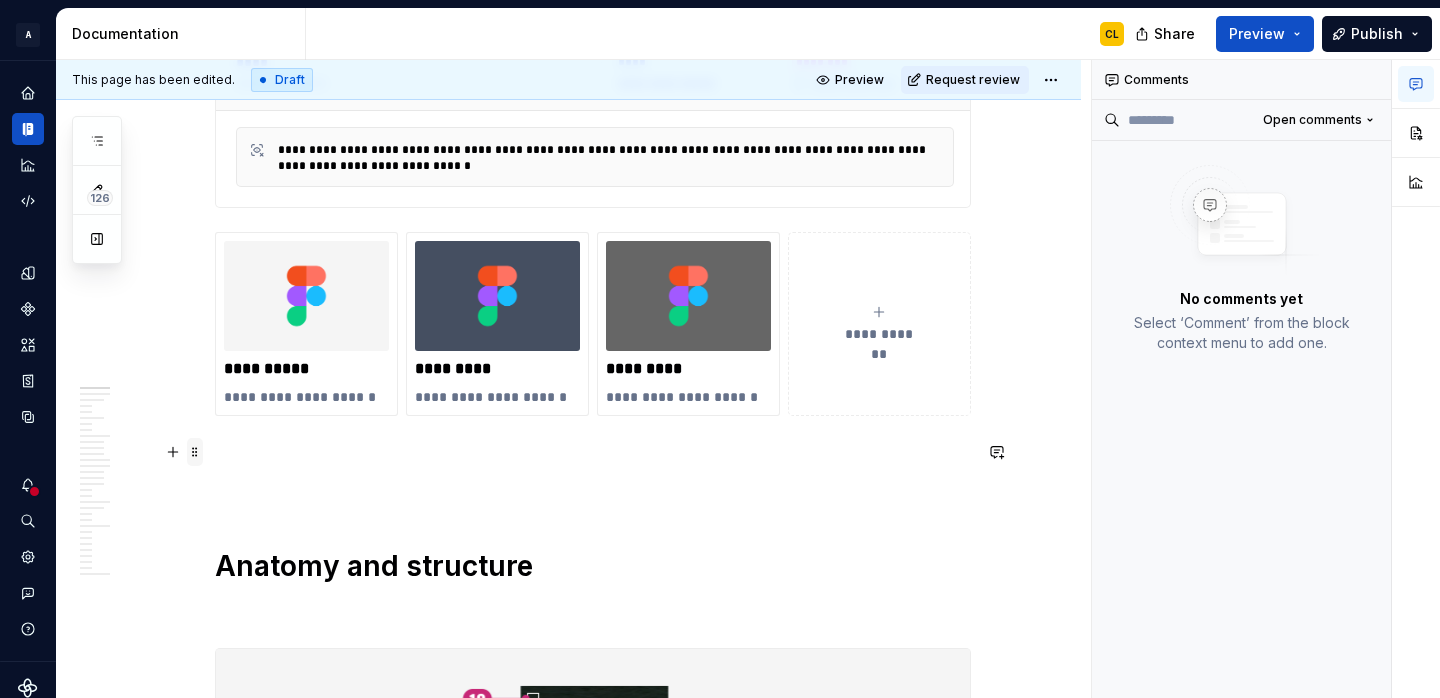 click at bounding box center (195, 452) 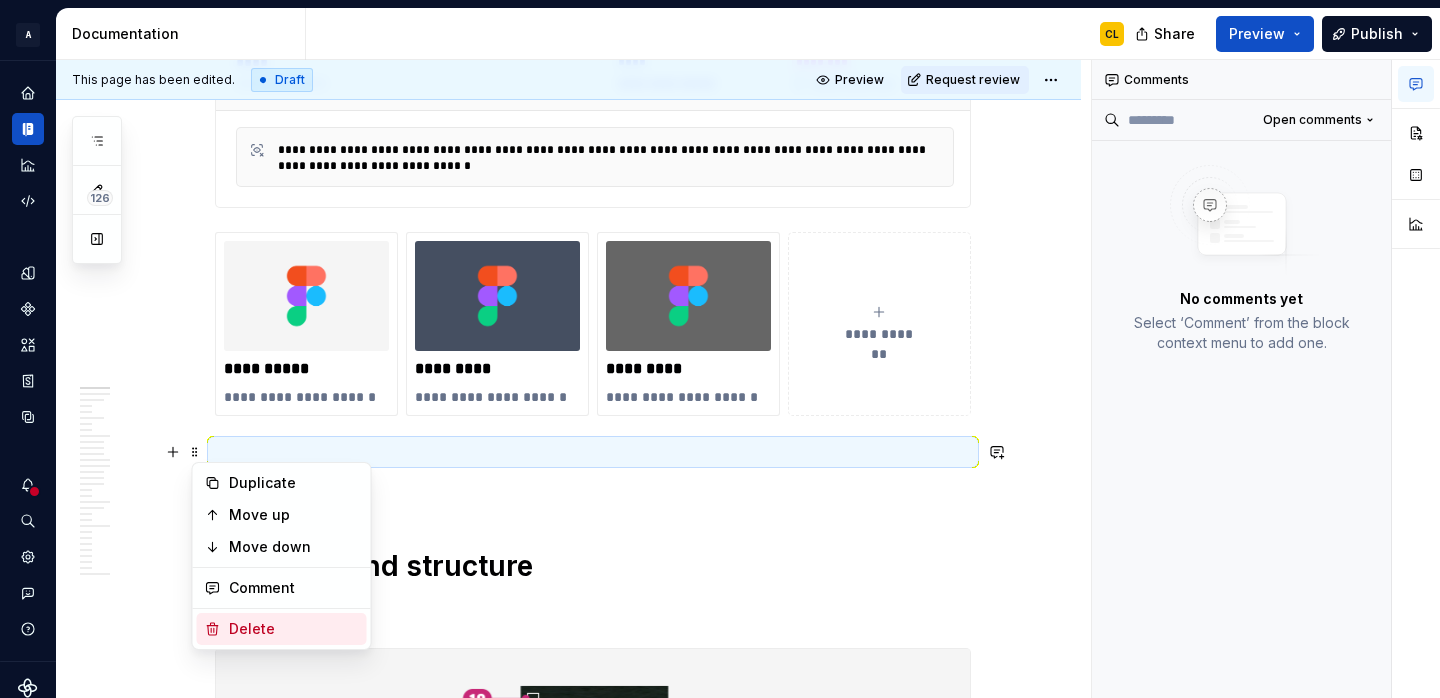 click on "Delete" at bounding box center (294, 629) 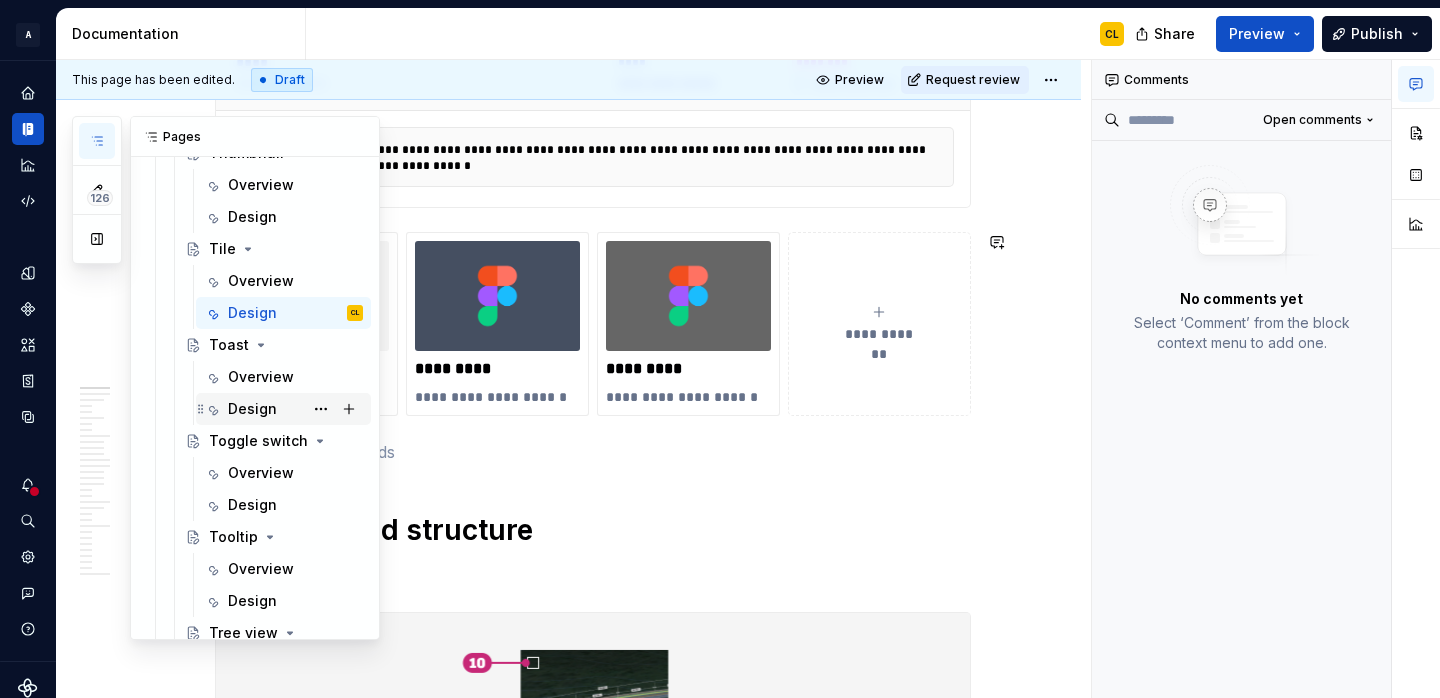 click on "Design" at bounding box center [252, 409] 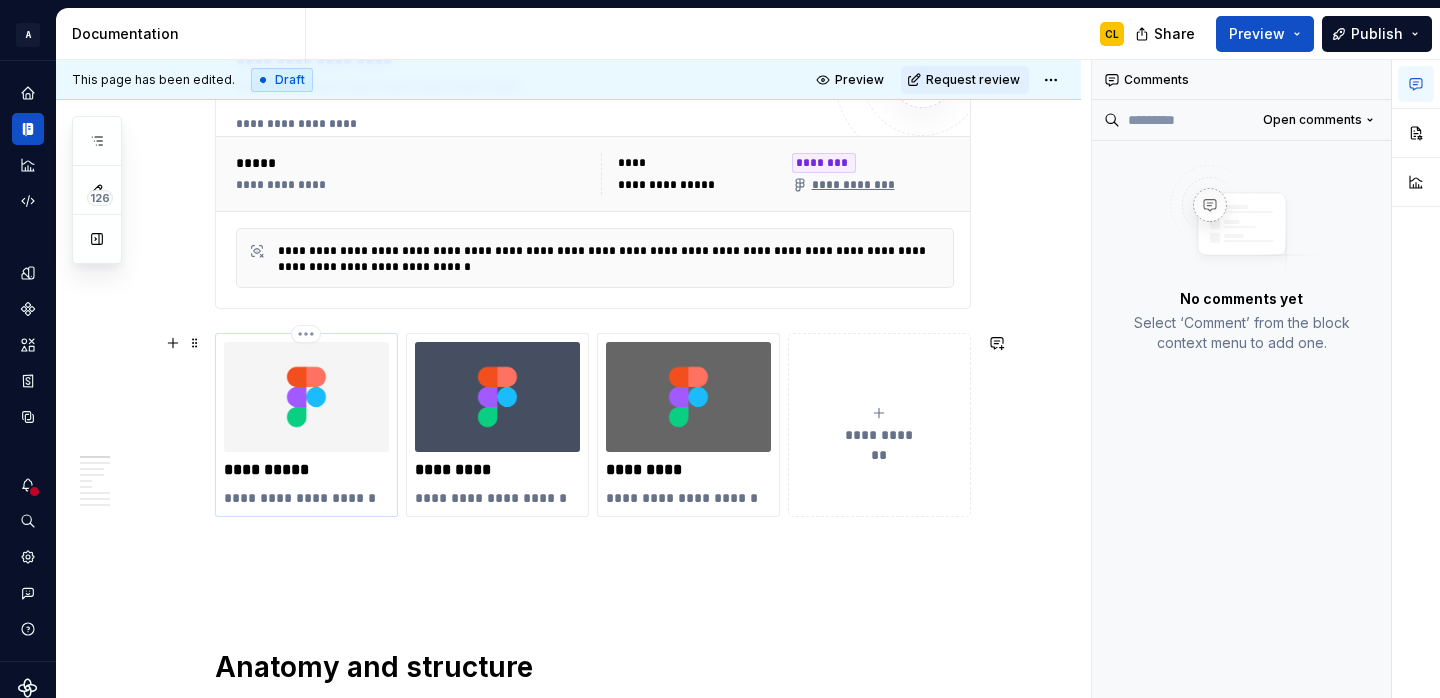 scroll, scrollTop: 374, scrollLeft: 0, axis: vertical 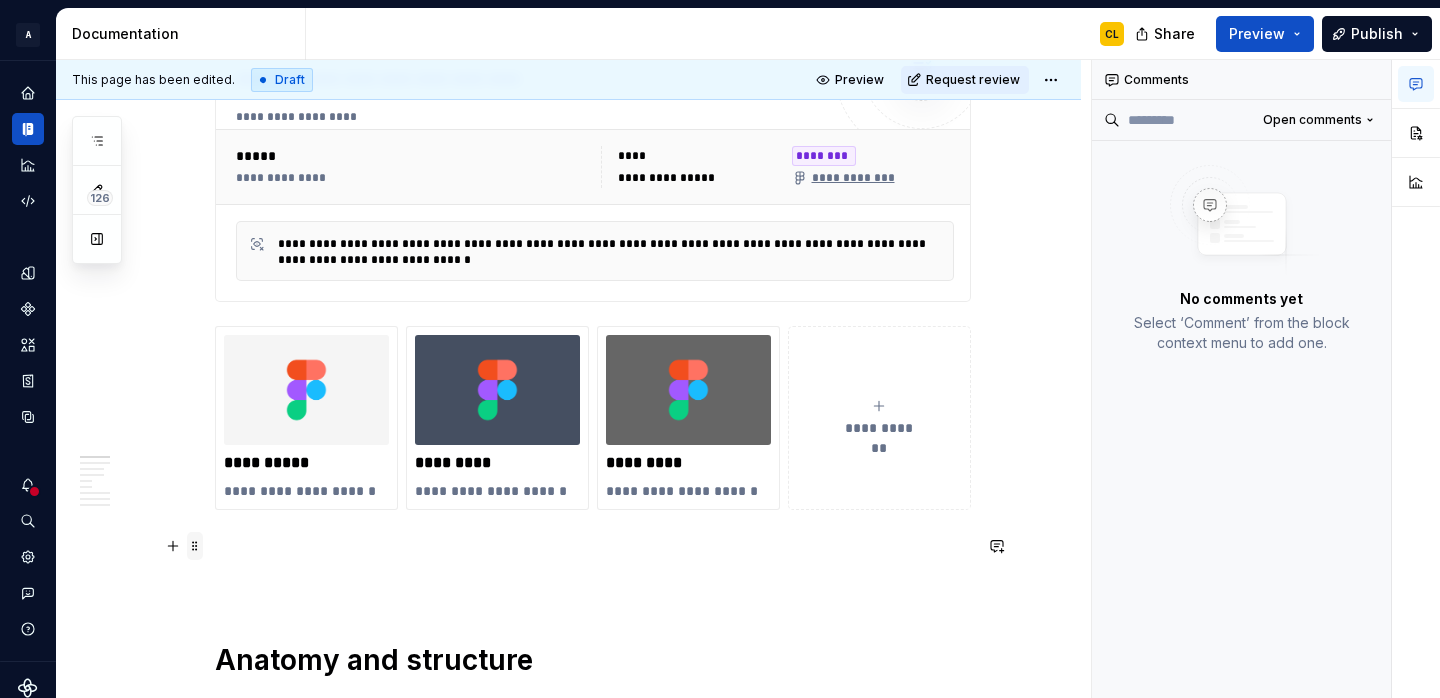 click at bounding box center [195, 546] 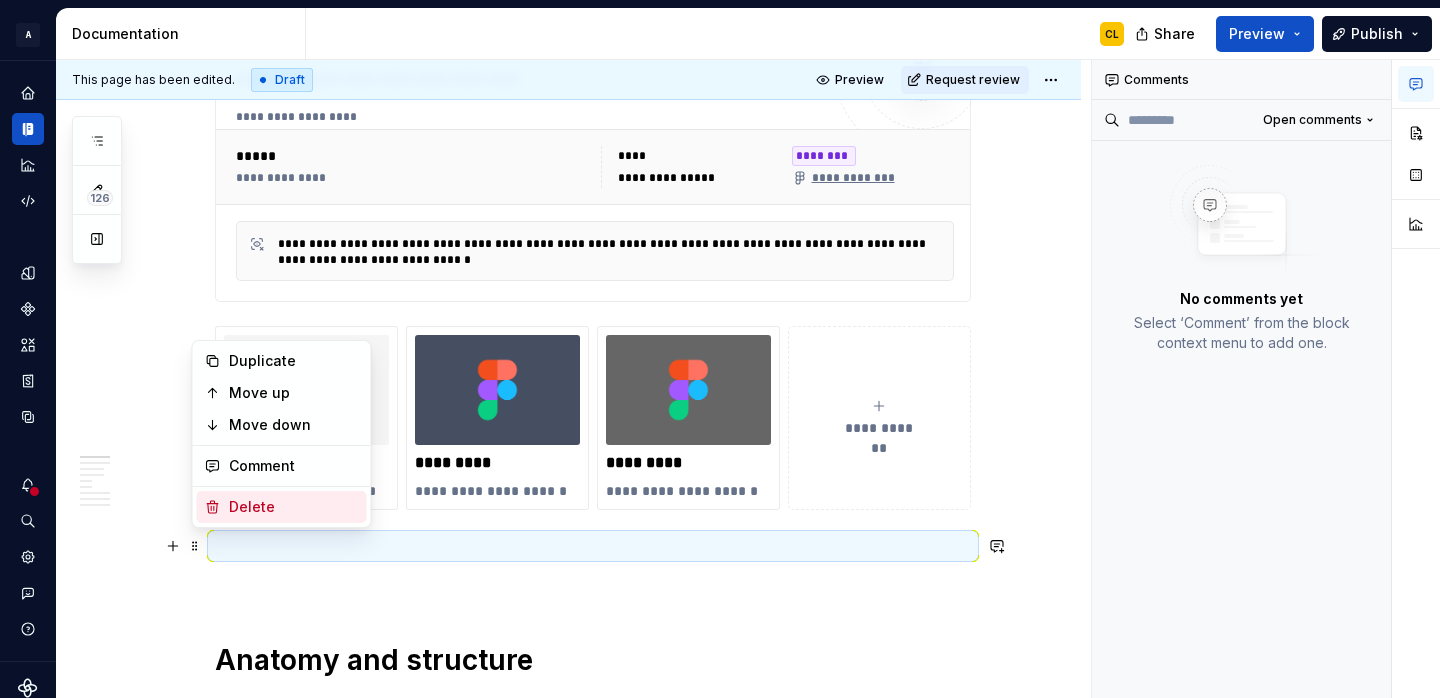 click on "Delete" at bounding box center [294, 507] 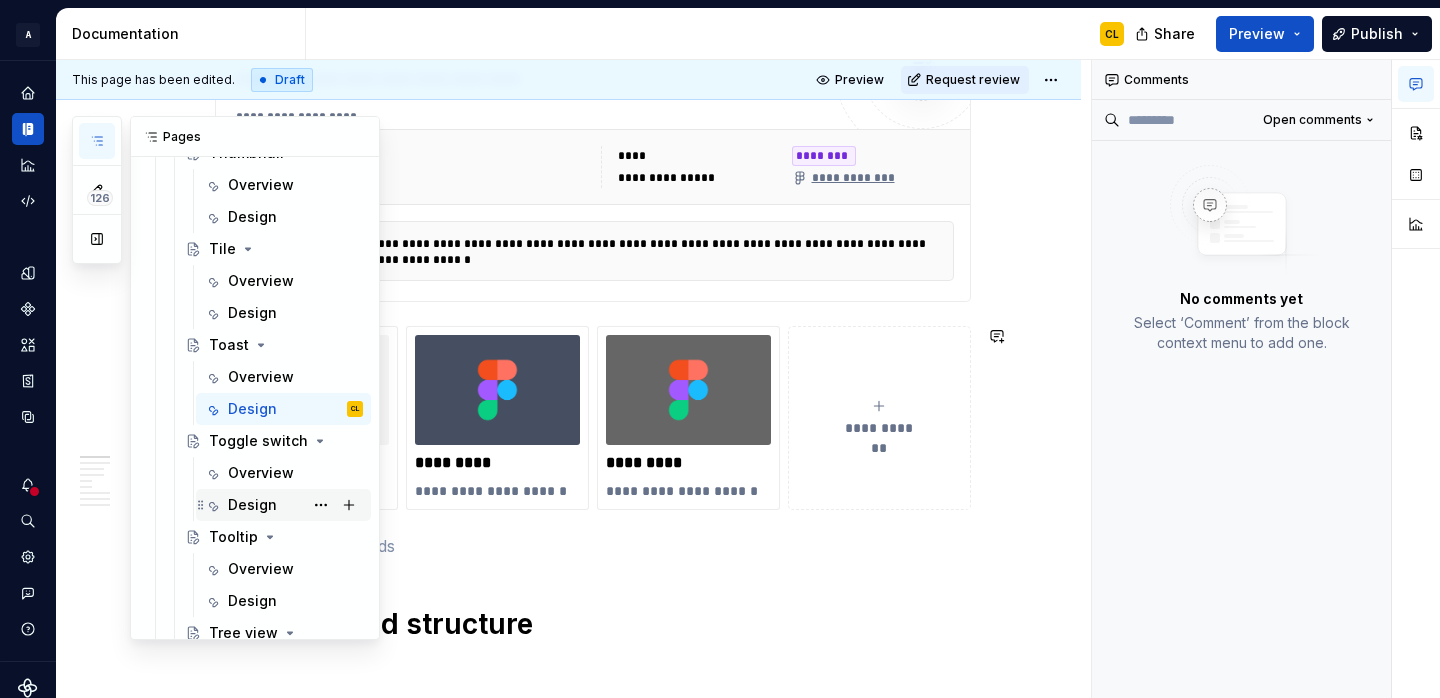 click on "Design" at bounding box center [252, 505] 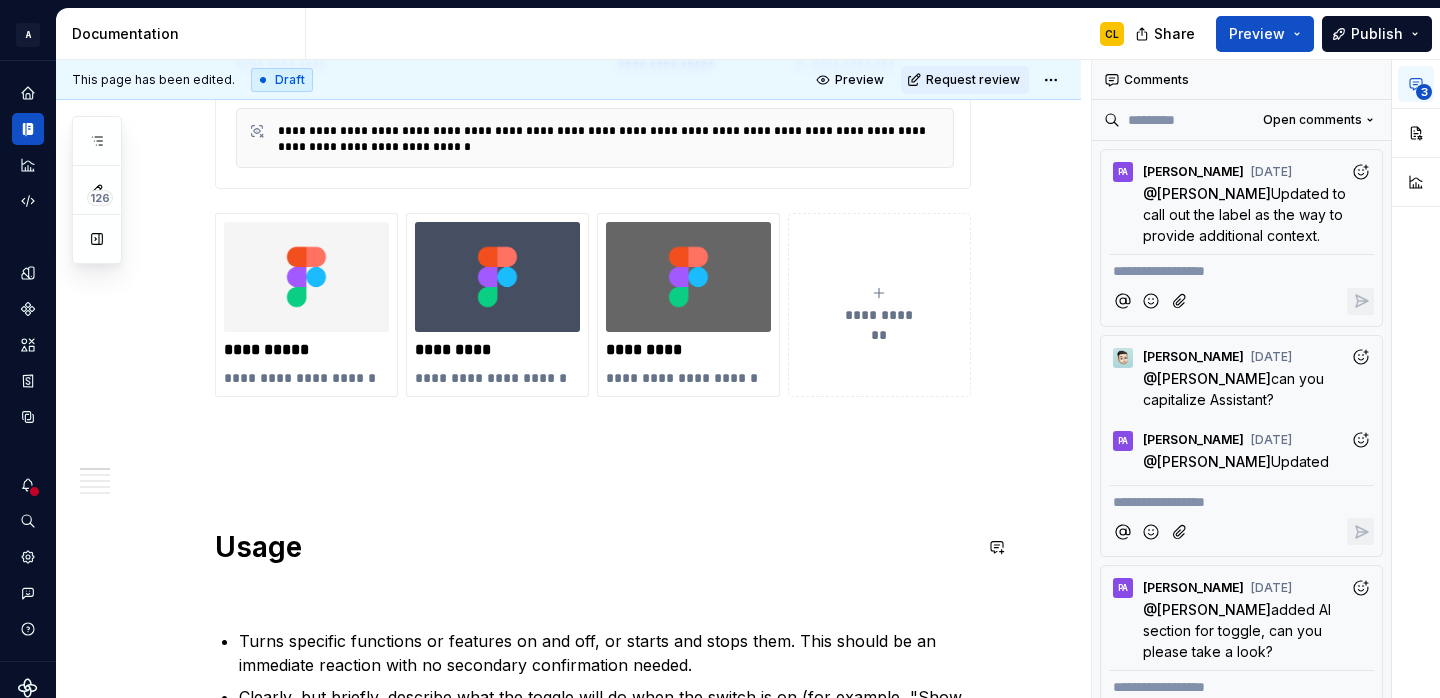 scroll, scrollTop: 504, scrollLeft: 0, axis: vertical 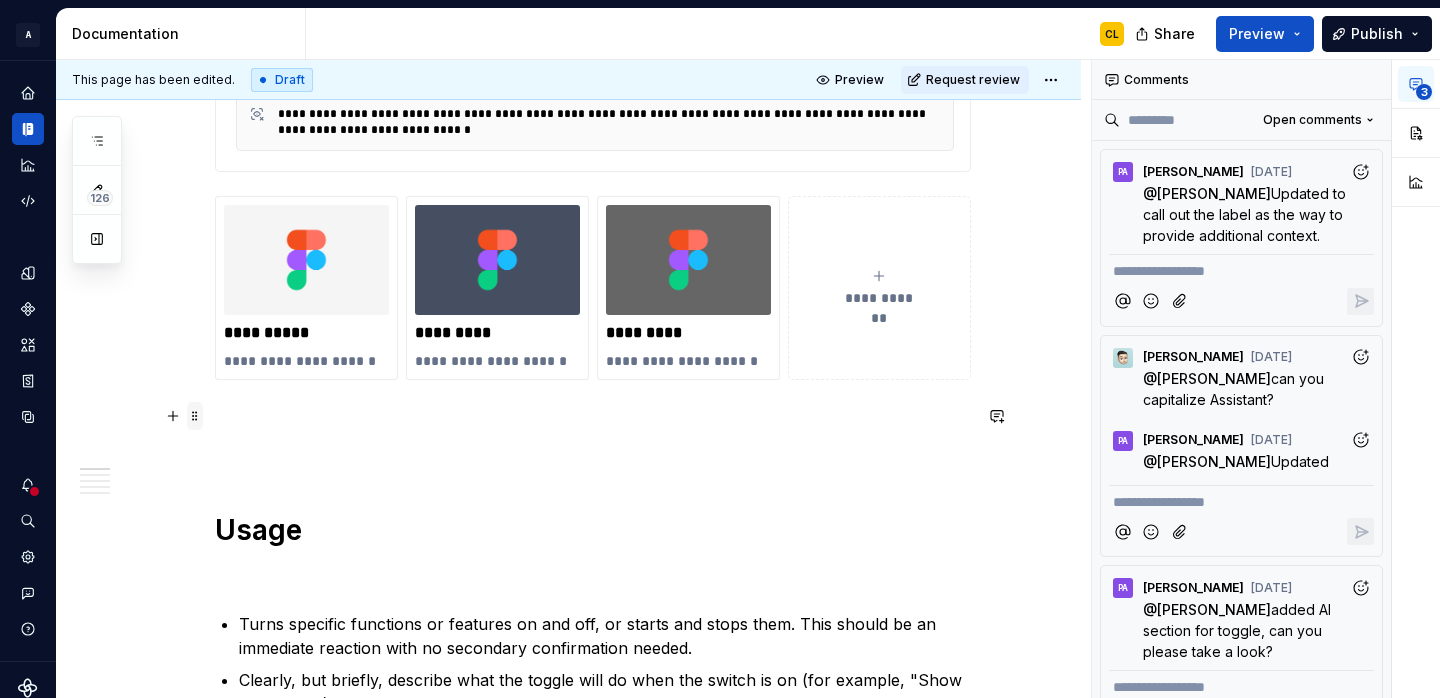 click at bounding box center (195, 416) 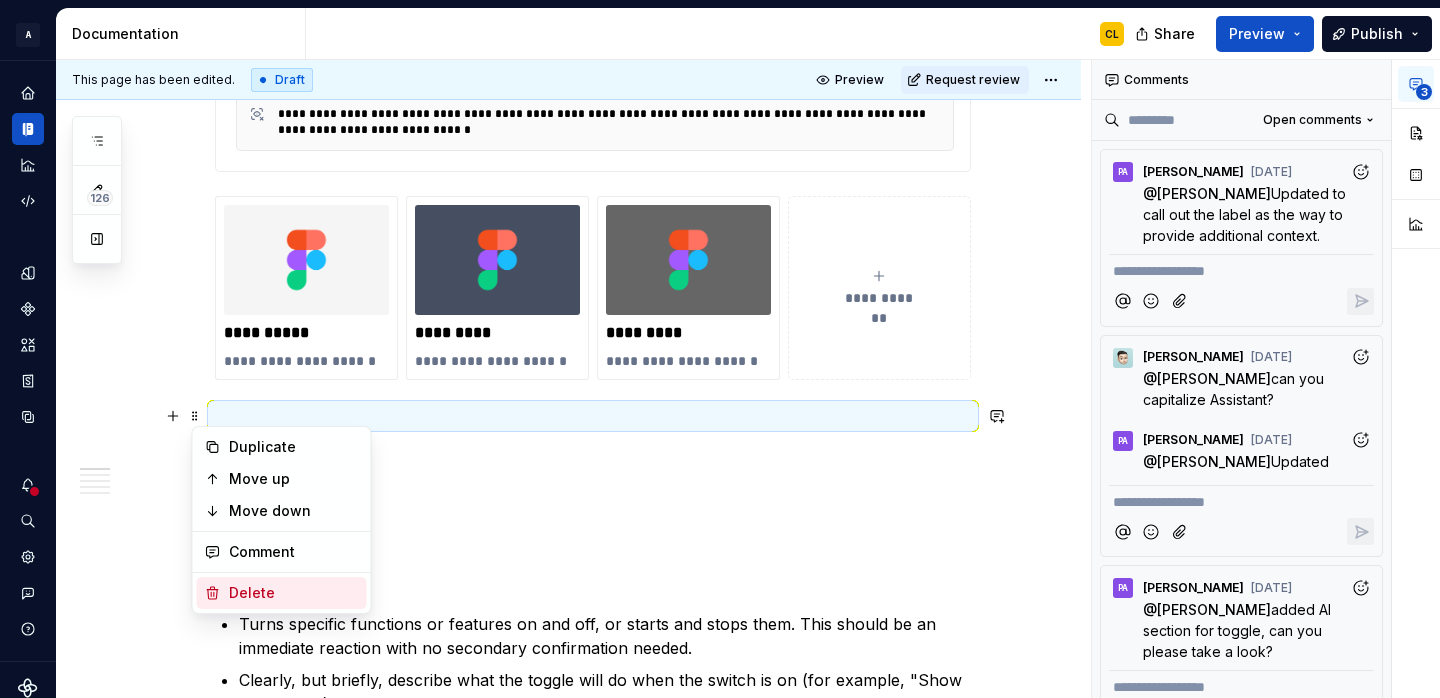 click on "Delete" at bounding box center [294, 593] 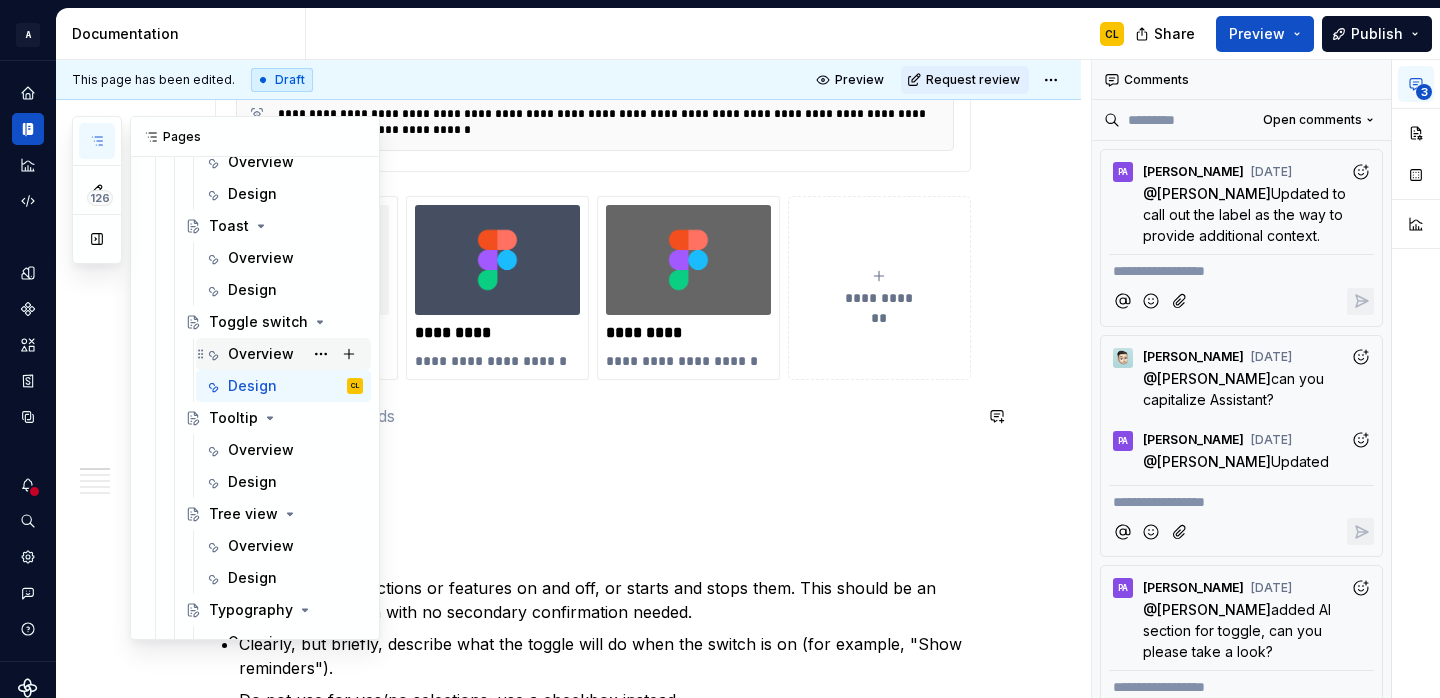 scroll, scrollTop: 5023, scrollLeft: 0, axis: vertical 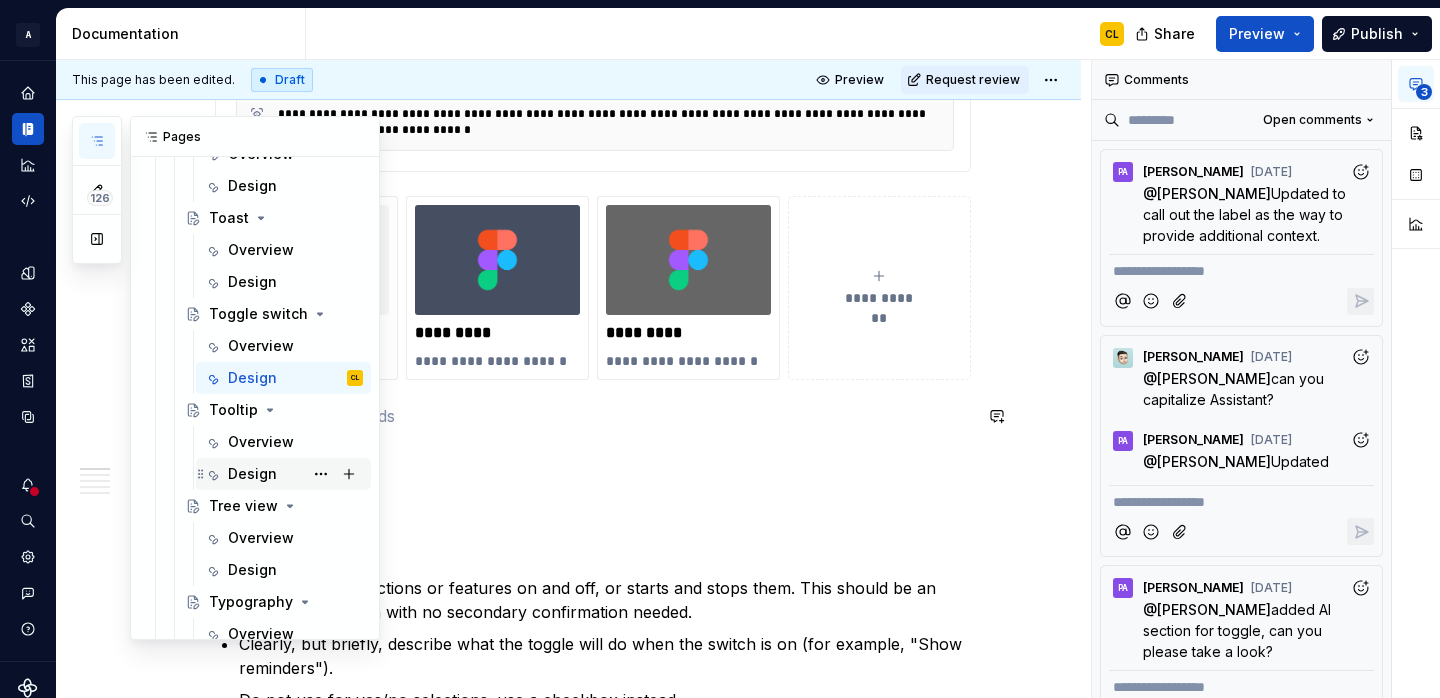 click on "Design" at bounding box center [252, 474] 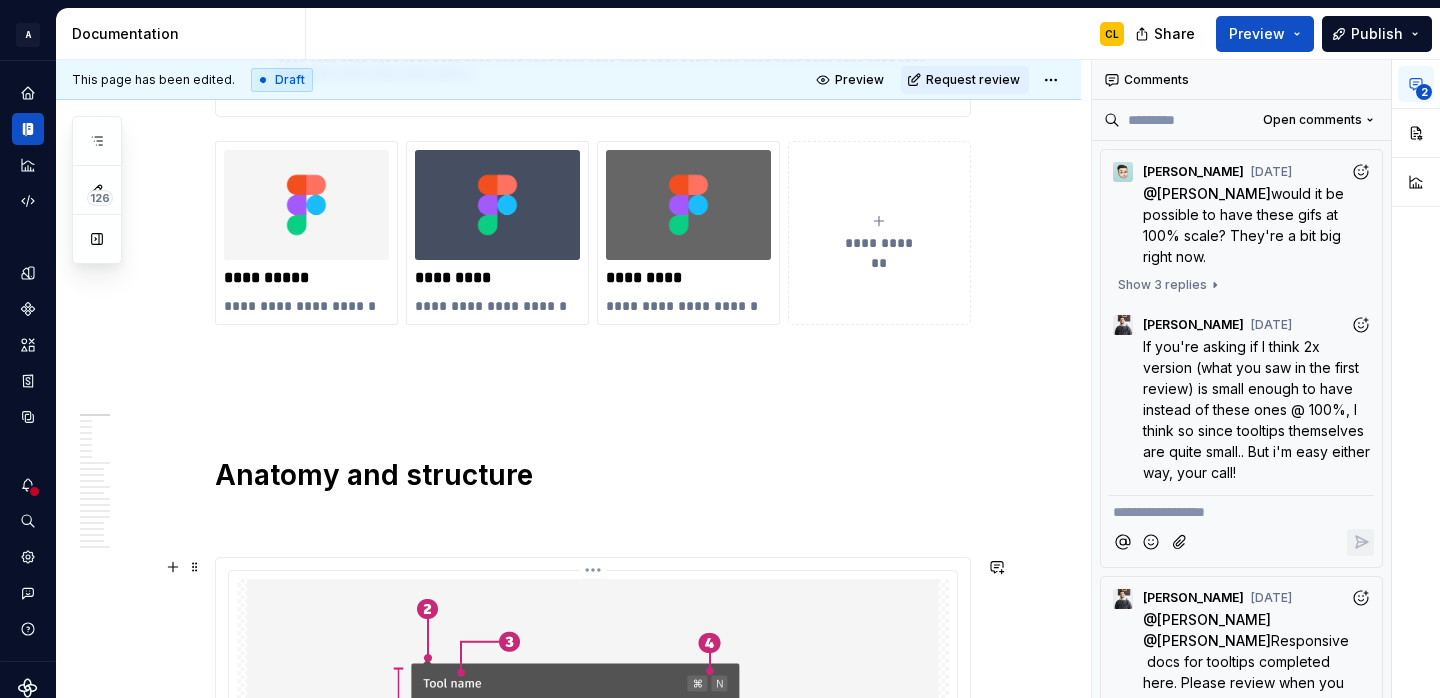 scroll, scrollTop: 598, scrollLeft: 0, axis: vertical 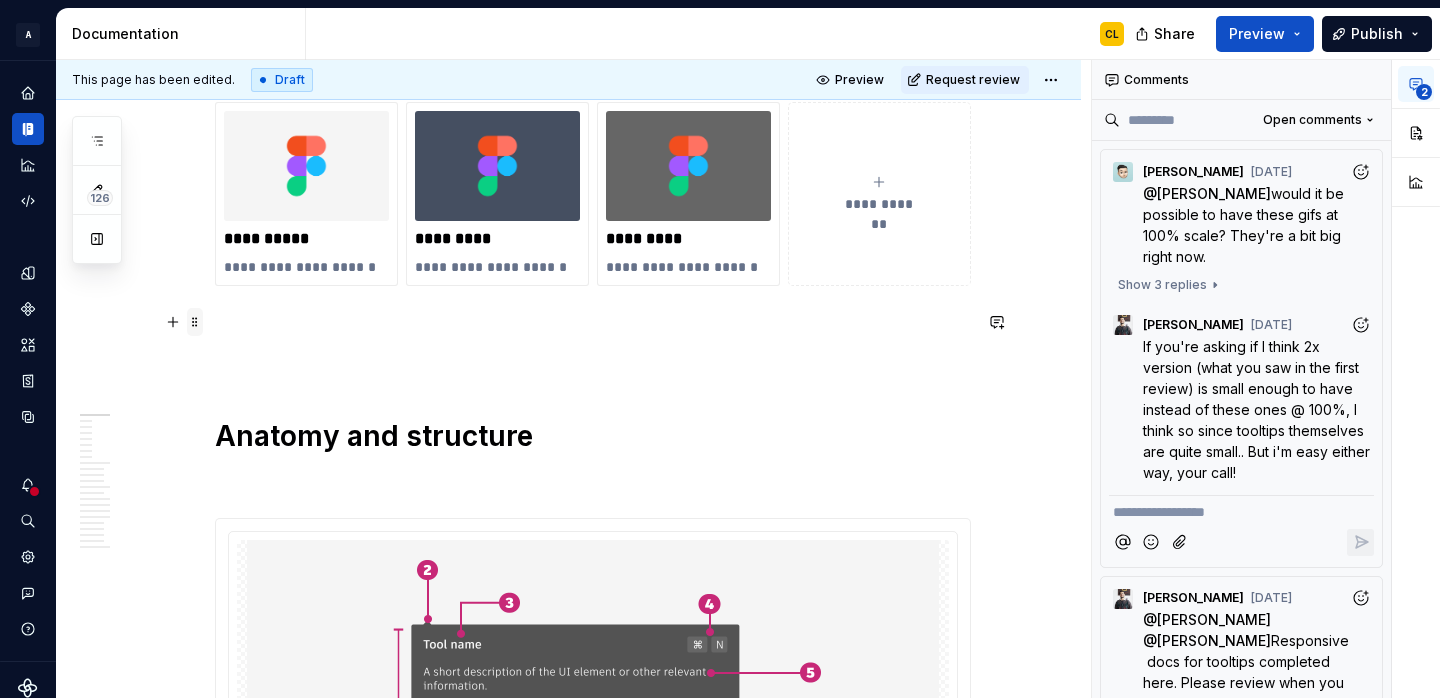 click at bounding box center [195, 322] 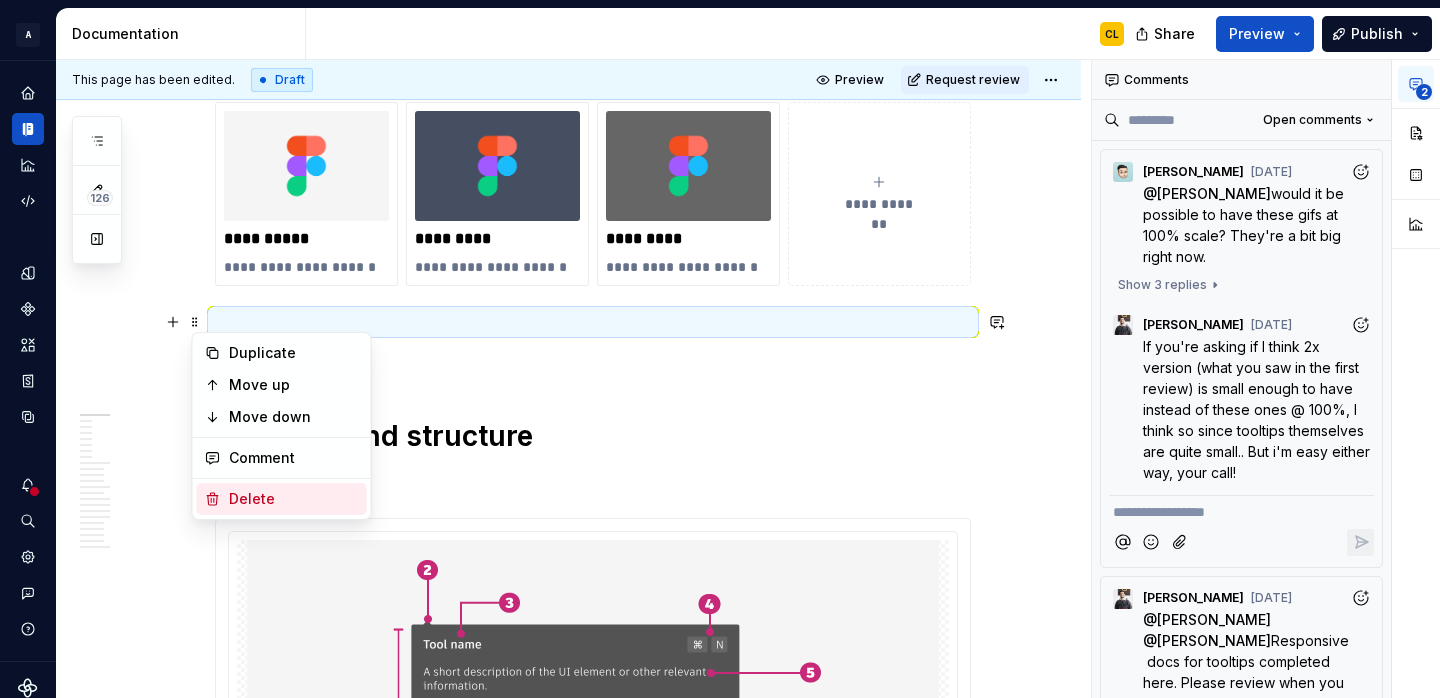 click on "Delete" at bounding box center [294, 499] 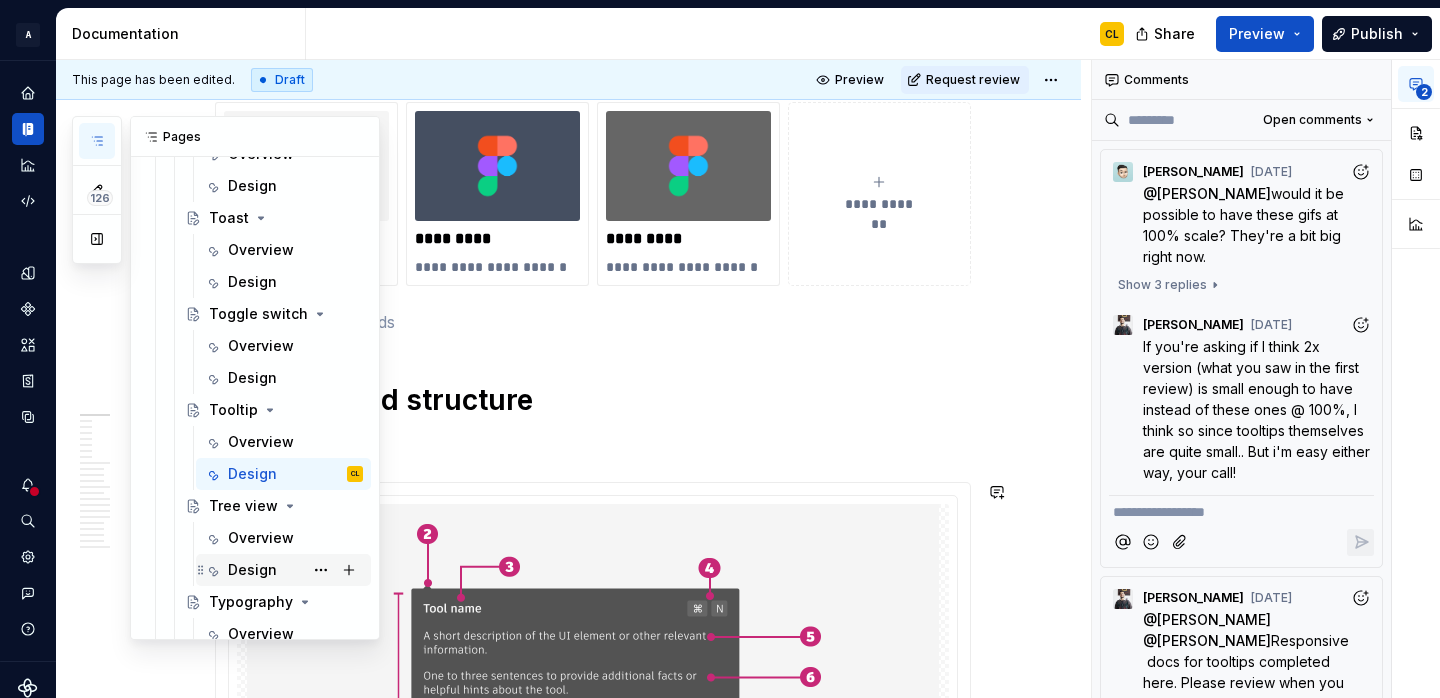 click on "Design" at bounding box center [252, 570] 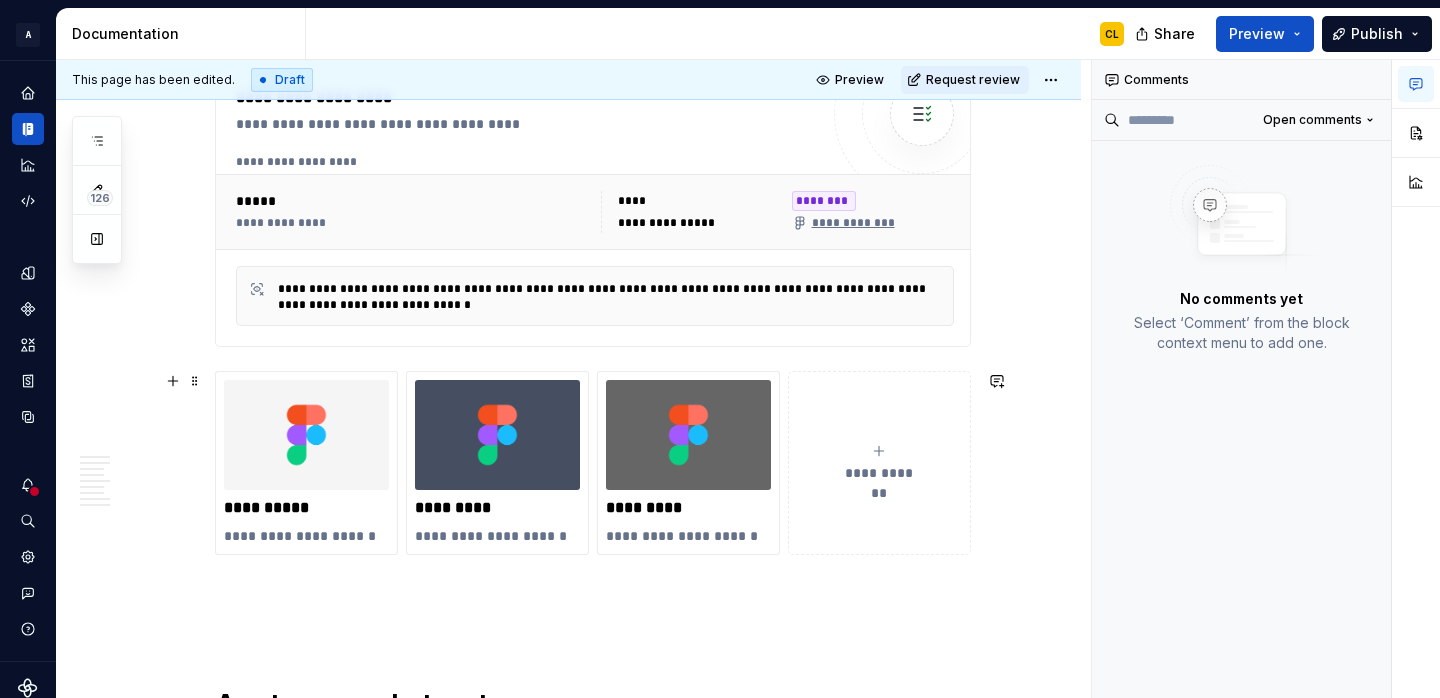 scroll, scrollTop: 518, scrollLeft: 0, axis: vertical 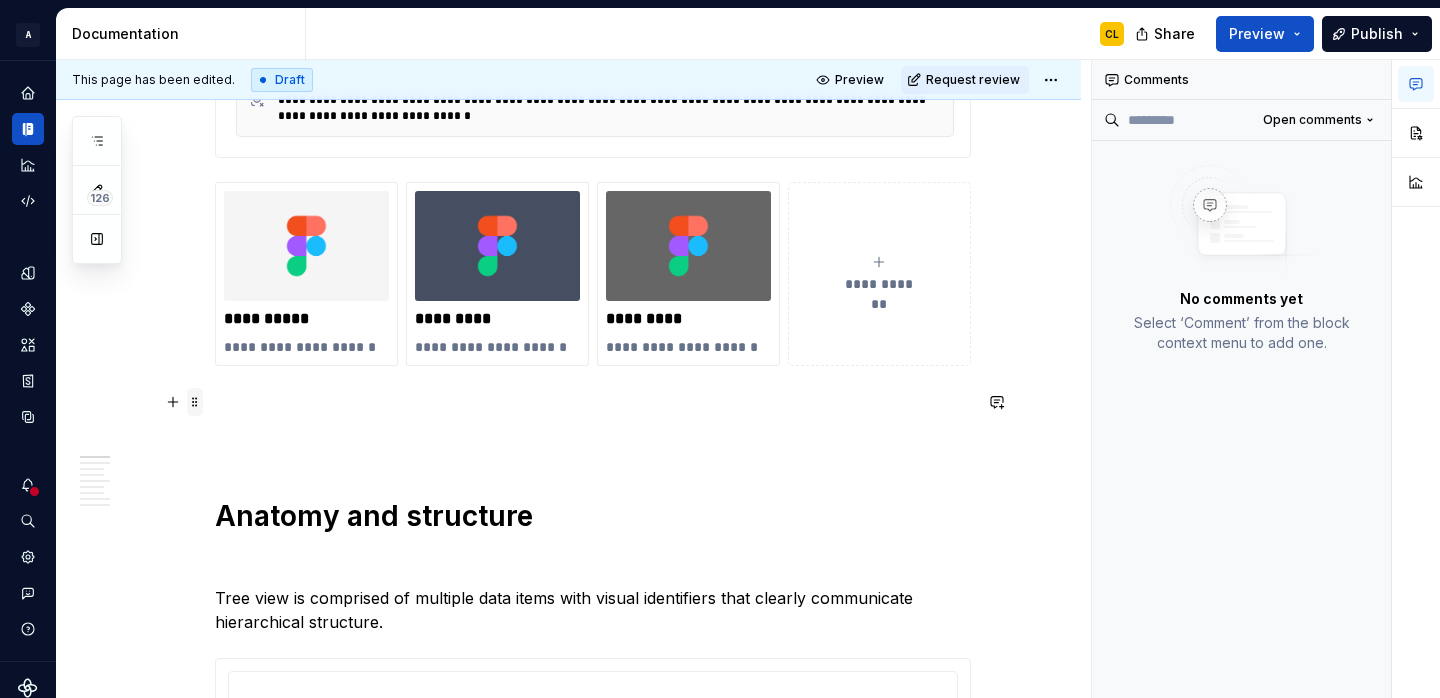 click at bounding box center (195, 402) 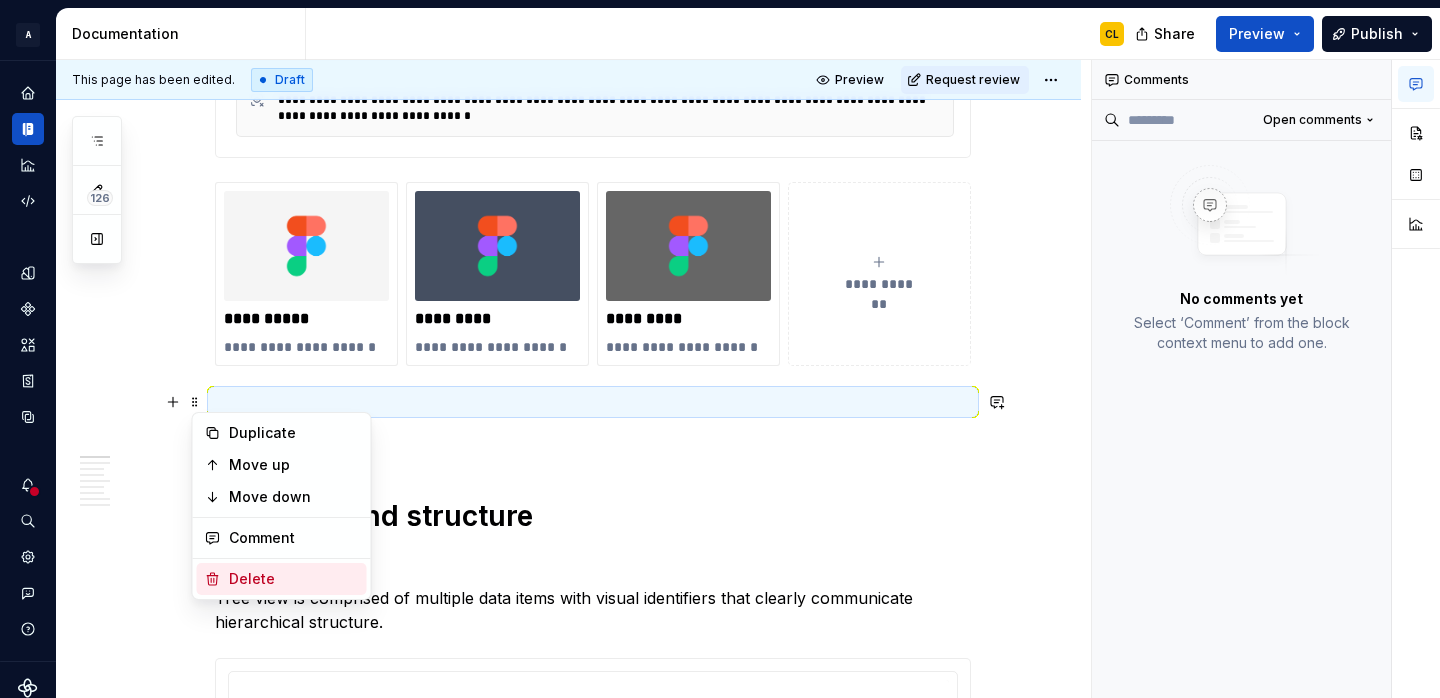 click on "Delete" at bounding box center [282, 579] 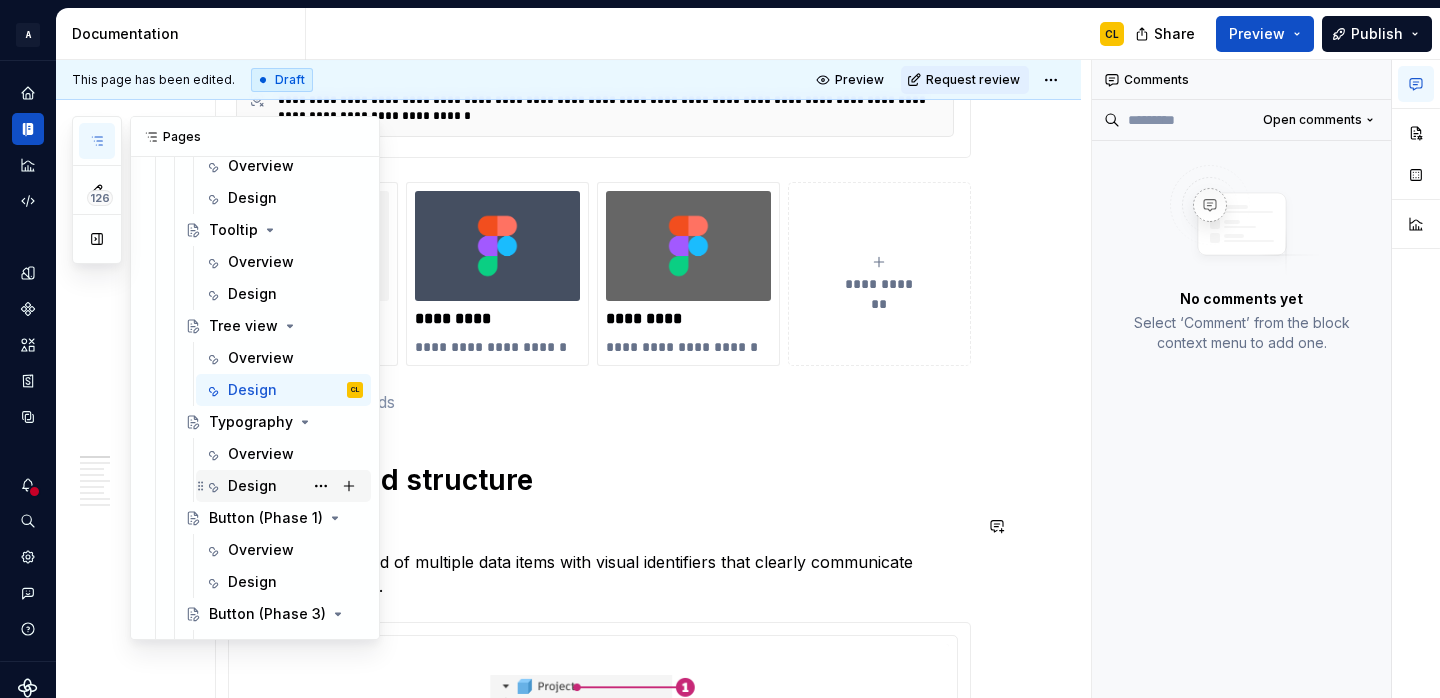 scroll, scrollTop: 5206, scrollLeft: 0, axis: vertical 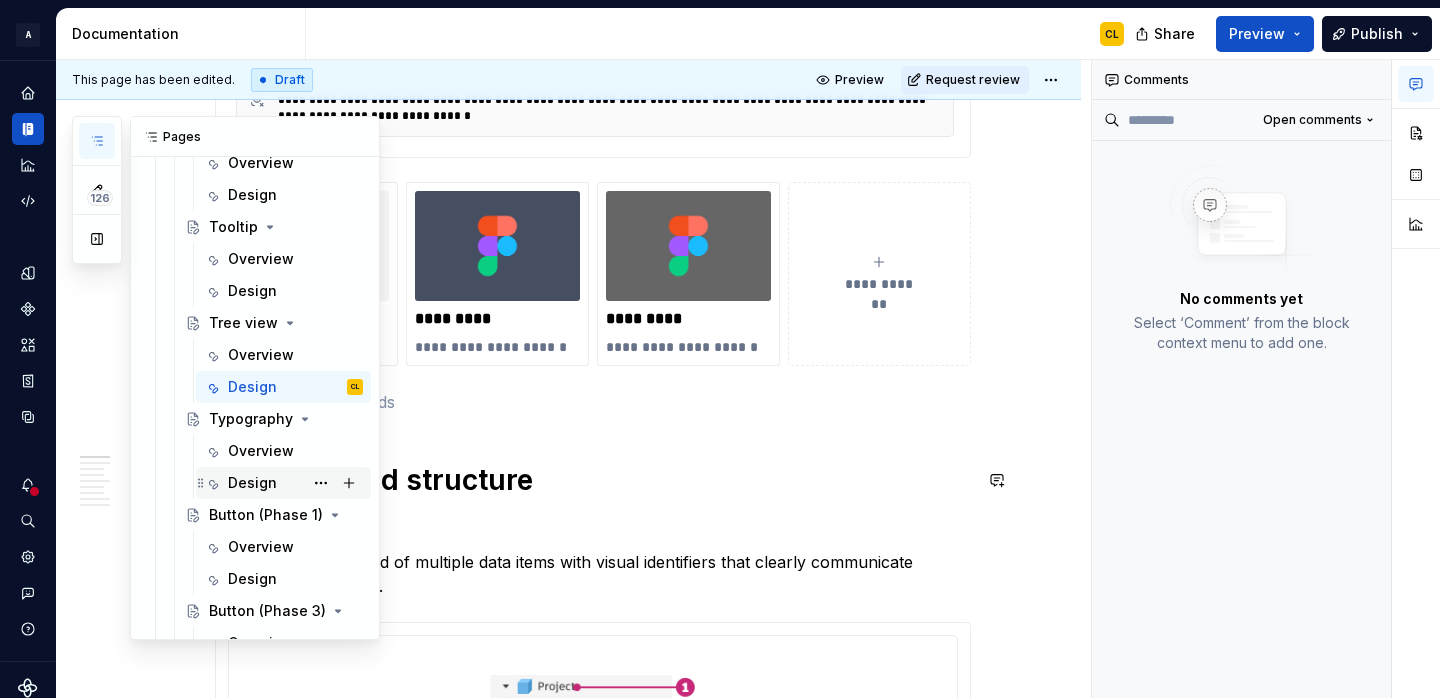 click on "Design" at bounding box center [252, 483] 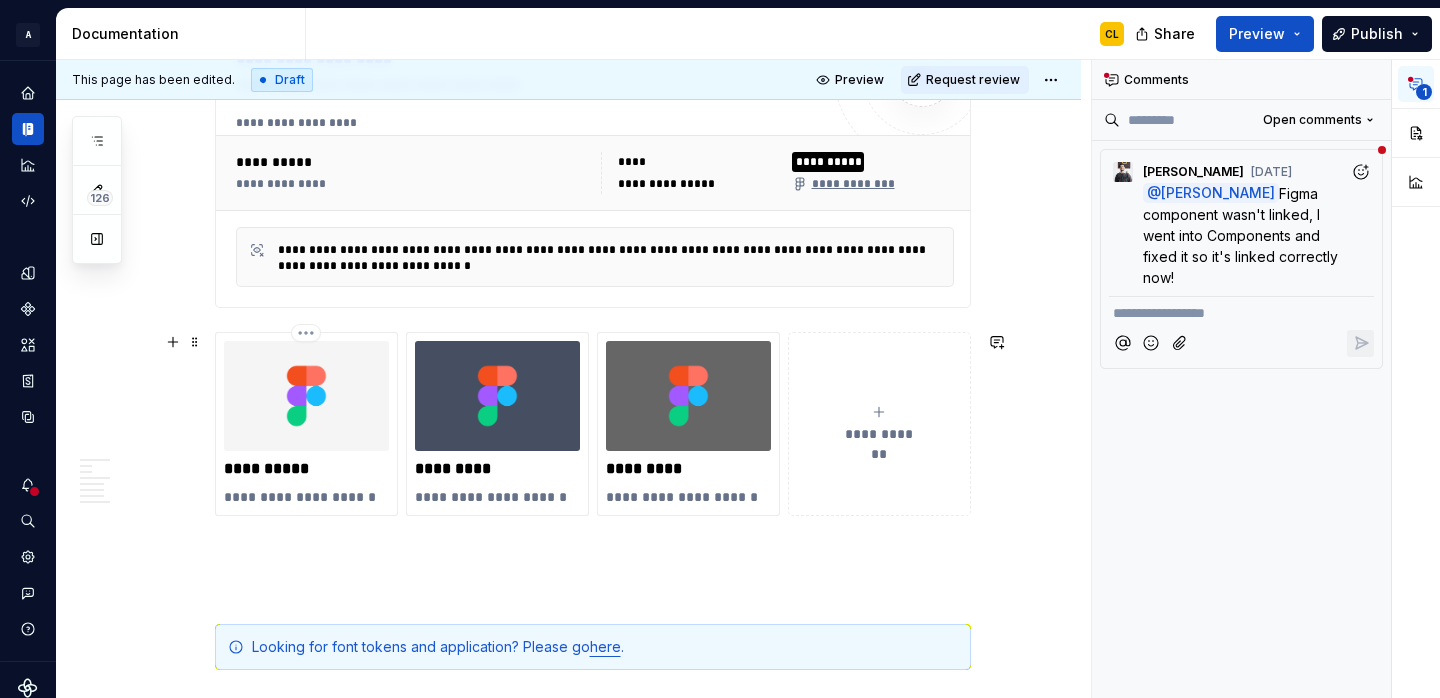 scroll, scrollTop: 521, scrollLeft: 0, axis: vertical 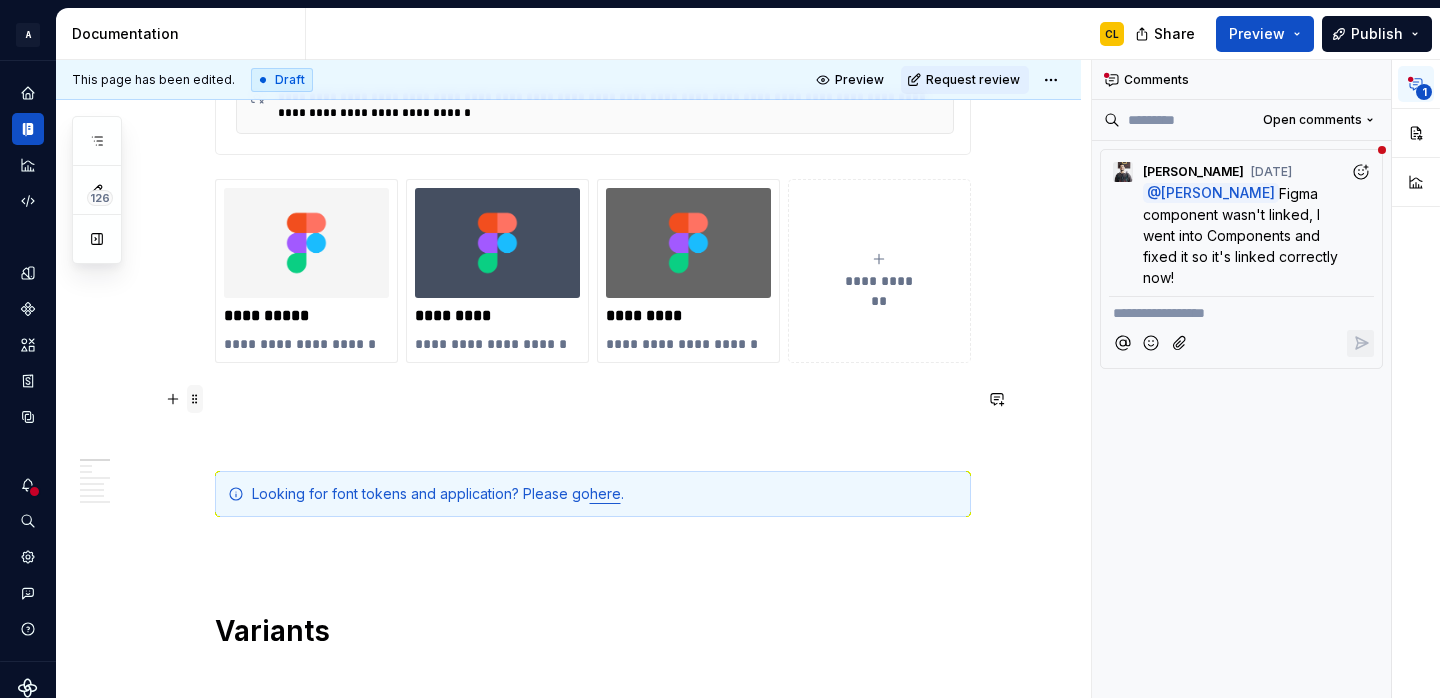 click at bounding box center [195, 399] 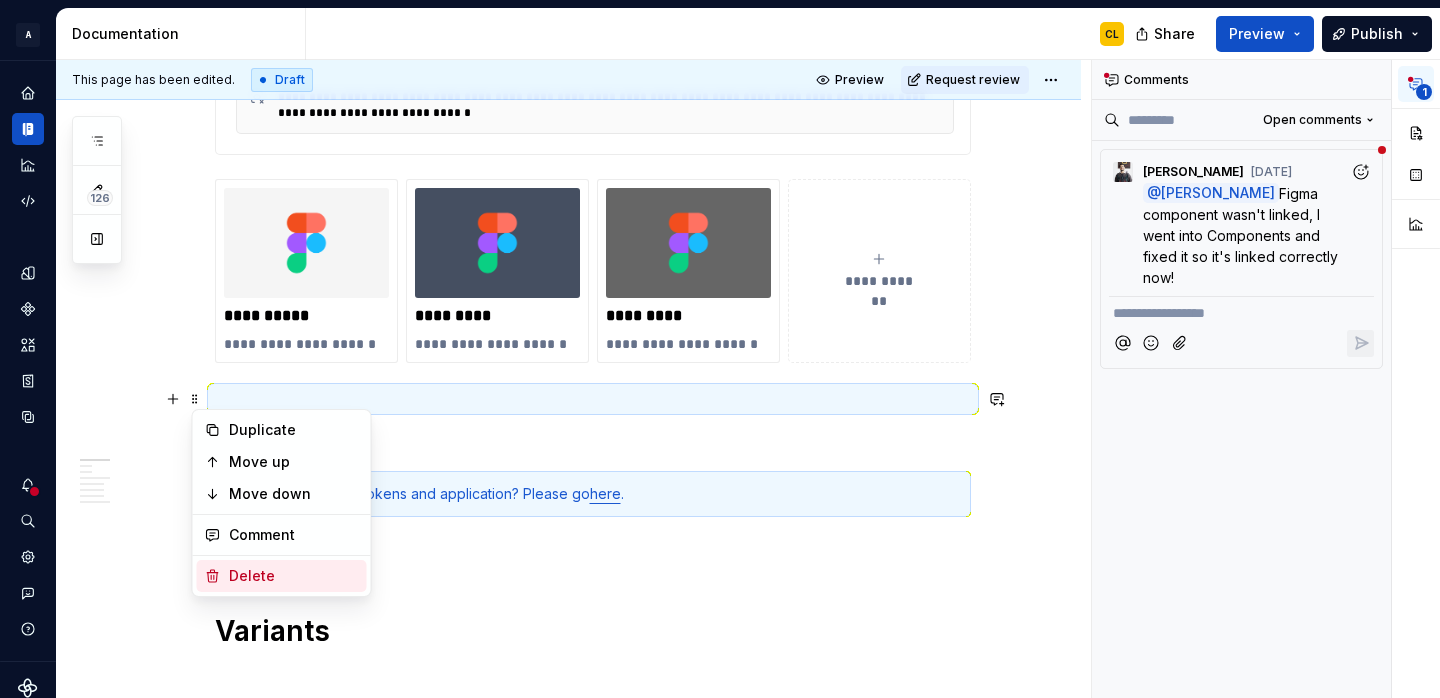 click on "Delete" at bounding box center [282, 576] 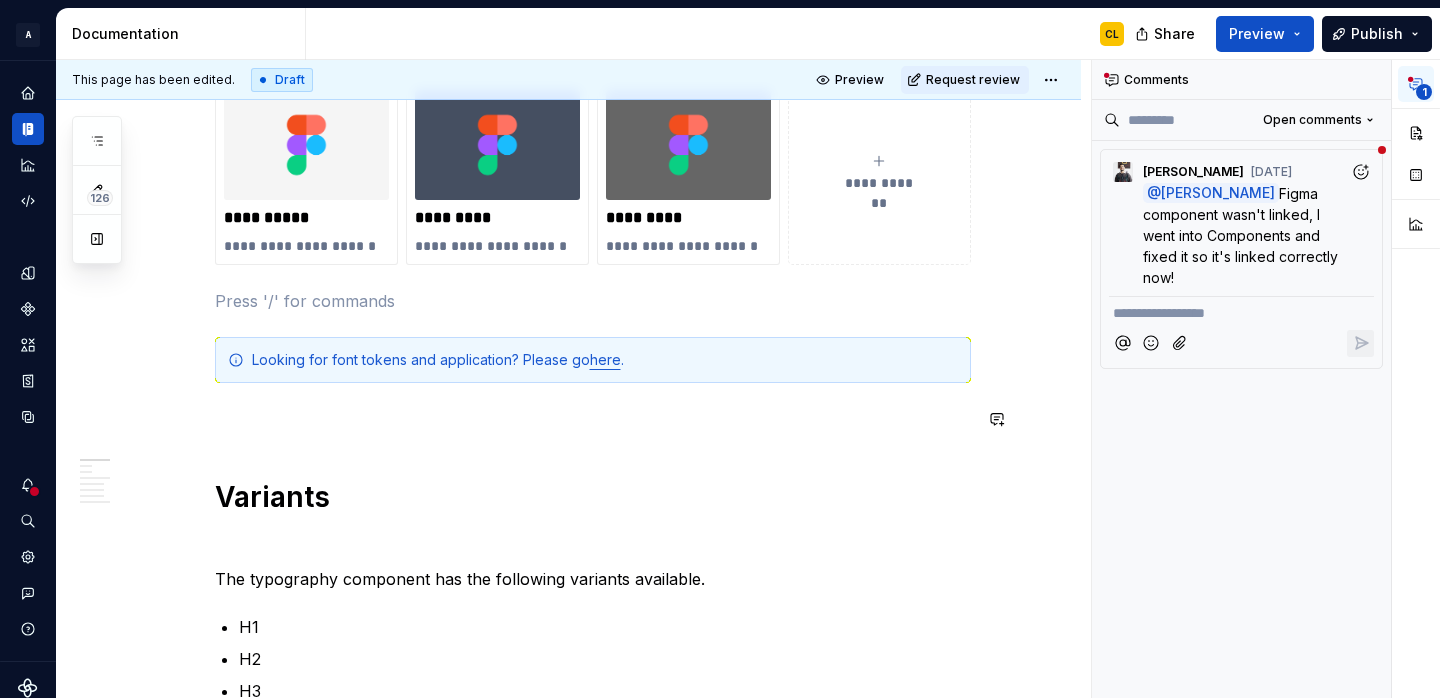 scroll, scrollTop: 714, scrollLeft: 0, axis: vertical 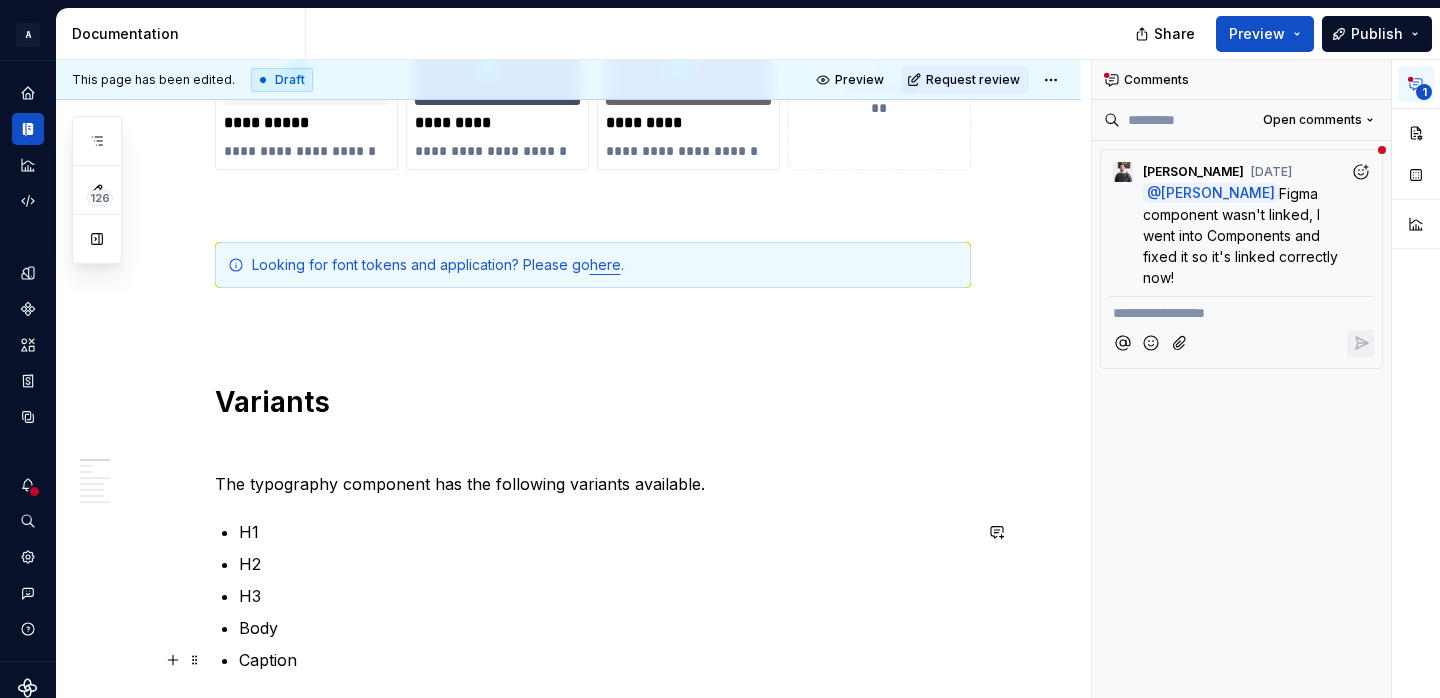 type on "*" 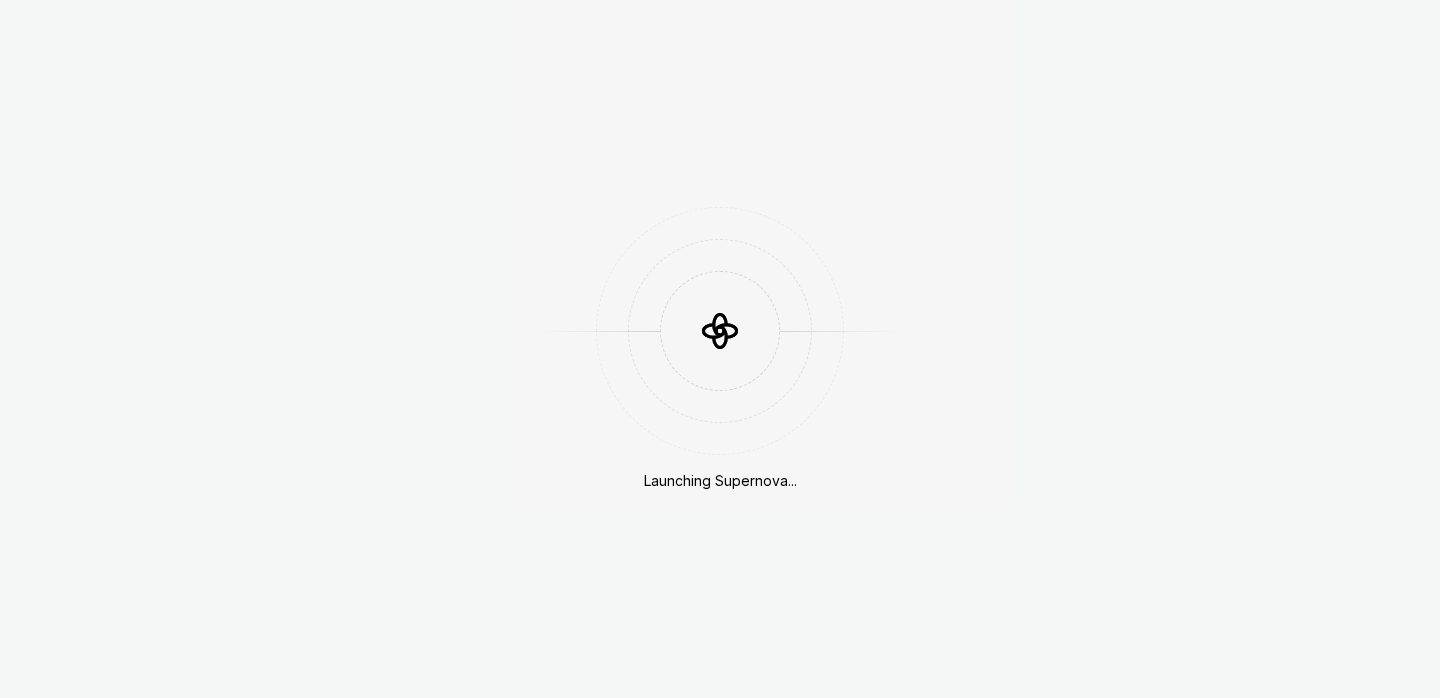 scroll, scrollTop: 0, scrollLeft: 0, axis: both 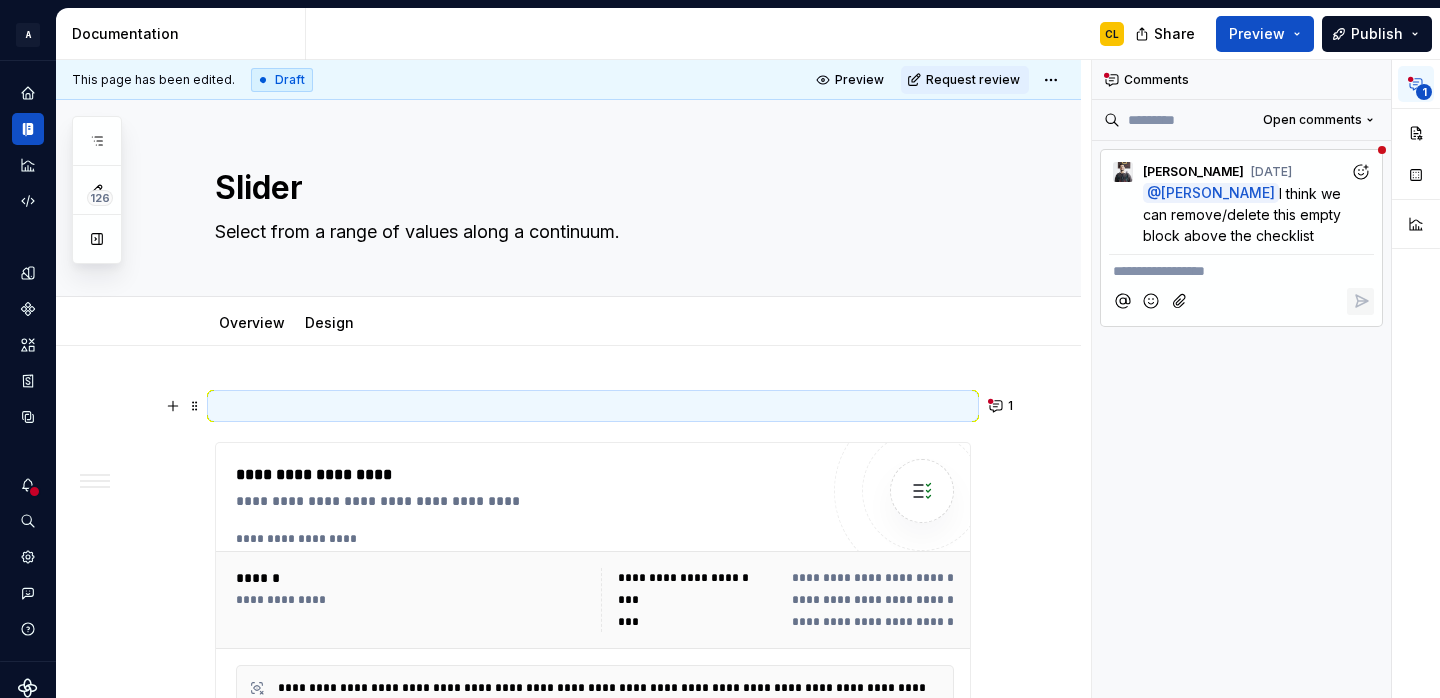 type on "*" 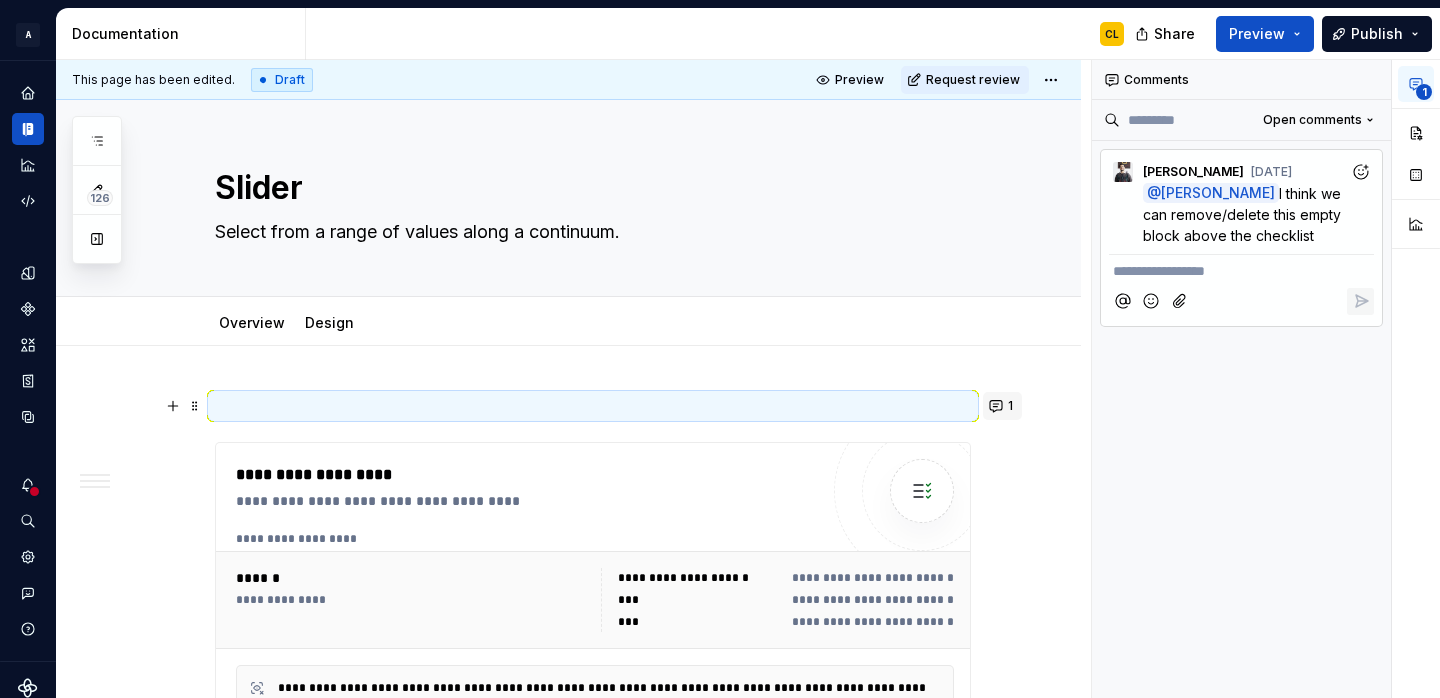 click on "1" at bounding box center (1002, 406) 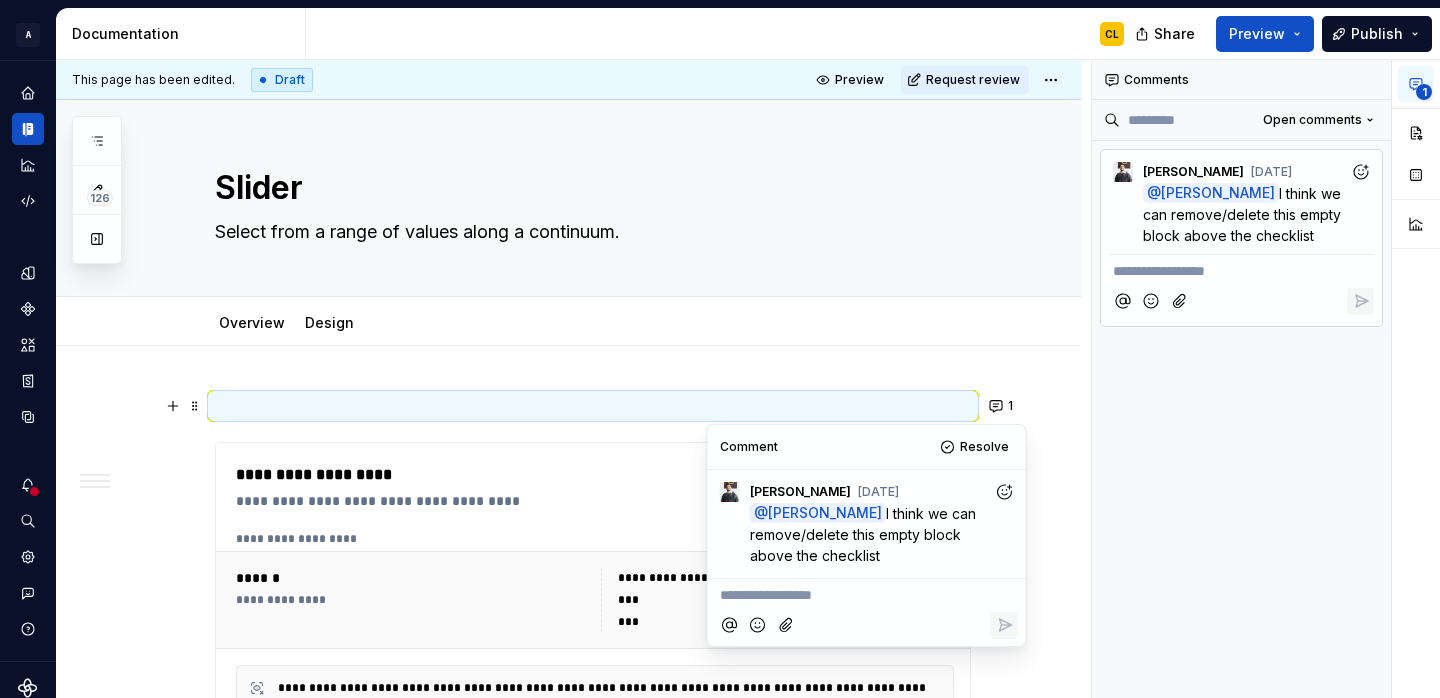 click 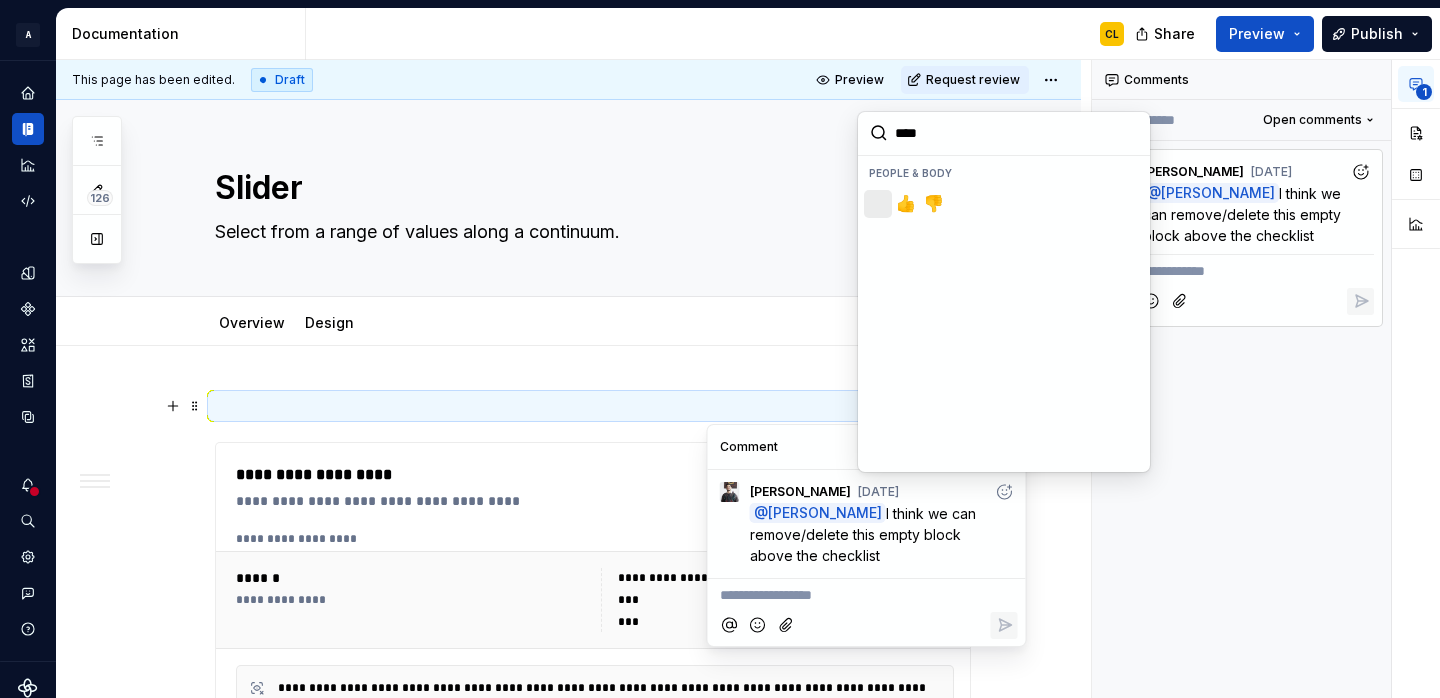 type on "*****" 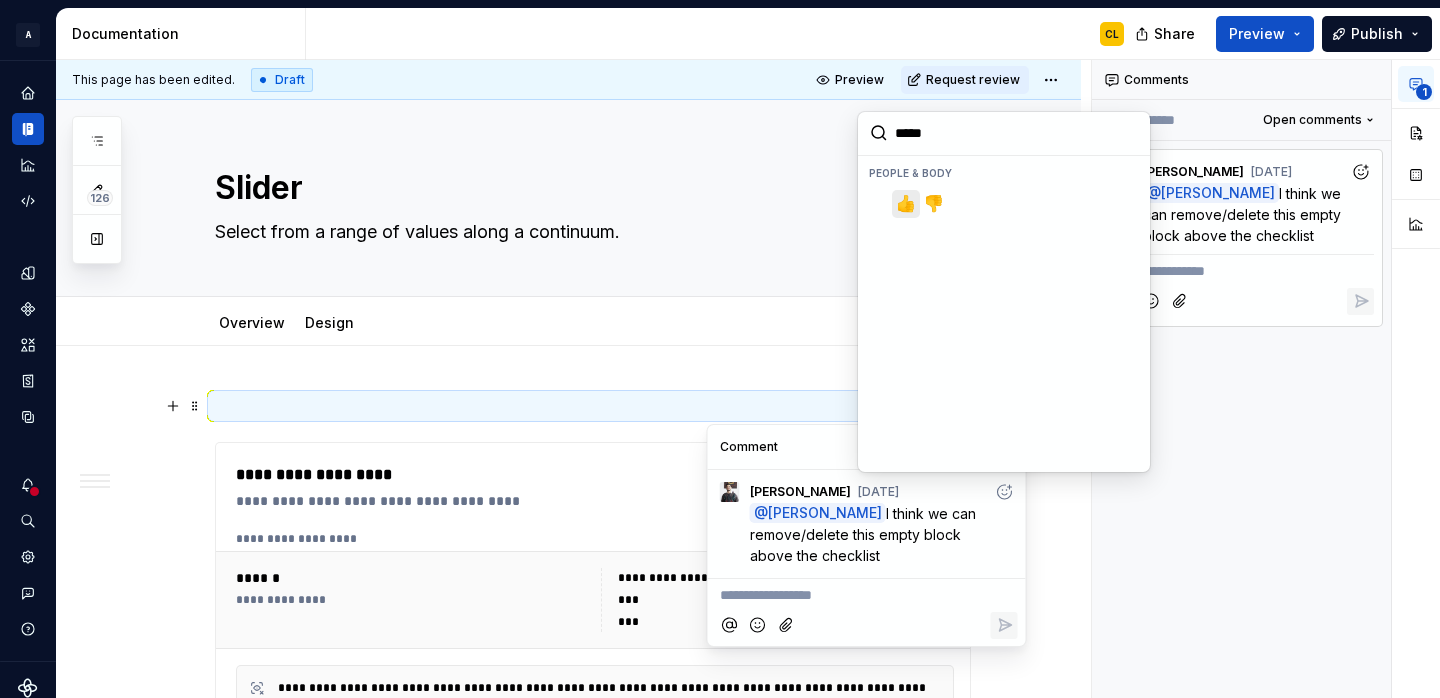 click on "👍️" at bounding box center (906, 204) 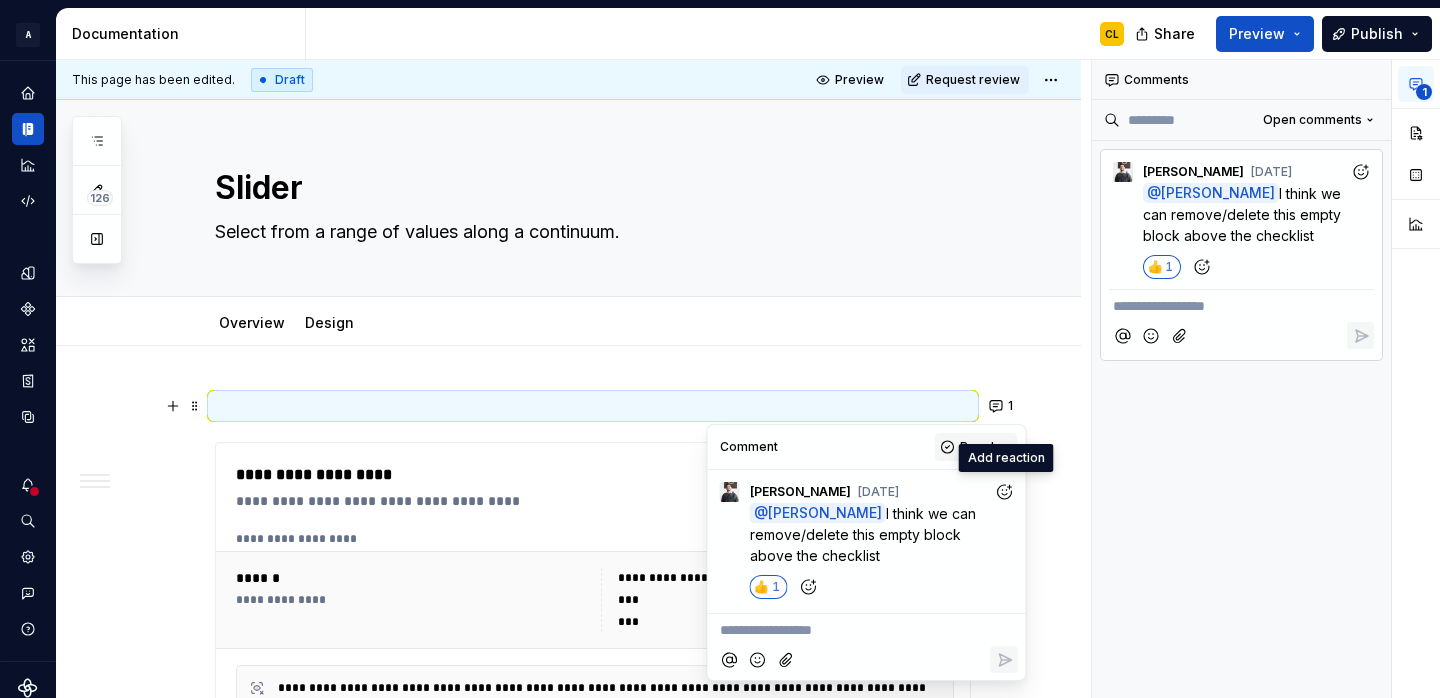 click on "Resolve" at bounding box center [976, 447] 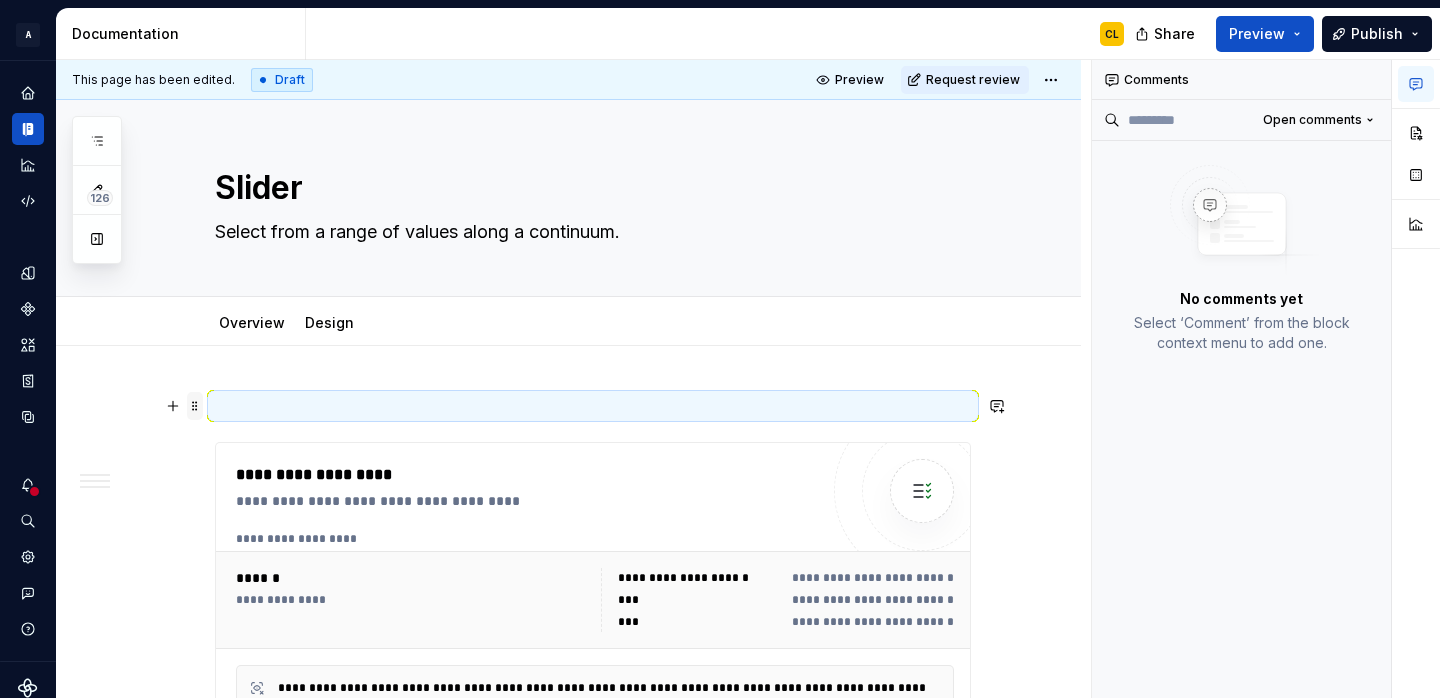 click at bounding box center [195, 406] 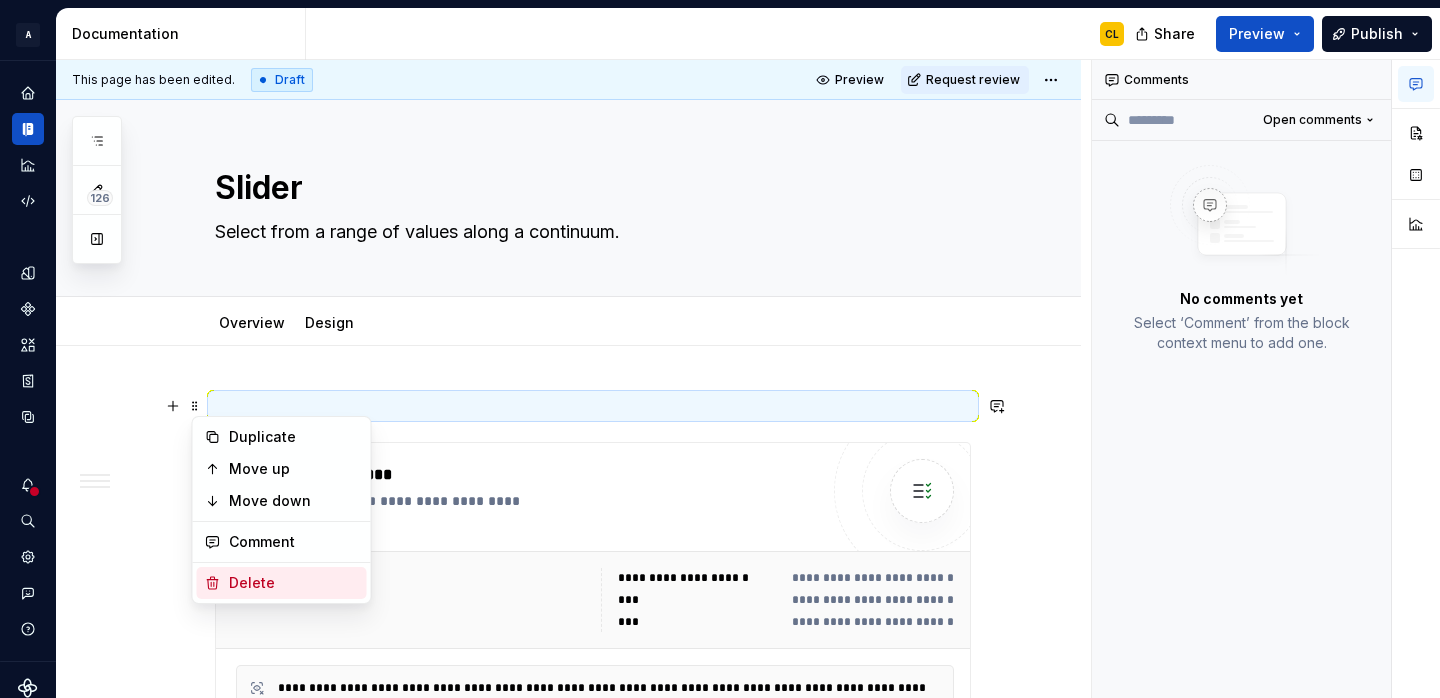 click on "Delete" at bounding box center (294, 583) 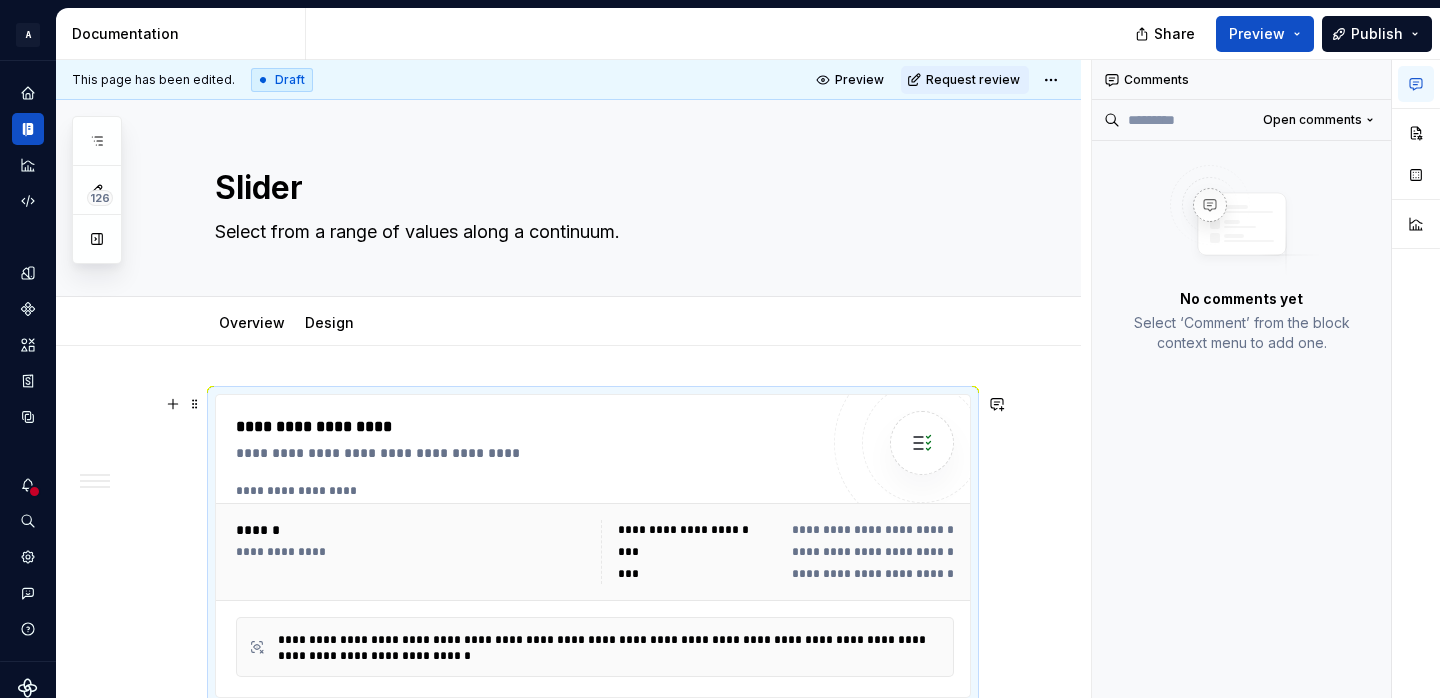 type on "*" 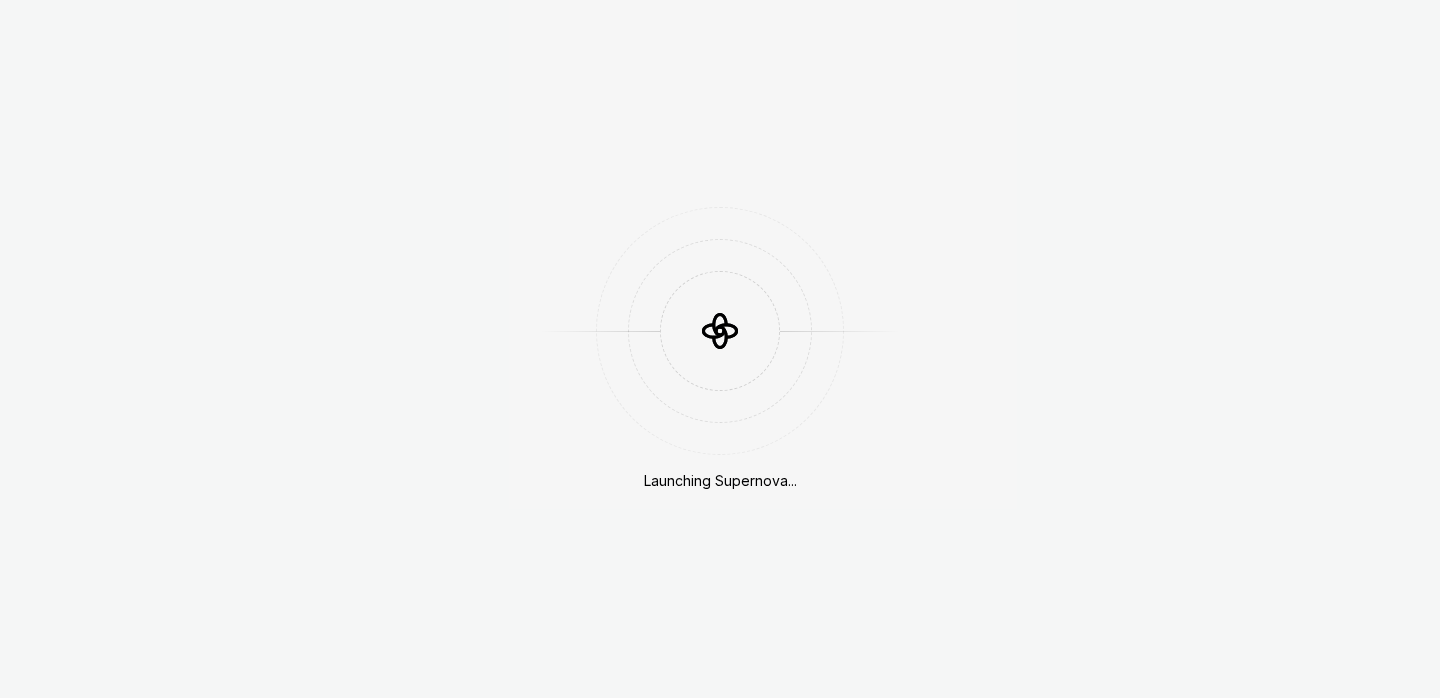 scroll, scrollTop: 0, scrollLeft: 0, axis: both 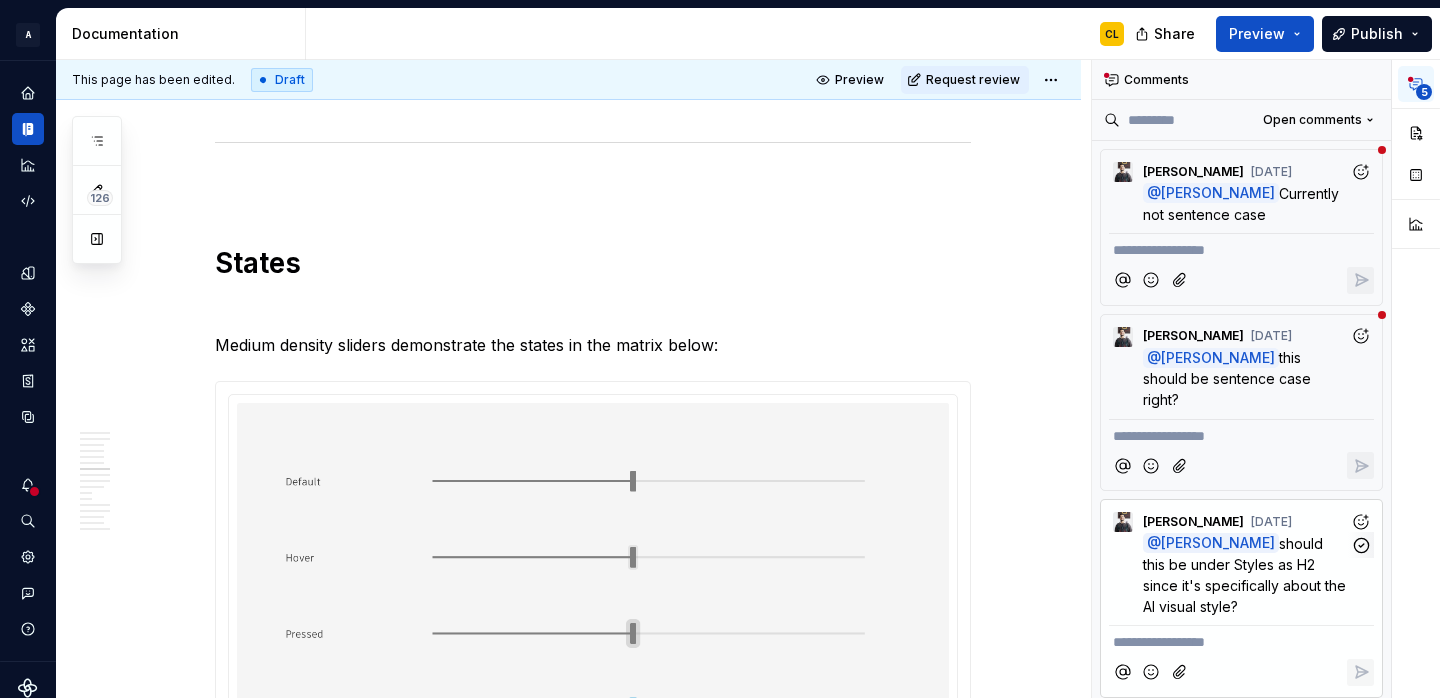 click on "should this be under Styles as H2 since it's specifically about the AI visual style?" at bounding box center [1246, 575] 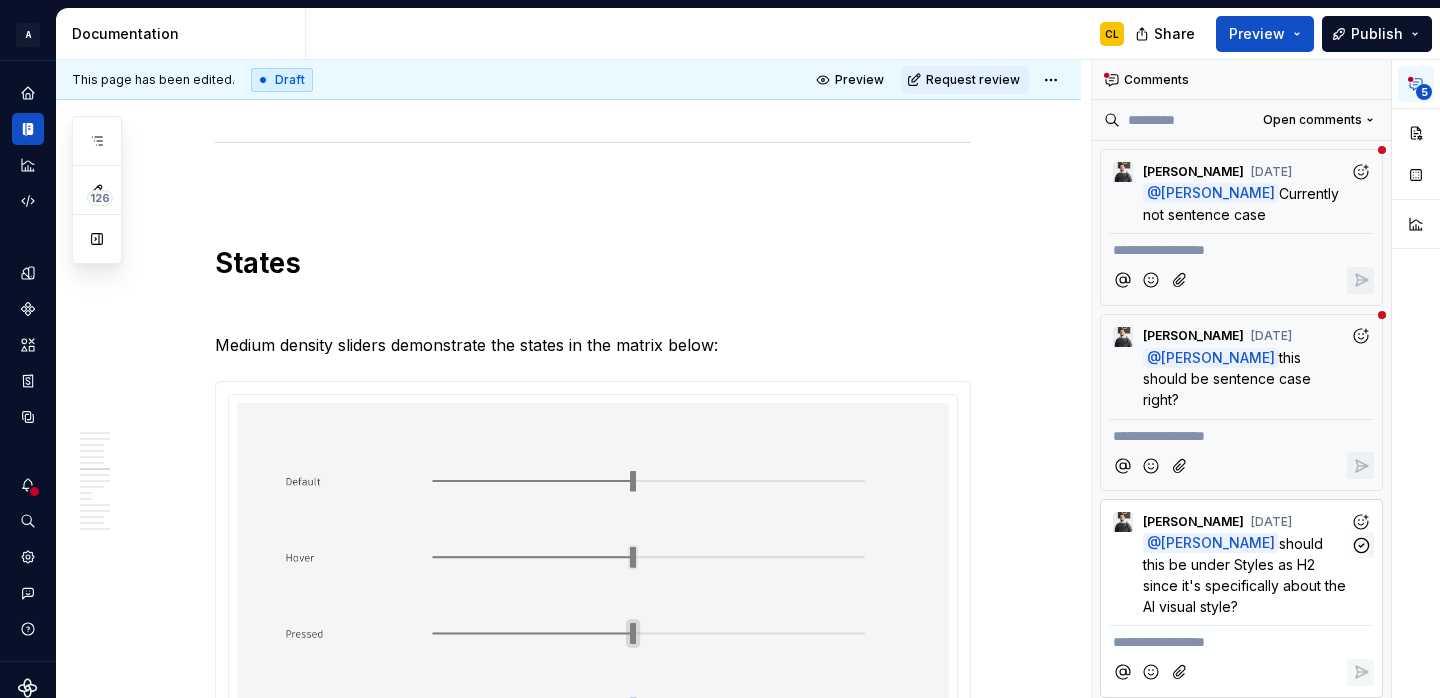click on "@ Christine Lee  should this be under Styles as H2 since it's specifically about the AI visual style?" at bounding box center [1241, 575] 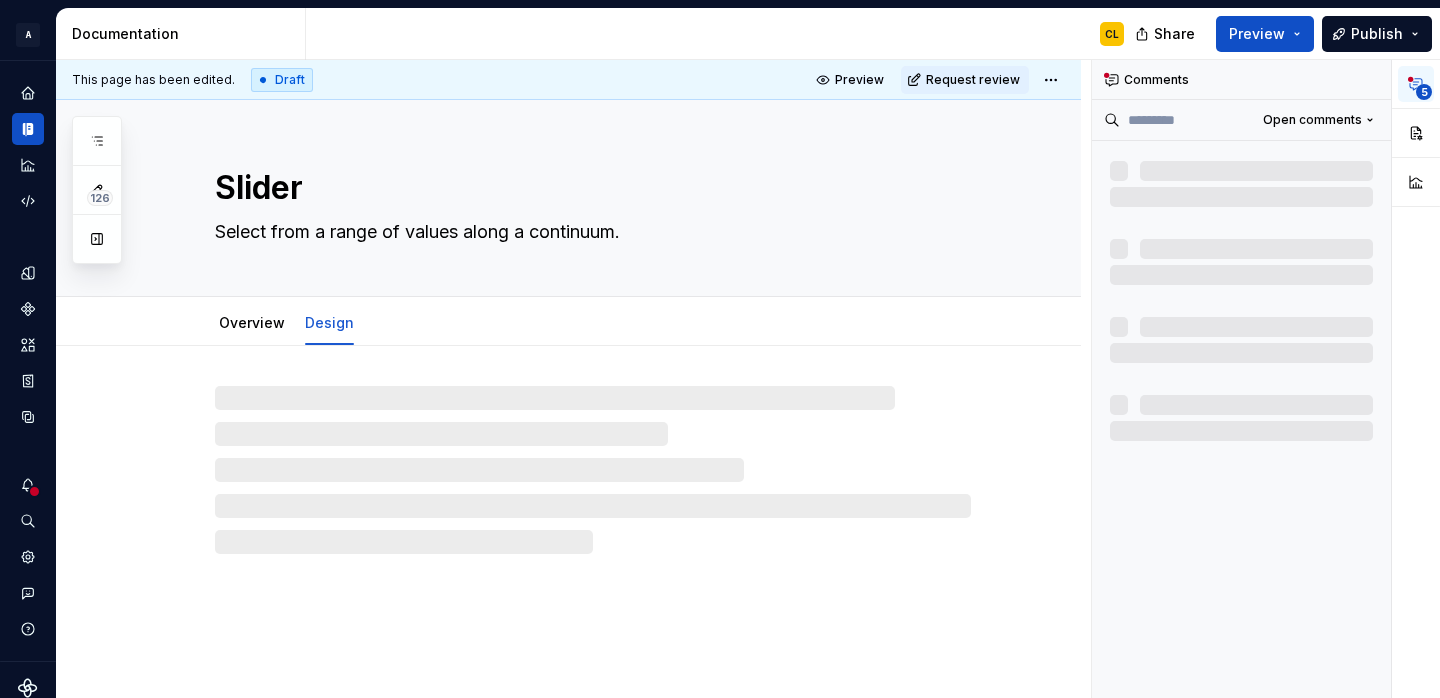 type on "*" 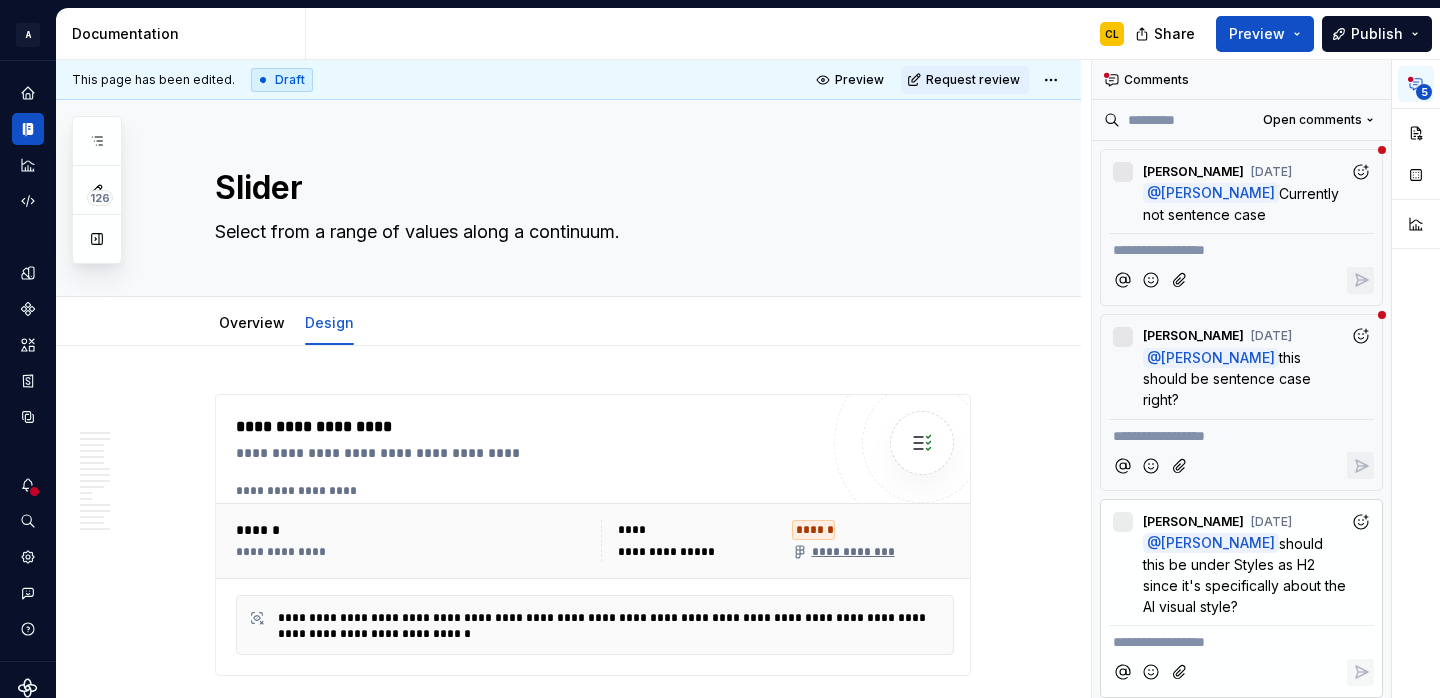scroll, scrollTop: 418, scrollLeft: 0, axis: vertical 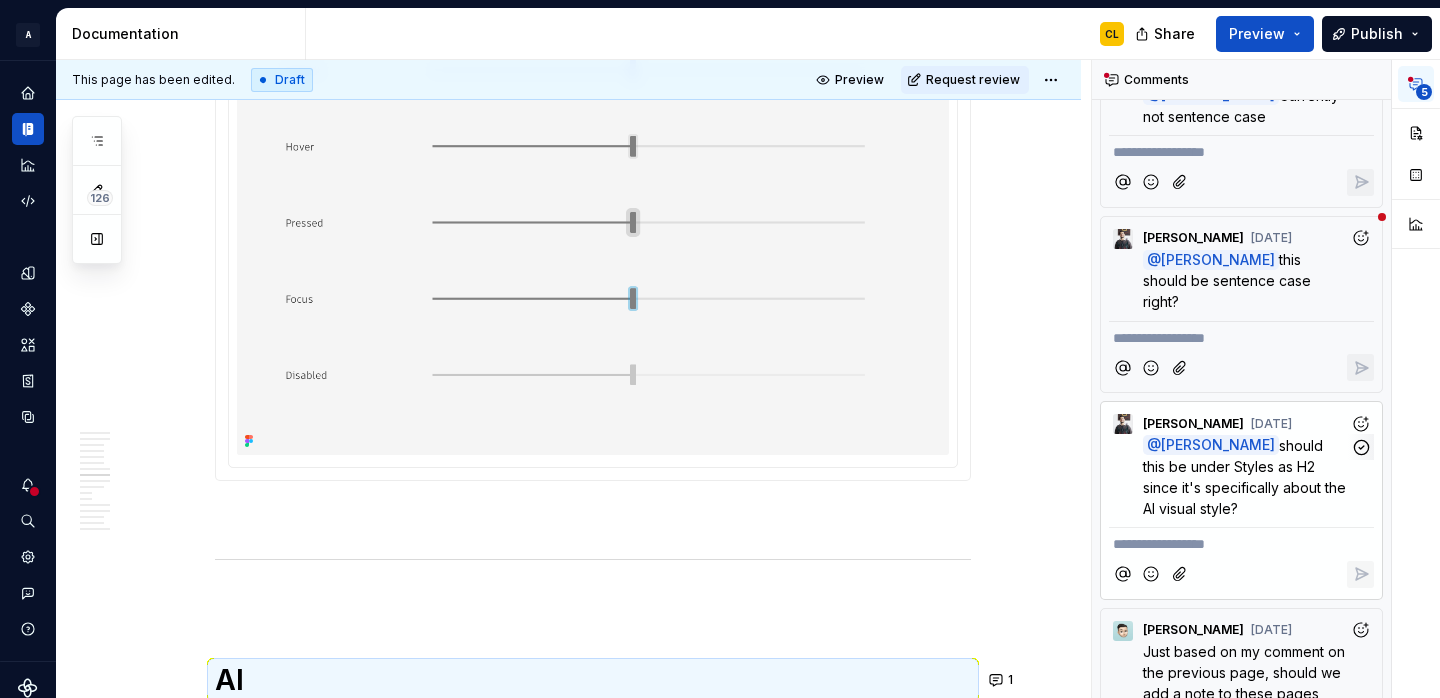 click on "should this be under Styles as H2 since it's specifically about the AI visual style?" at bounding box center (1246, 477) 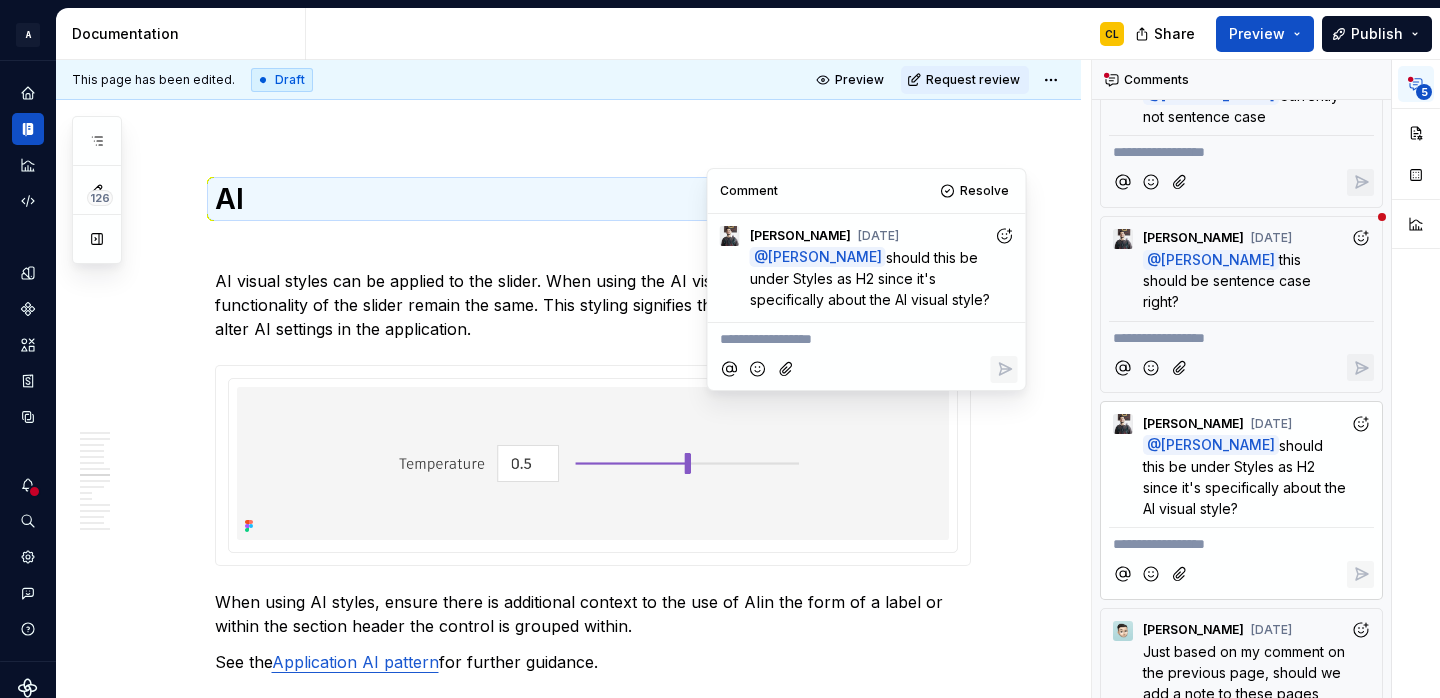 scroll, scrollTop: 5185, scrollLeft: 0, axis: vertical 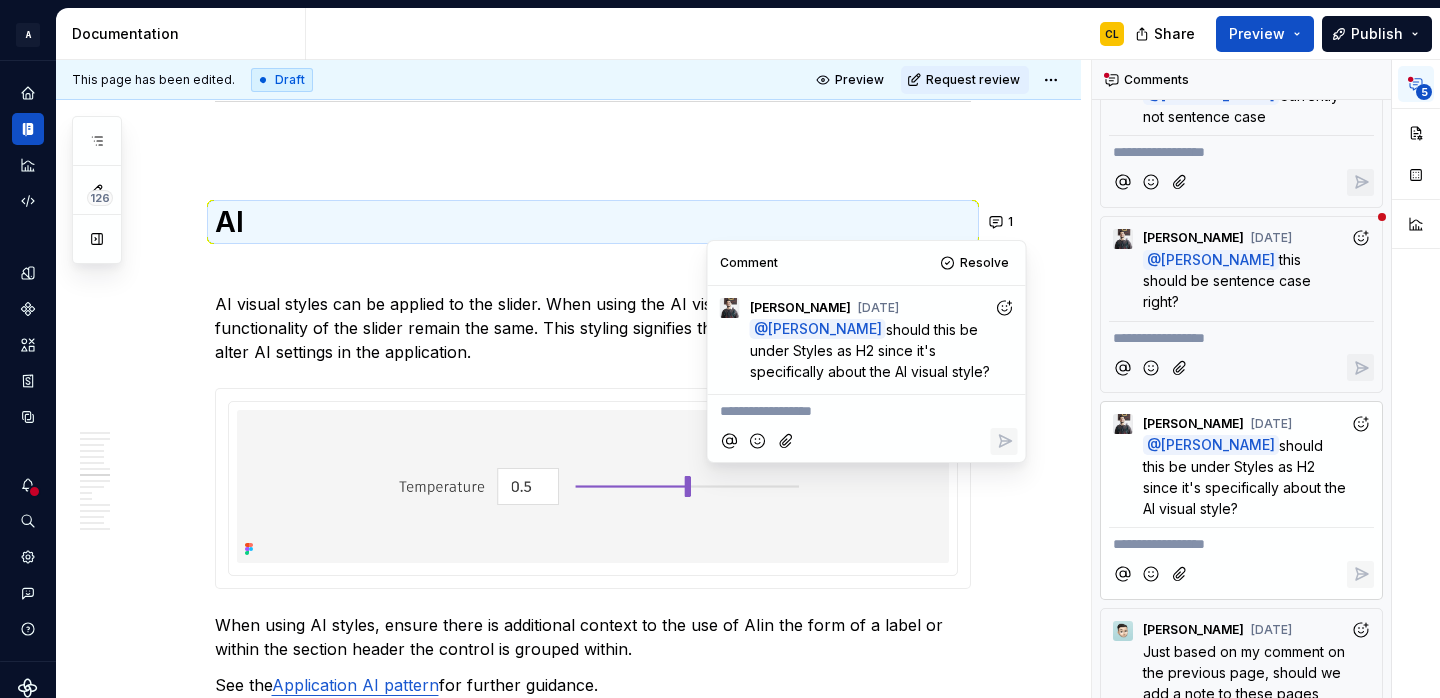 click on "**********" at bounding box center (867, 411) 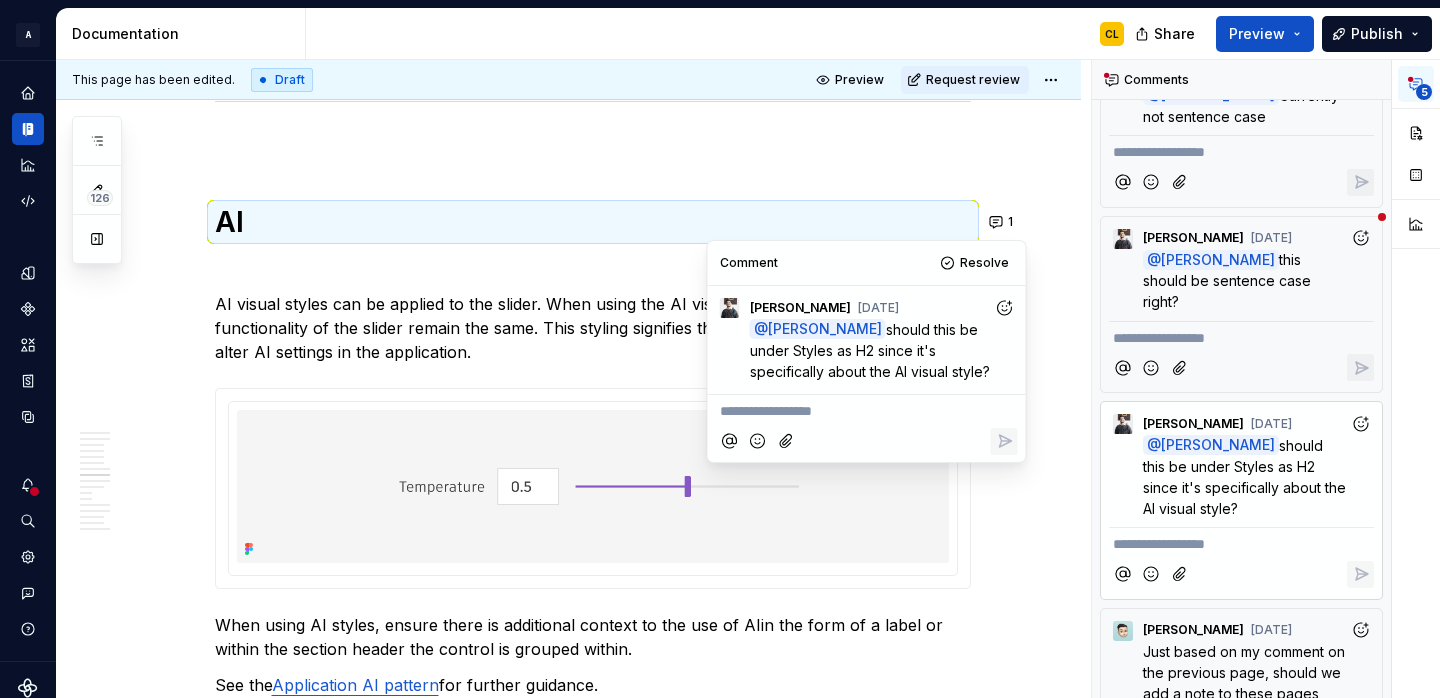 type 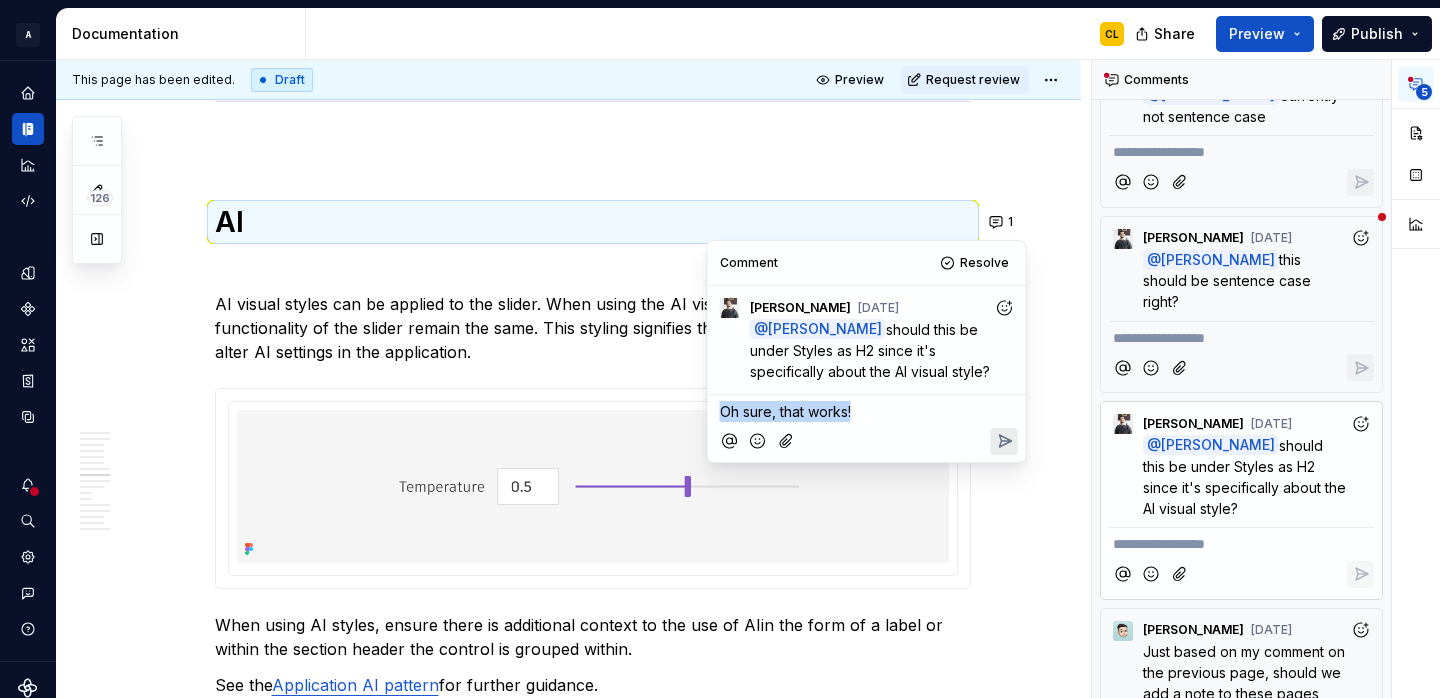 drag, startPoint x: 722, startPoint y: 411, endPoint x: 874, endPoint y: 415, distance: 152.05263 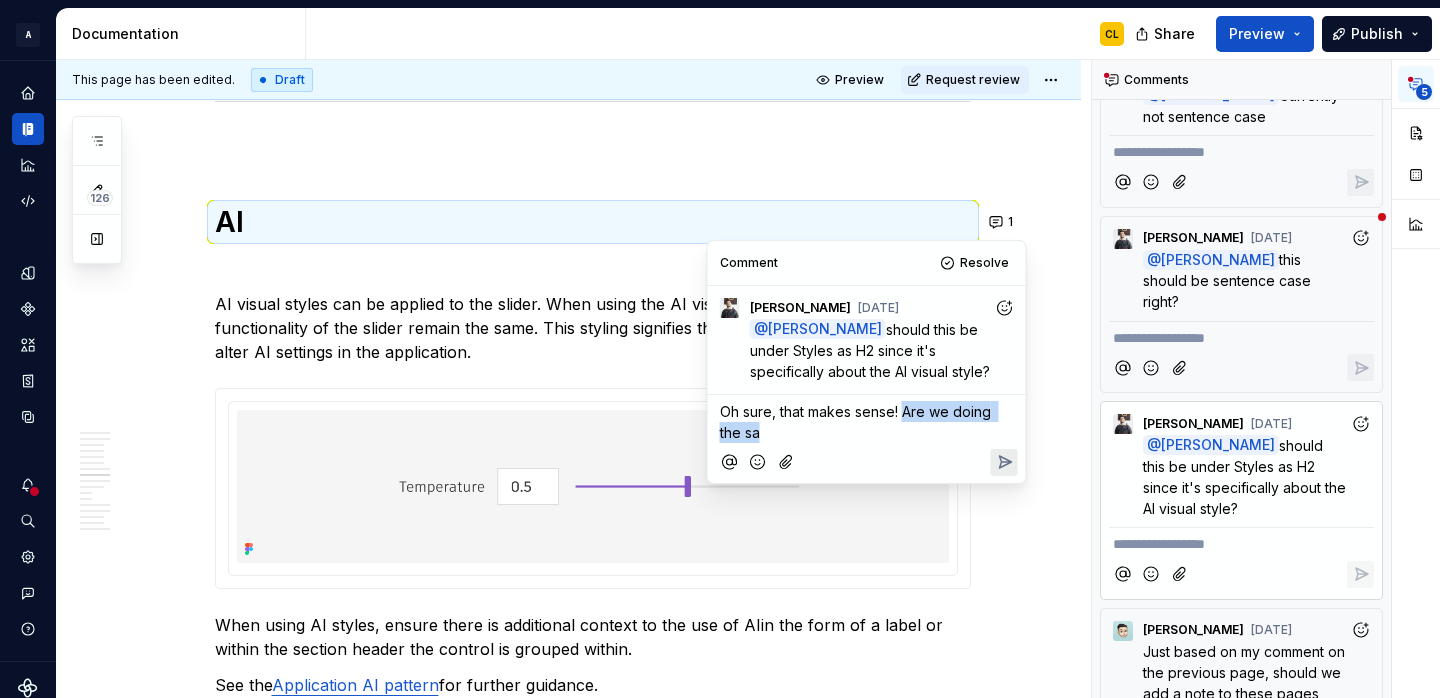 drag, startPoint x: 906, startPoint y: 412, endPoint x: 938, endPoint y: 441, distance: 43.185646 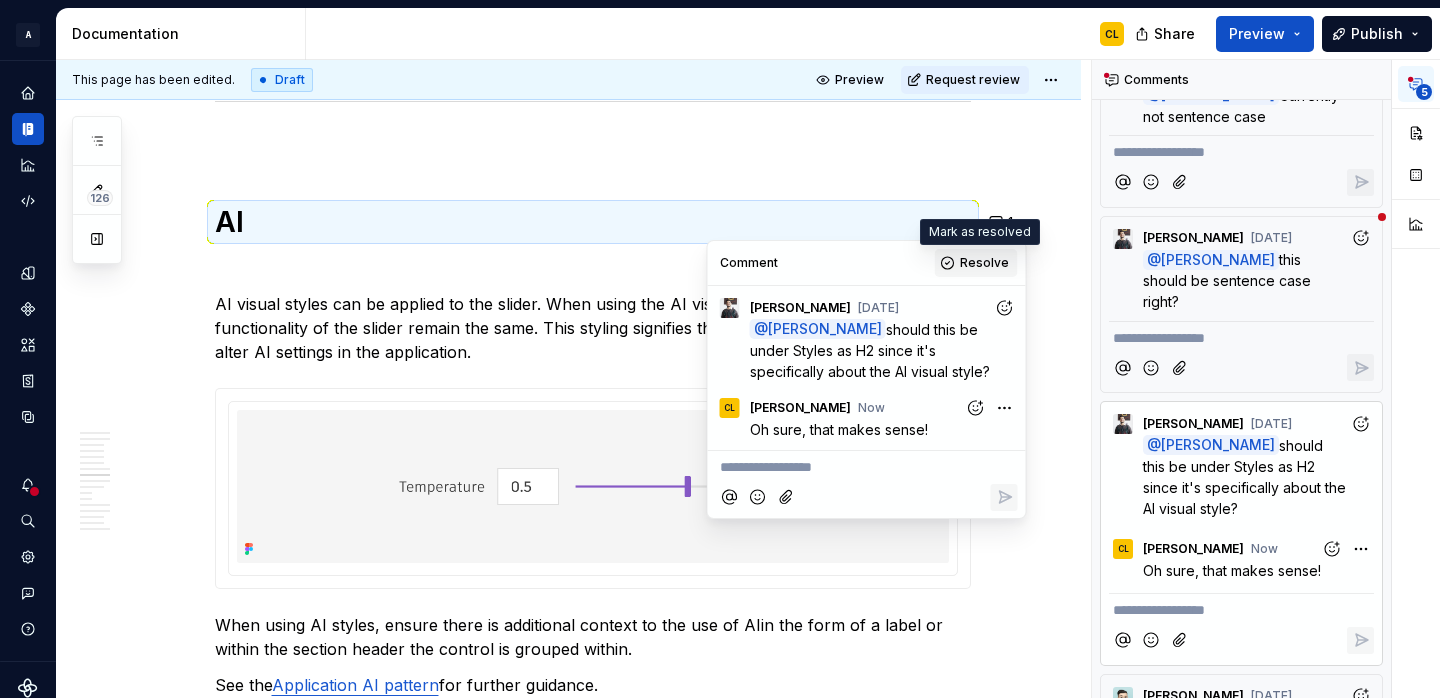click on "Resolve" at bounding box center (984, 263) 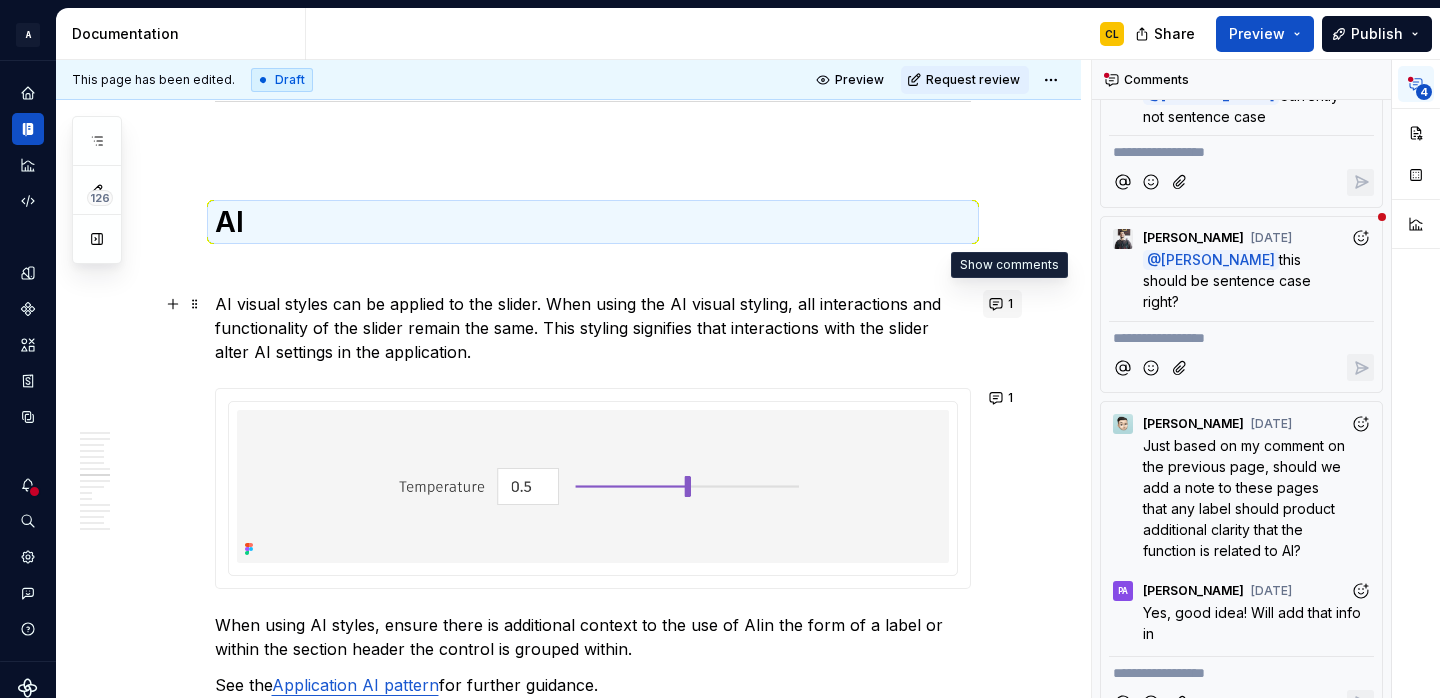 click on "1" at bounding box center [1002, 304] 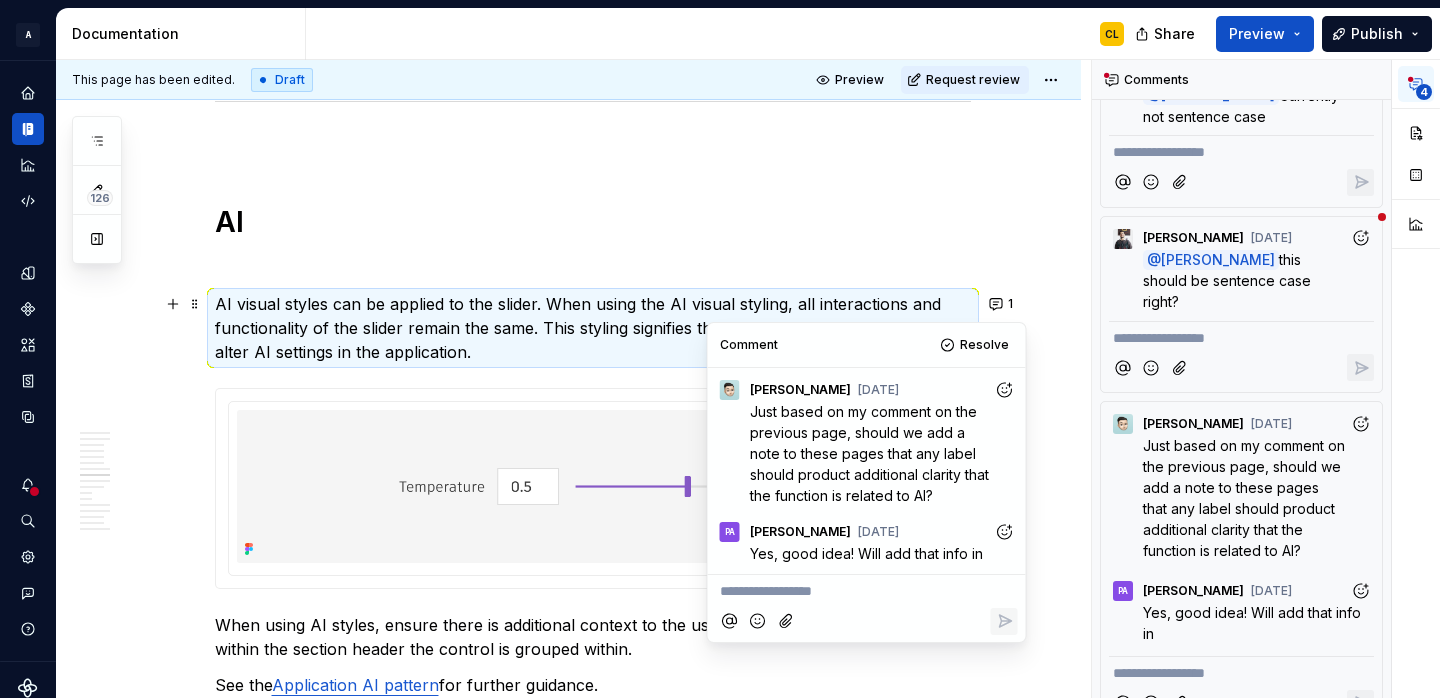 click on "**********" at bounding box center (568, 646) 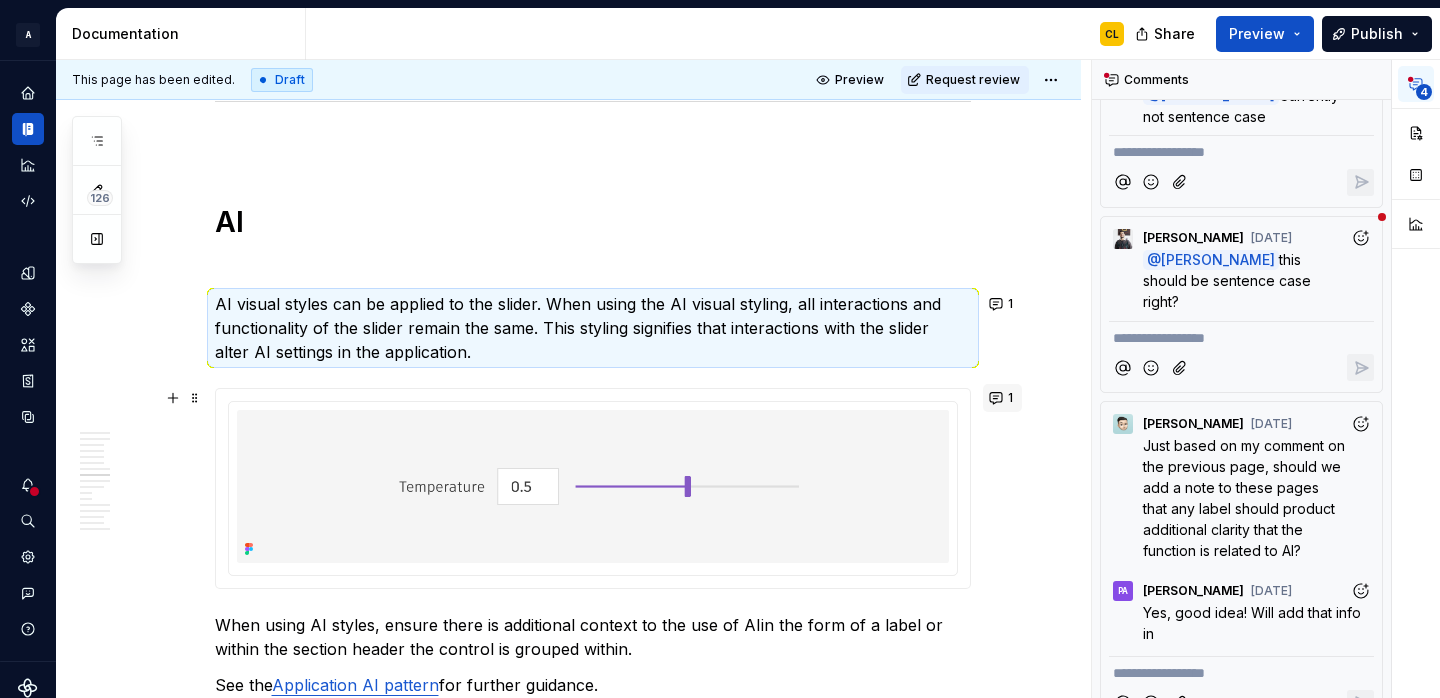 click on "1" at bounding box center (1002, 398) 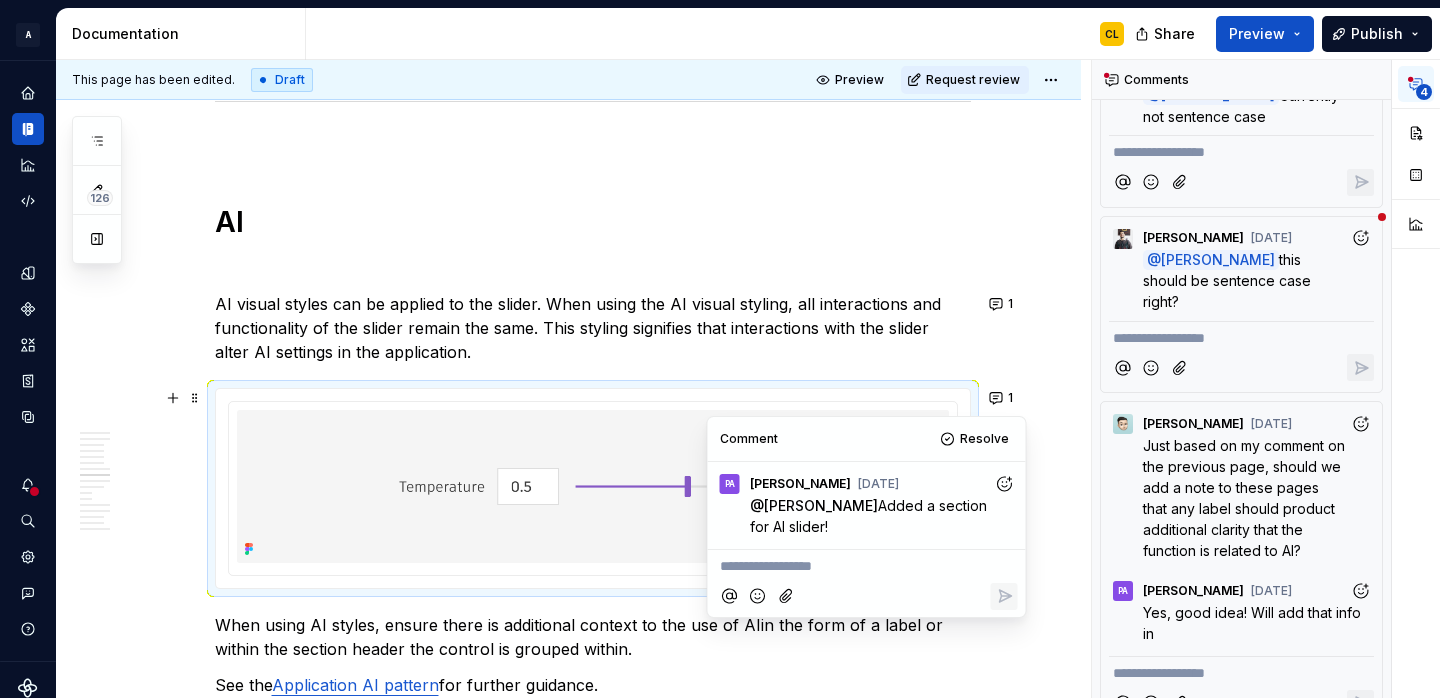 click on "**********" at bounding box center (568, 646) 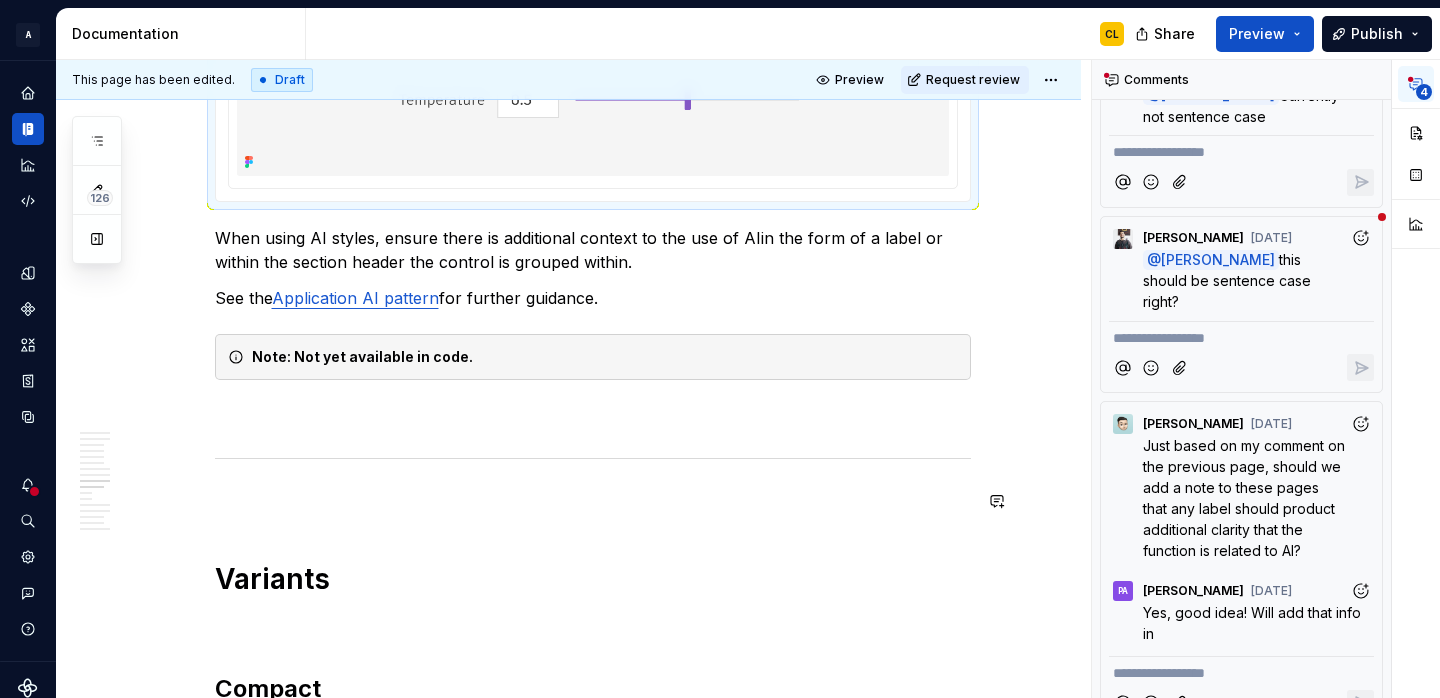 scroll, scrollTop: 5577, scrollLeft: 0, axis: vertical 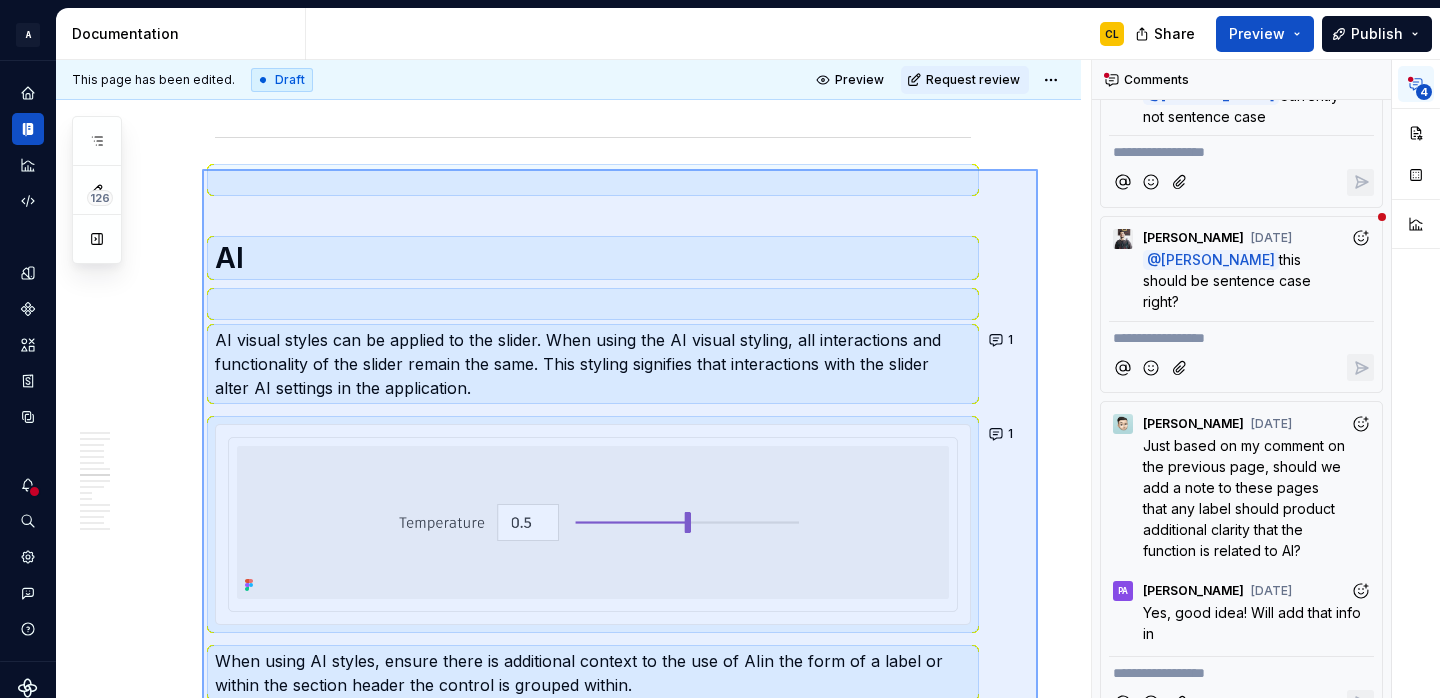 drag, startPoint x: 1038, startPoint y: 462, endPoint x: 202, endPoint y: 169, distance: 885.85834 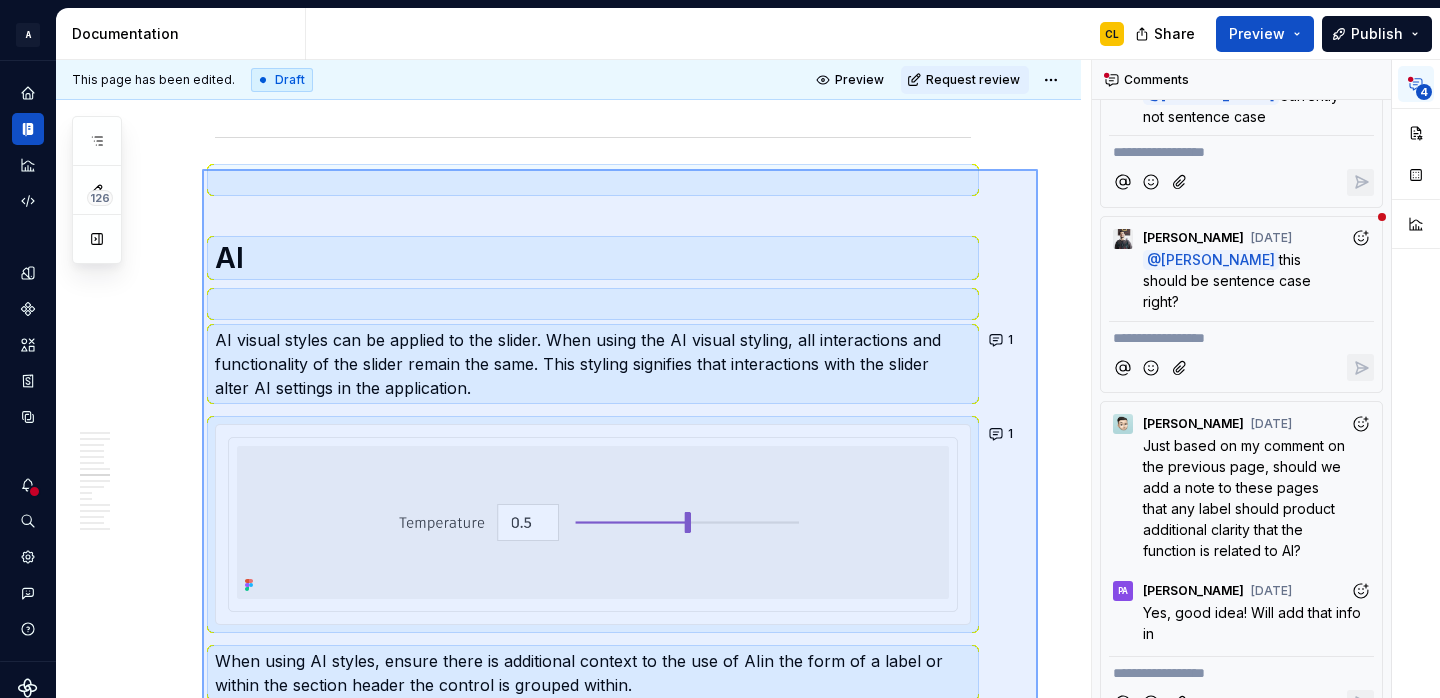 click on "**********" at bounding box center (573, 379) 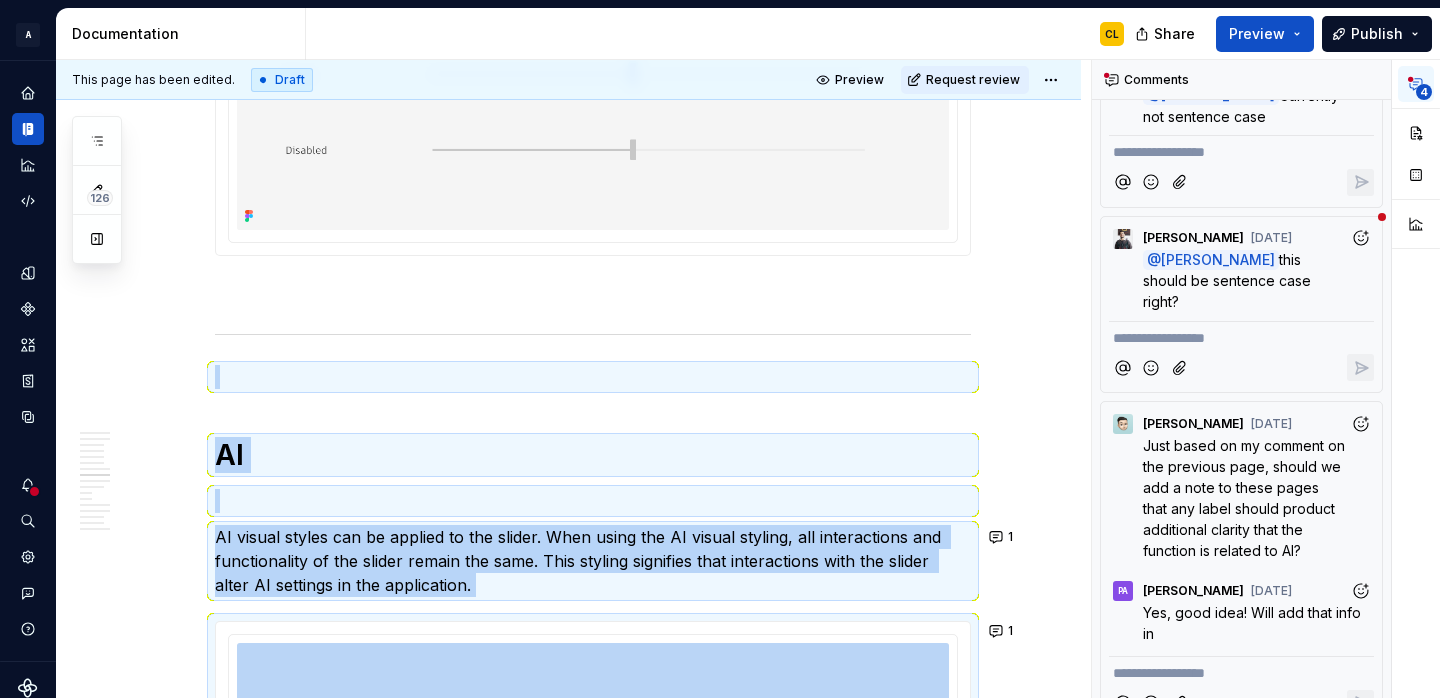 scroll, scrollTop: 4920, scrollLeft: 0, axis: vertical 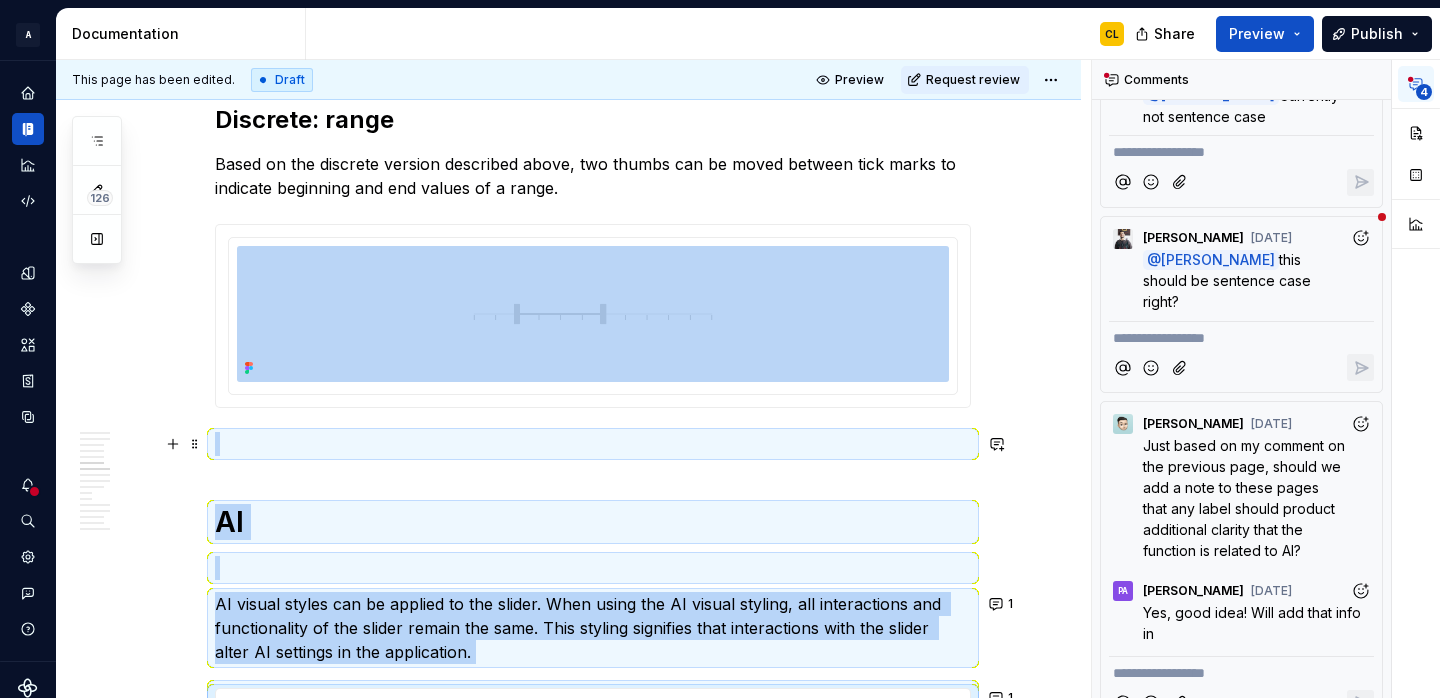 click at bounding box center (593, 444) 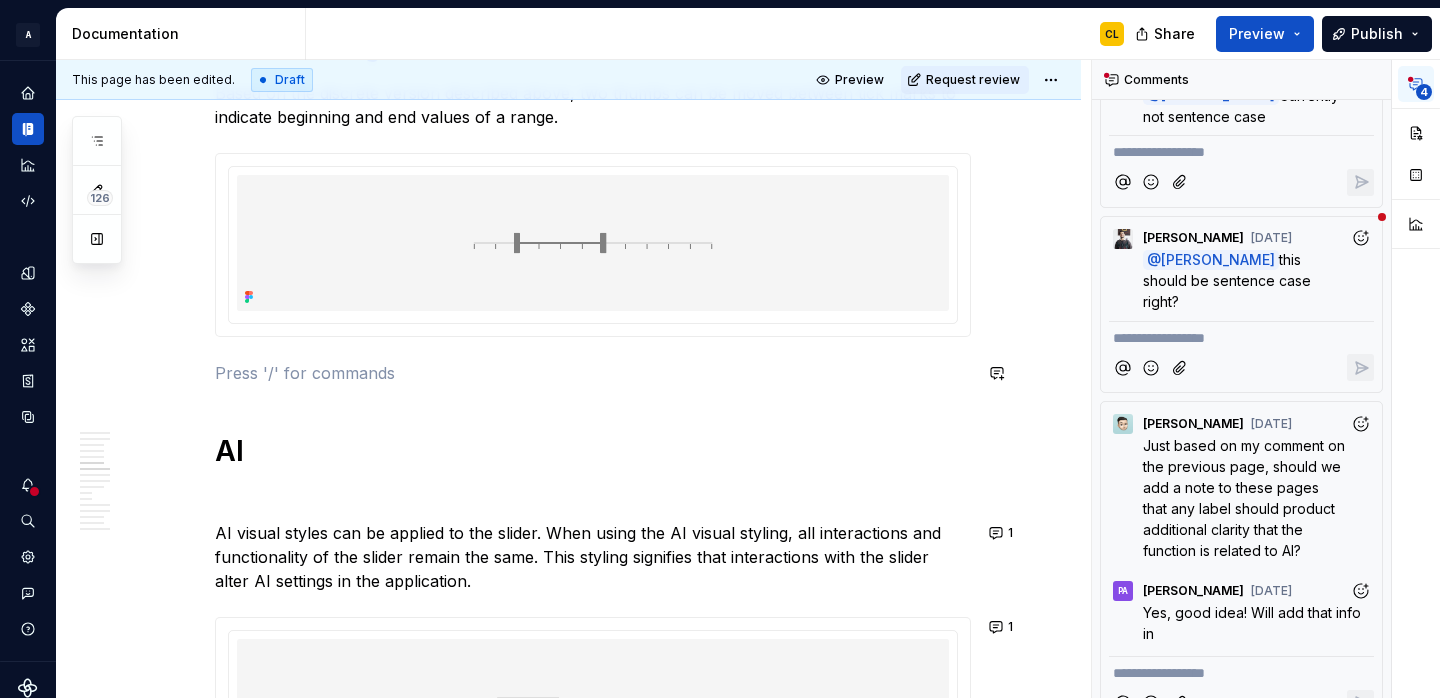 scroll, scrollTop: 4089, scrollLeft: 0, axis: vertical 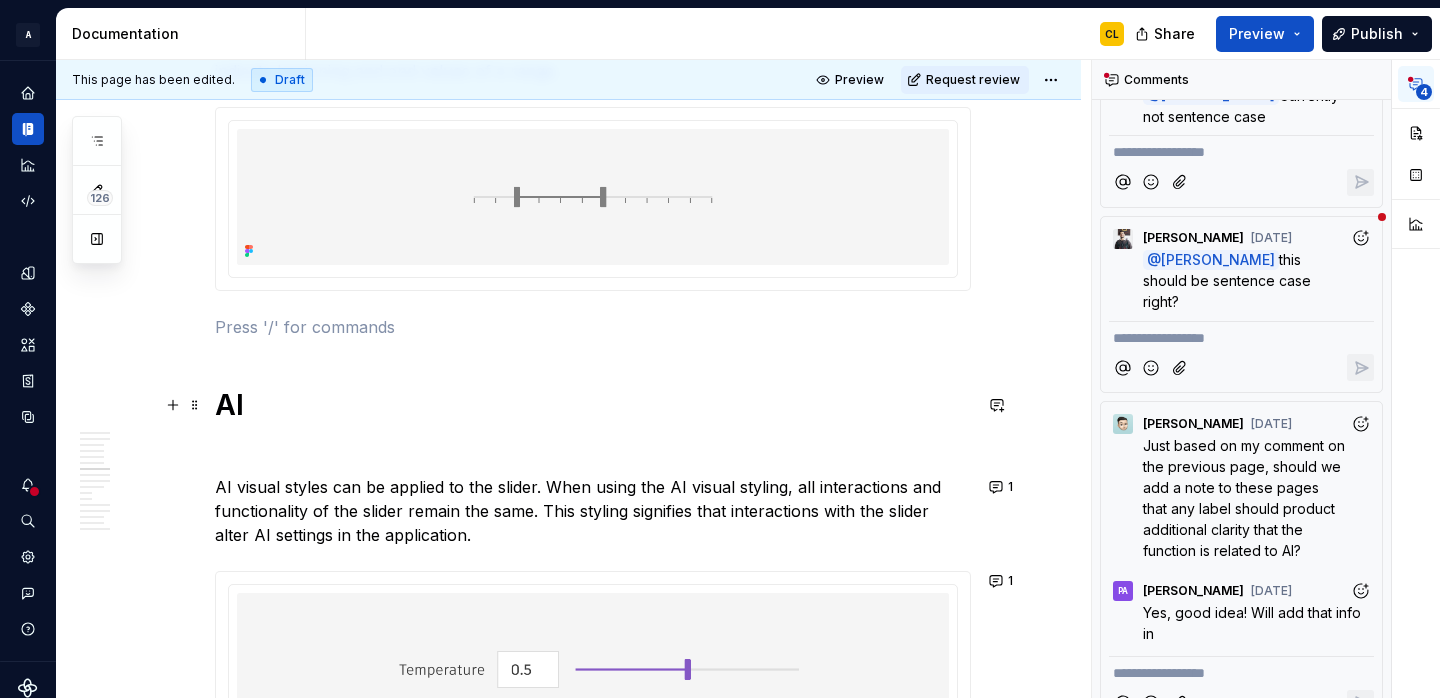 click on "AI" at bounding box center (593, 405) 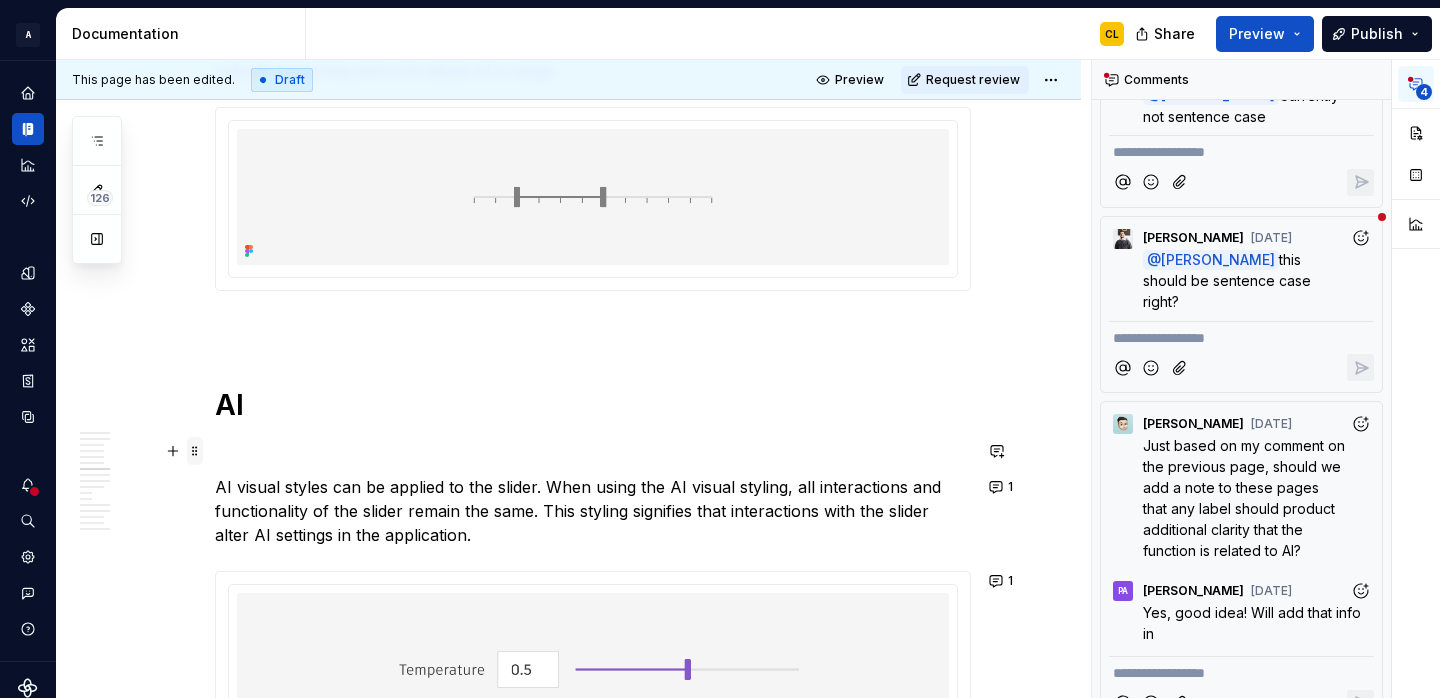 click at bounding box center [195, 451] 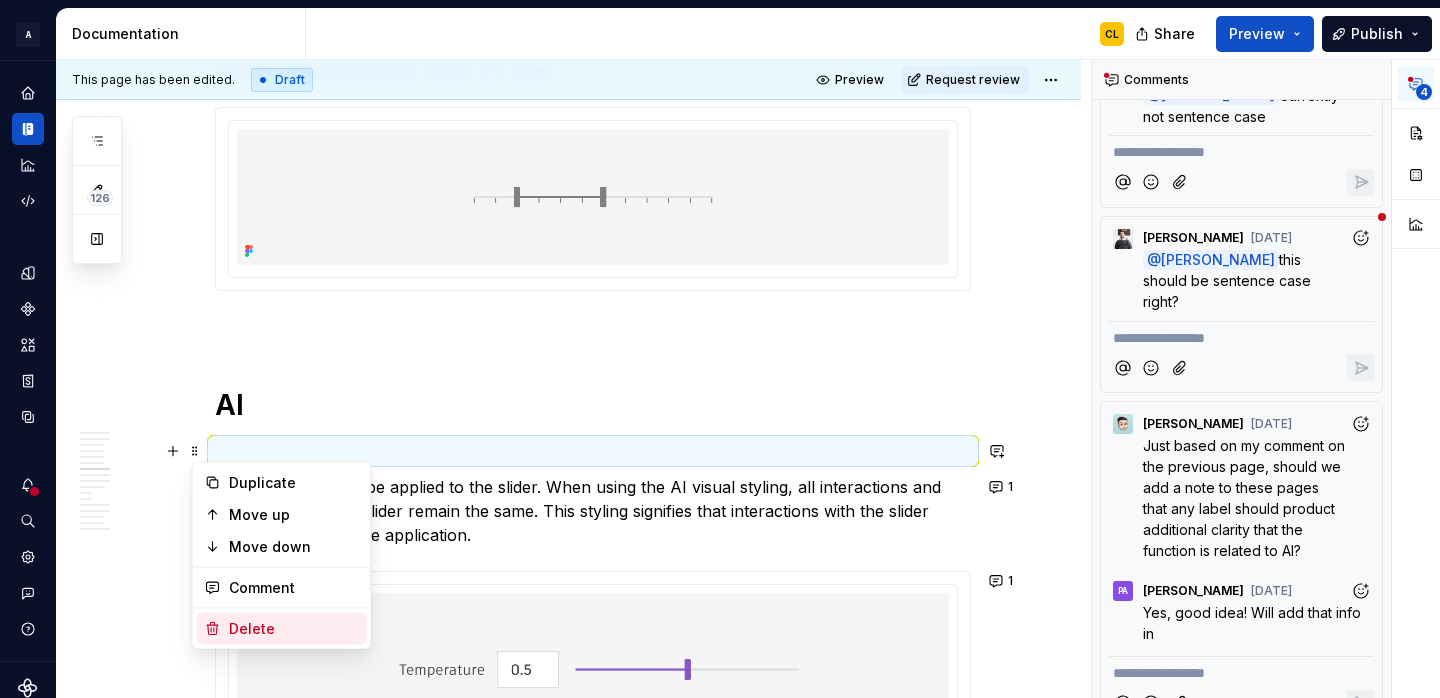 click on "Delete" at bounding box center [294, 629] 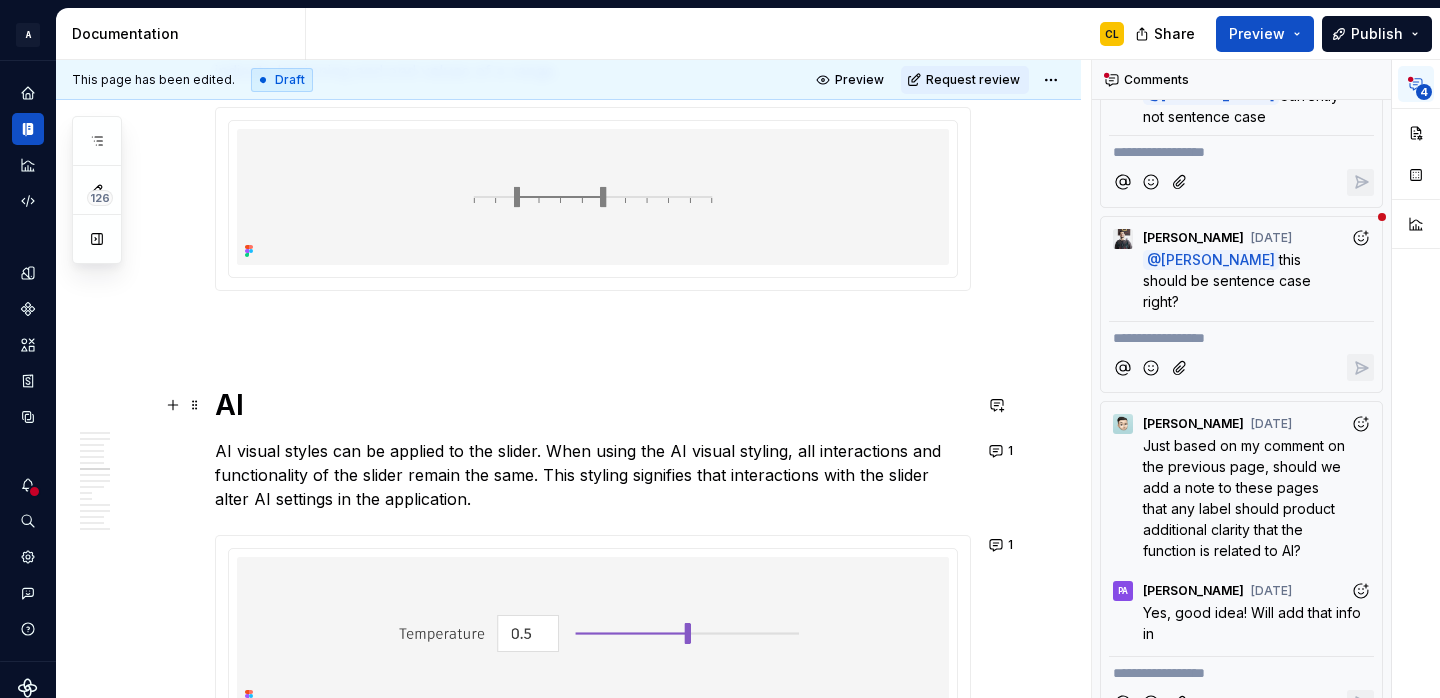 click on "AI" at bounding box center [593, 405] 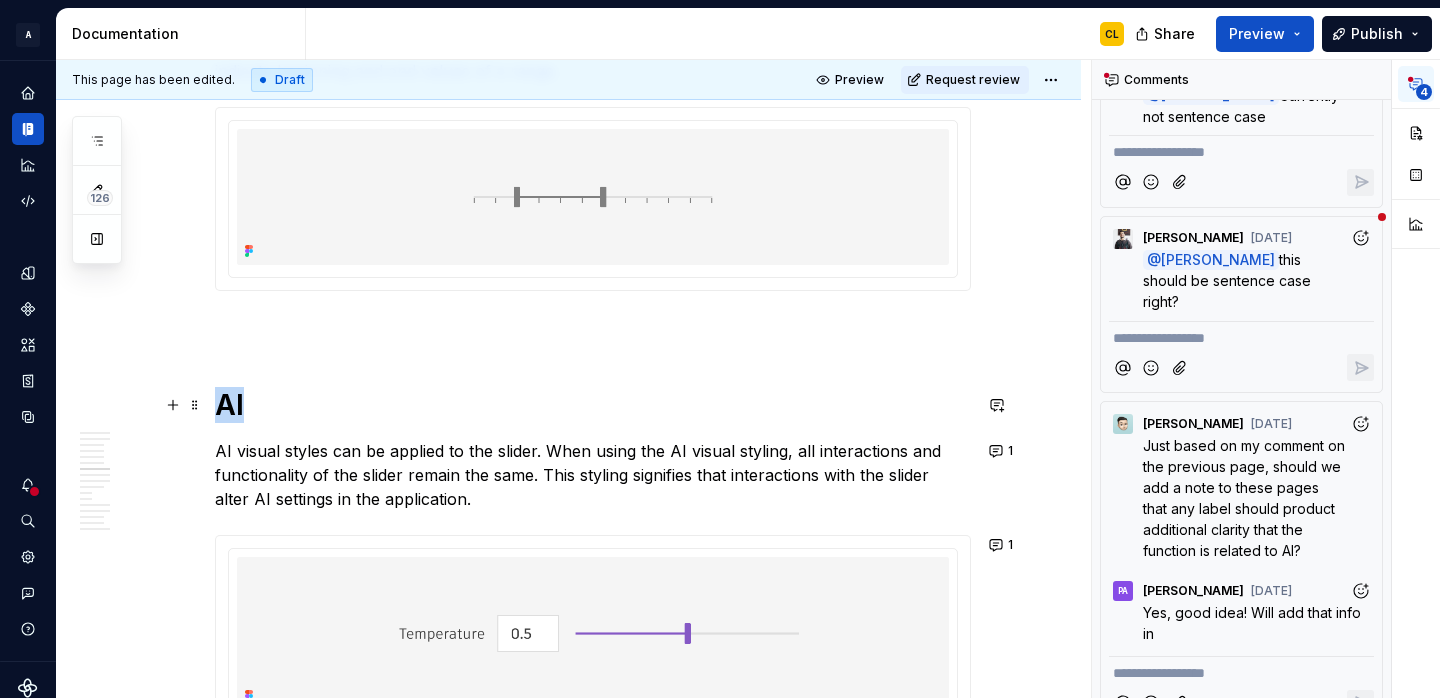 click on "AI" at bounding box center [593, 405] 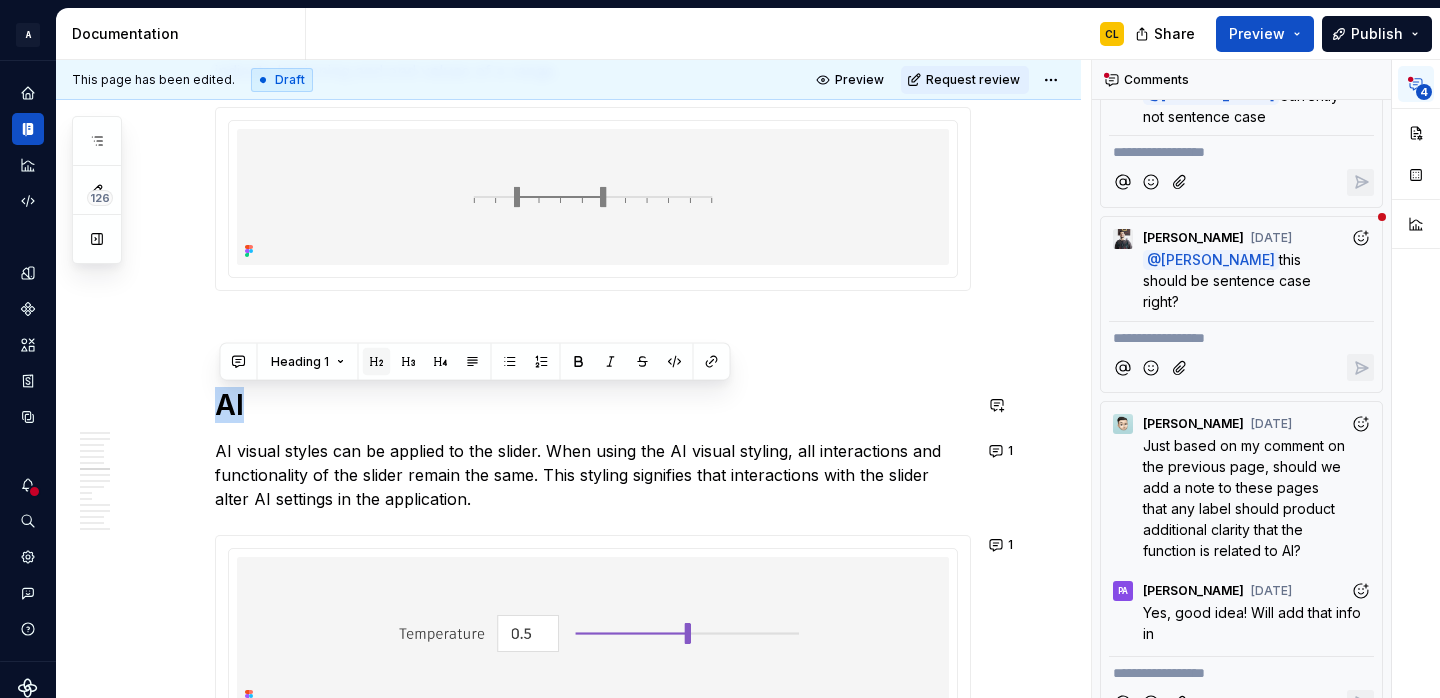click at bounding box center (377, 362) 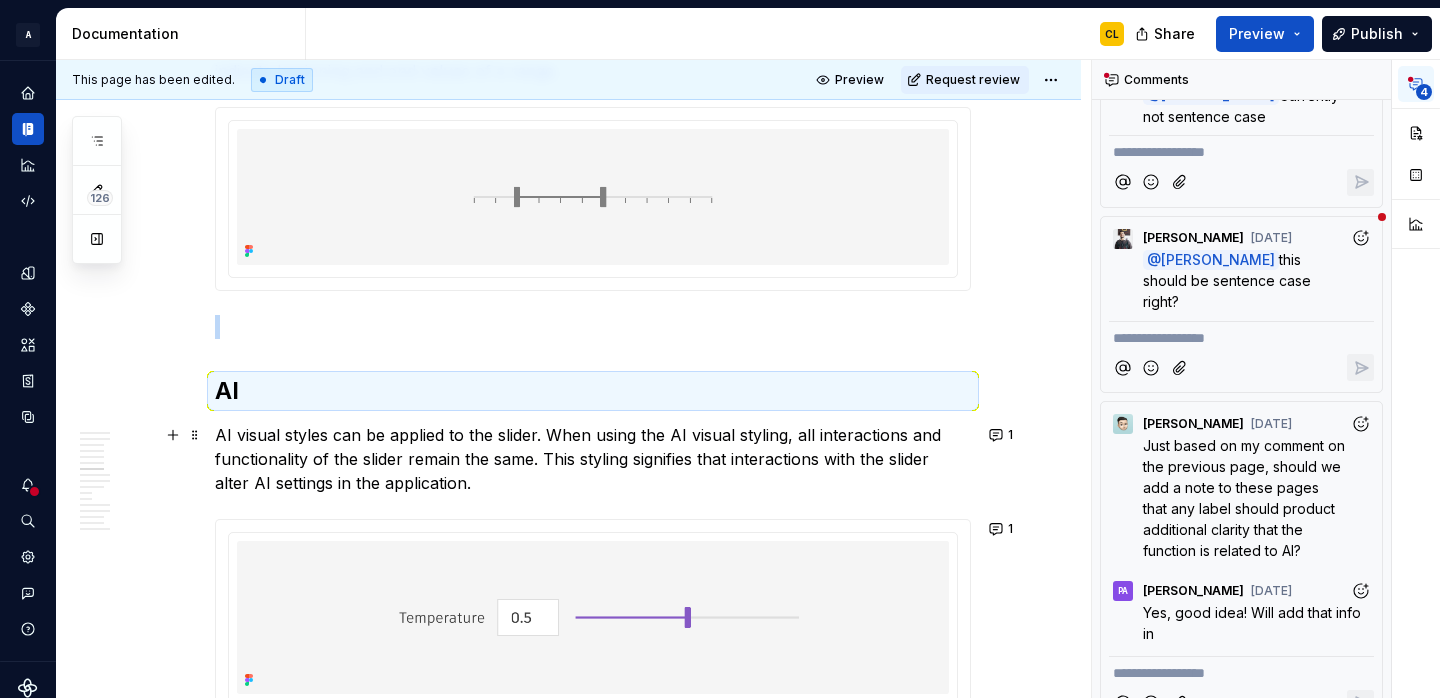 click on "AI visual styles can be applied to the slider. When using the AI visual styling, all interactions and functionality of the slider remain the same. This styling signifies that interactions with the slider alter AI settings in the application." at bounding box center [593, 459] 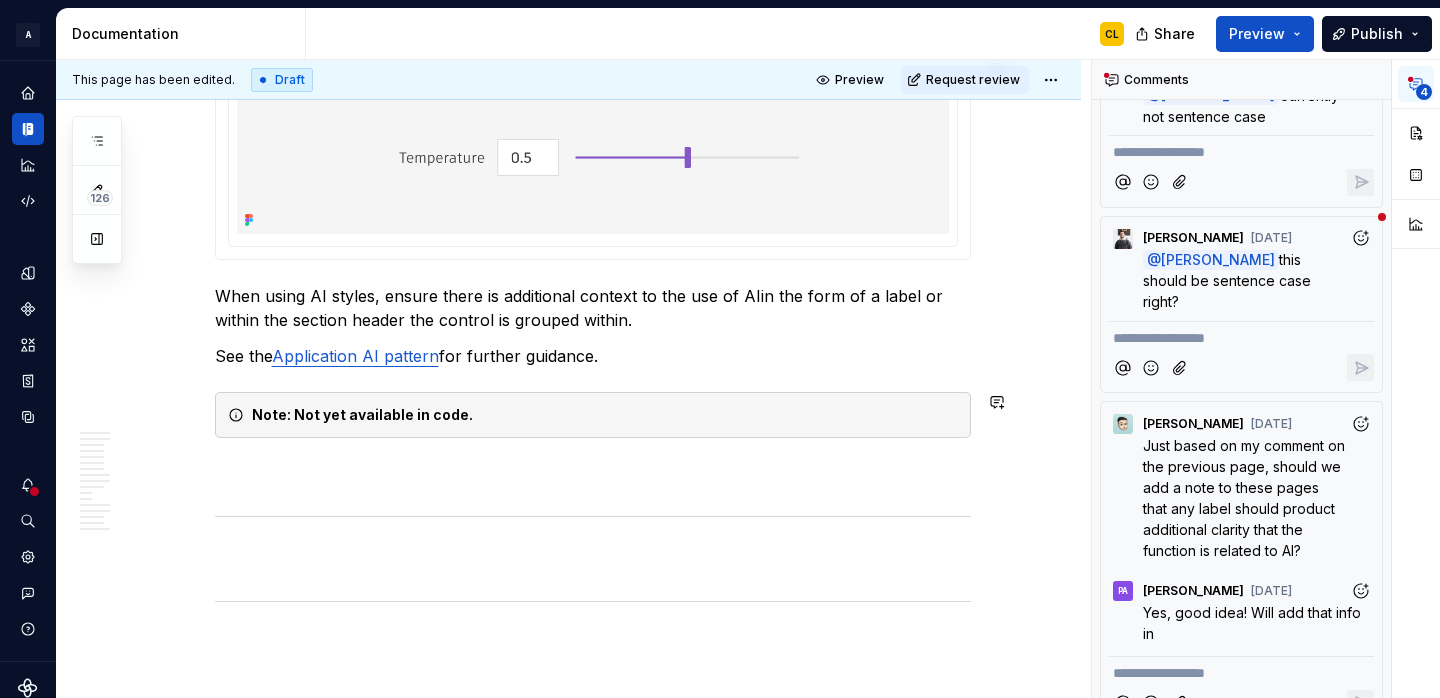 scroll, scrollTop: 4551, scrollLeft: 0, axis: vertical 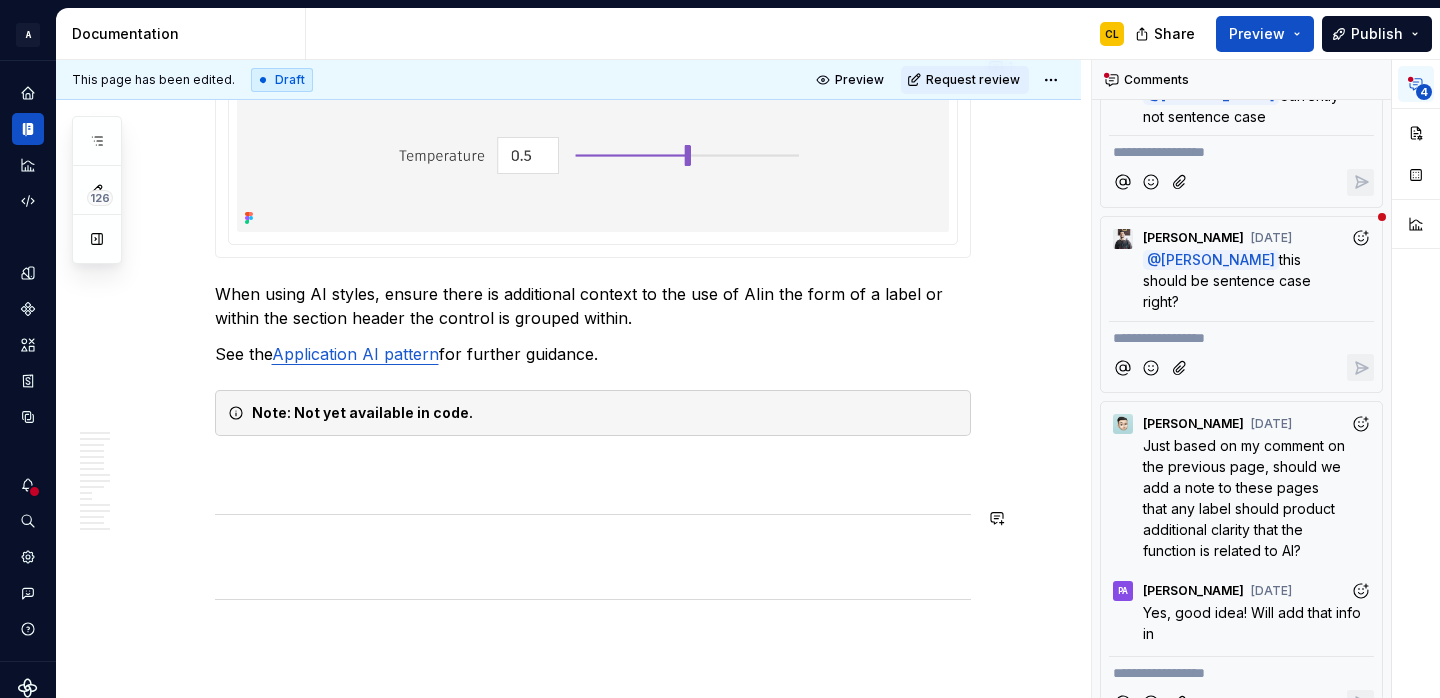 click on "**********" at bounding box center (568, 1254) 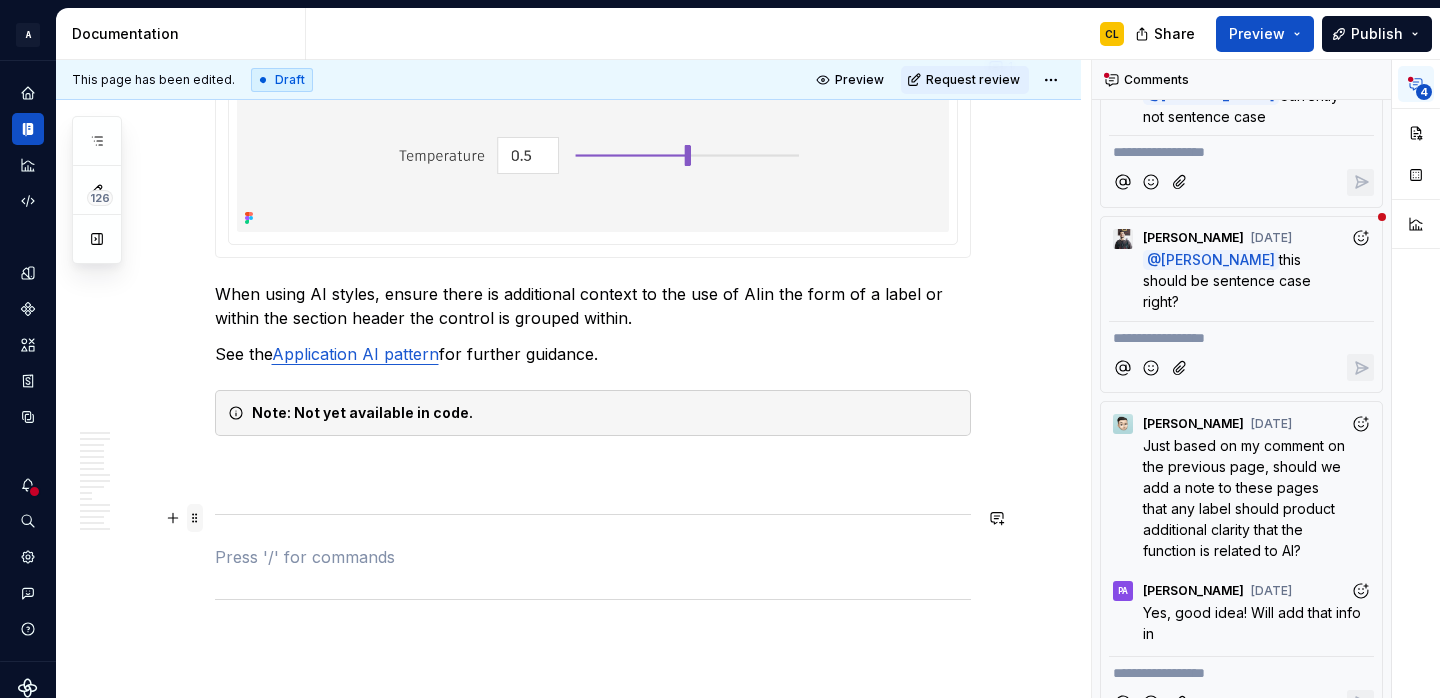click at bounding box center (195, 518) 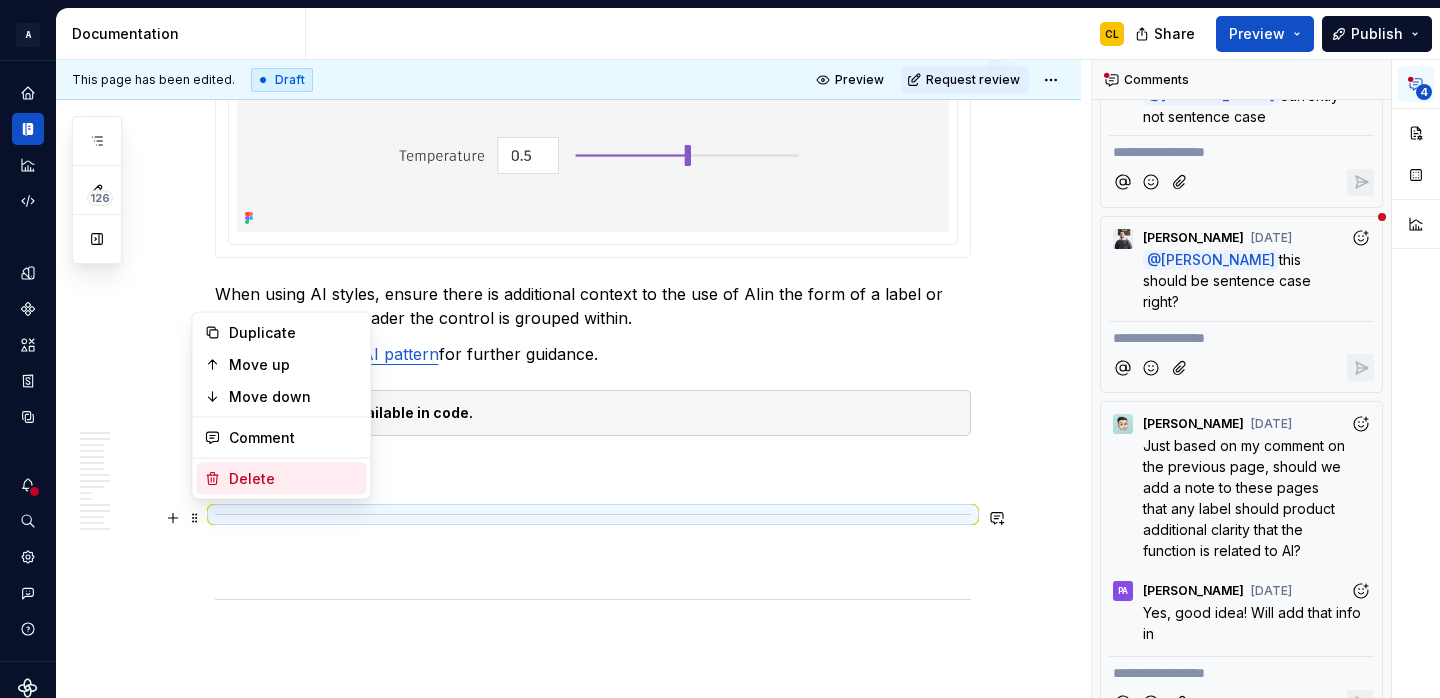 click on "Delete" at bounding box center [294, 479] 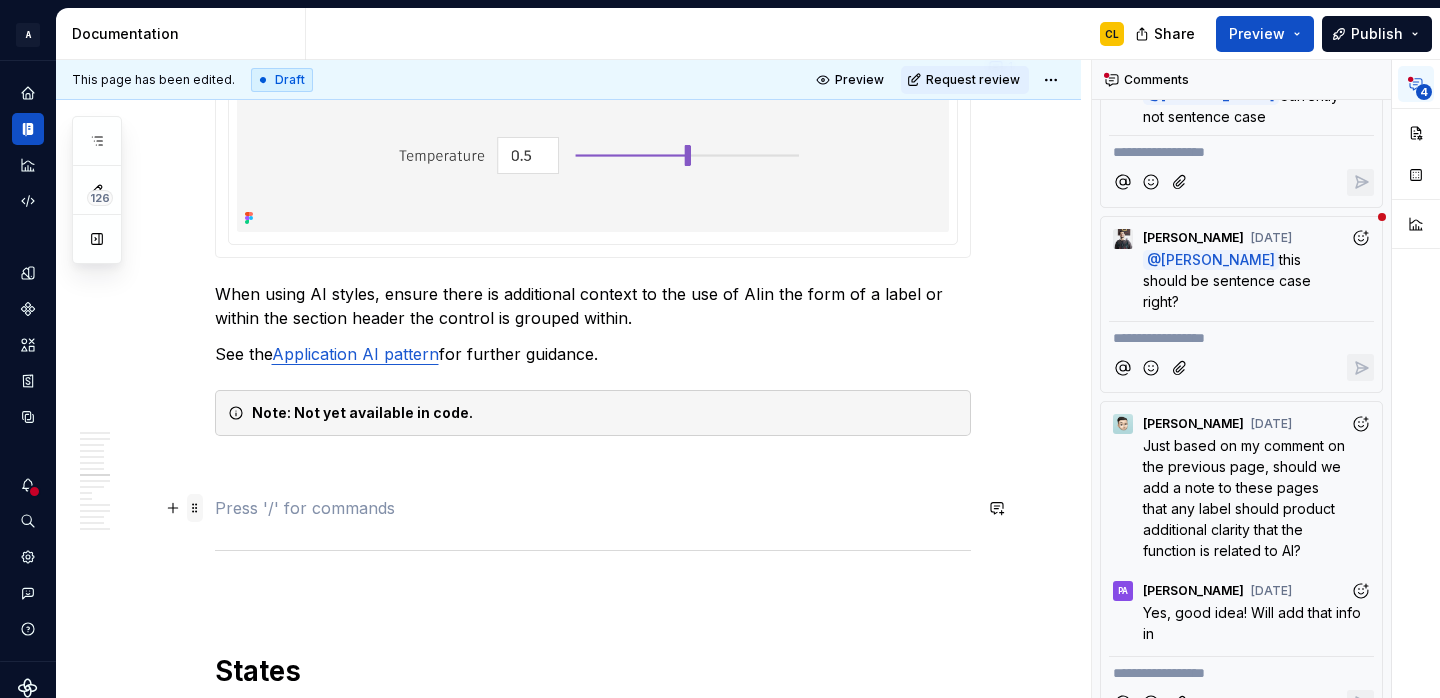 click at bounding box center [195, 508] 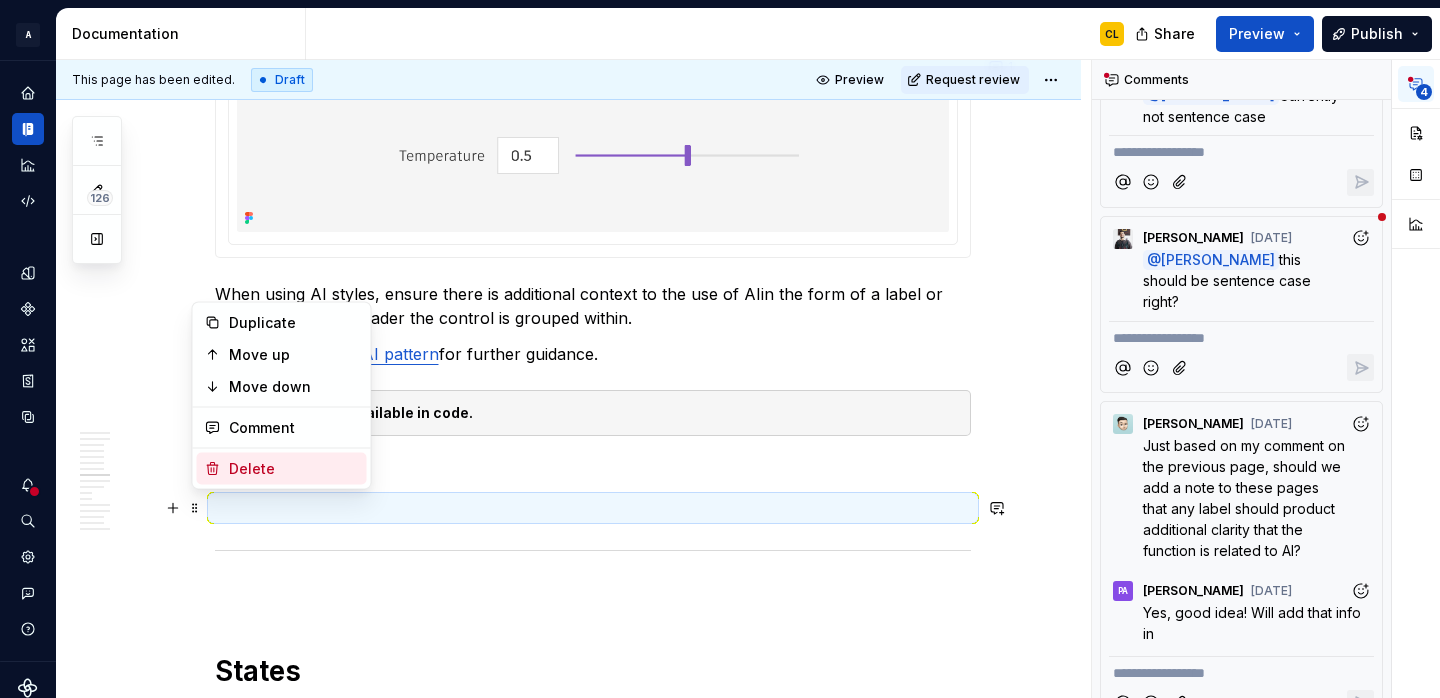 click on "Delete" at bounding box center (282, 469) 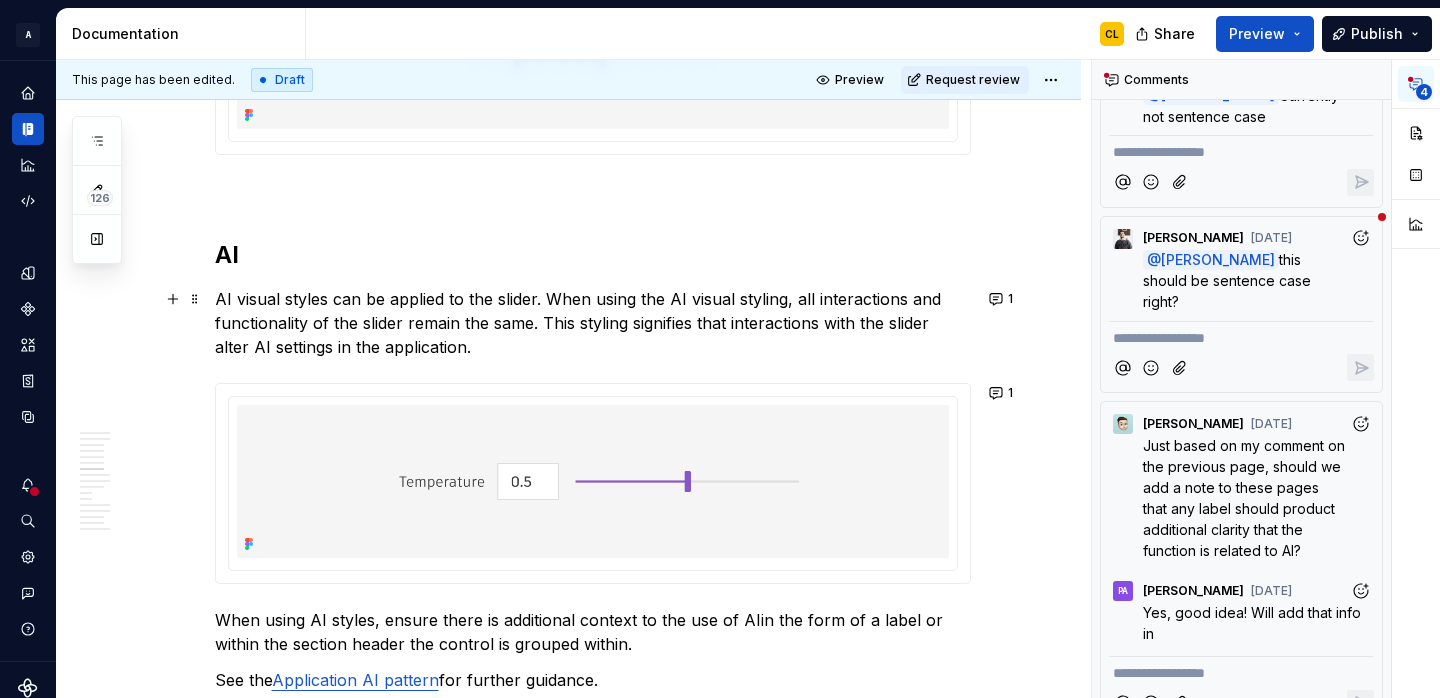 scroll, scrollTop: 4168, scrollLeft: 0, axis: vertical 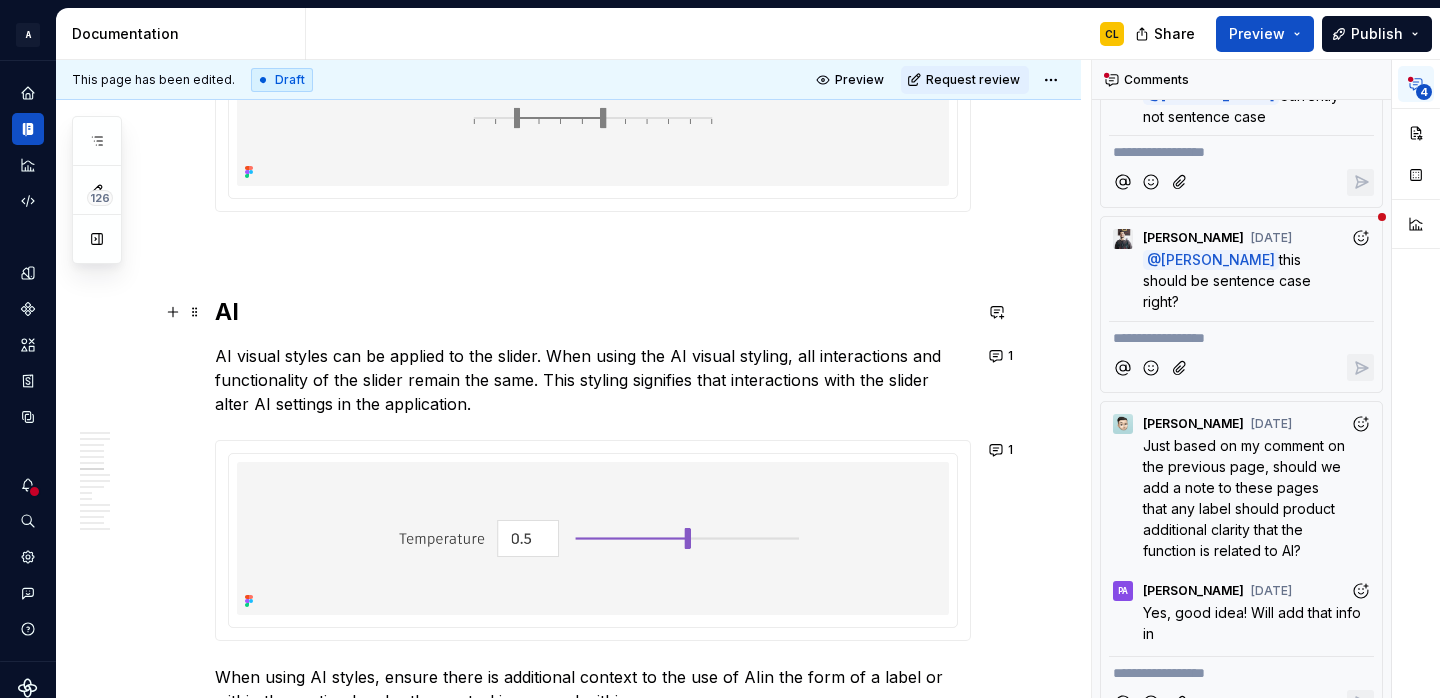 click on "AI" at bounding box center [593, 312] 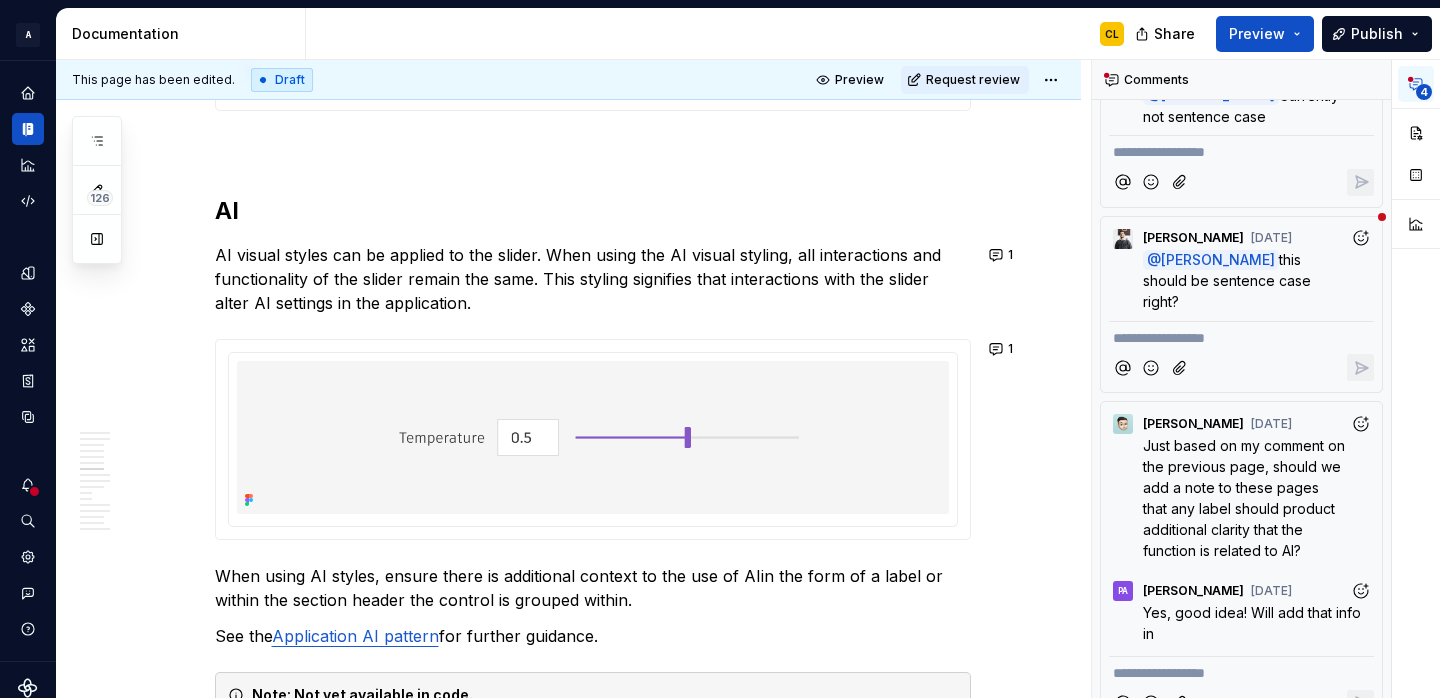 scroll, scrollTop: 4267, scrollLeft: 0, axis: vertical 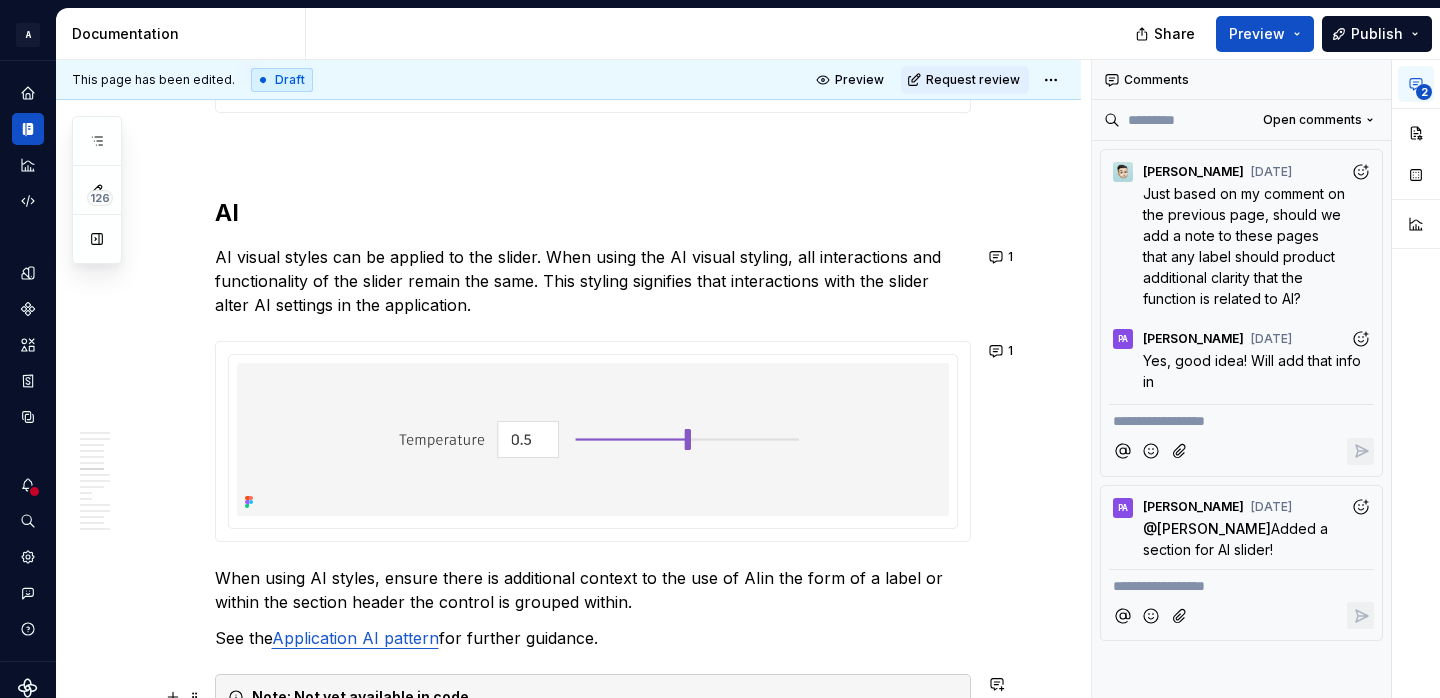 type on "*" 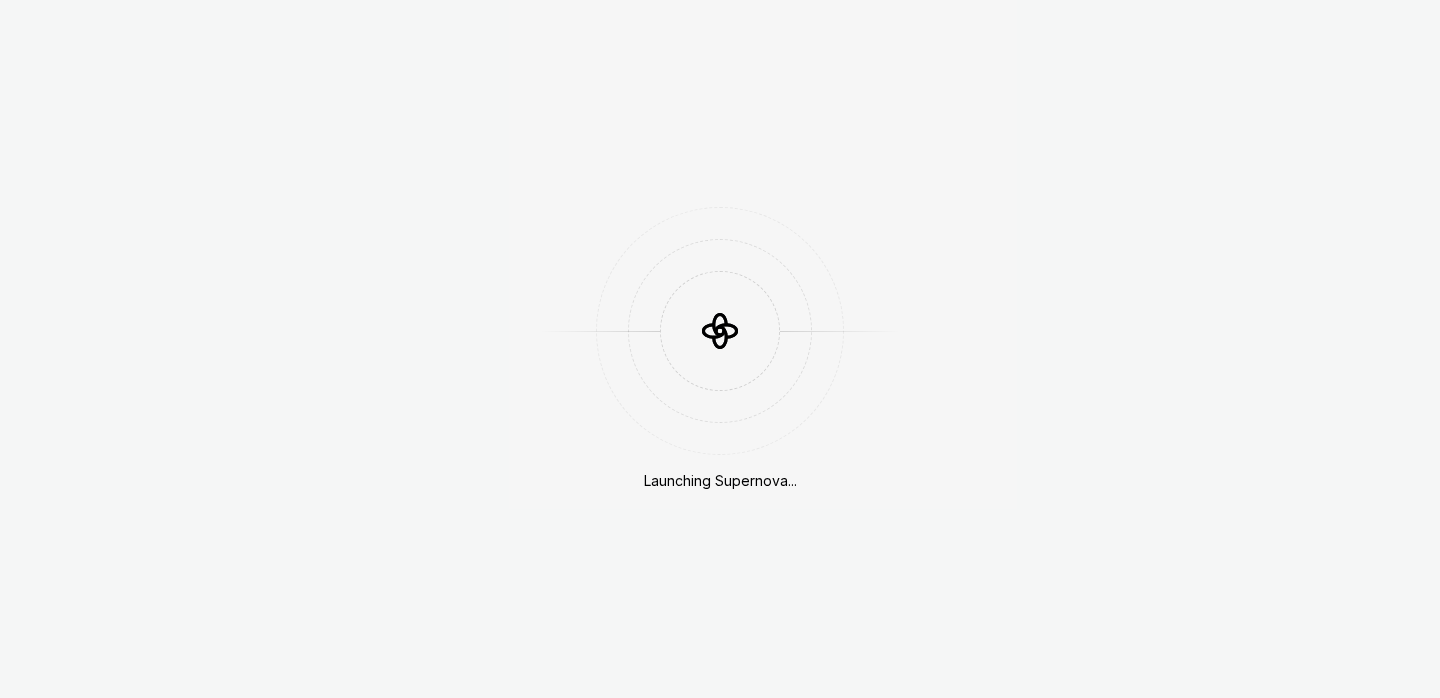 scroll, scrollTop: 0, scrollLeft: 0, axis: both 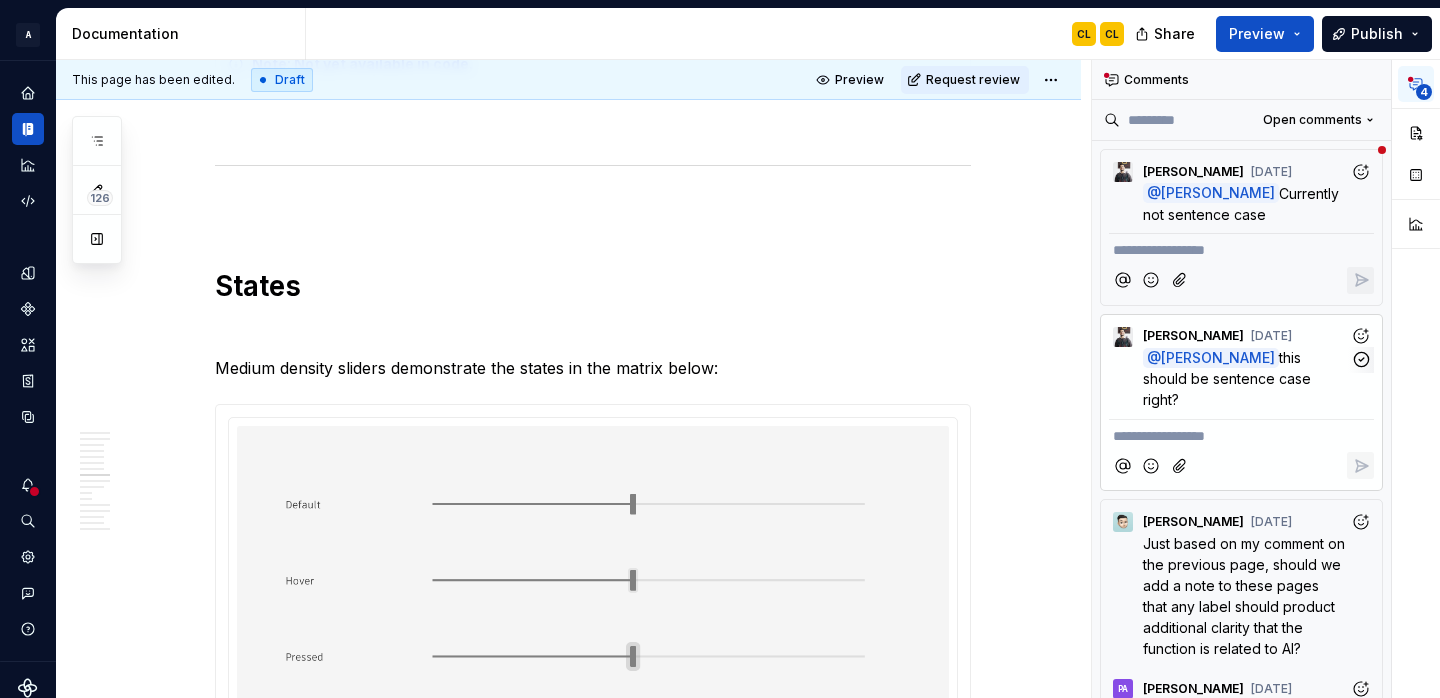 click on "this should be sentence case right?" at bounding box center [1229, 378] 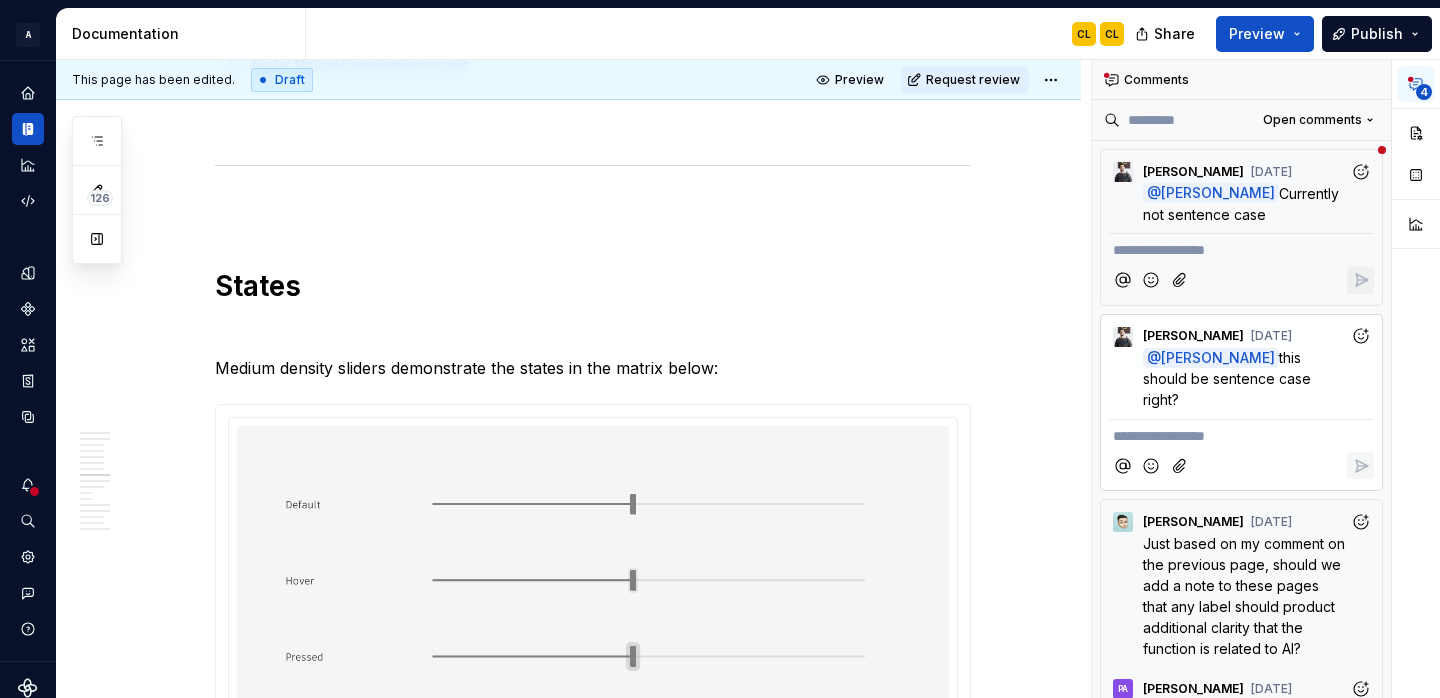 click on "**********" at bounding box center (1241, 433) 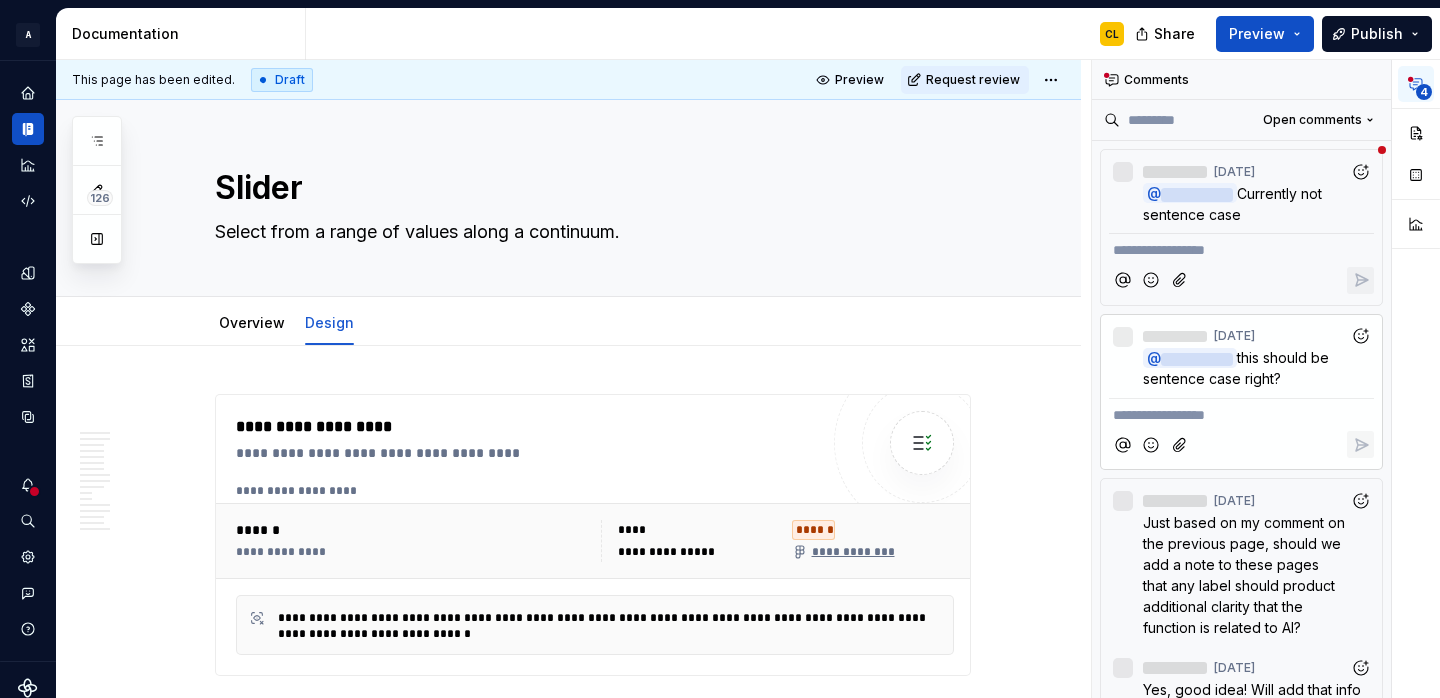 scroll, scrollTop: 253, scrollLeft: 0, axis: vertical 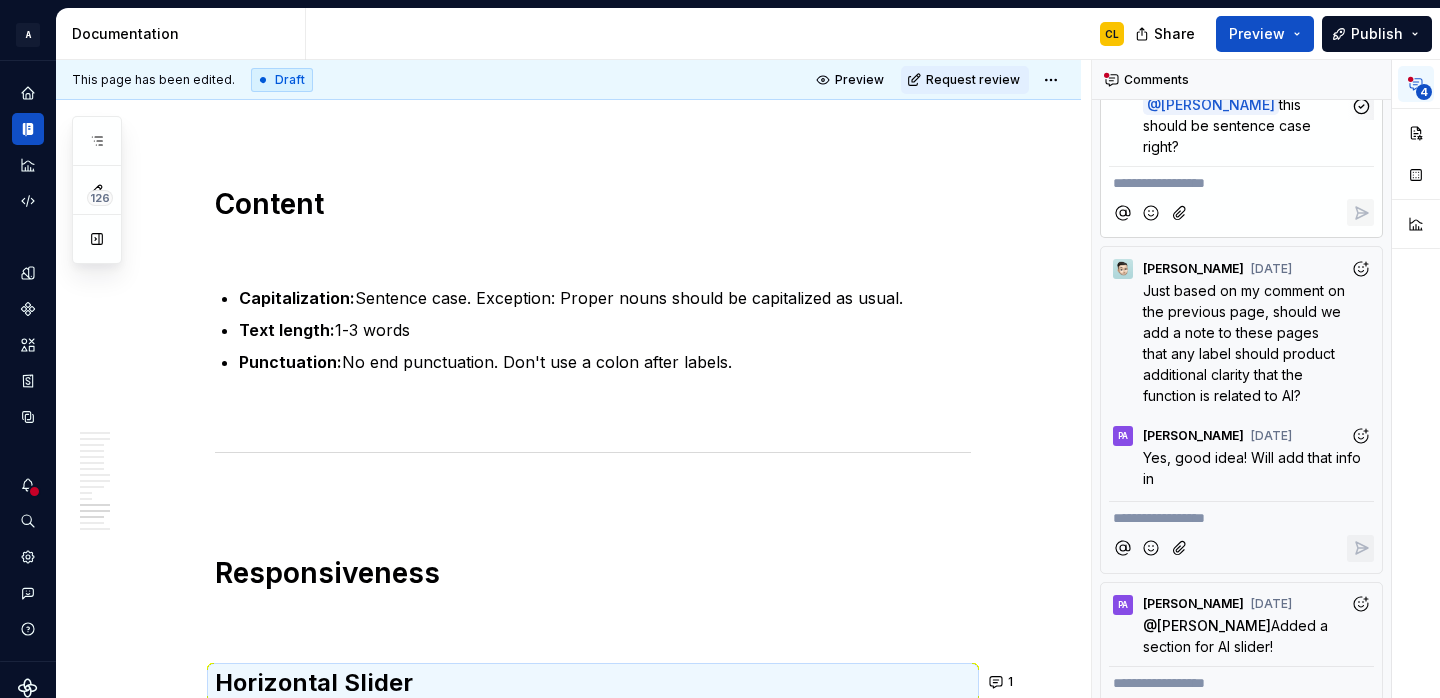 type on "*" 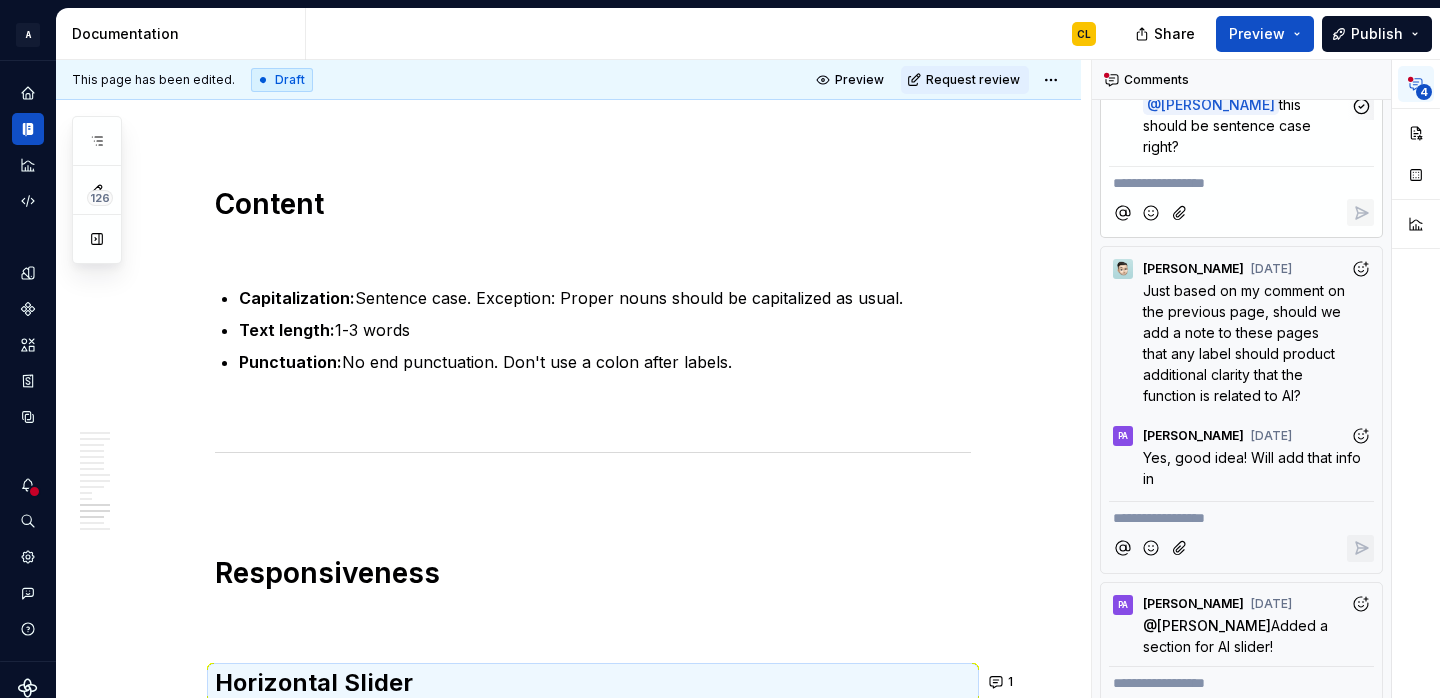 click on "this should be sentence case right?" at bounding box center [1229, 125] 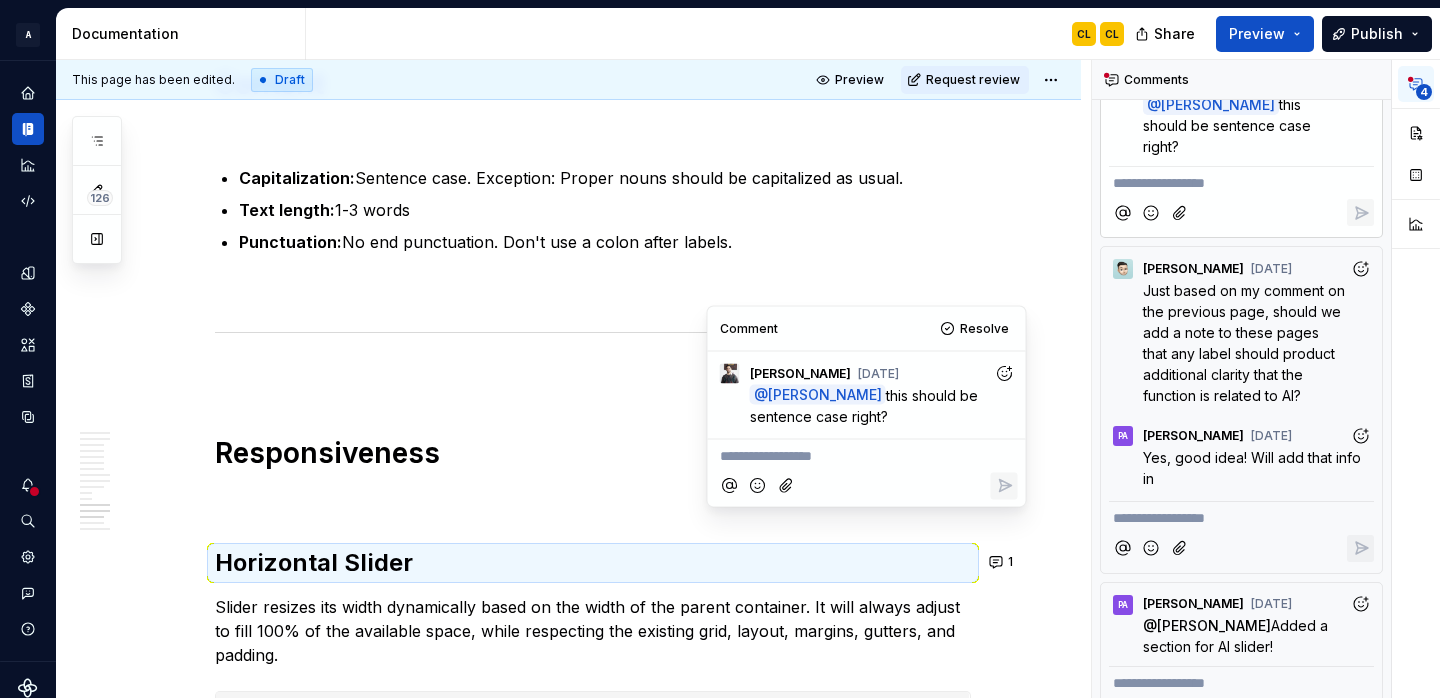 scroll, scrollTop: 8612, scrollLeft: 0, axis: vertical 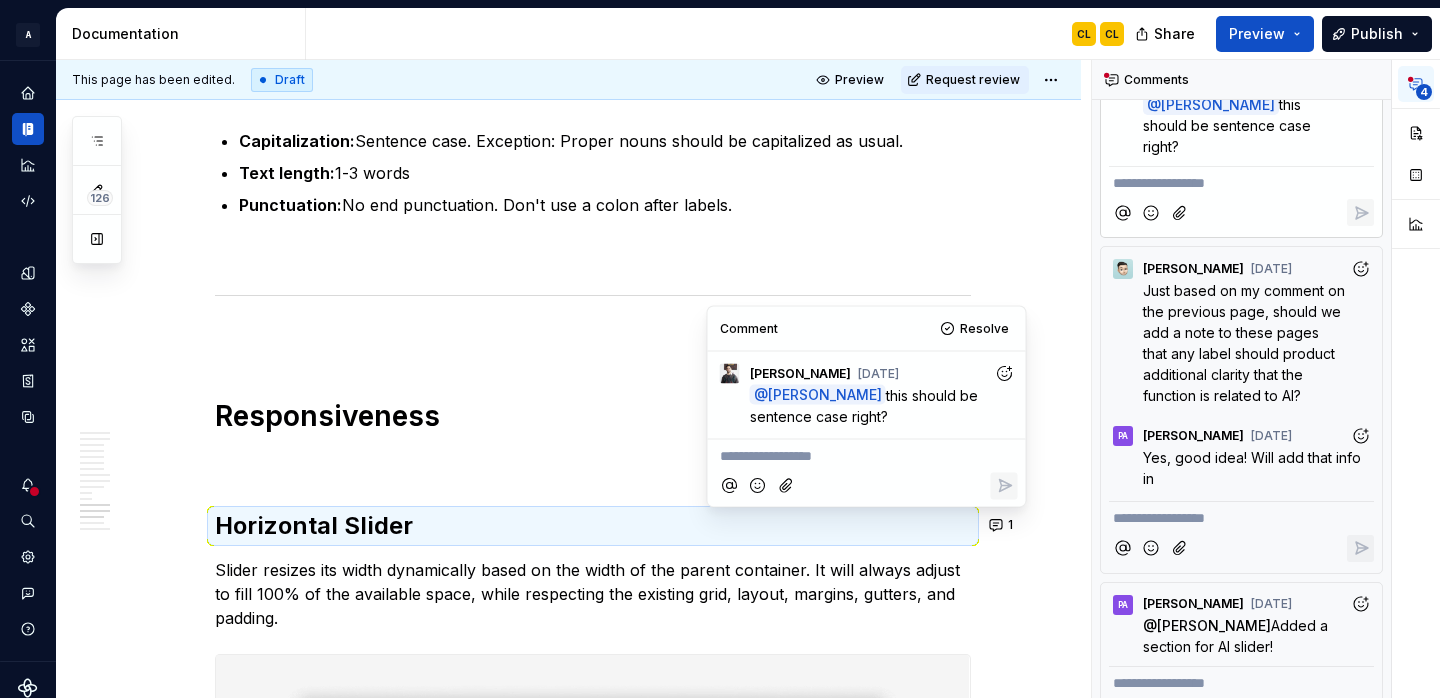 click at bounding box center (867, 485) 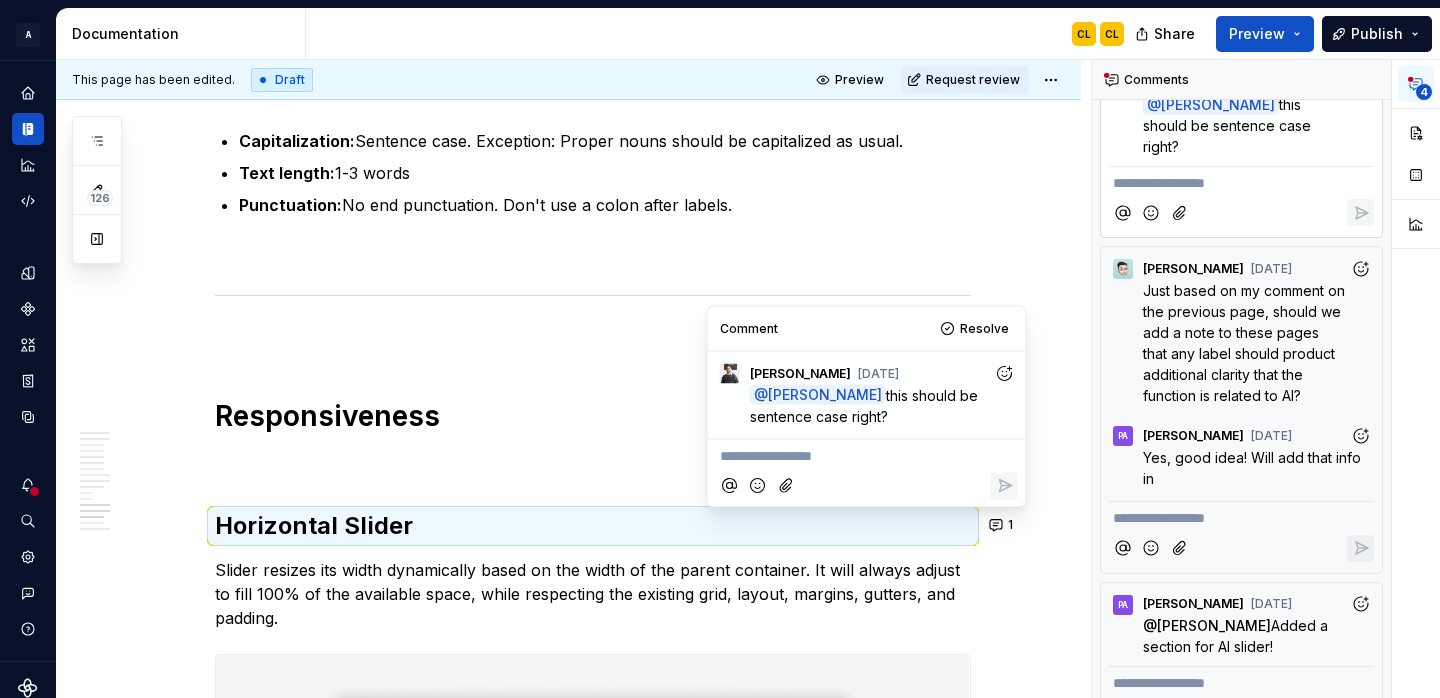 click on "**********" at bounding box center (867, 456) 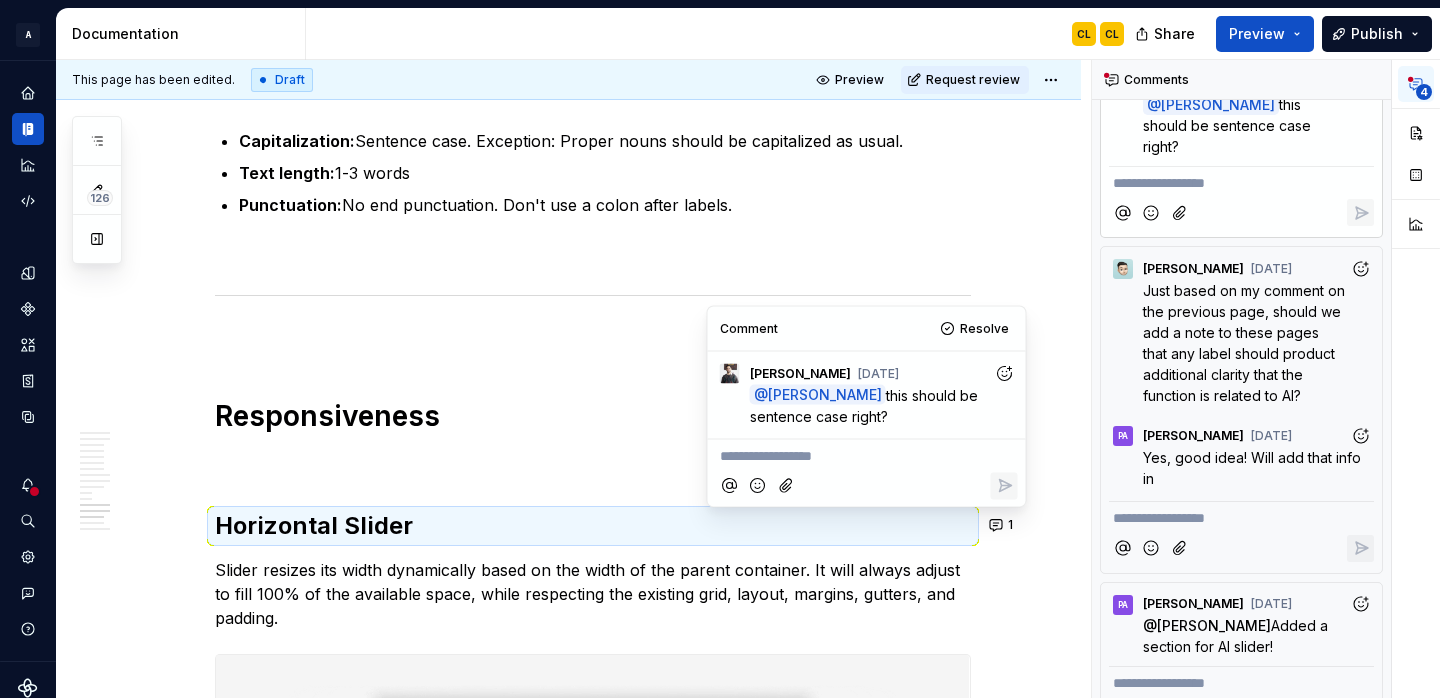 type 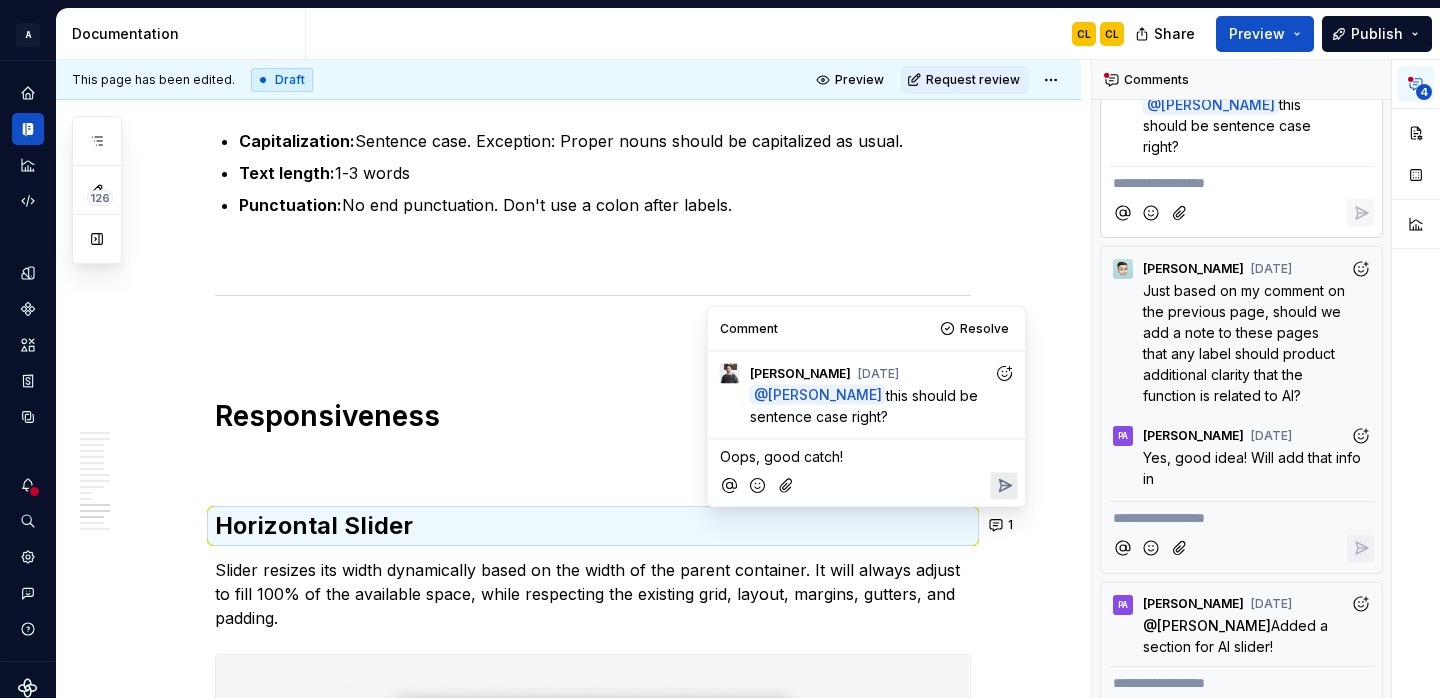 click on "Oops, good catch!" at bounding box center (781, 456) 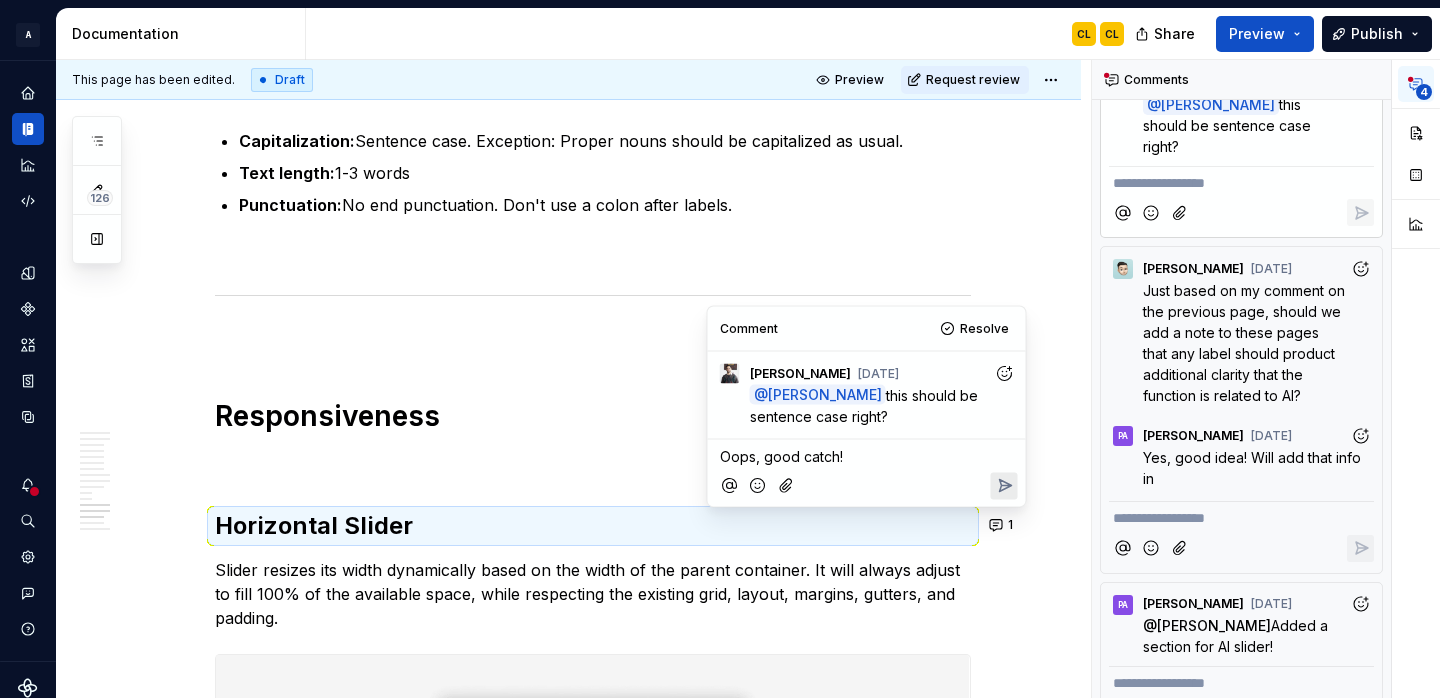 click on "Oops, good catch!" at bounding box center (781, 456) 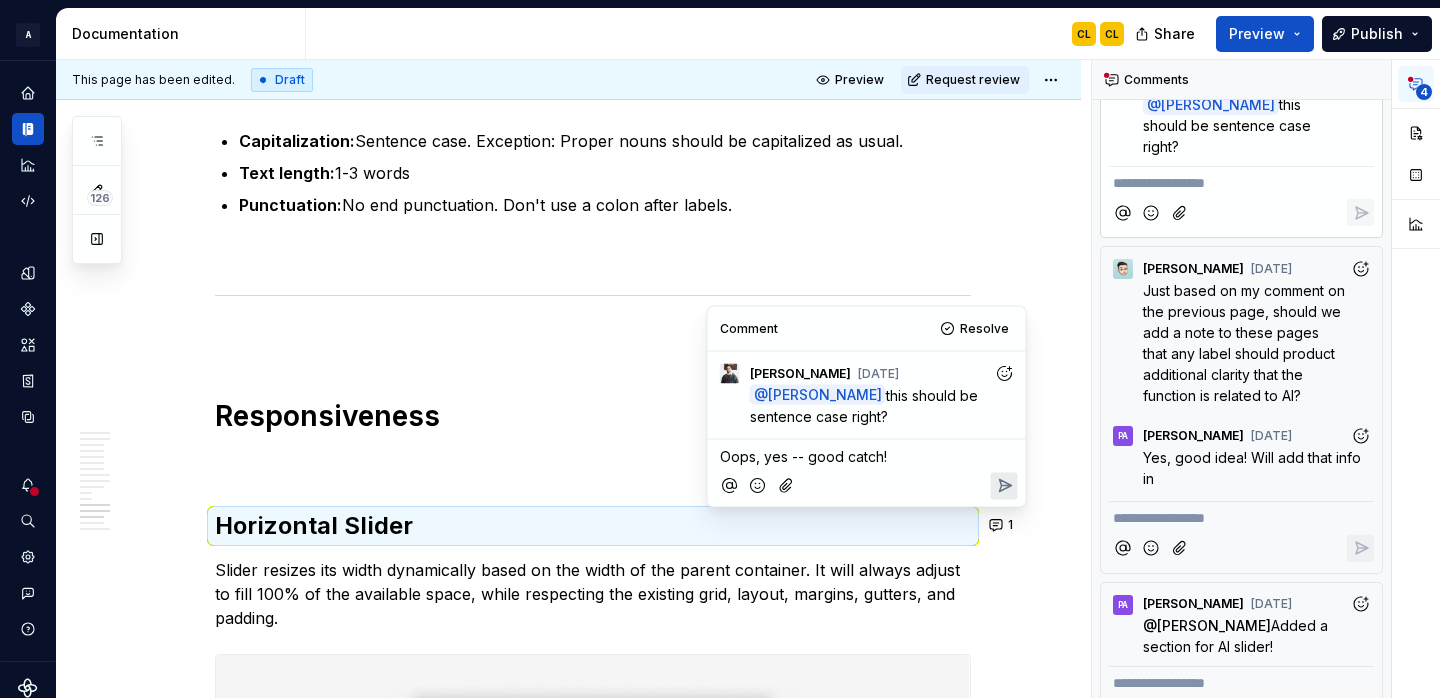 click 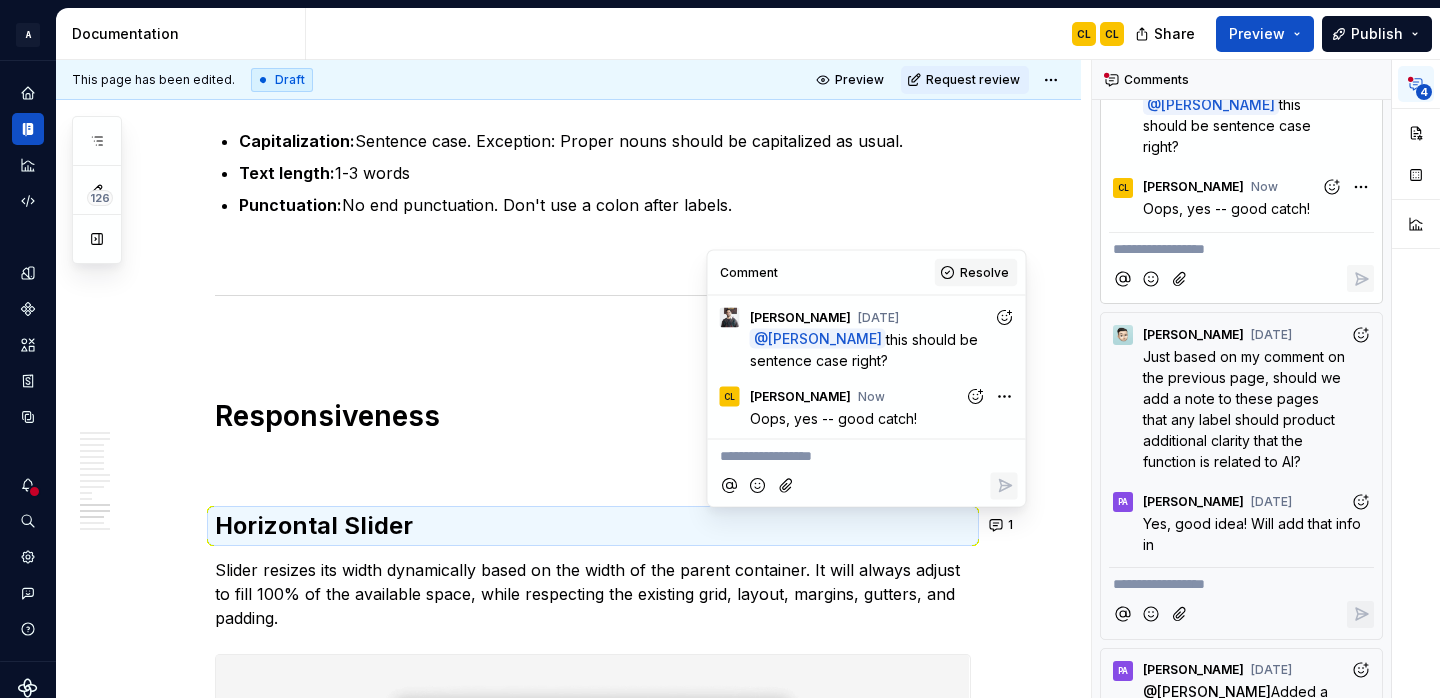 click on "Resolve" at bounding box center [984, 273] 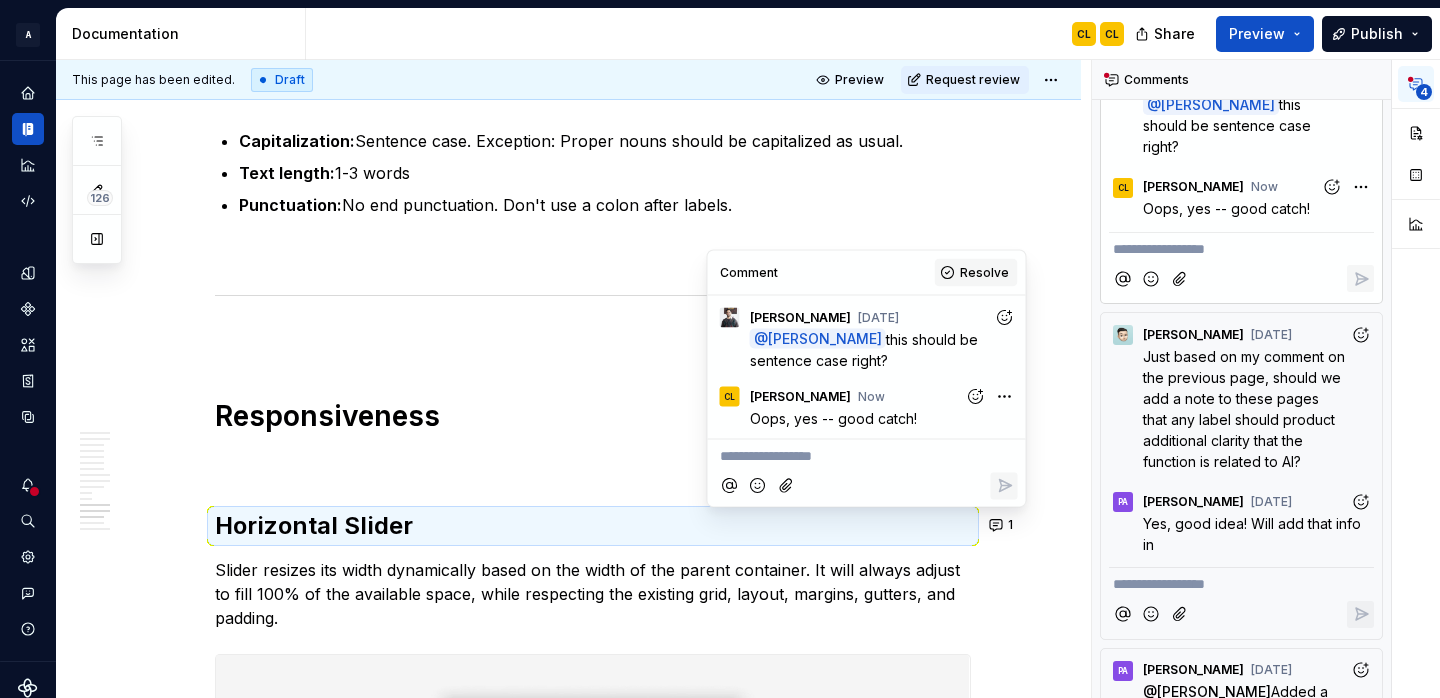 scroll, scrollTop: 23, scrollLeft: 0, axis: vertical 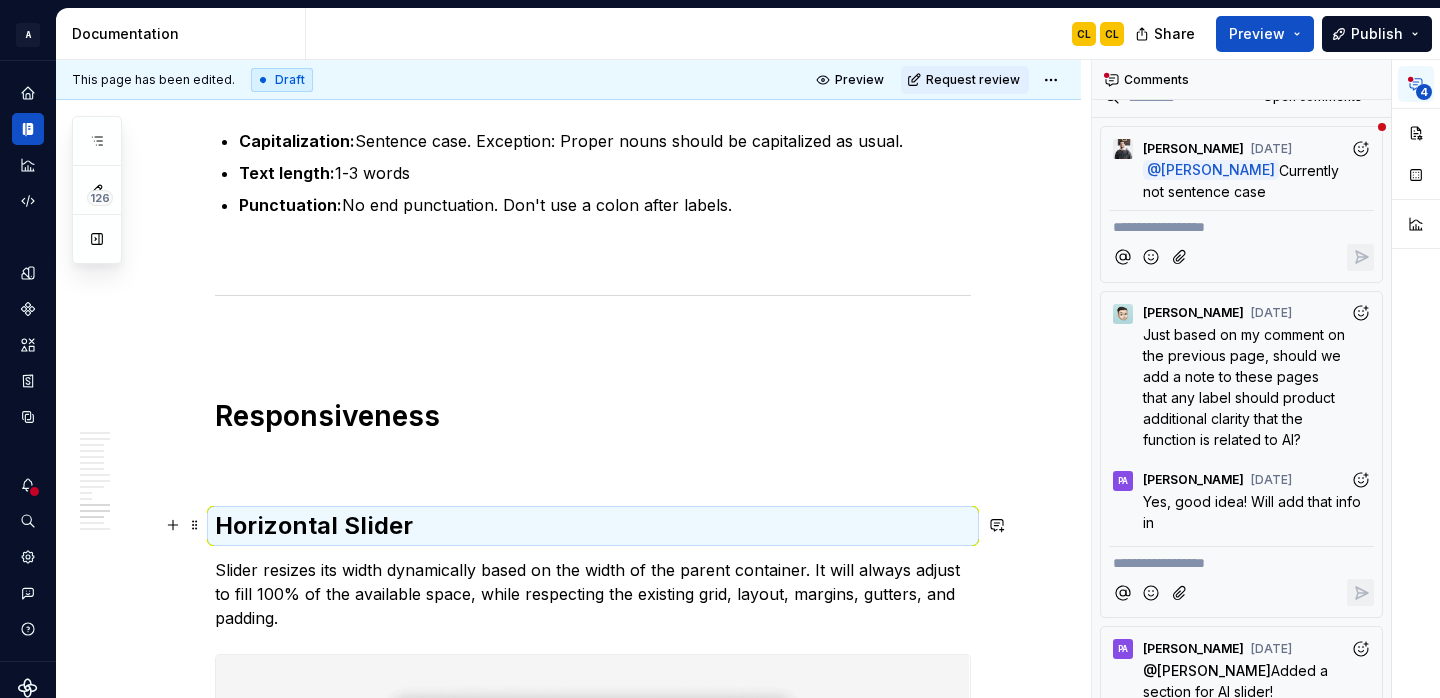 click on "Horizontal Slider" at bounding box center [593, 526] 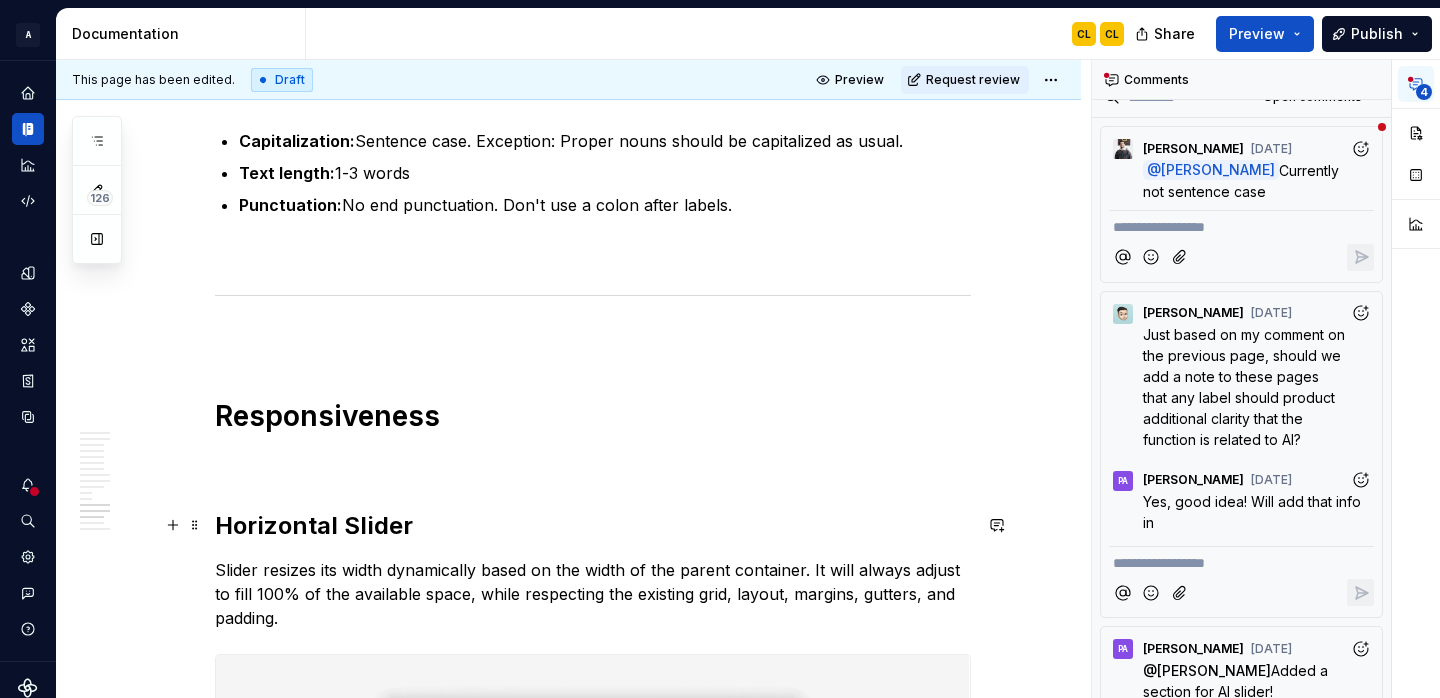 type 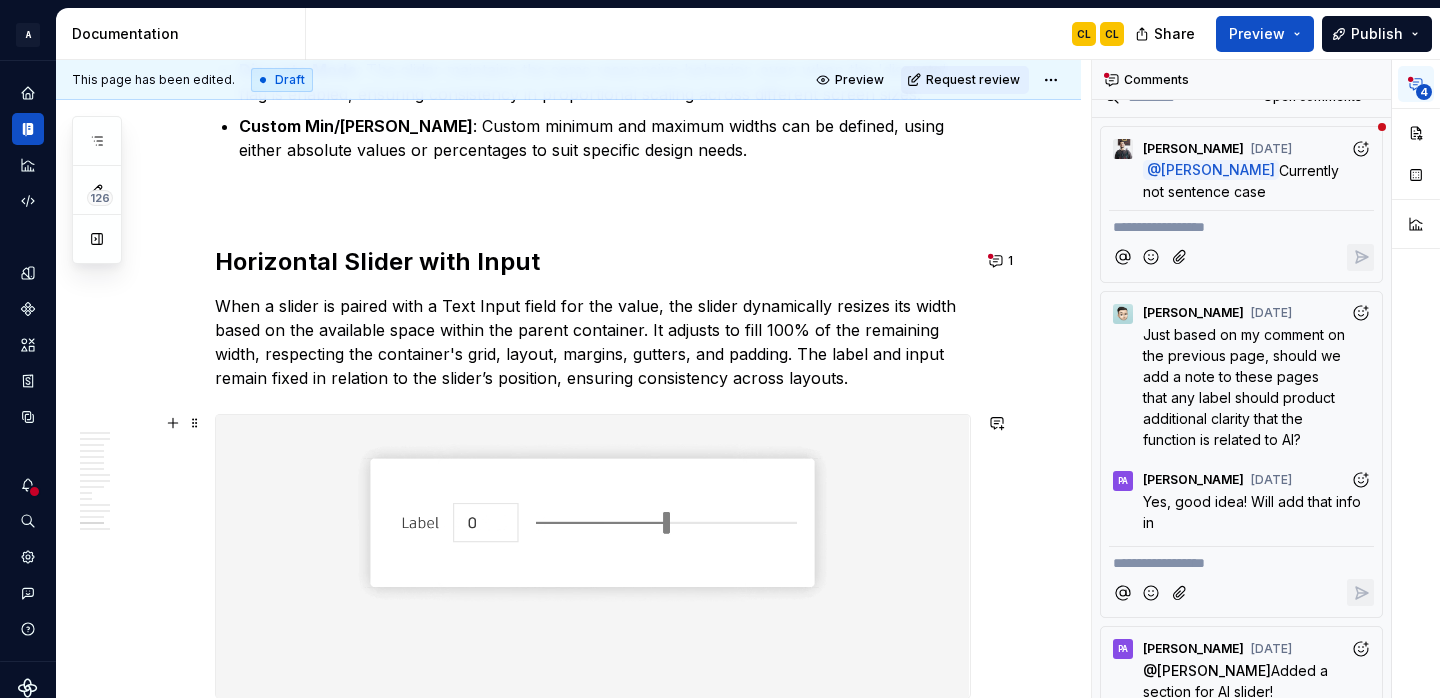 scroll, scrollTop: 9717, scrollLeft: 0, axis: vertical 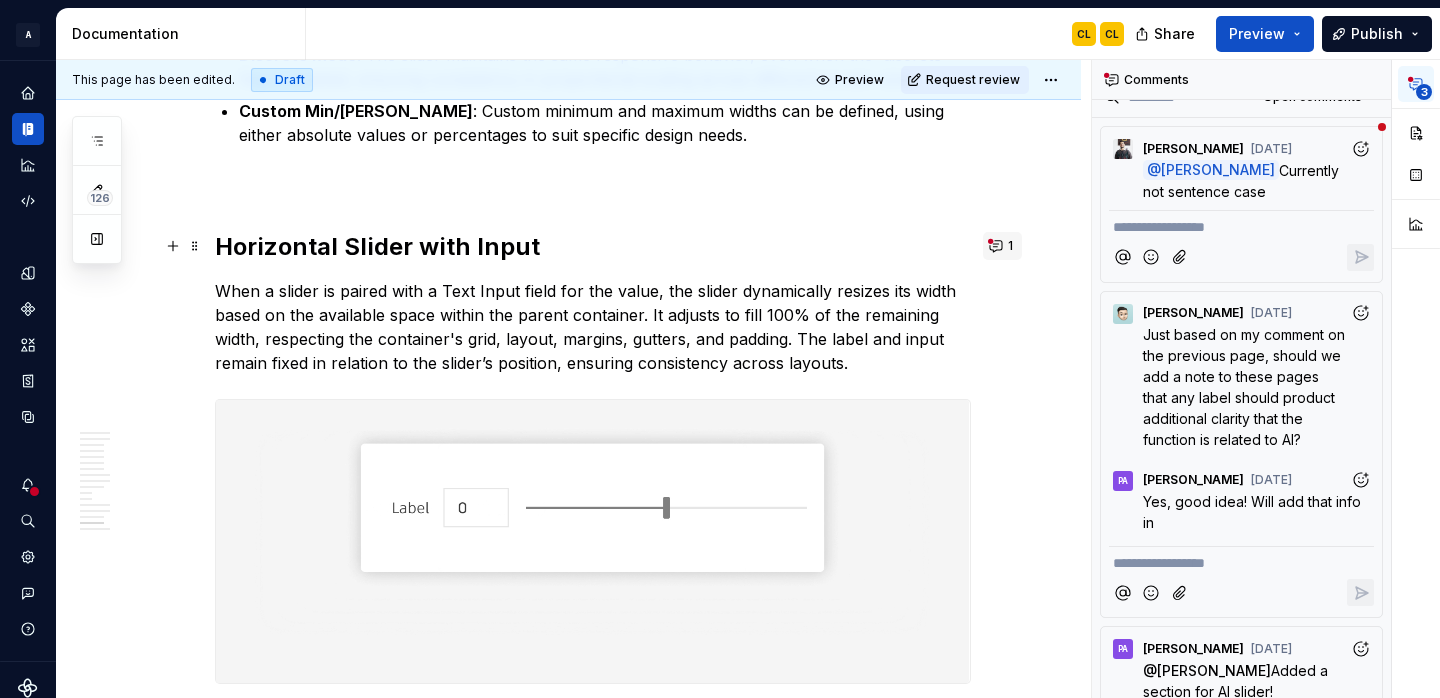 click on "1" at bounding box center [1002, 246] 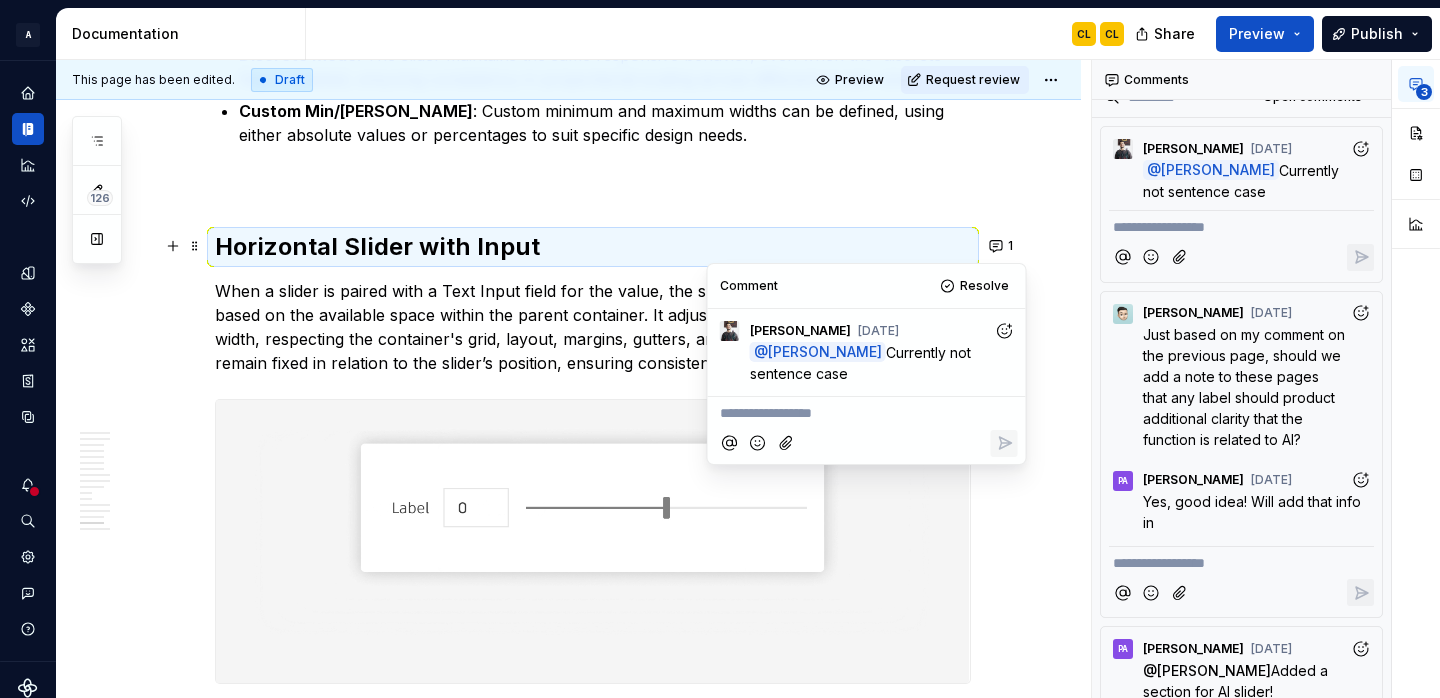 click on "**********" at bounding box center [593, -4046] 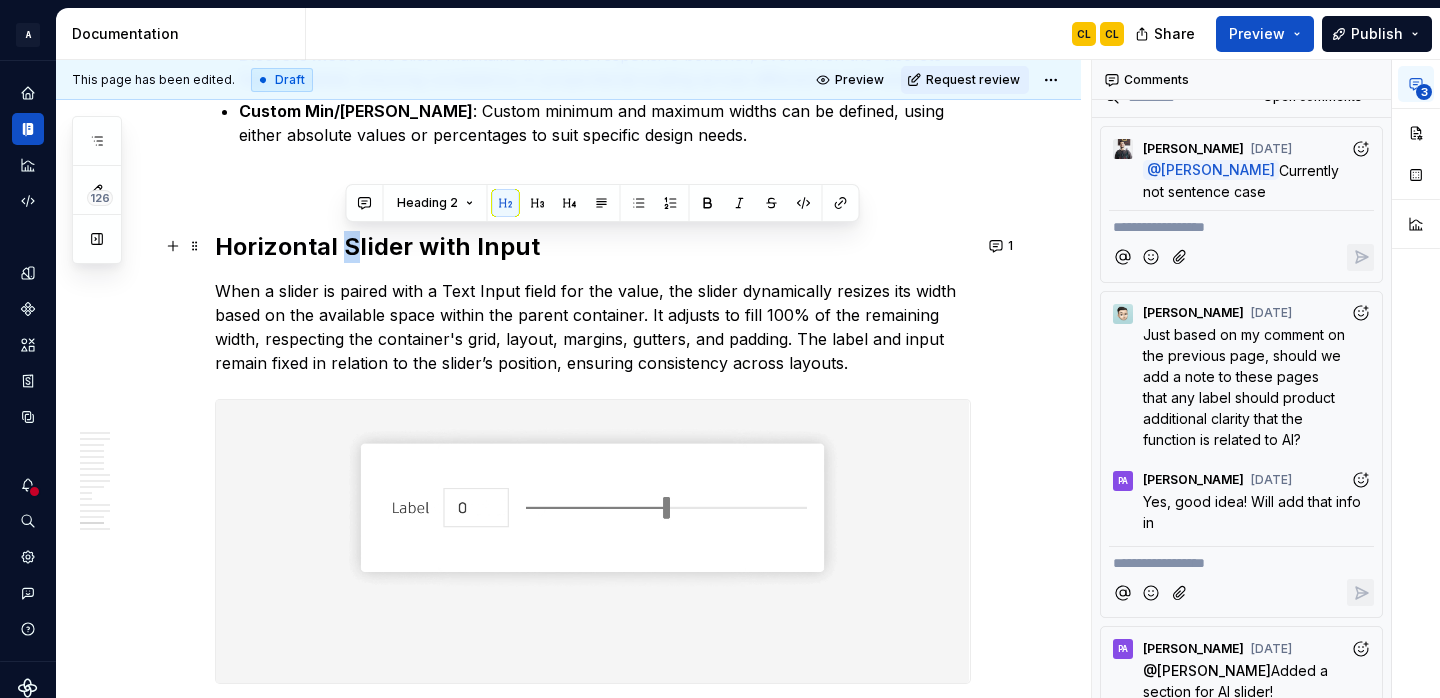 click on "Horizontal Slider with Input" at bounding box center [593, 247] 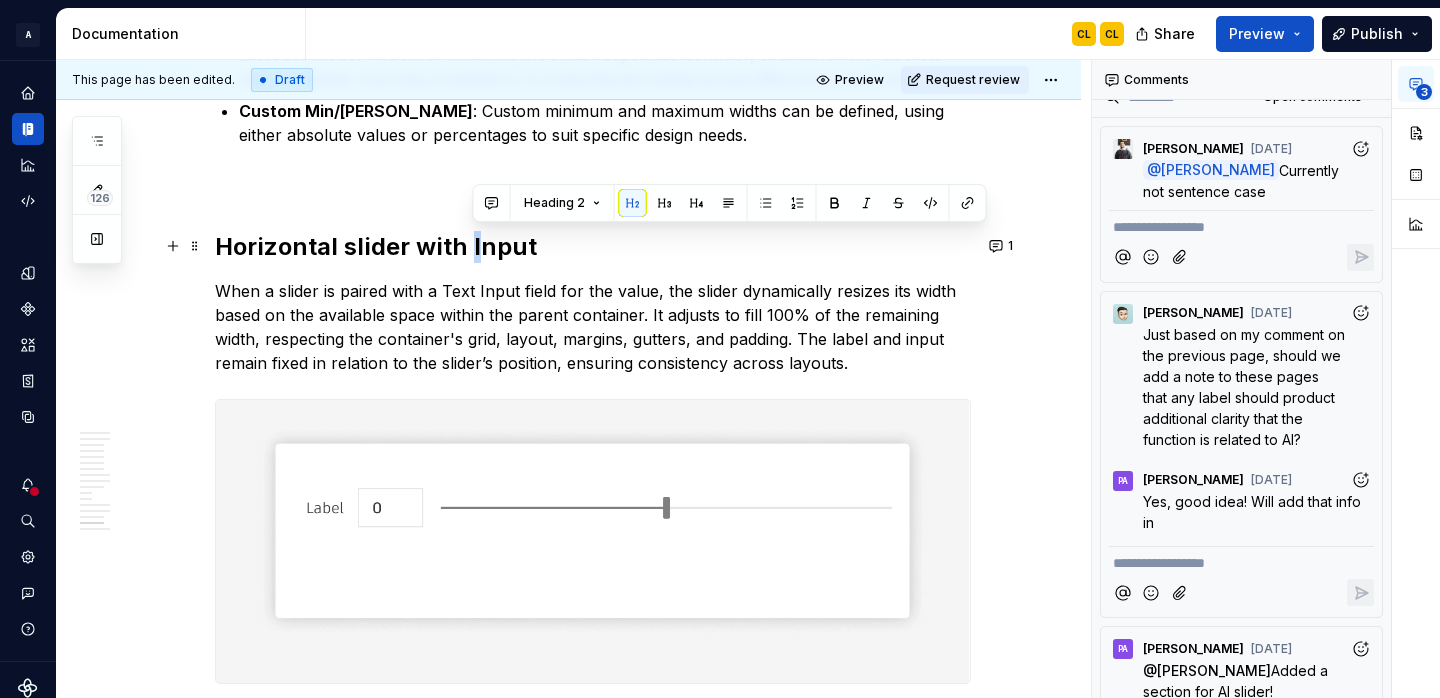 click on "Horizontal slider with Input" at bounding box center [593, 247] 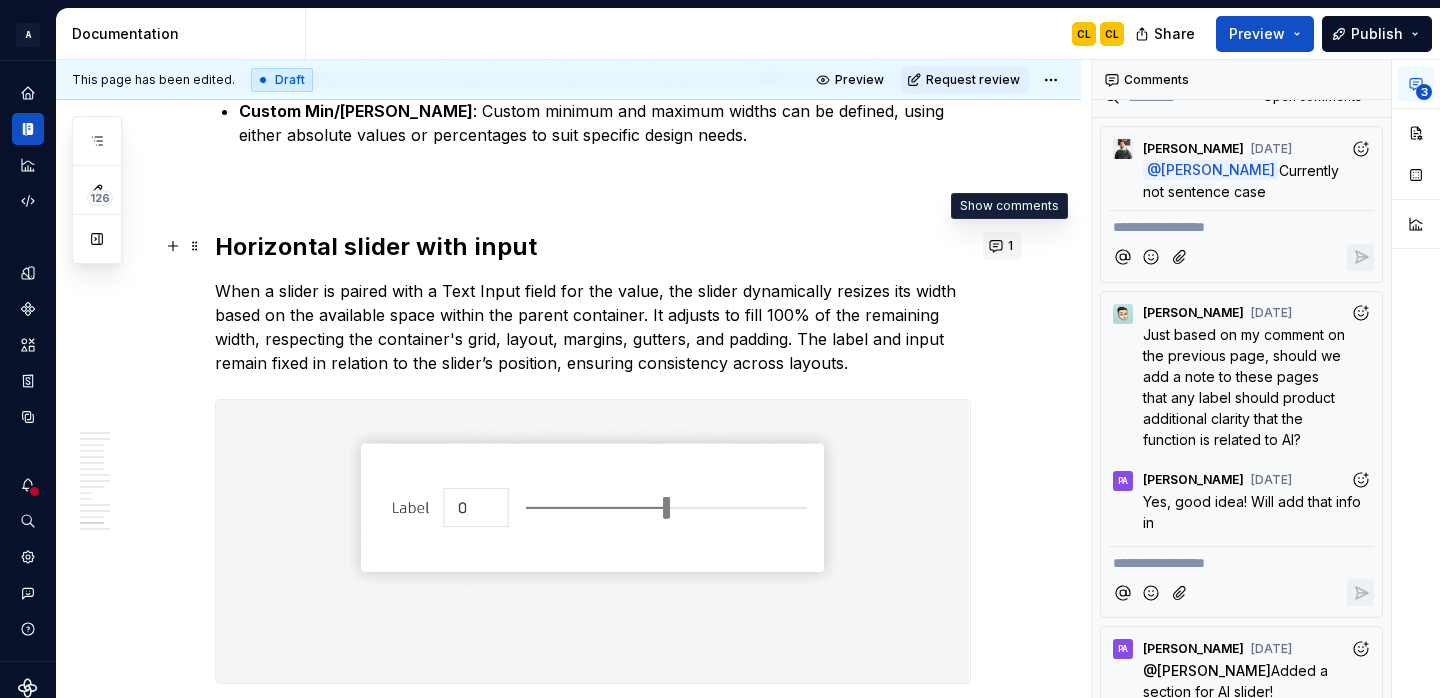 click on "1" at bounding box center [1002, 246] 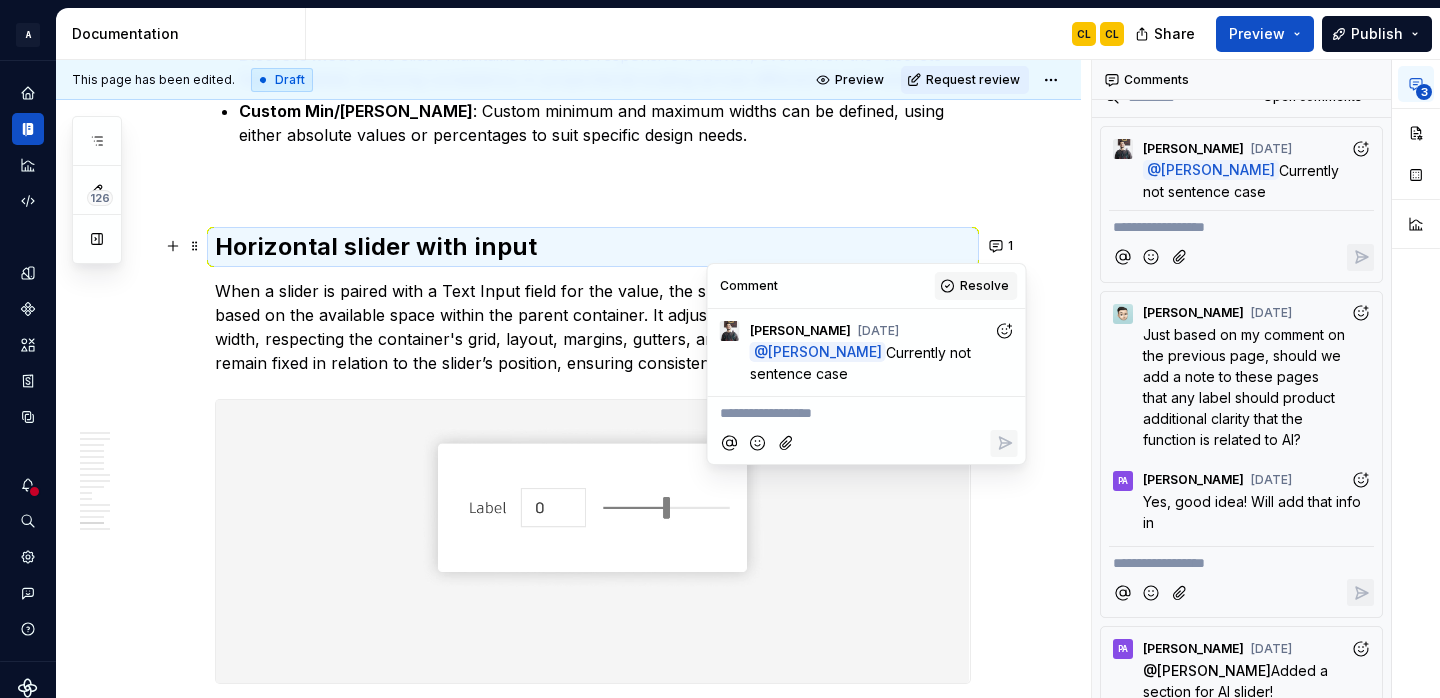 click on "Resolve" at bounding box center (984, 286) 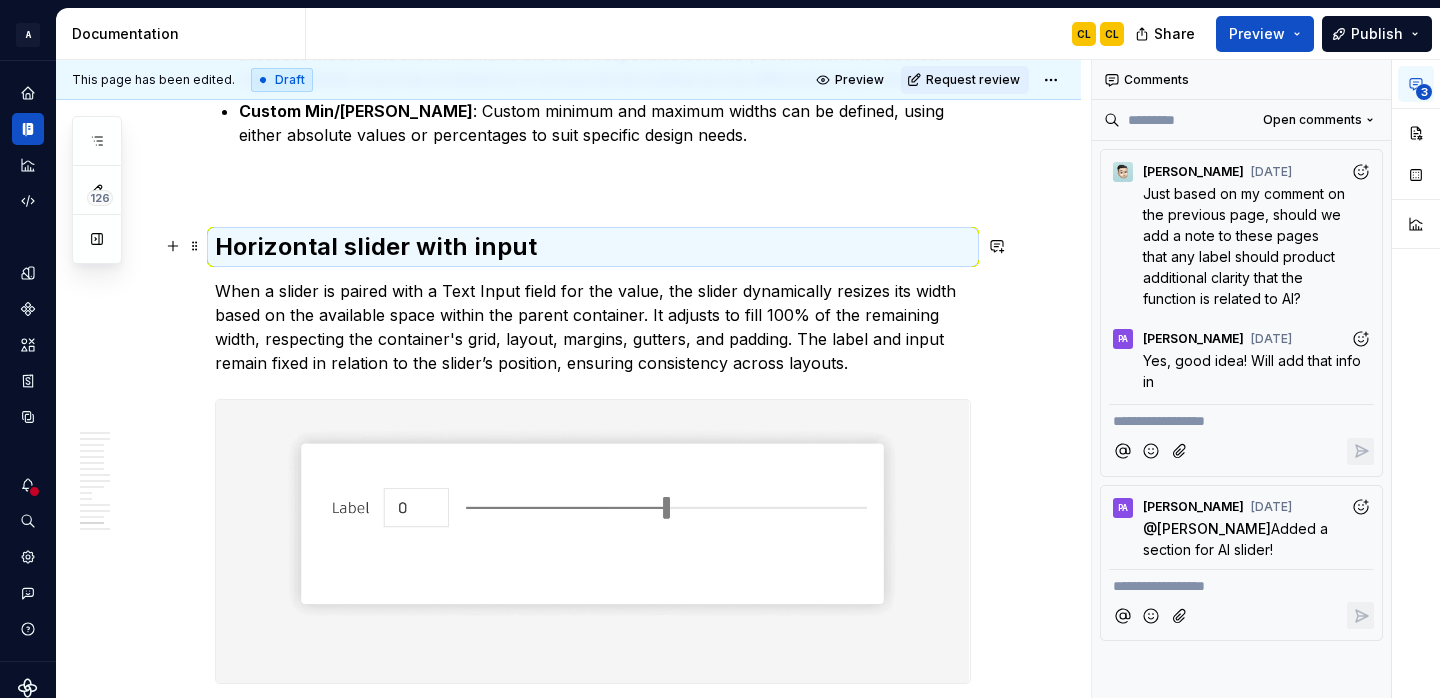 scroll, scrollTop: 0, scrollLeft: 0, axis: both 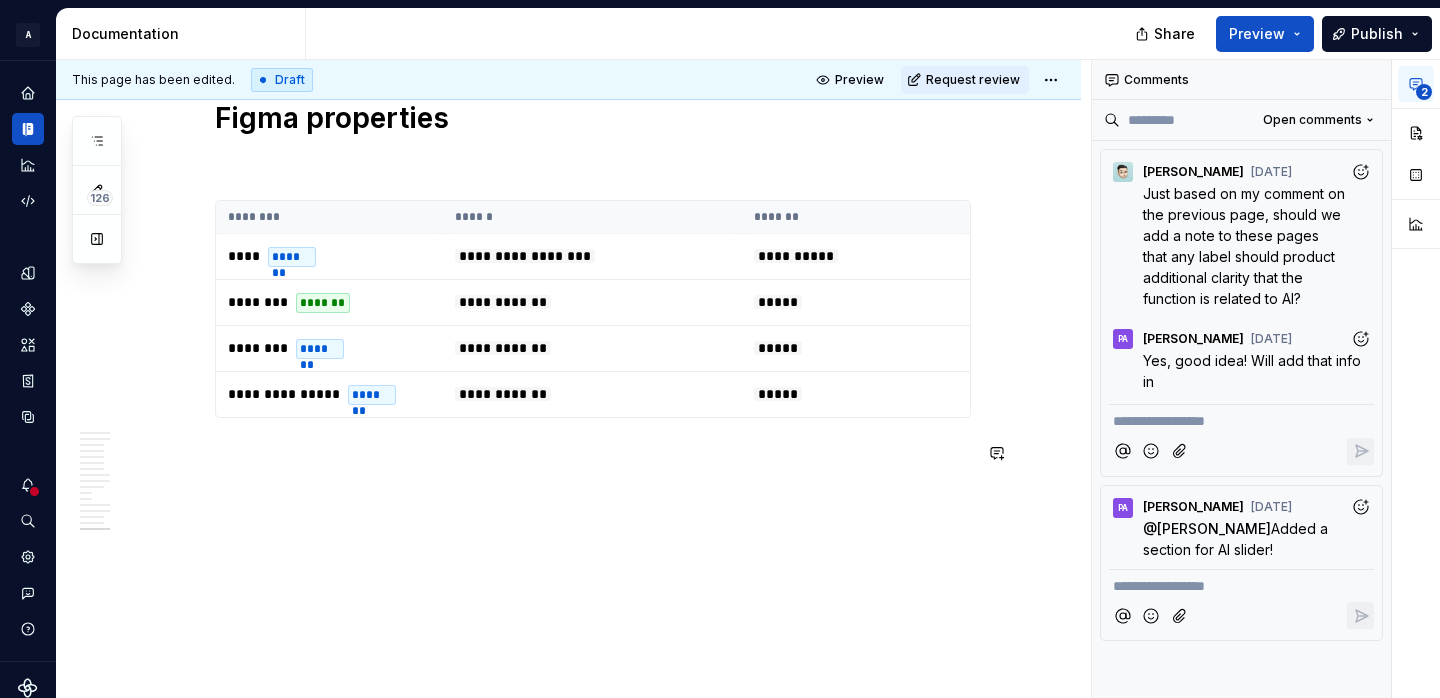 type on "*" 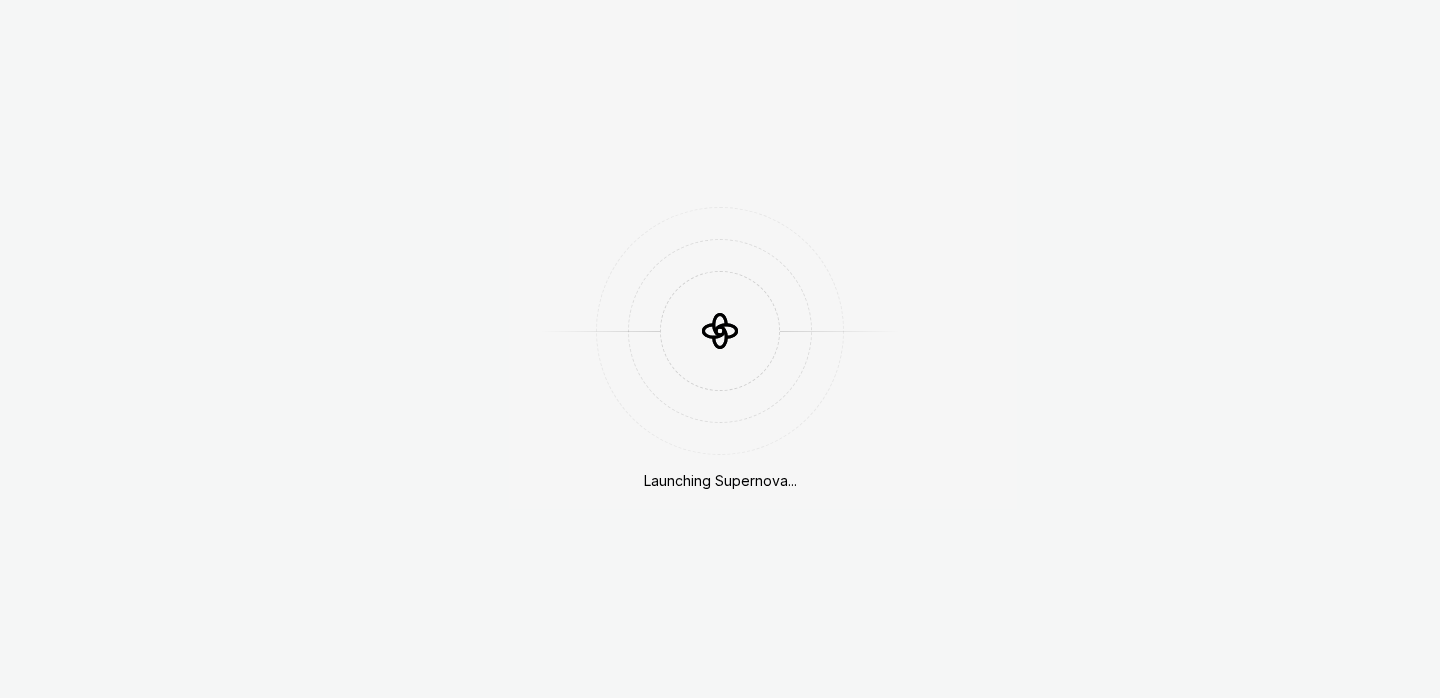 scroll, scrollTop: 0, scrollLeft: 0, axis: both 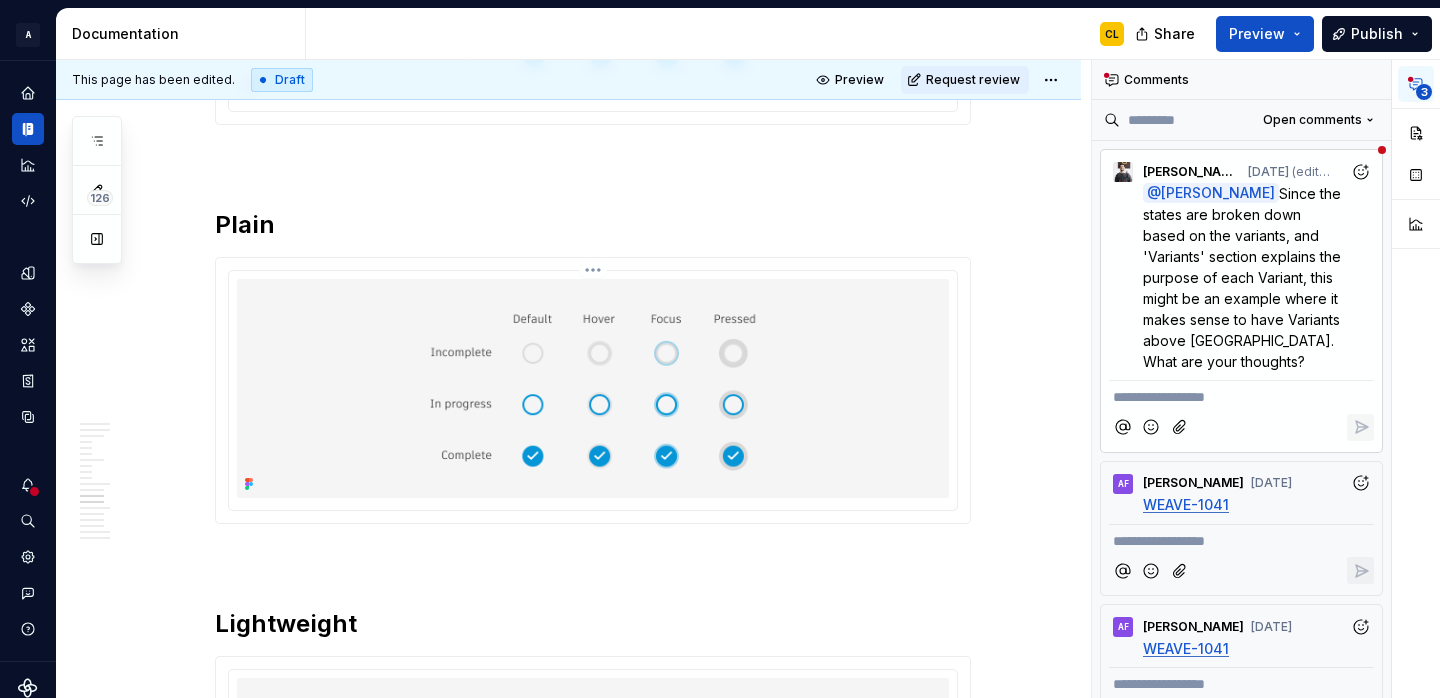 type on "*" 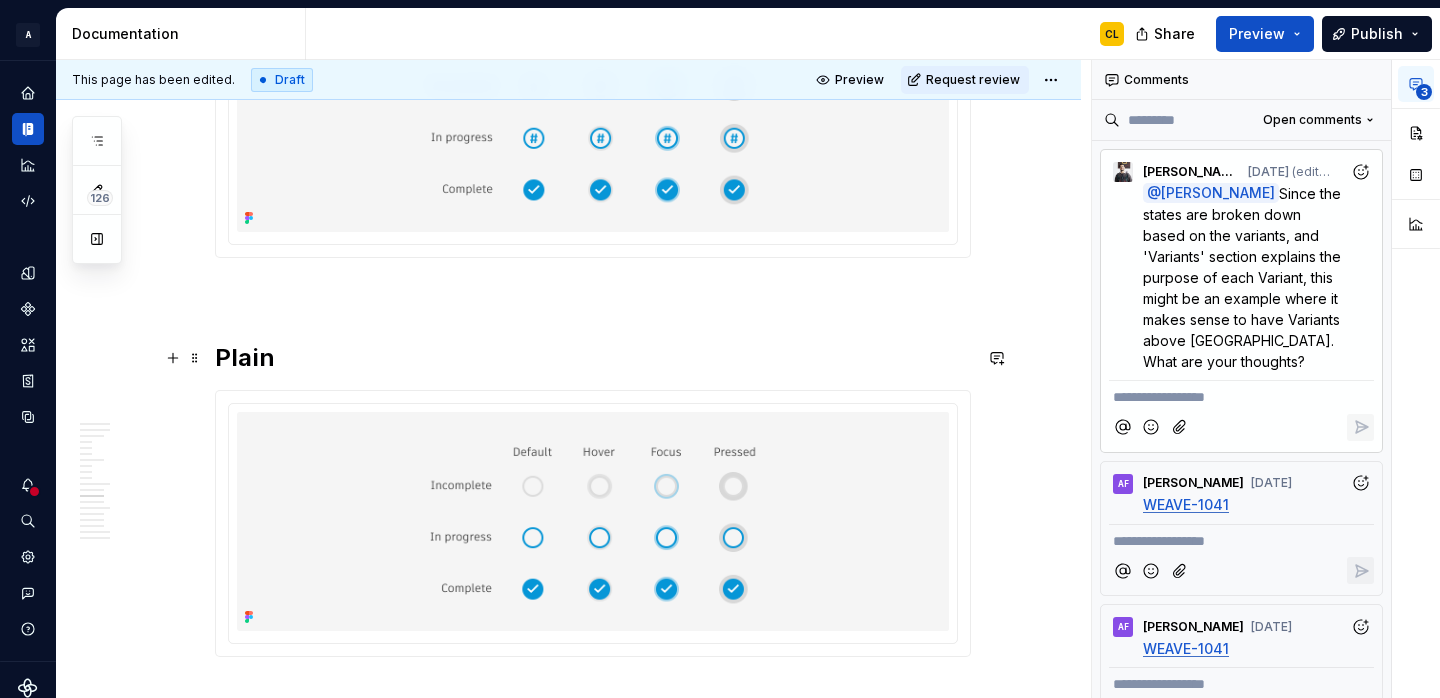 scroll, scrollTop: 8939, scrollLeft: 0, axis: vertical 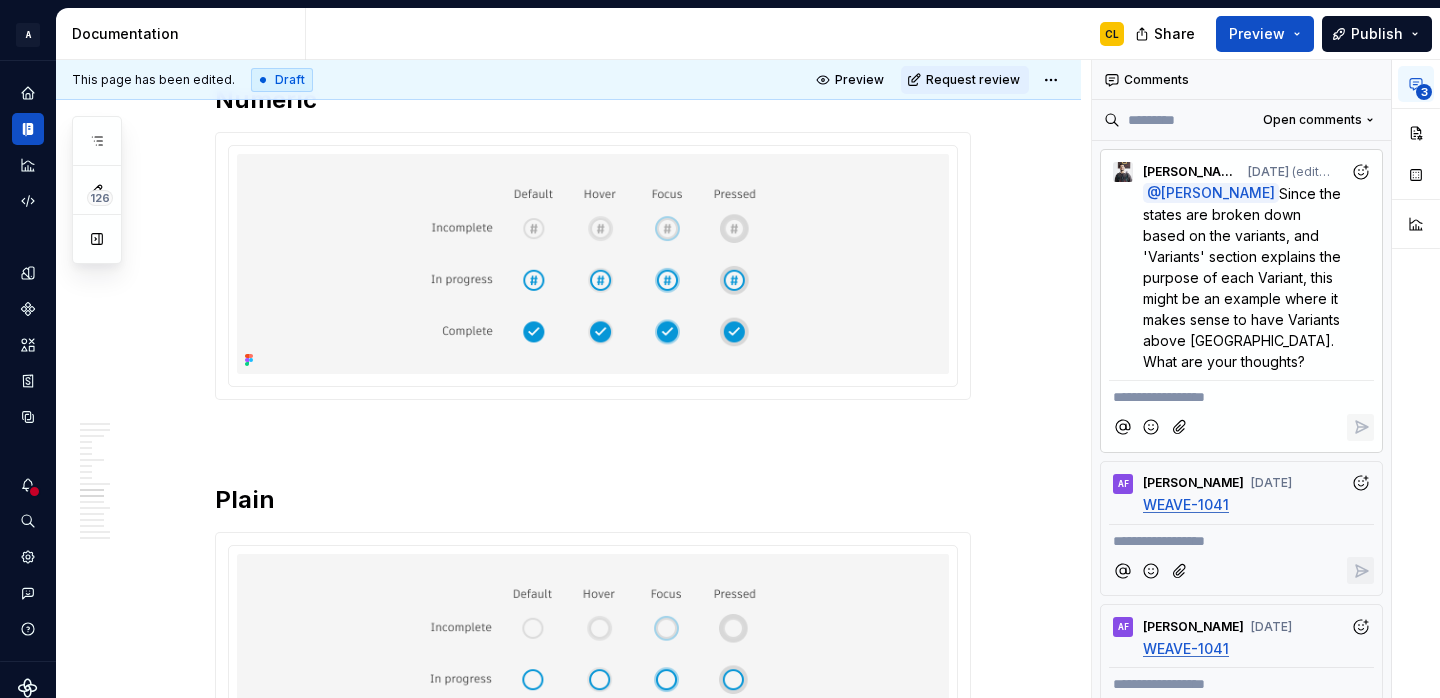 click on "**********" at bounding box center [1241, 397] 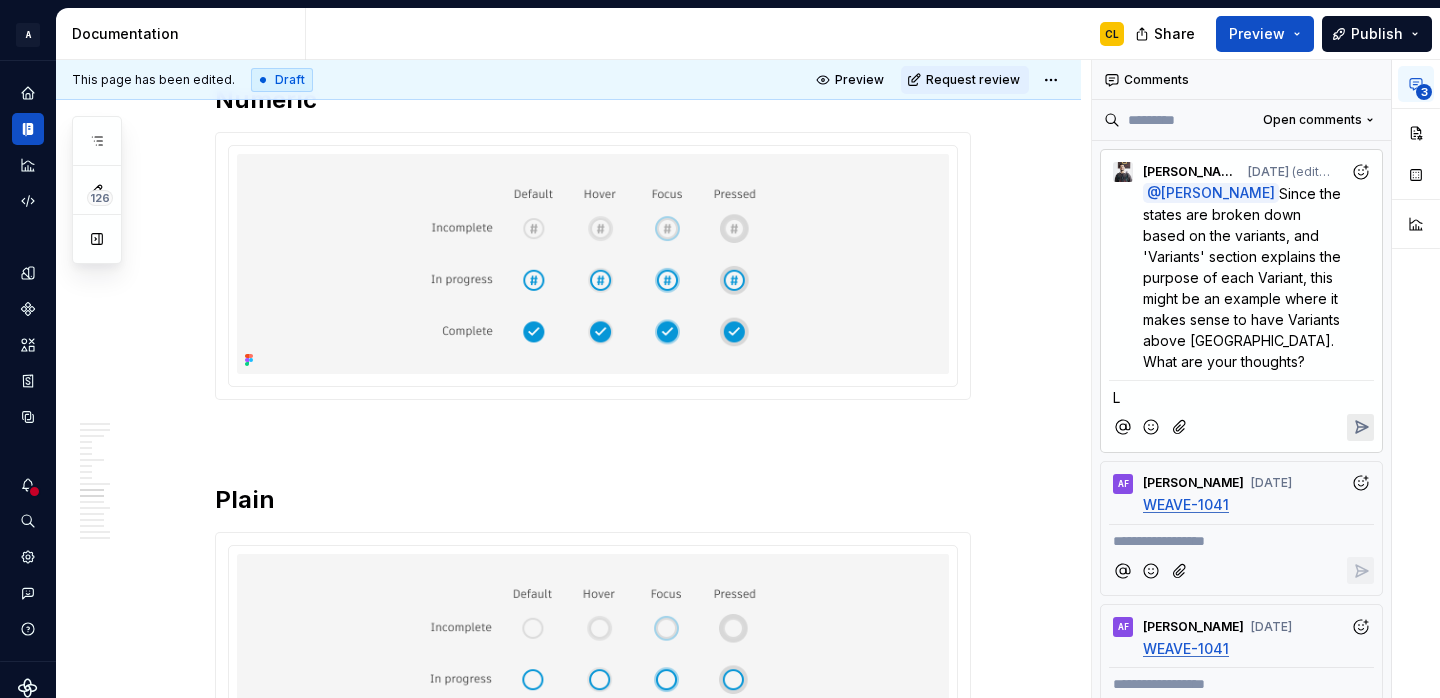 type 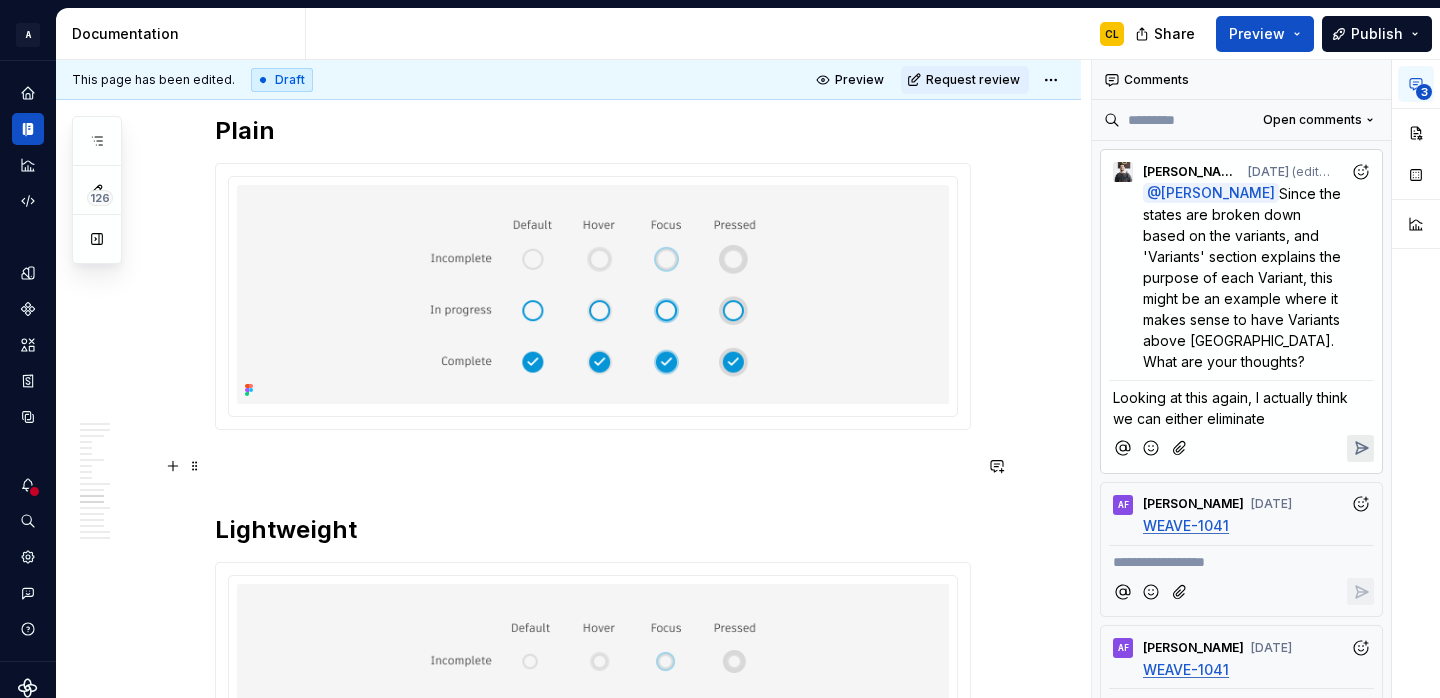 scroll, scrollTop: 9181, scrollLeft: 0, axis: vertical 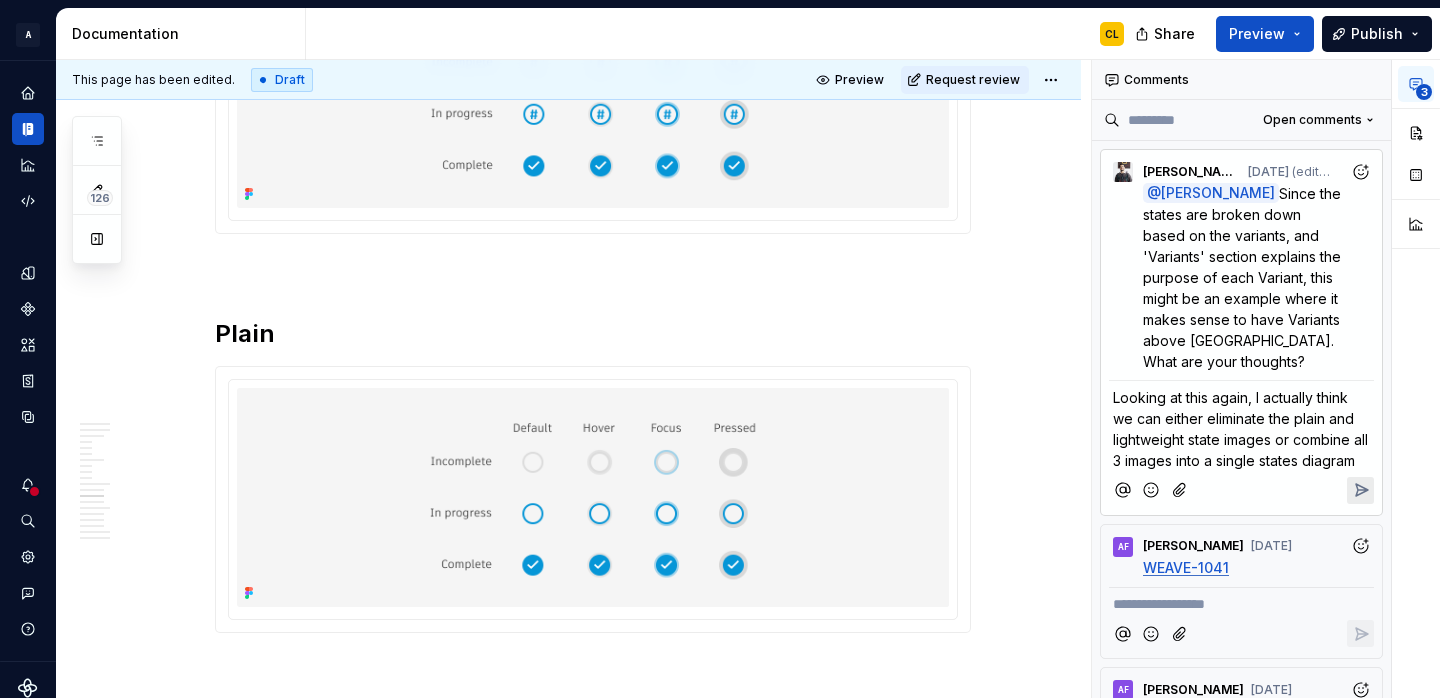 click on "Looking at this again, I actually think we can either eliminate the plain and lightweight state images or combine all 3 images into a single states diagram" at bounding box center [1242, 429] 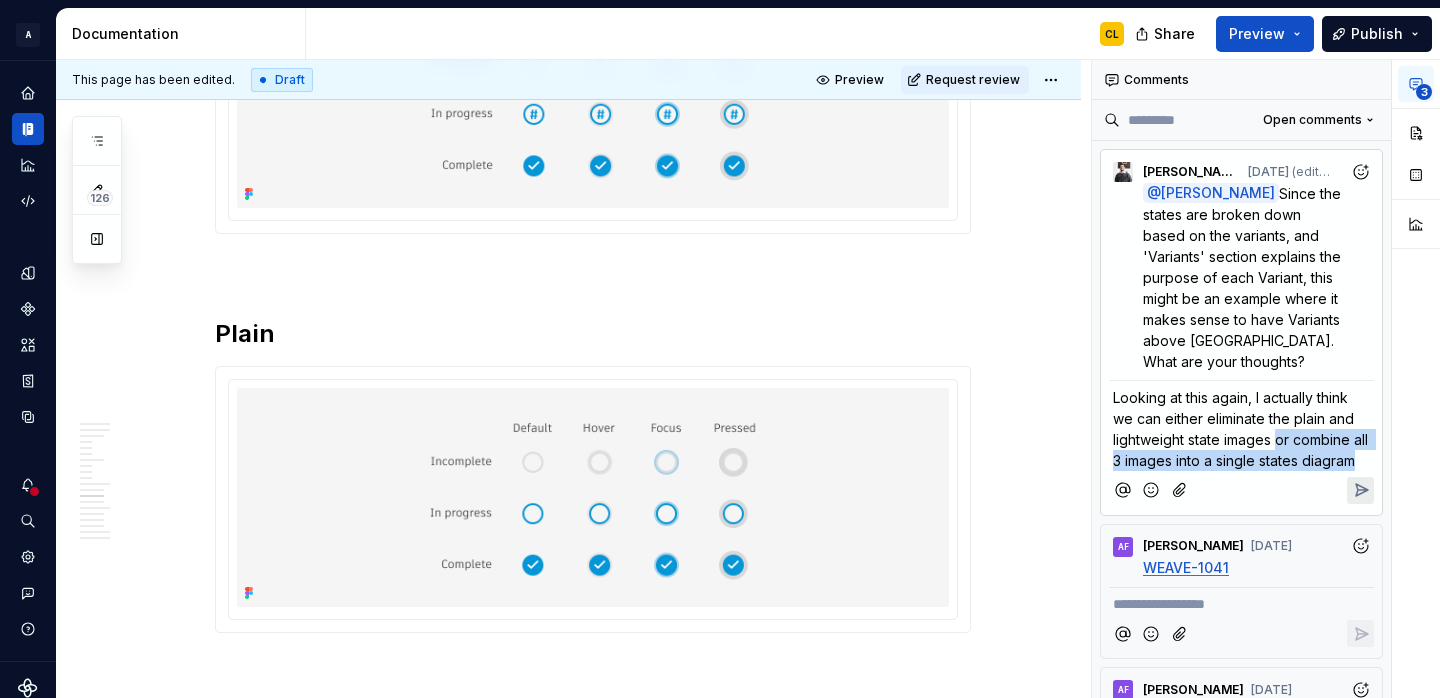 drag, startPoint x: 1278, startPoint y: 442, endPoint x: 1332, endPoint y: 490, distance: 72.249565 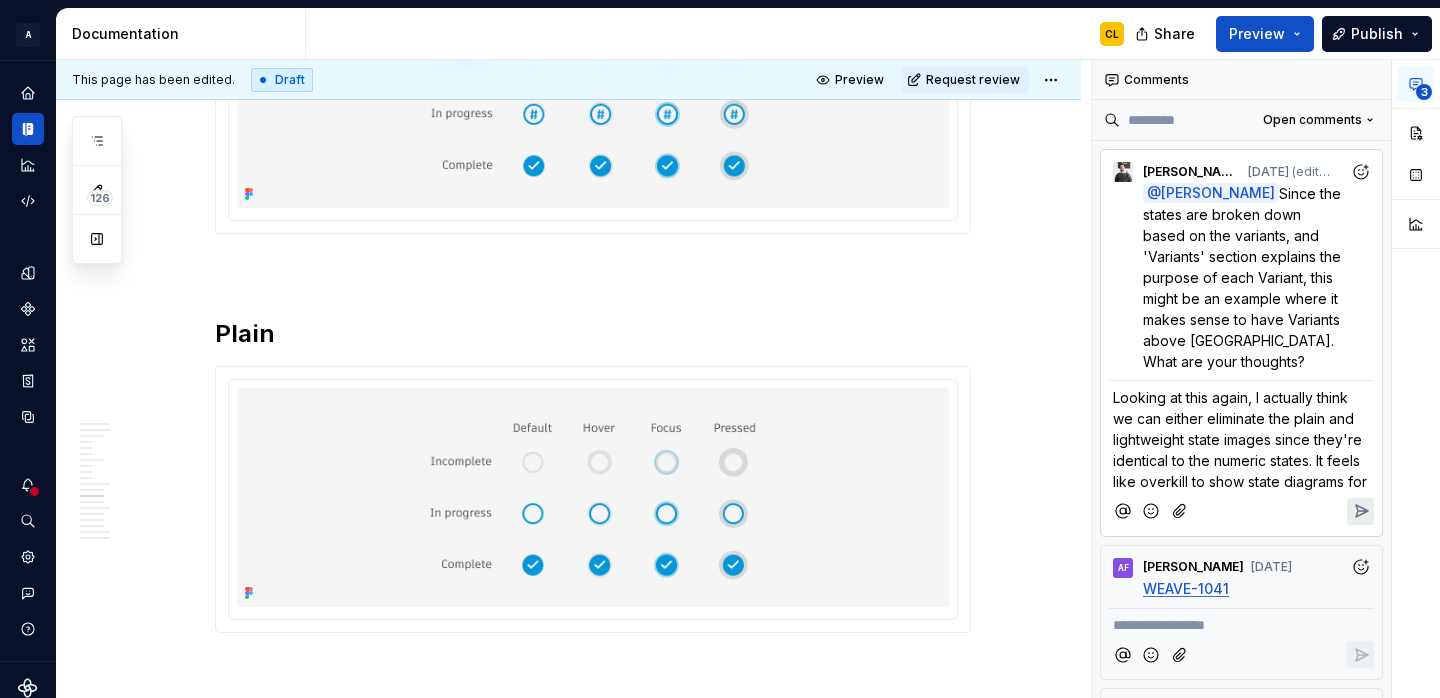 click on "Looking at this again, I actually think we can either eliminate the plain and lightweight state images since they're identical to the numeric states. It feels like overkill to show state diagrams for" at bounding box center [1240, 439] 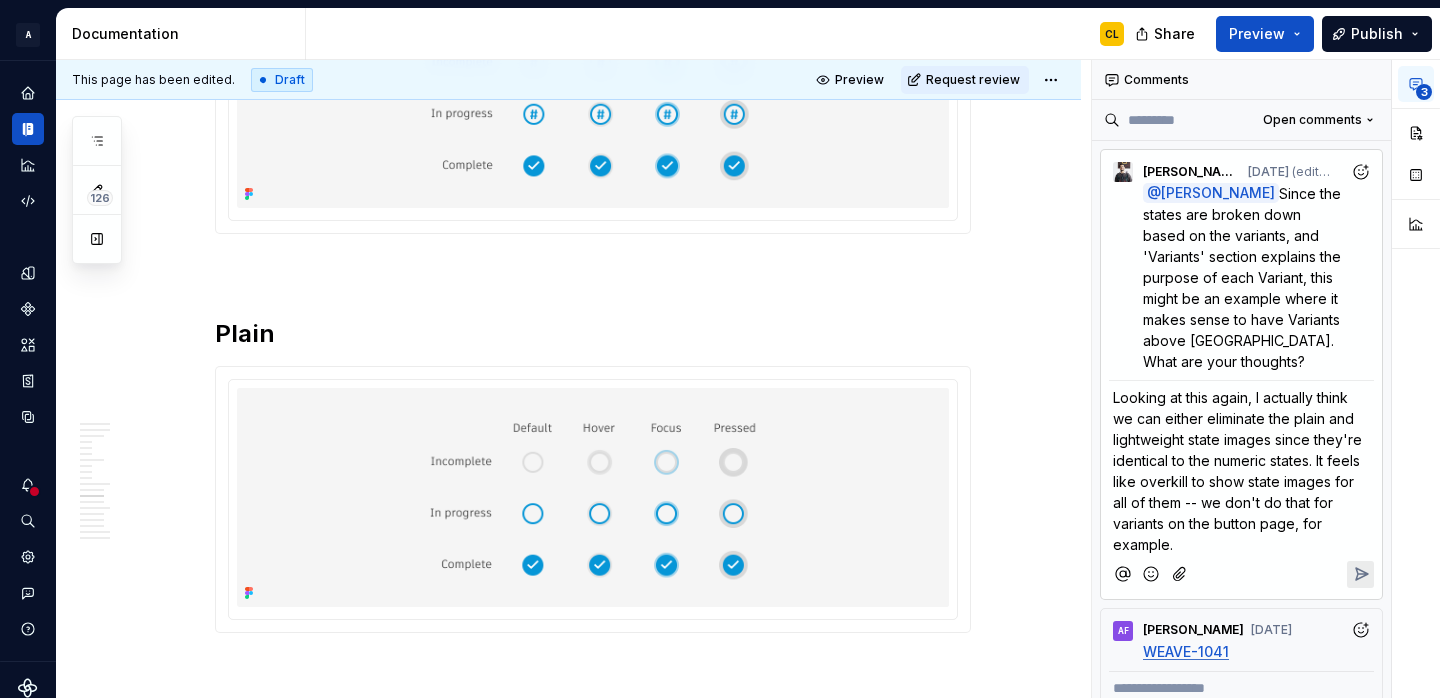 click on "Looking at this again, I actually think we can either eliminate the plain and lightweight state images since they're identical to the numeric states. It feels like overkill to show state images for all of them -- we don't do that for variants on the button page, for example." at bounding box center [1239, 471] 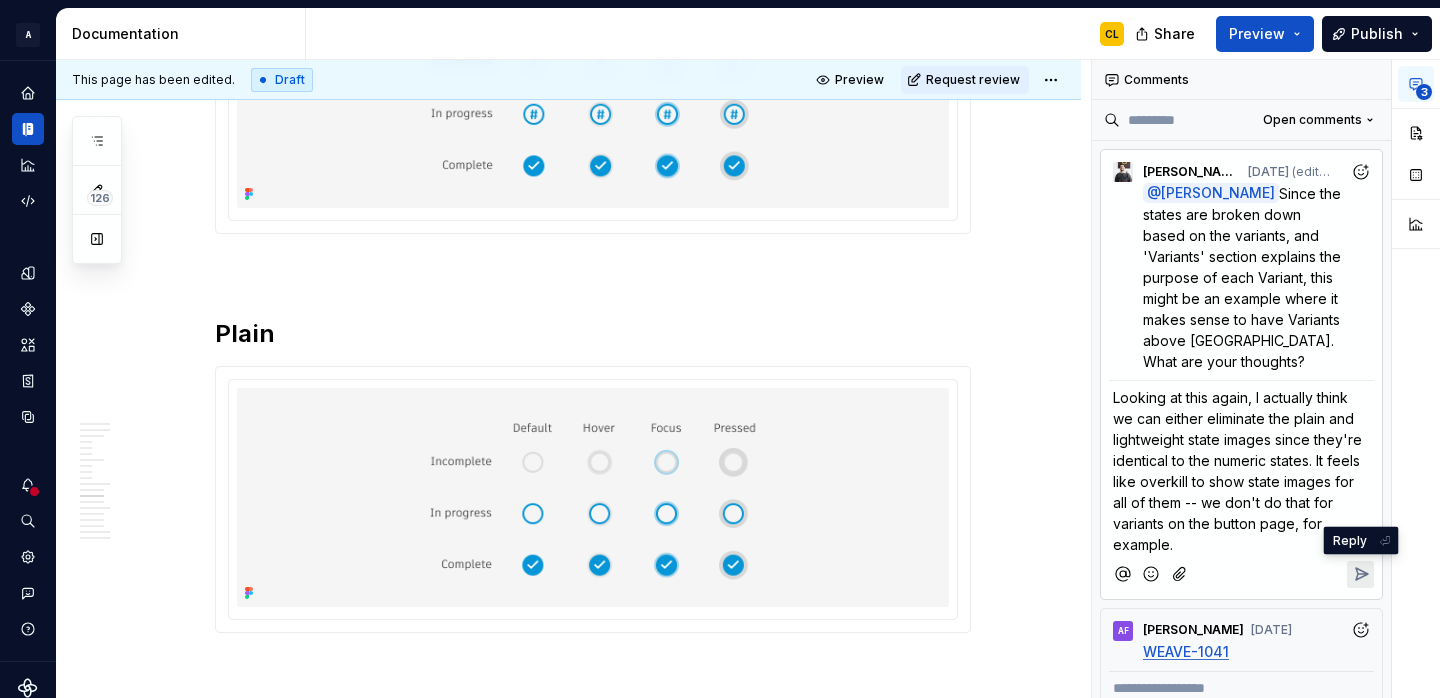 click 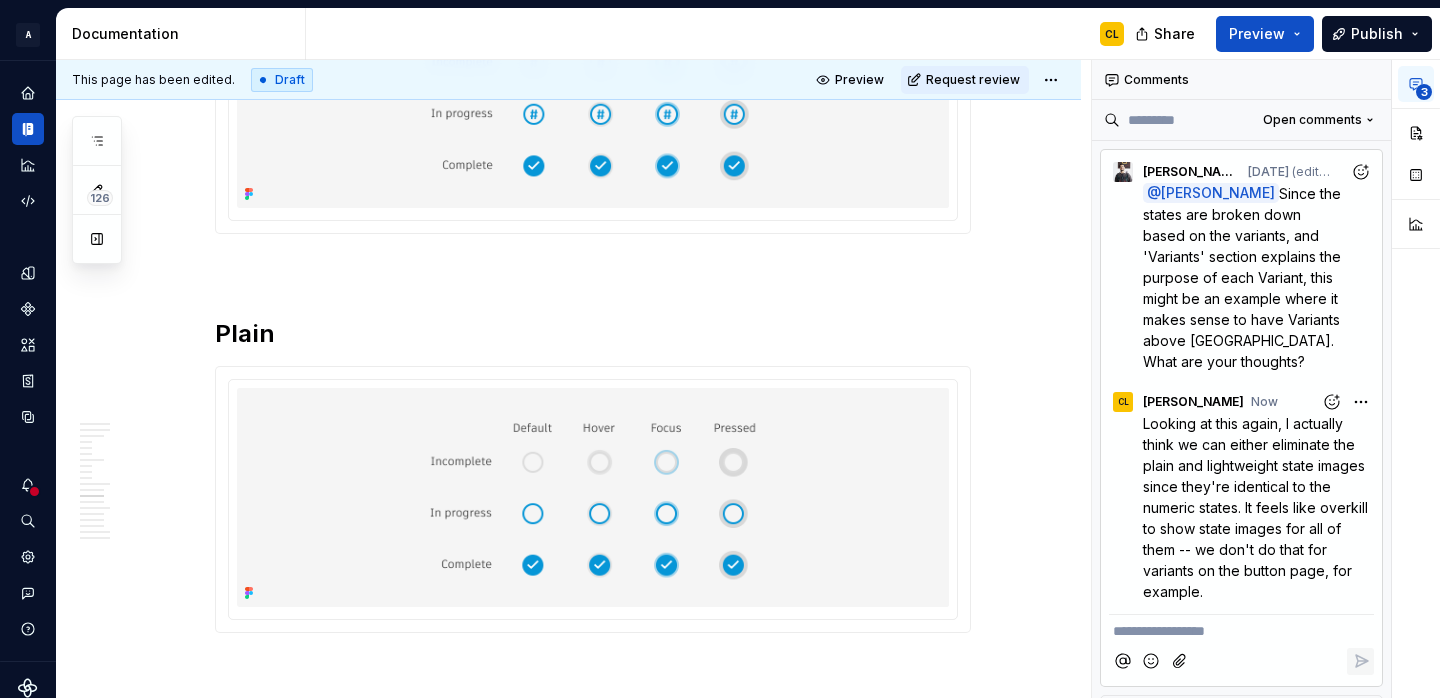click on "Looking at this again, I actually think we can either eliminate the plain and lightweight state images since they're identical to the numeric states. It feels like overkill to show state images for all of them -- we don't do that for variants on the button page, for example." at bounding box center (1258, 507) 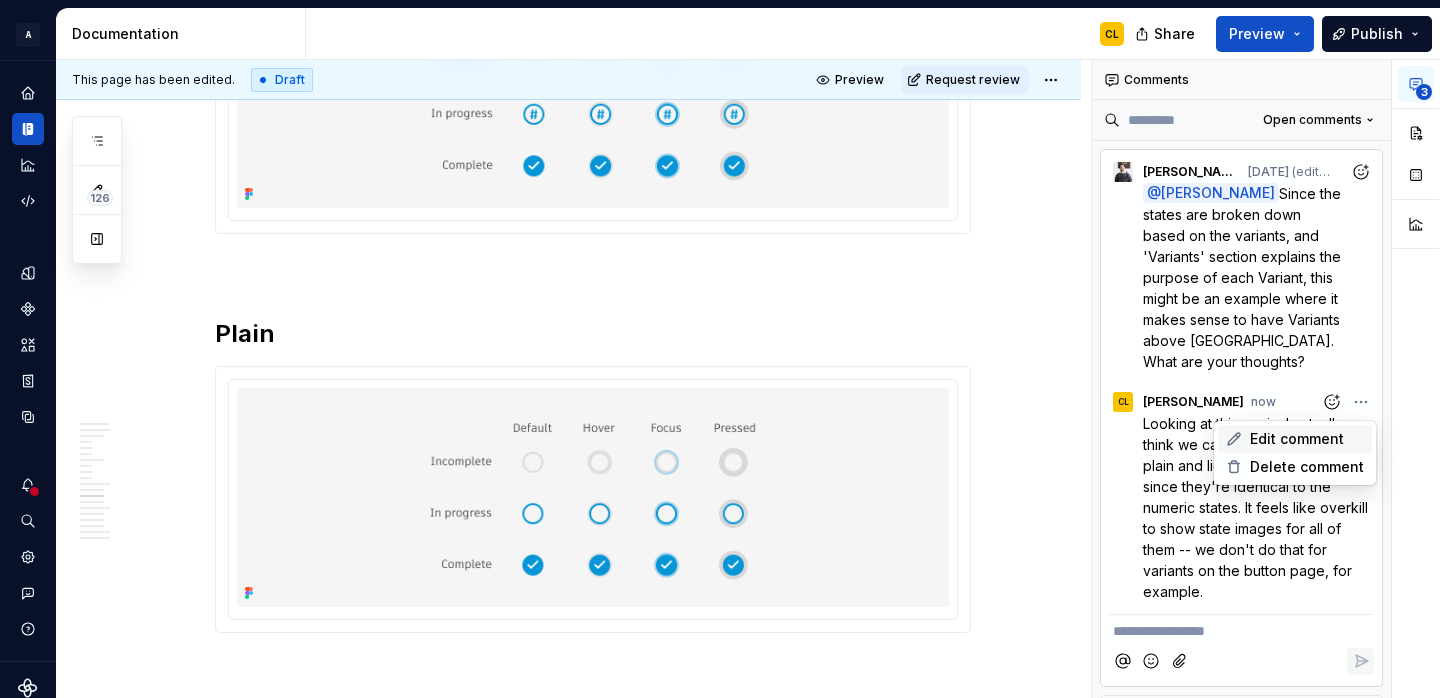 click on "Edit comment" at bounding box center [1297, 439] 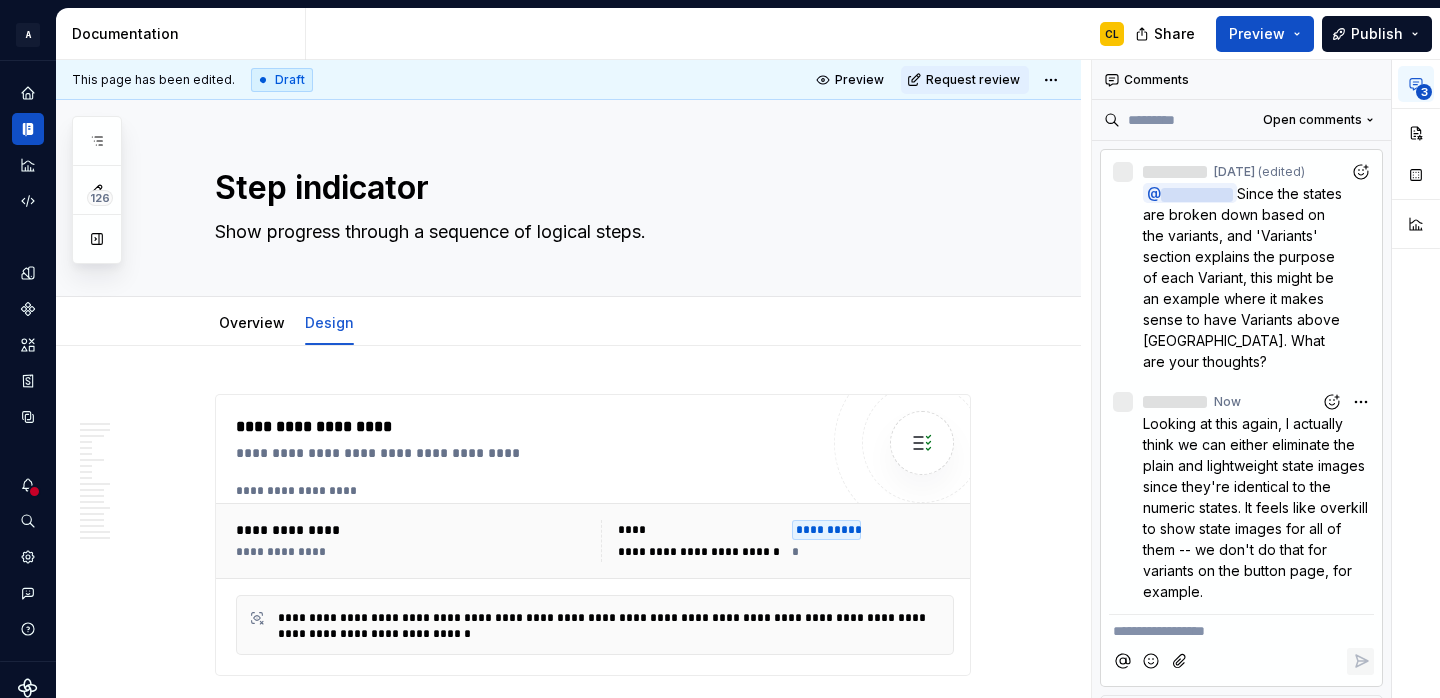 scroll, scrollTop: 89, scrollLeft: 0, axis: vertical 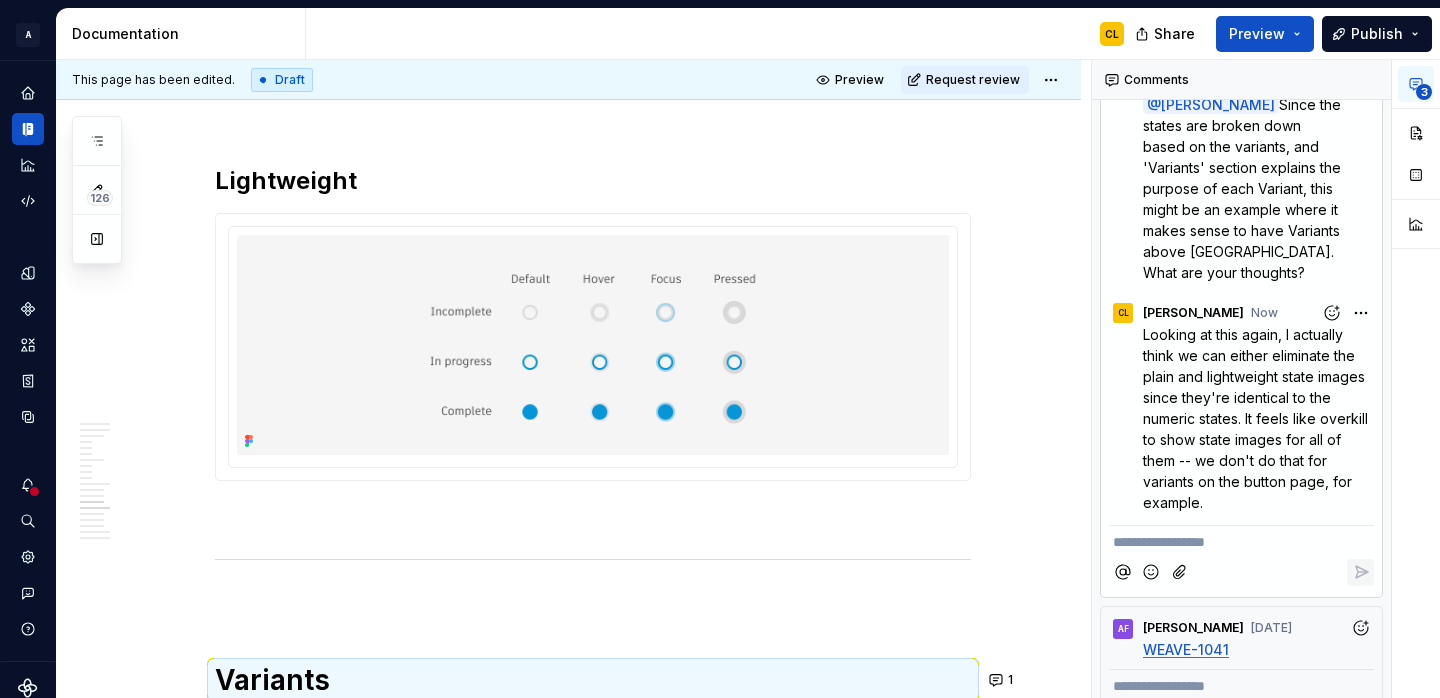 click on "**********" at bounding box center [1266, 379] 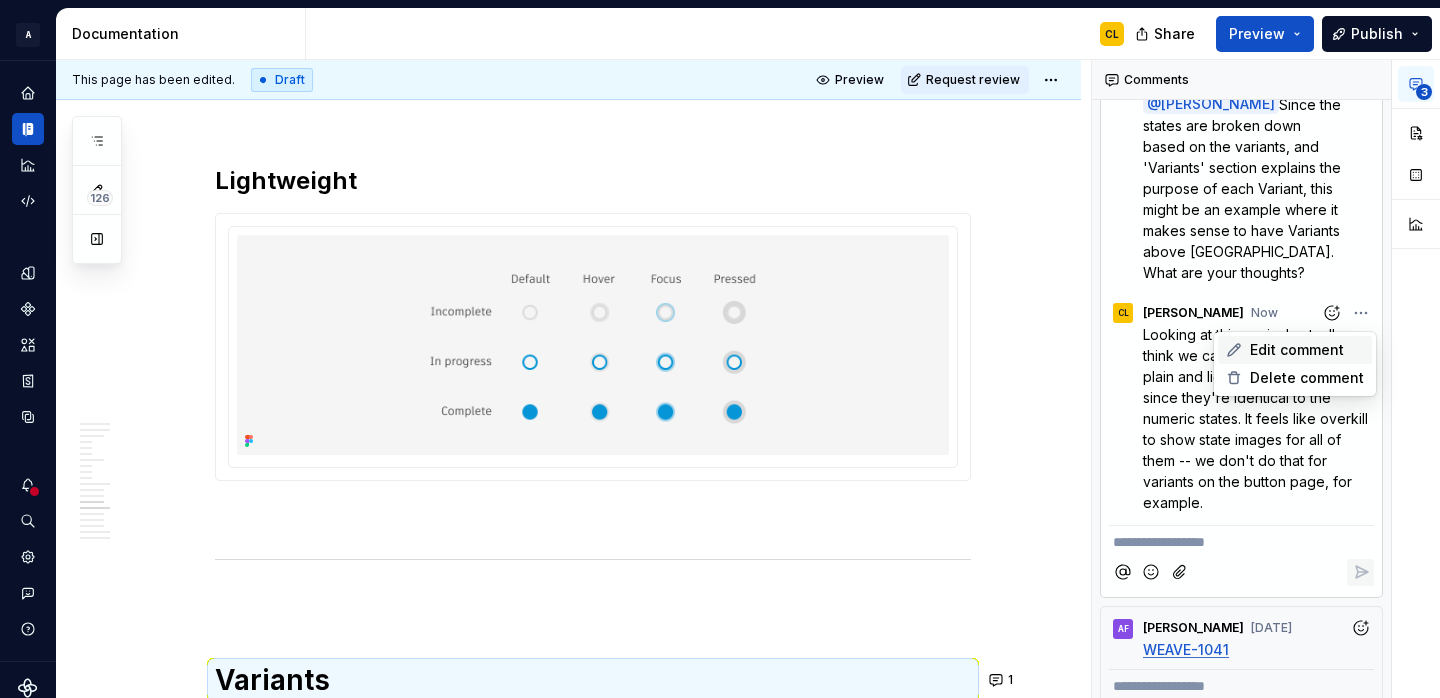 click on "Edit comment" at bounding box center [1297, 350] 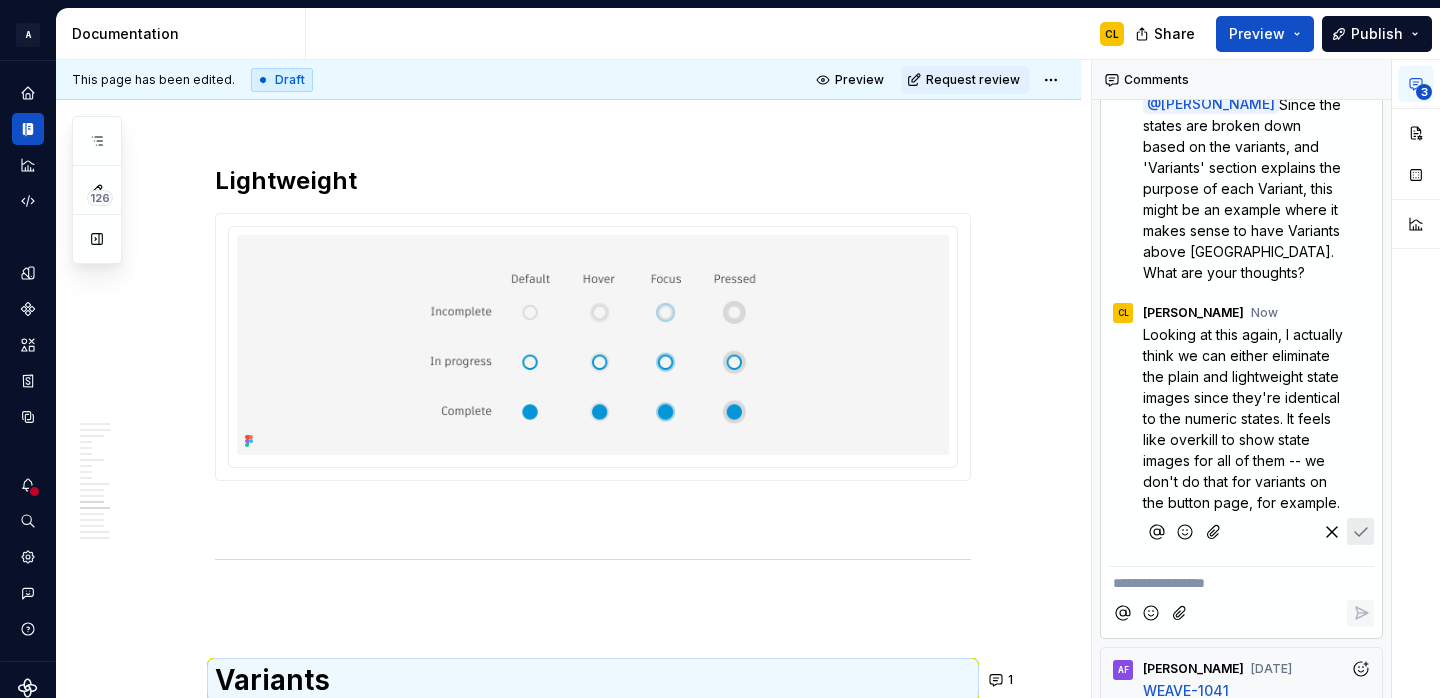 click on "Looking at this again, I actually think we can either eliminate the plain and lightweight state images since they're identical to the numeric states. It feels like overkill to show state images for all of them -- we don't do that for variants on the button page, for example." at bounding box center [1245, 418] 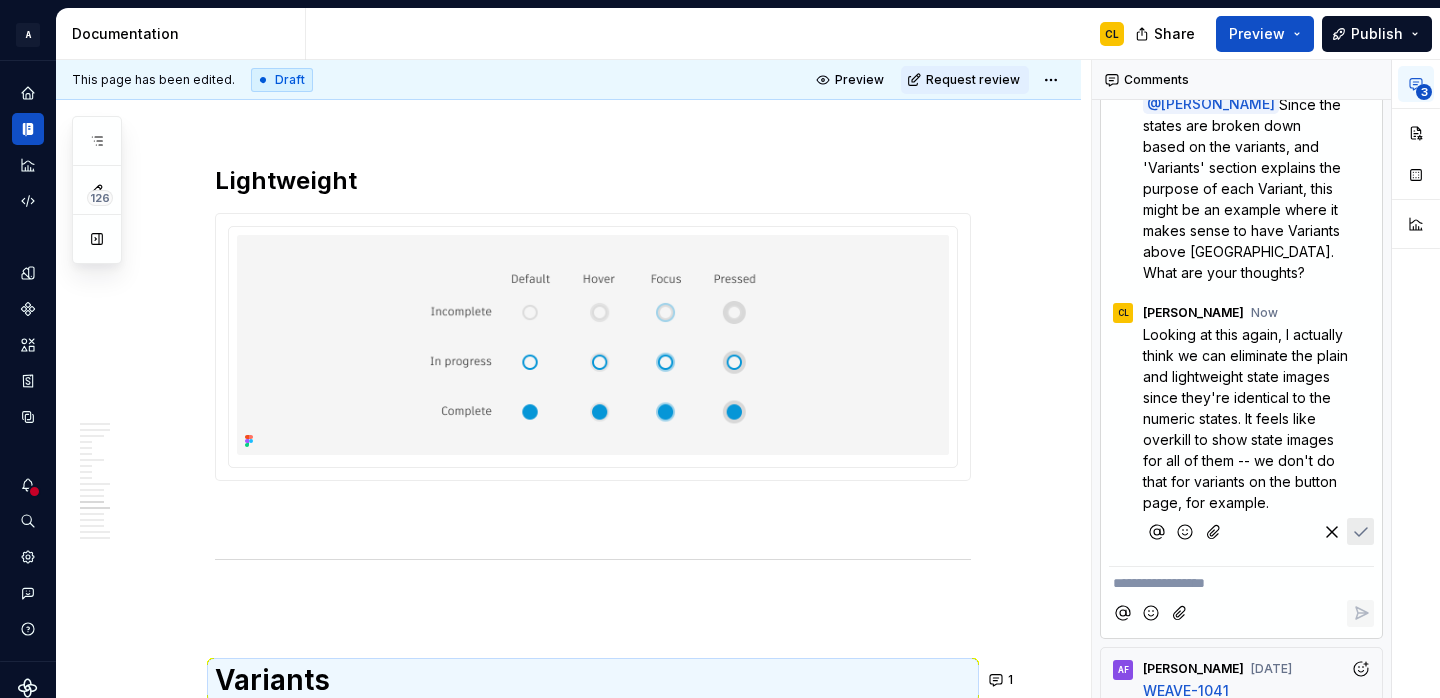 click 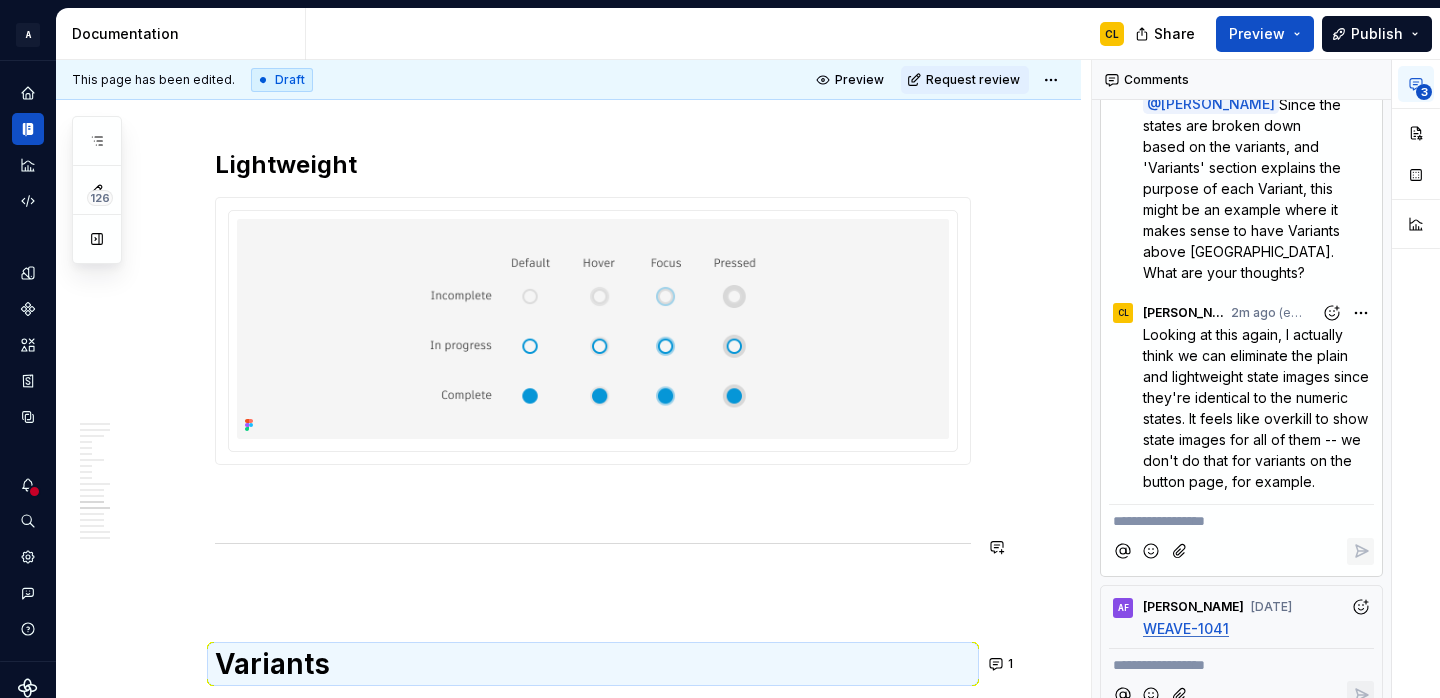 scroll, scrollTop: 9668, scrollLeft: 0, axis: vertical 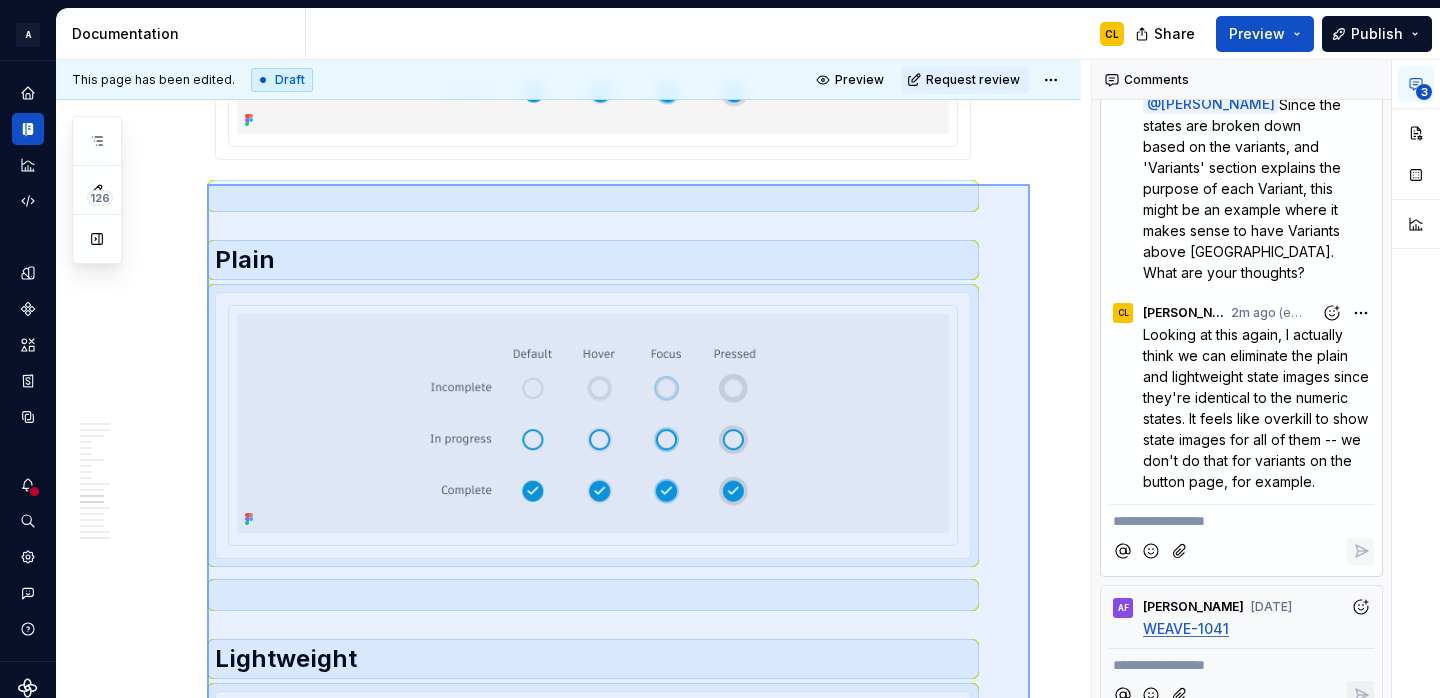 drag, startPoint x: 1031, startPoint y: 481, endPoint x: 207, endPoint y: 184, distance: 875.891 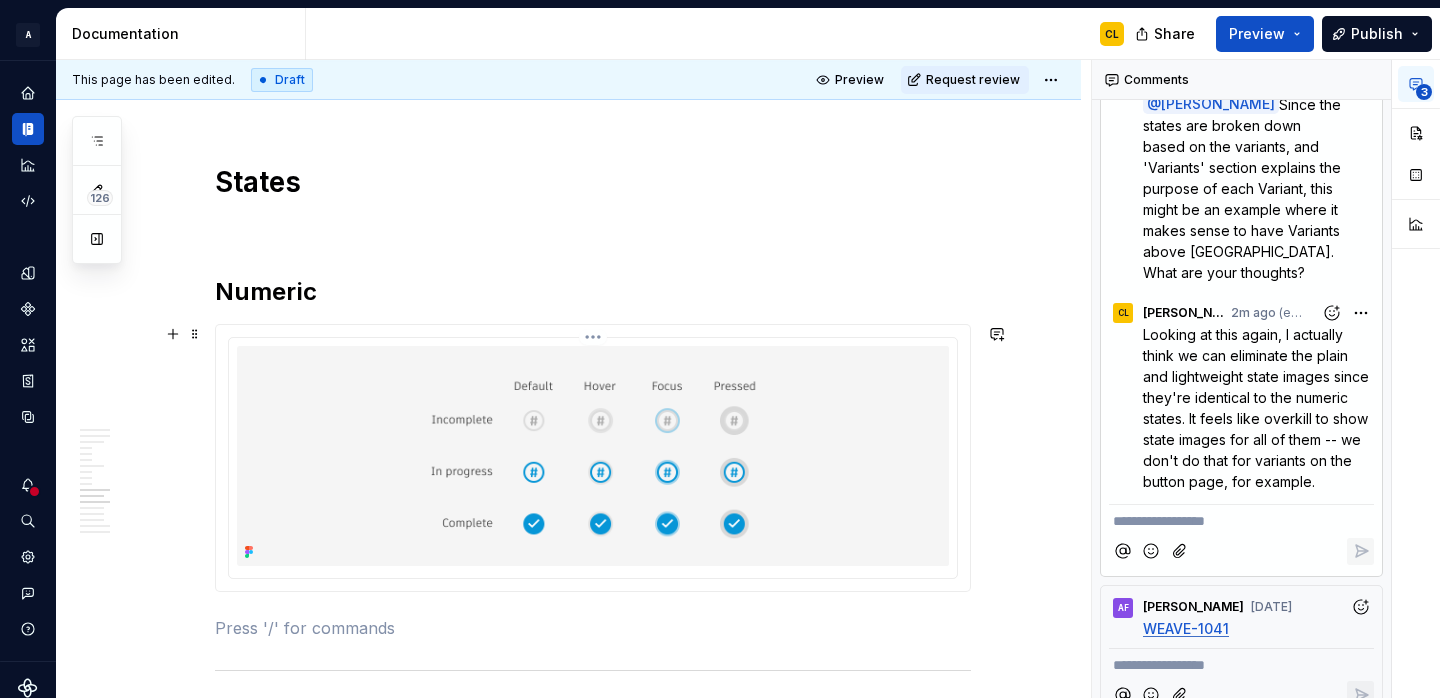 scroll, scrollTop: 8733, scrollLeft: 0, axis: vertical 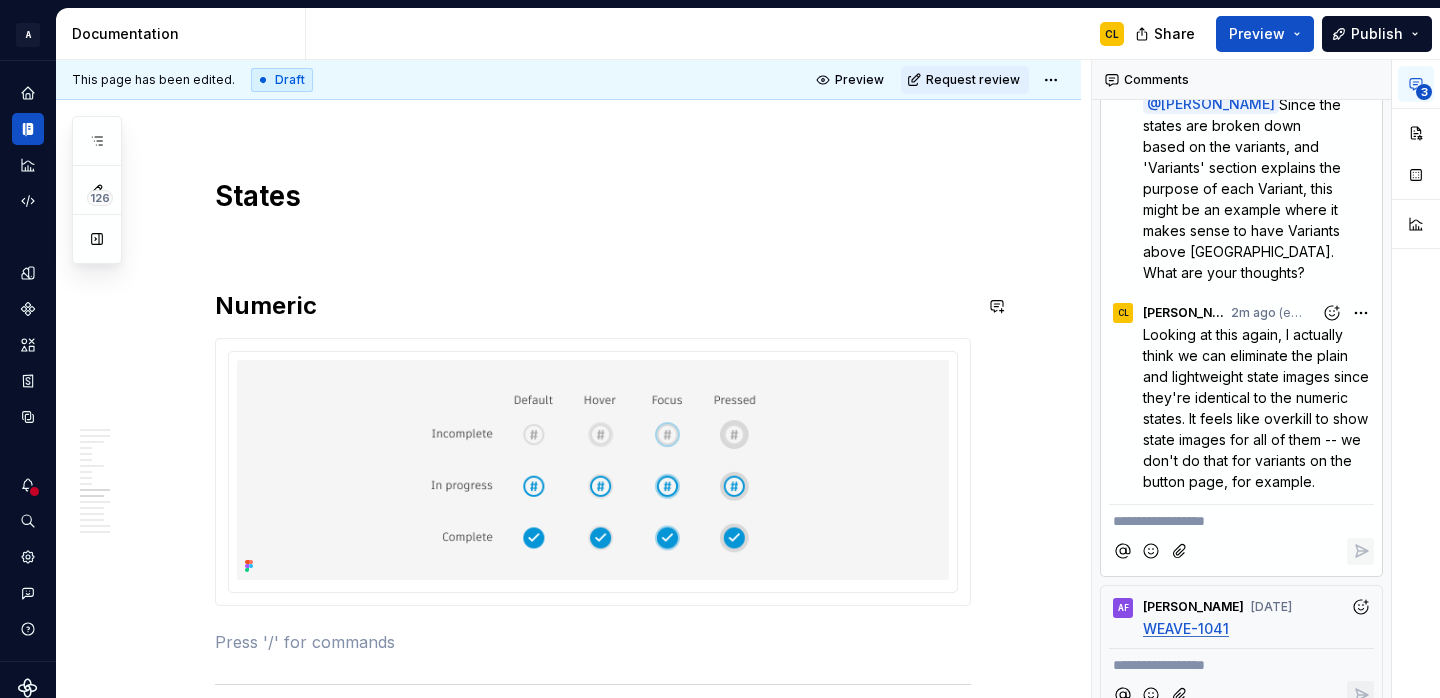 click at bounding box center (593, 242) 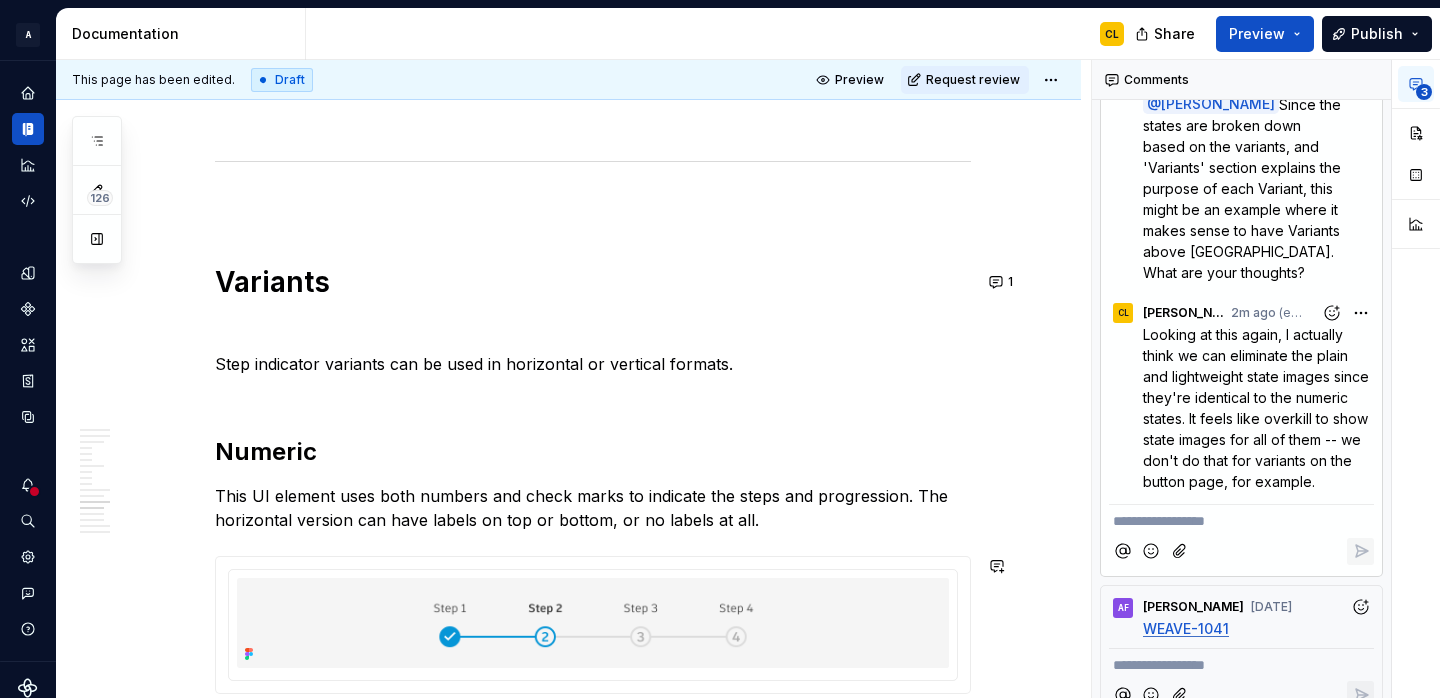 scroll, scrollTop: 9230, scrollLeft: 0, axis: vertical 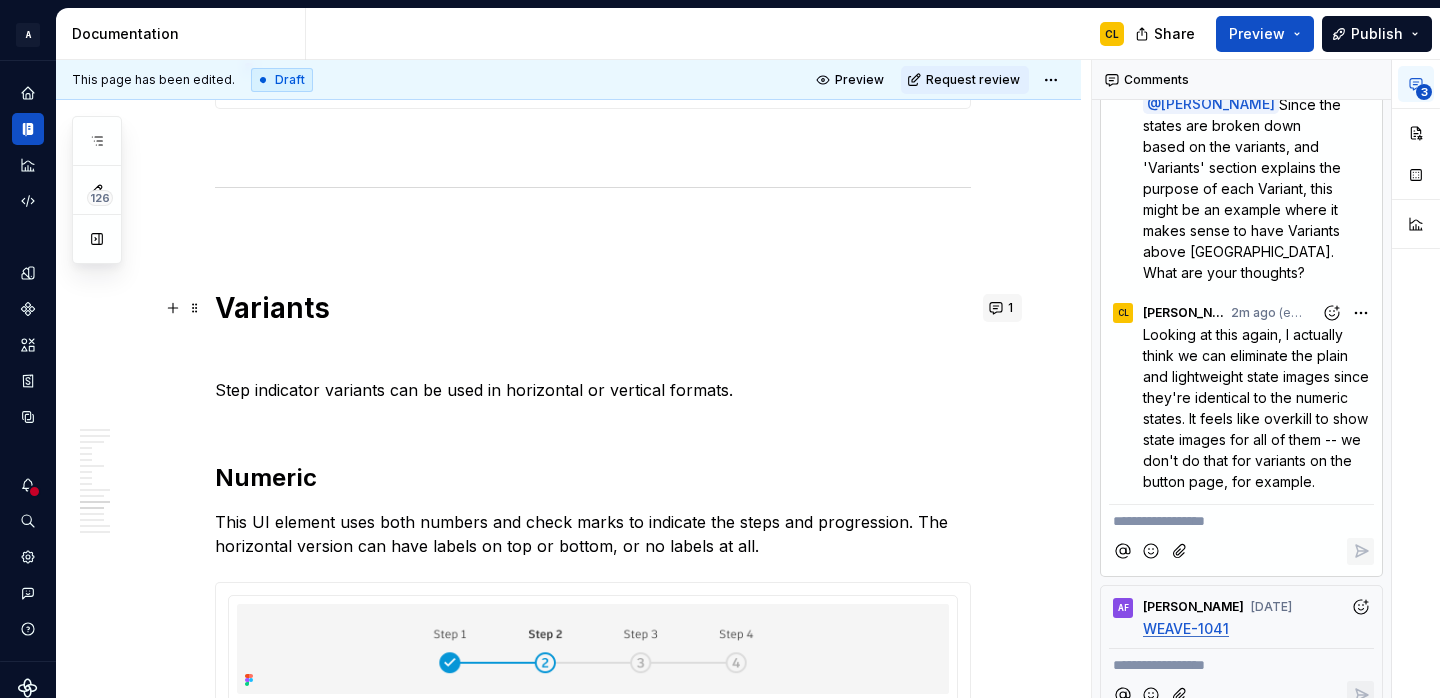 click on "1" at bounding box center [1002, 308] 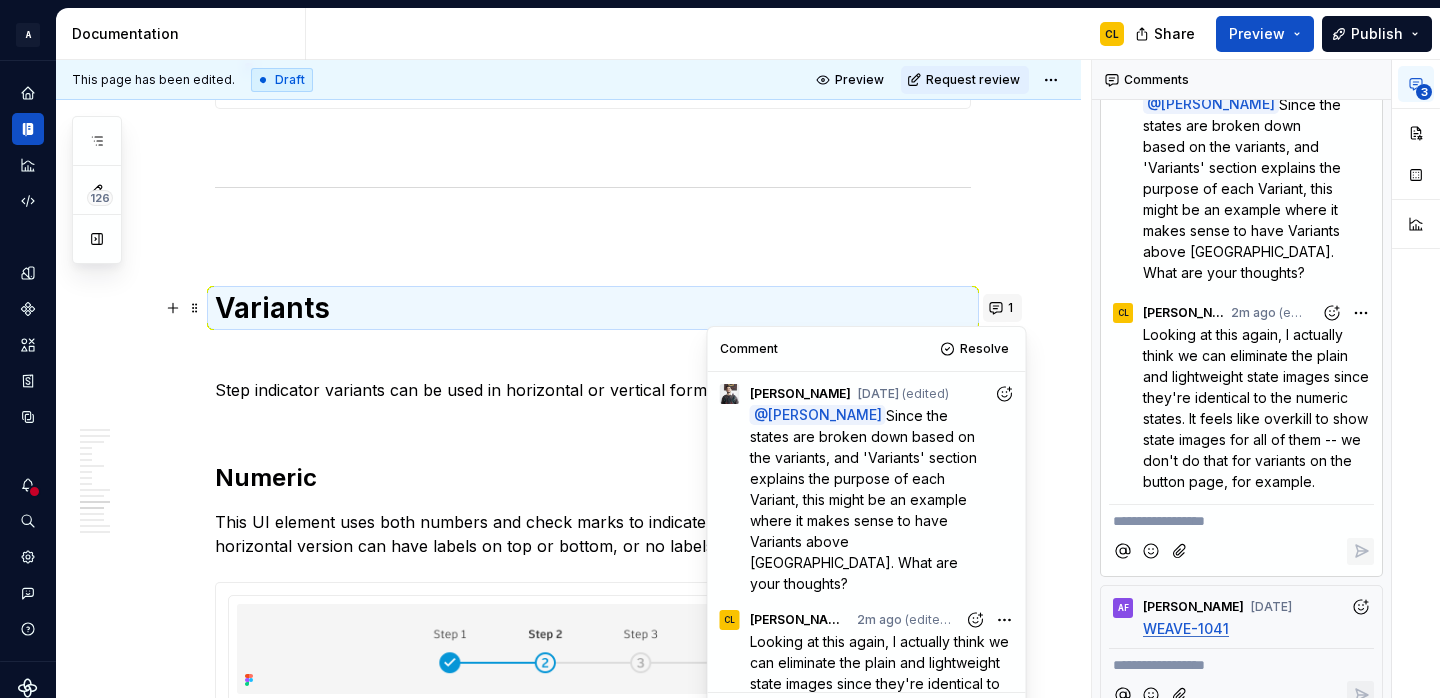 scroll, scrollTop: 75, scrollLeft: 0, axis: vertical 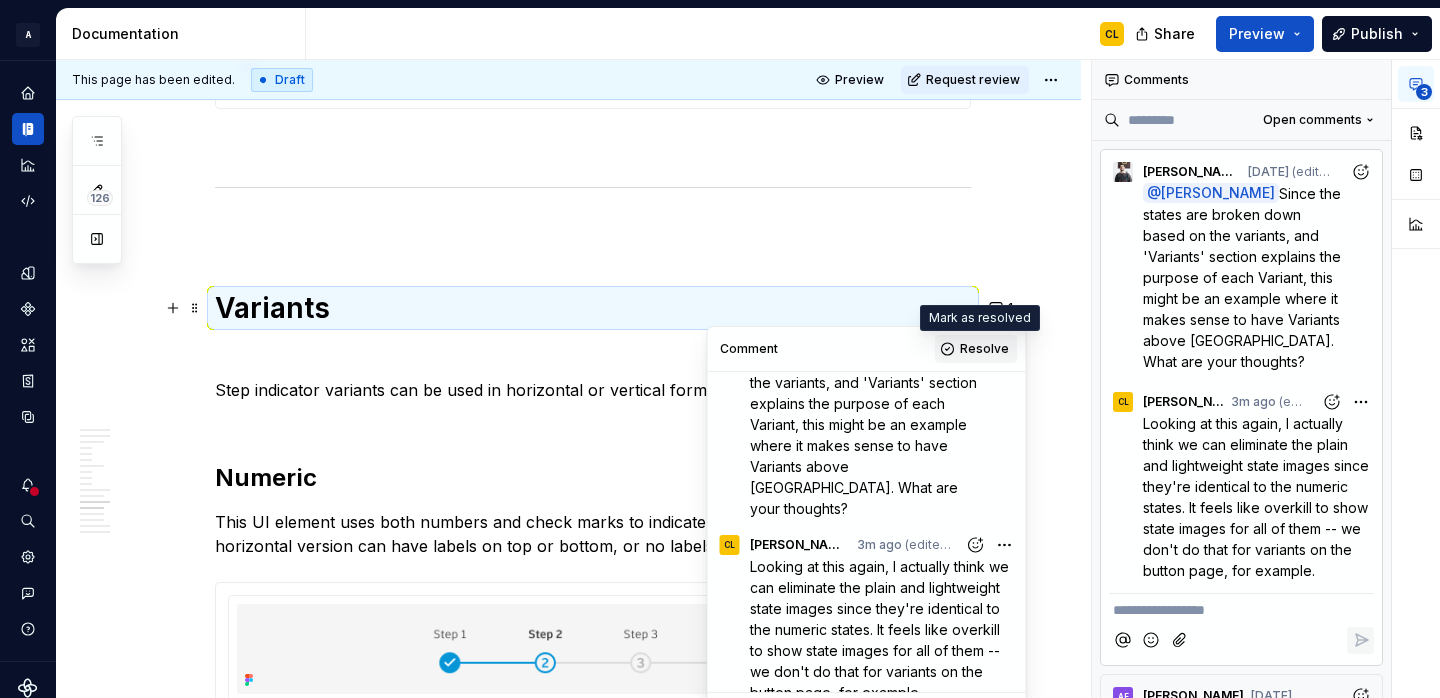click on "Resolve" at bounding box center (984, 349) 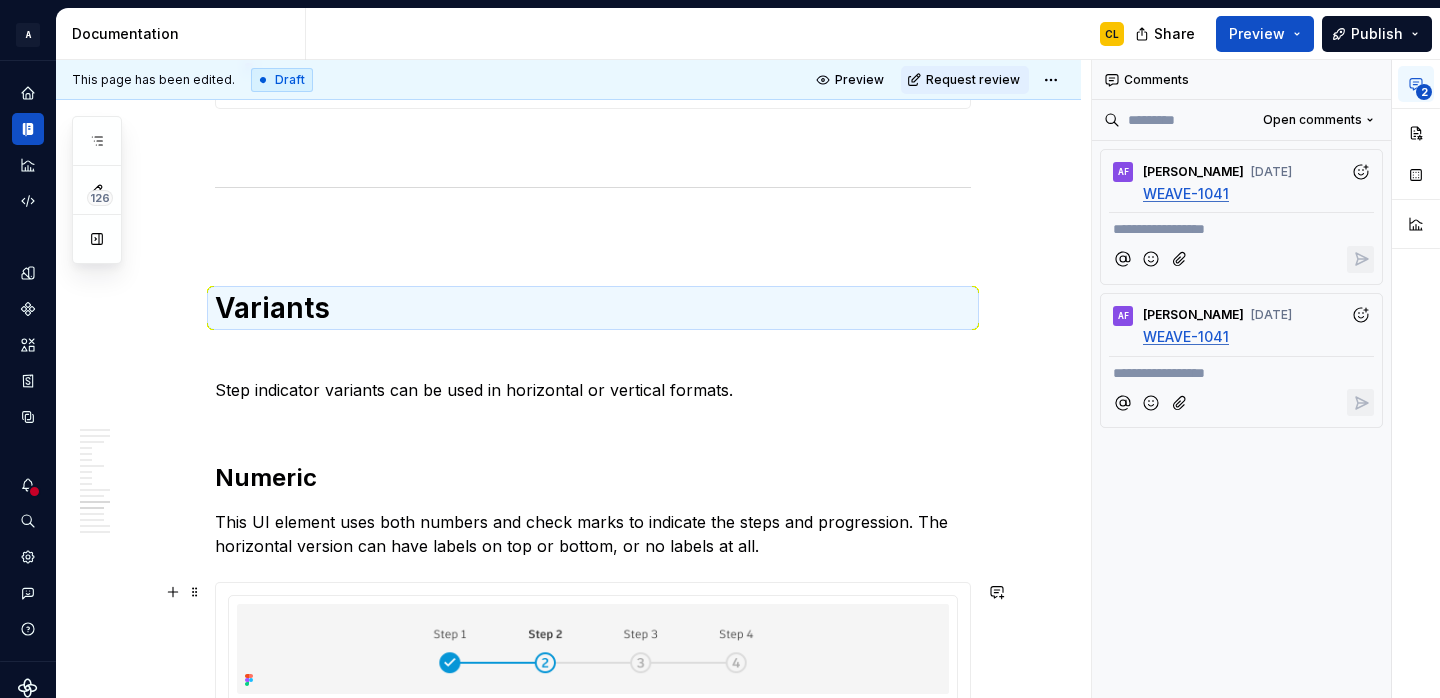 type on "*" 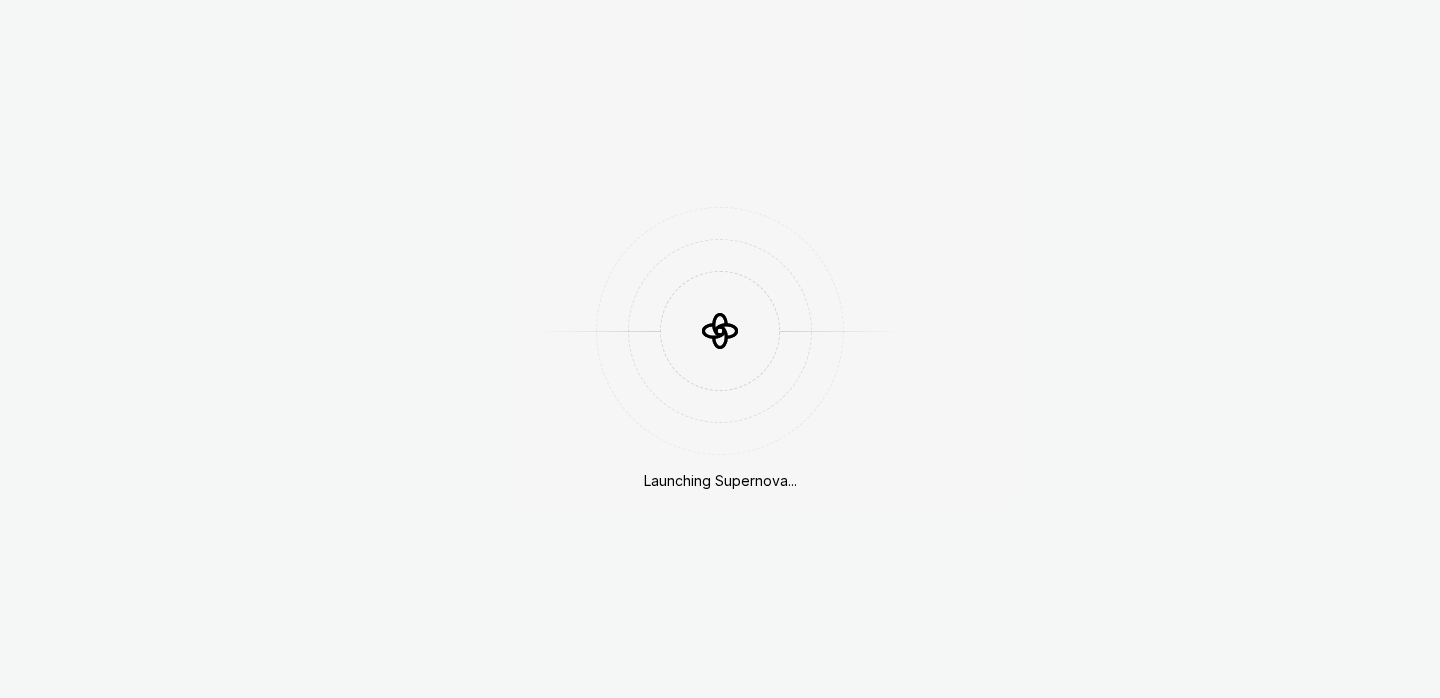 scroll, scrollTop: 0, scrollLeft: 0, axis: both 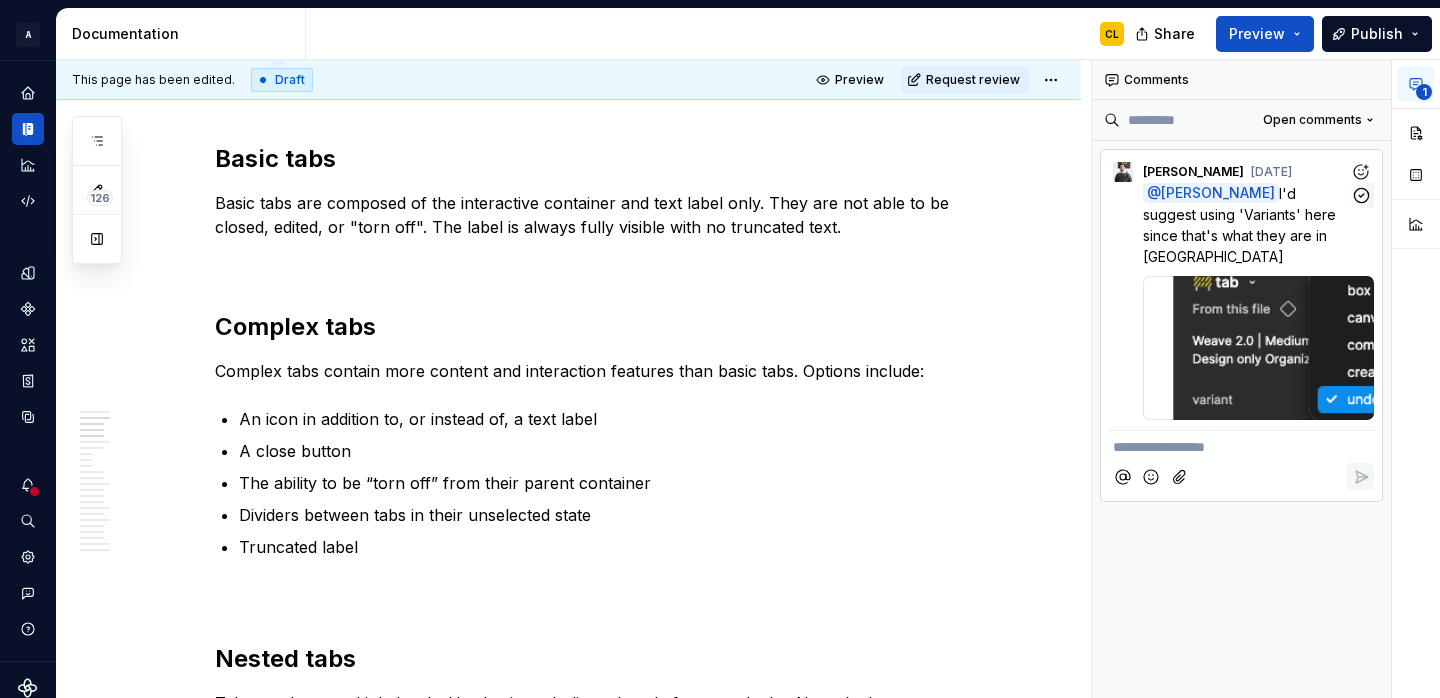 click on "I'd suggest using 'Variants' here since that's what they are in [GEOGRAPHIC_DATA]" at bounding box center [1241, 225] 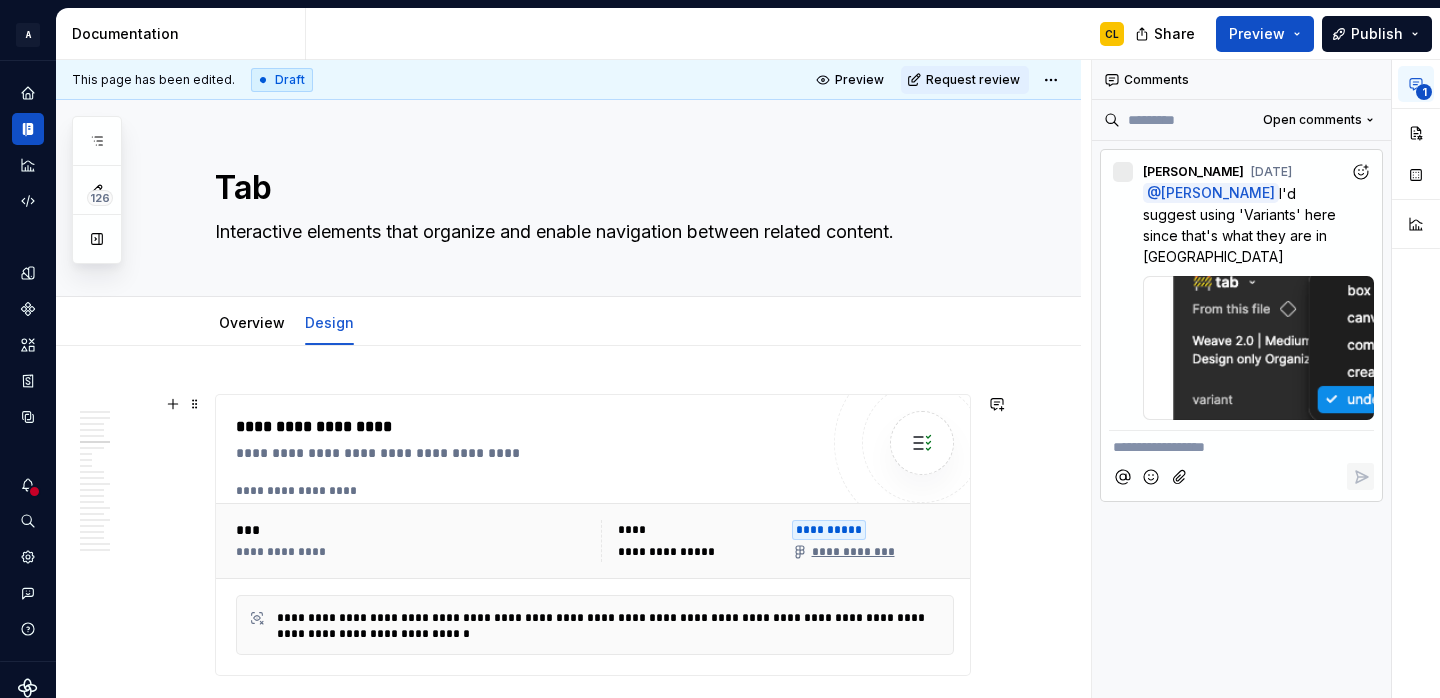 scroll, scrollTop: 2975, scrollLeft: 0, axis: vertical 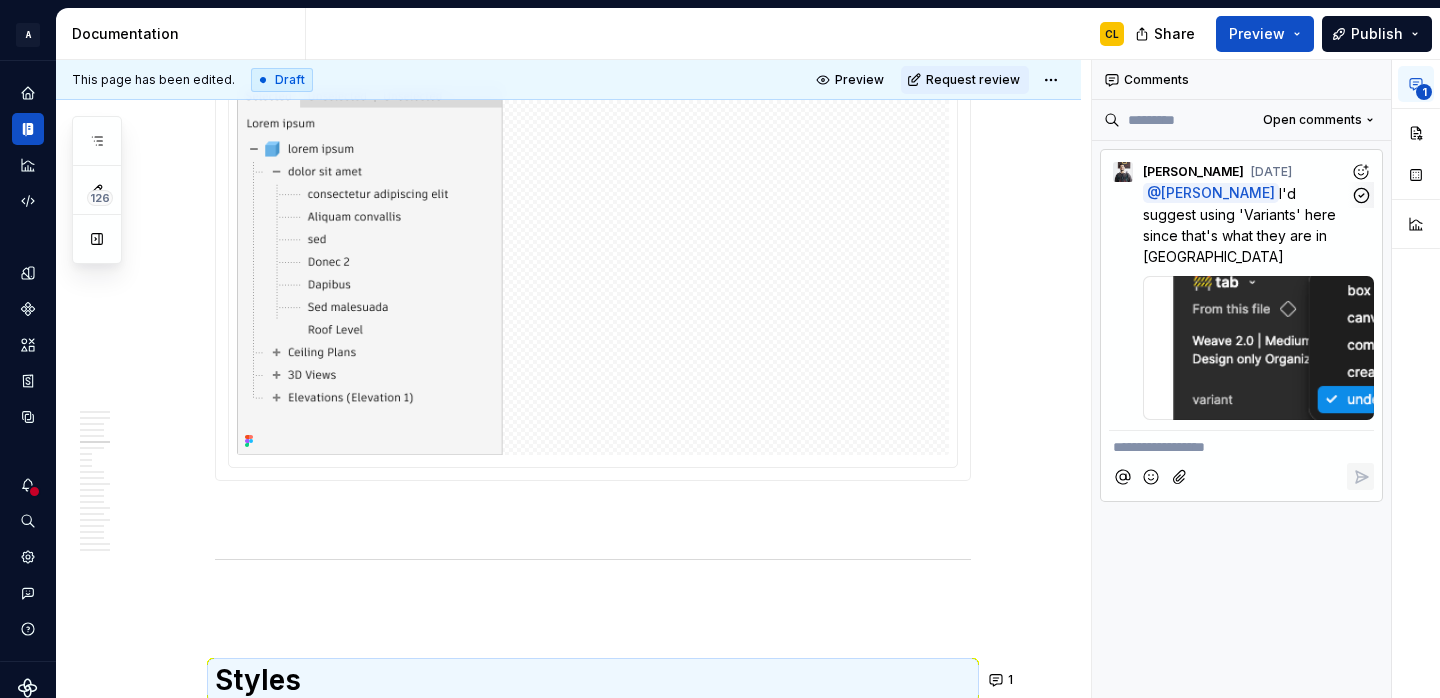click on "@ [PERSON_NAME]  I'd suggest using 'Variants' here since that's what they are in Figma Screenshot%202025-07-04%20at%2012.20.56%E2%80%AFPM .png 17 KB" at bounding box center [1241, 301] 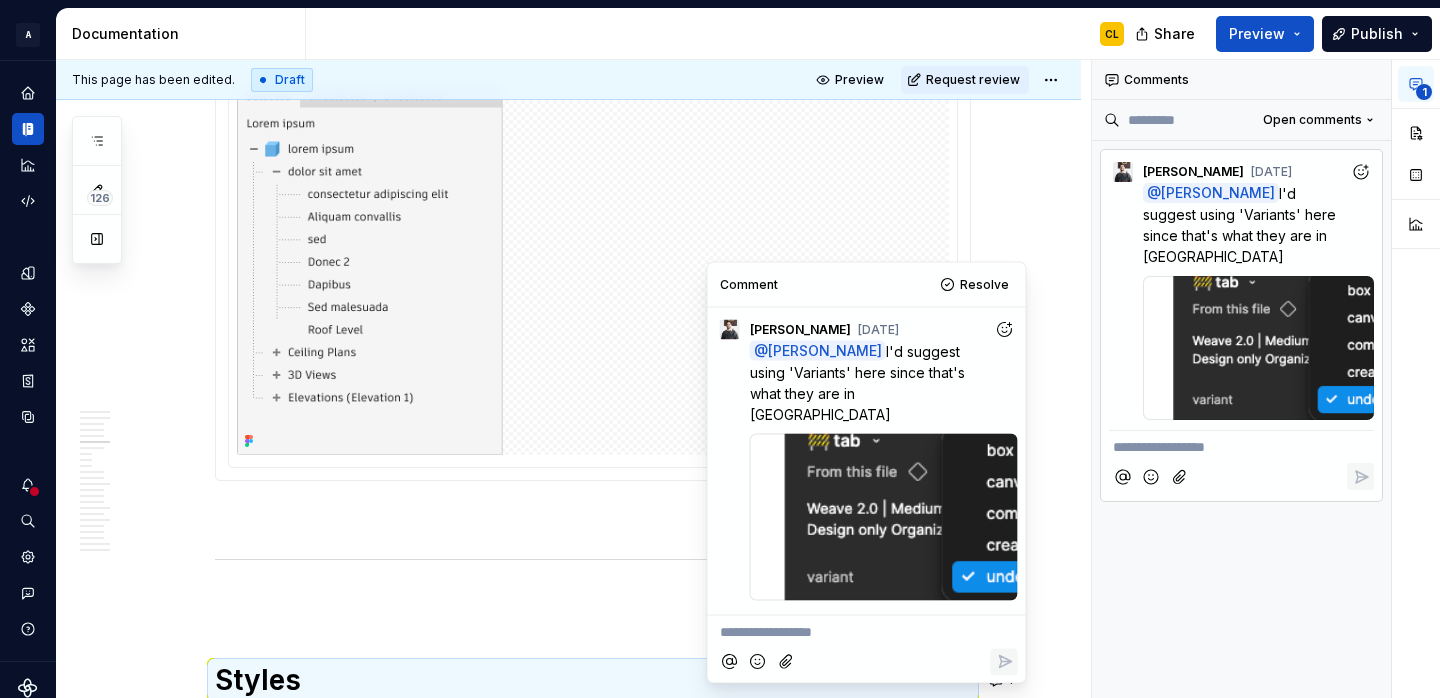 click on "**********" at bounding box center (593, 3582) 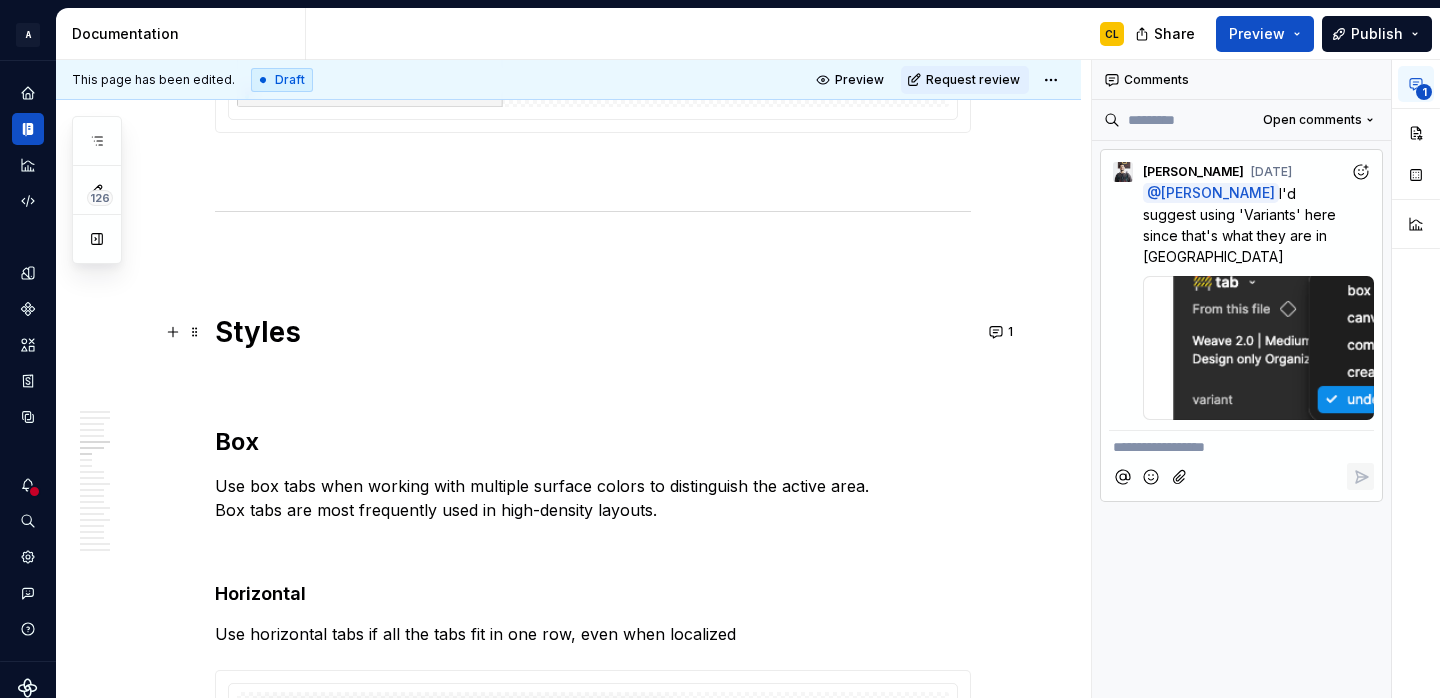 scroll, scrollTop: 3310, scrollLeft: 0, axis: vertical 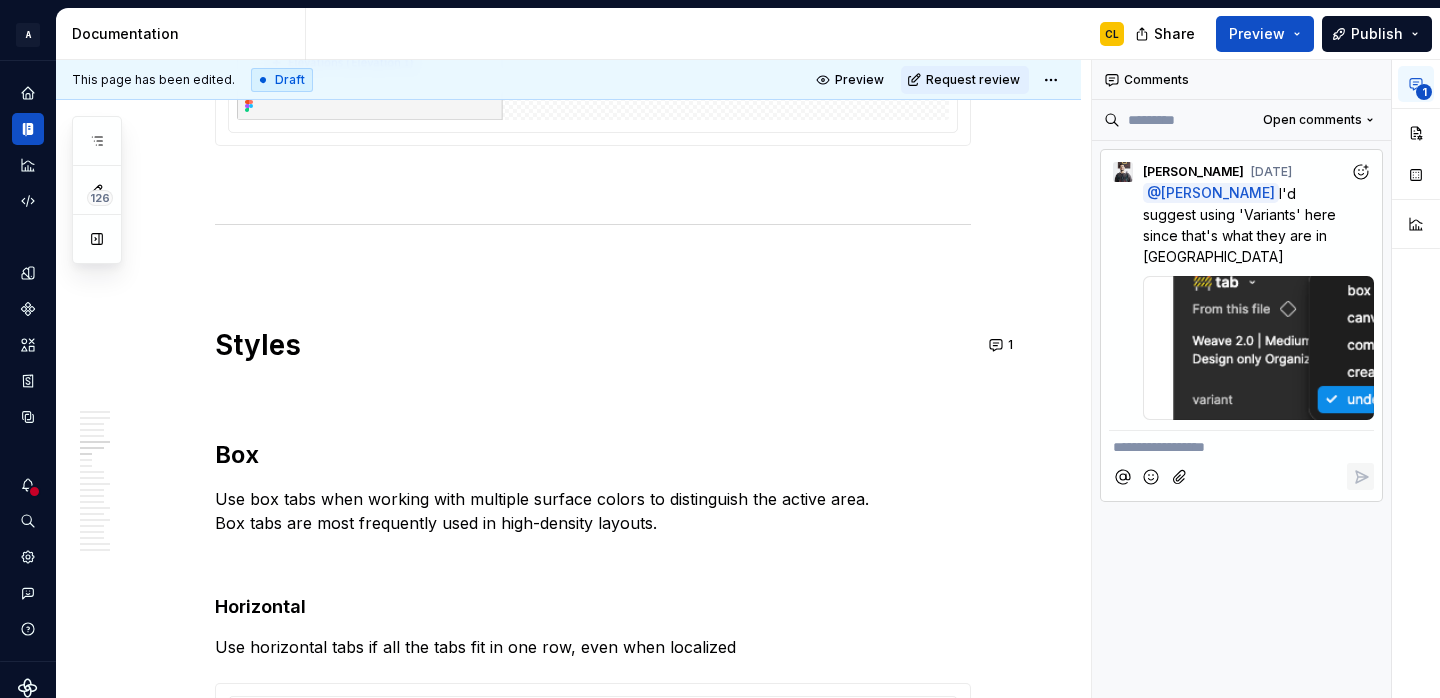 click on "**********" at bounding box center [1241, 447] 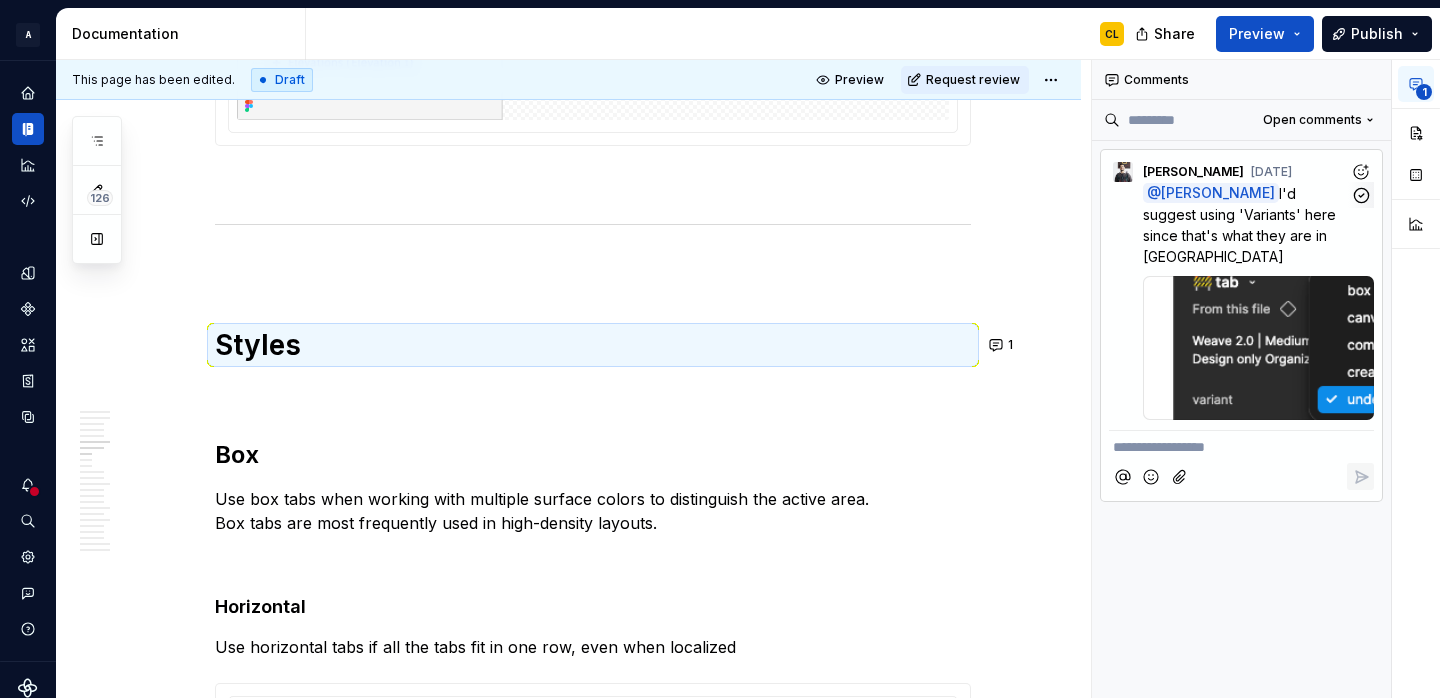 click on "17 KB" at bounding box center [1258, 401] 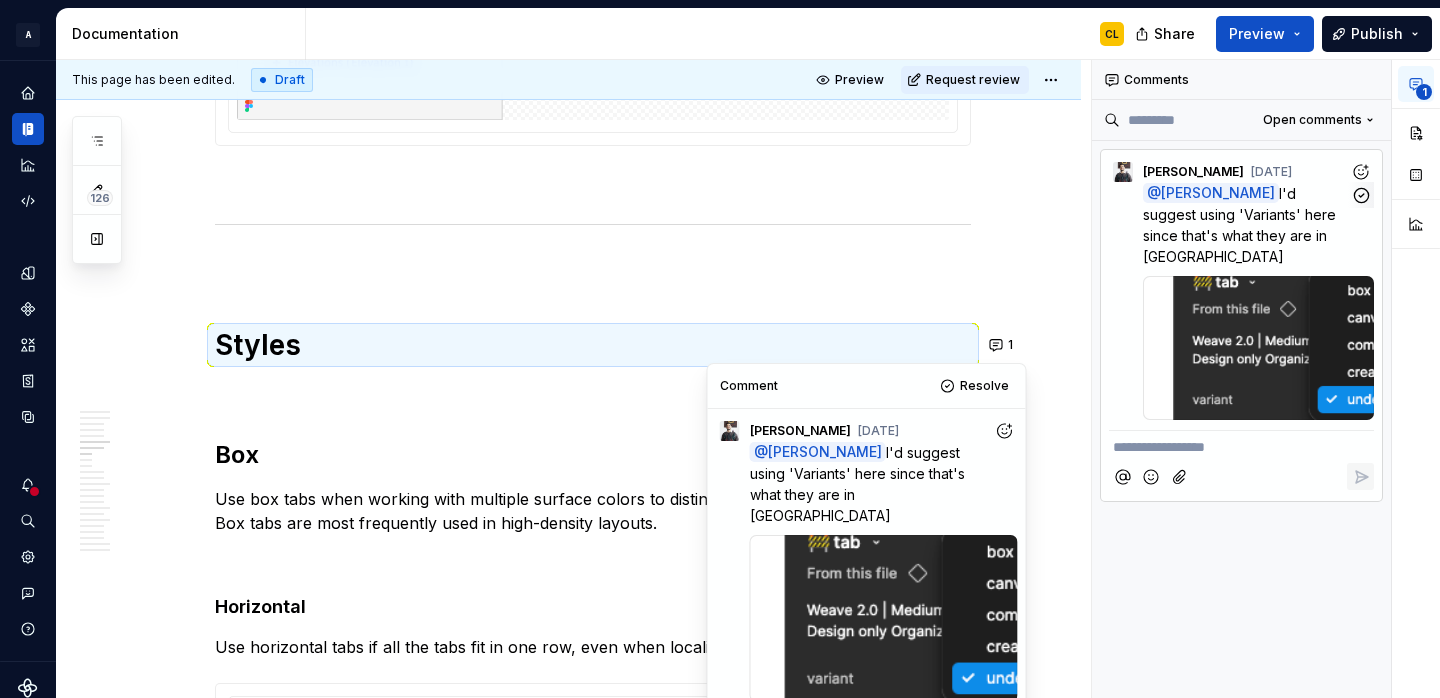 type on "*" 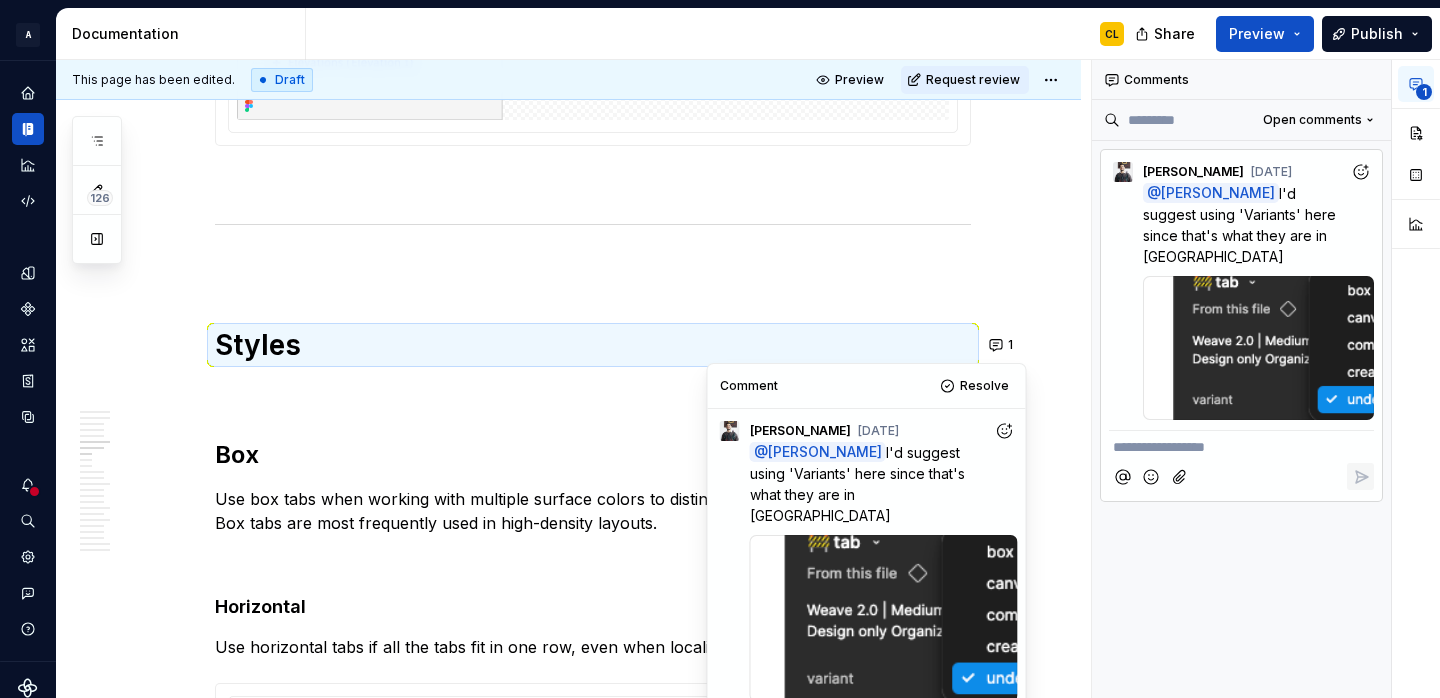 click on "**********" at bounding box center (568, 3340) 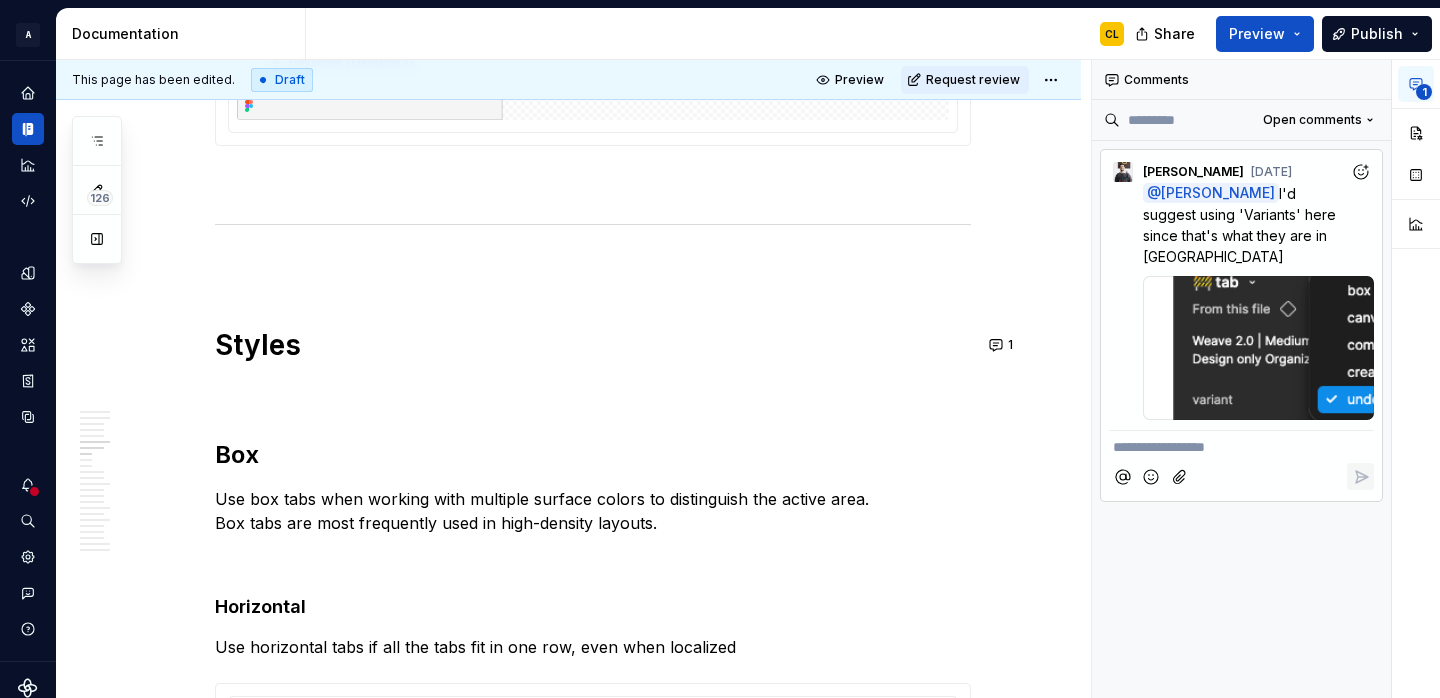 click on "**********" at bounding box center (568, 3340) 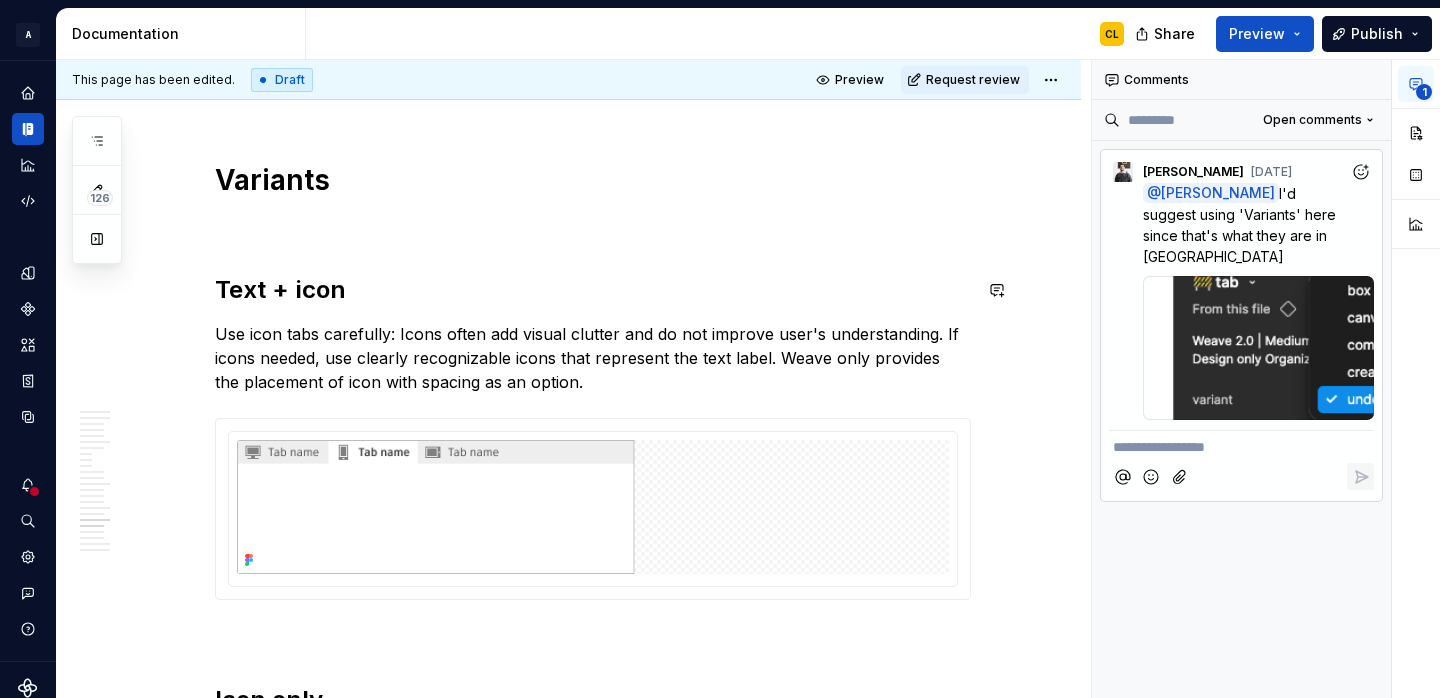 scroll, scrollTop: 9214, scrollLeft: 0, axis: vertical 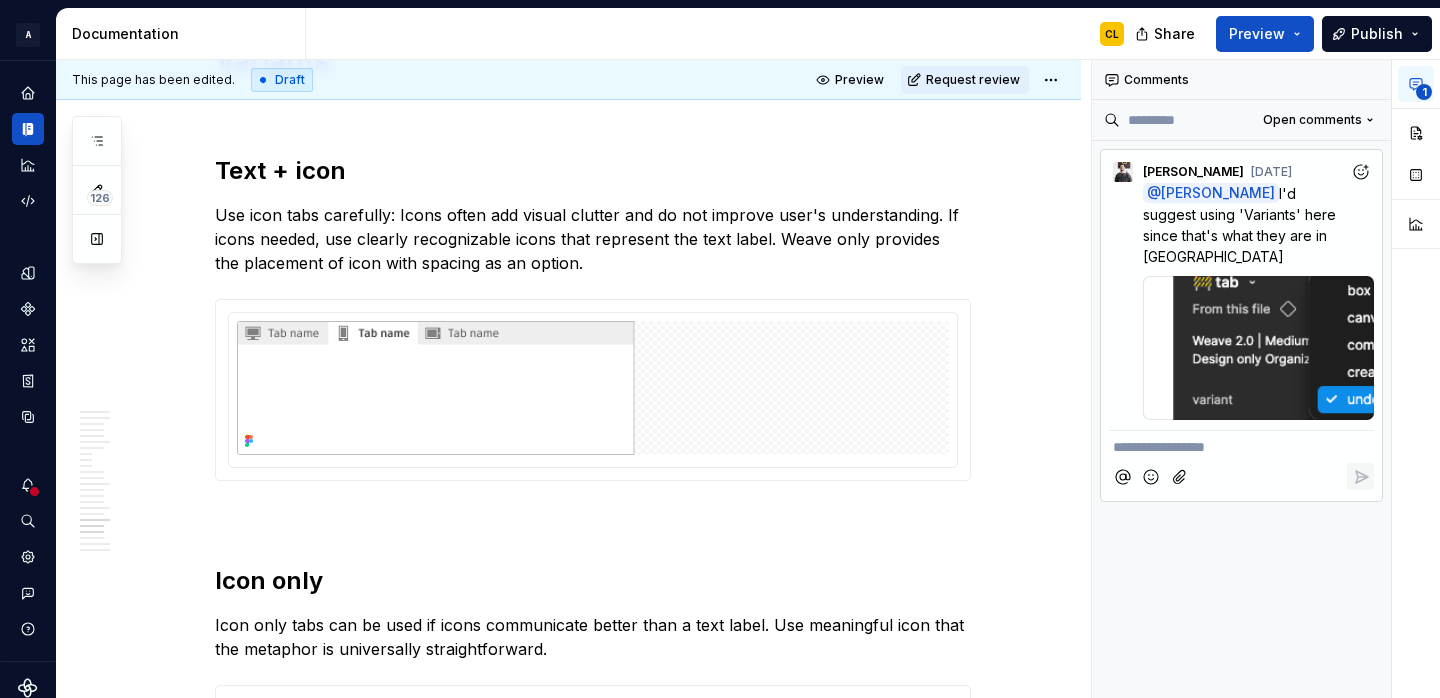 click on "**********" at bounding box center [1241, 447] 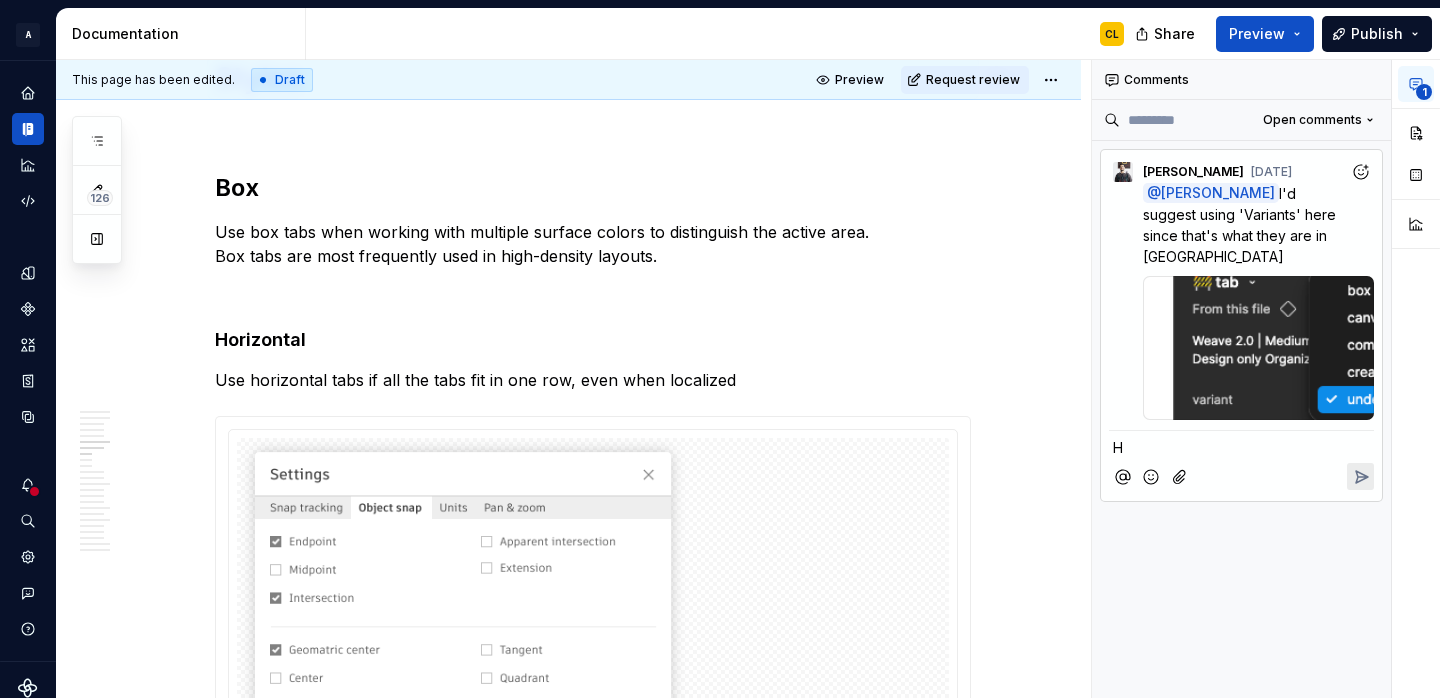 type 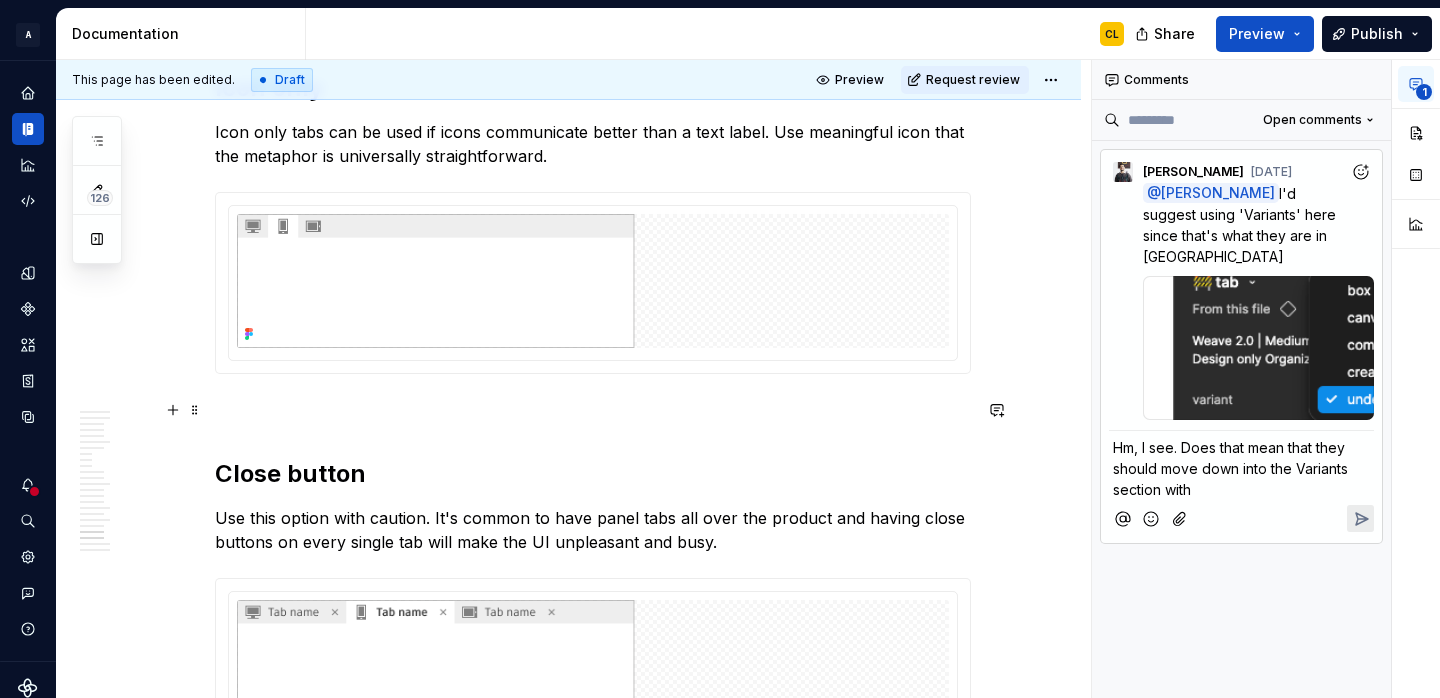 scroll, scrollTop: 9974, scrollLeft: 0, axis: vertical 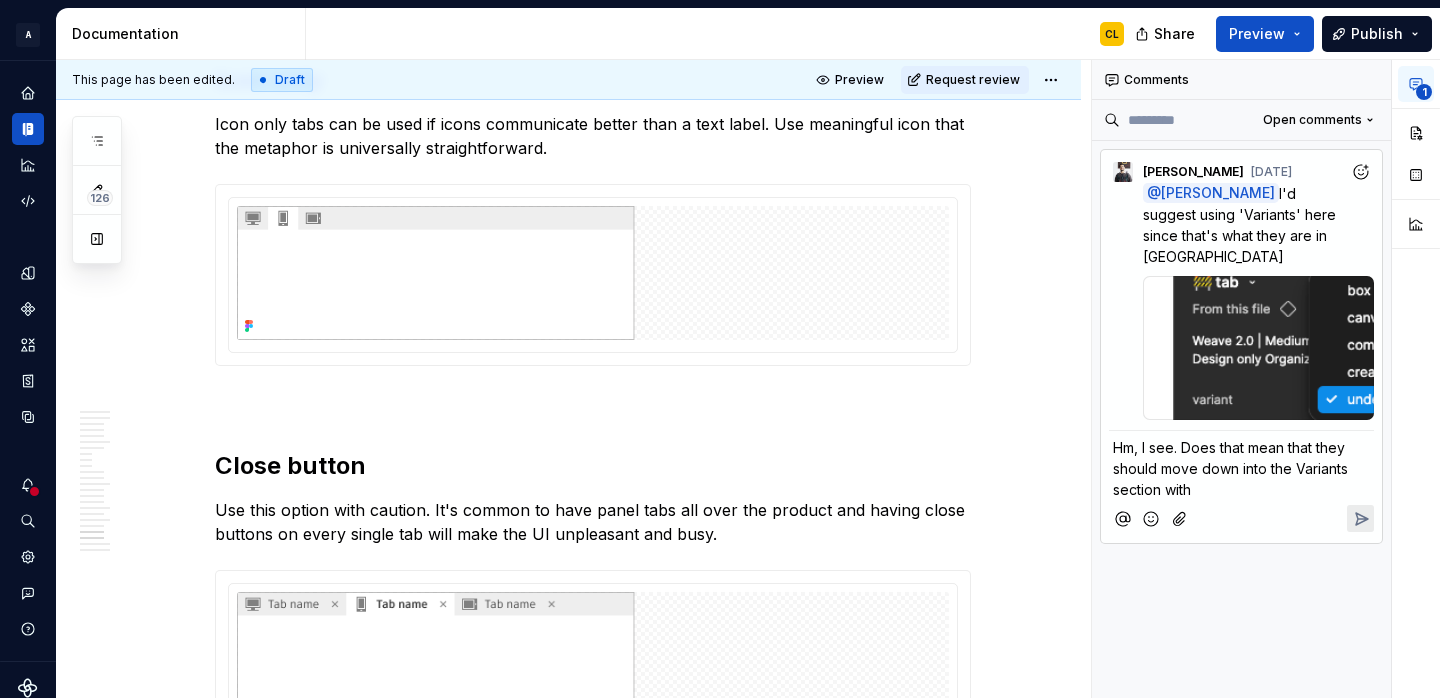 click on "Hm, I see. Does that mean that they should move down into the Variants section with" at bounding box center [1241, 468] 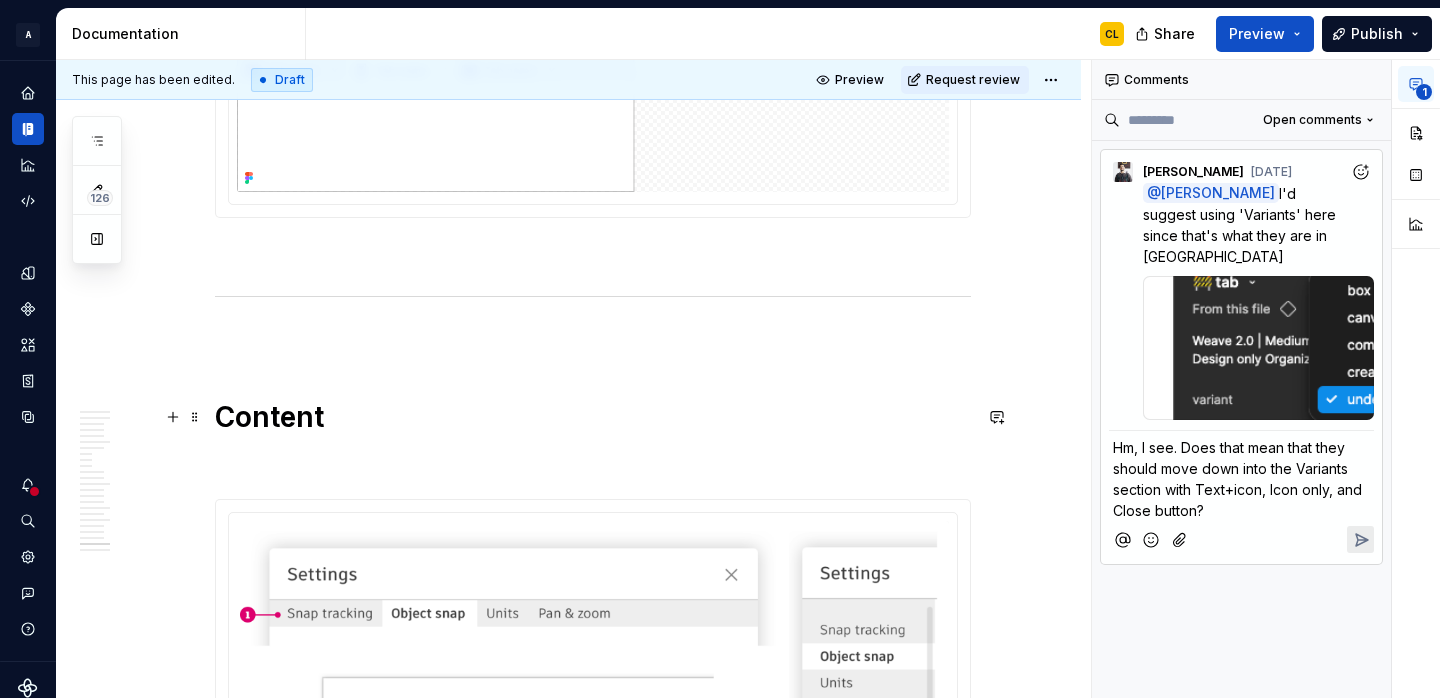 scroll, scrollTop: 10524, scrollLeft: 0, axis: vertical 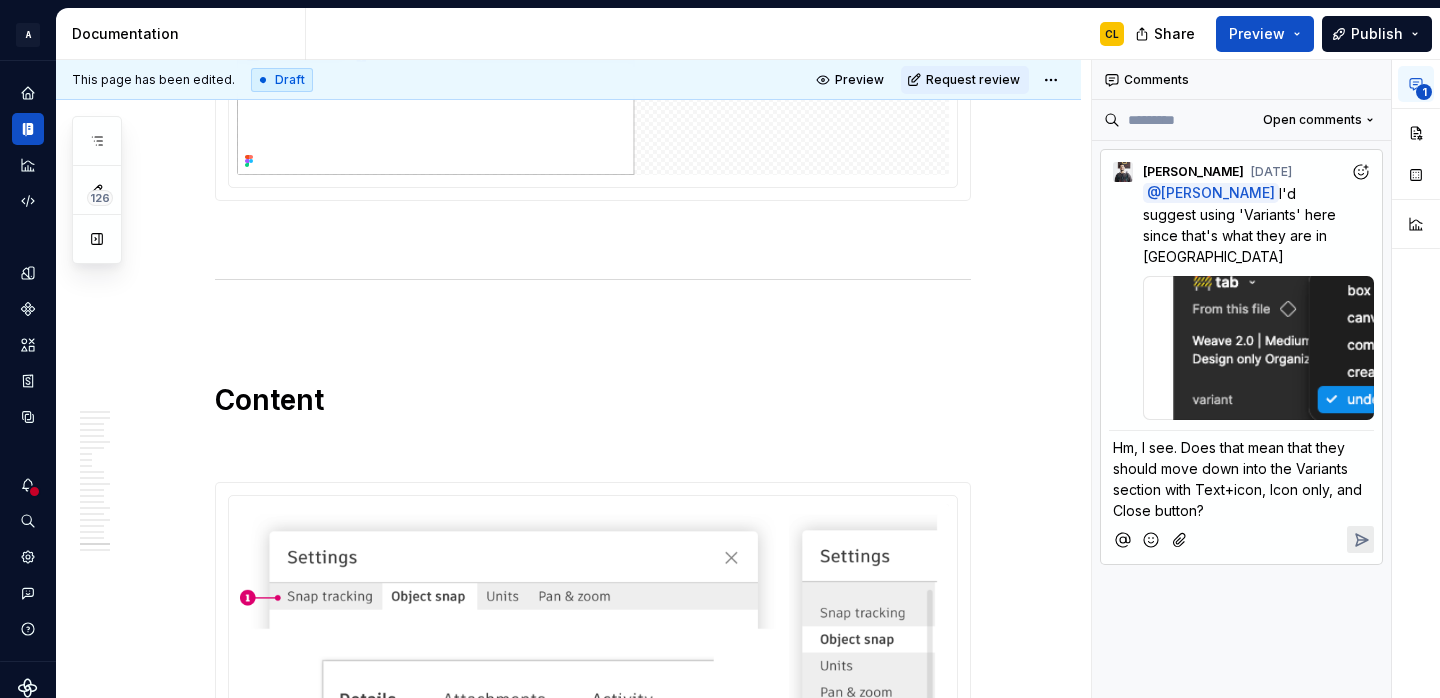 click 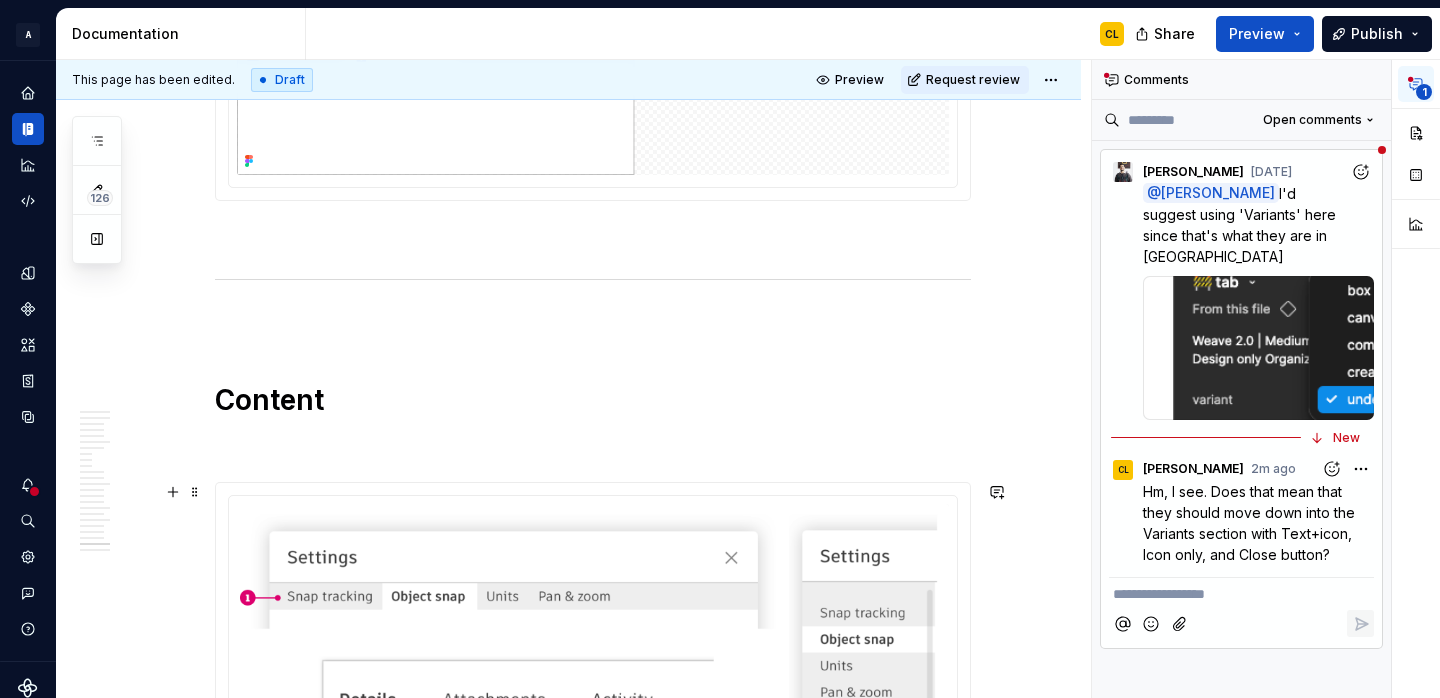 type on "*" 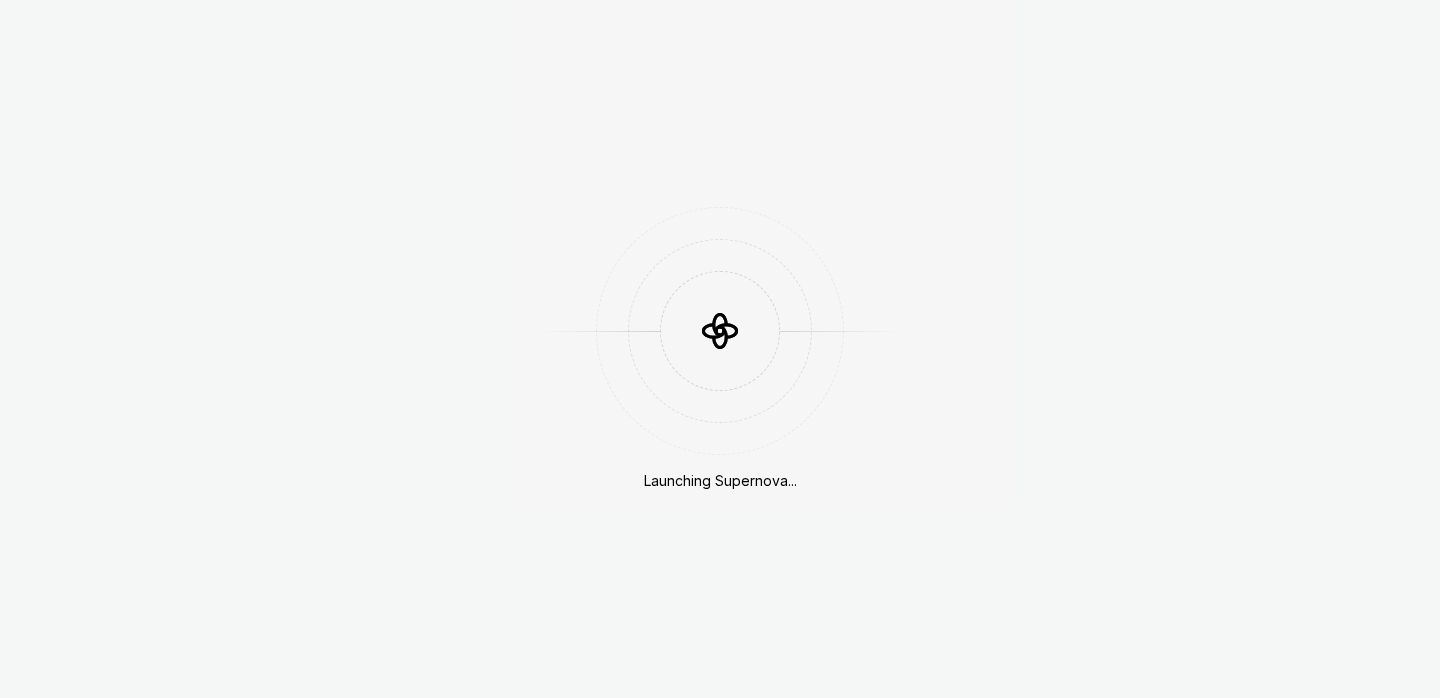 scroll, scrollTop: 0, scrollLeft: 0, axis: both 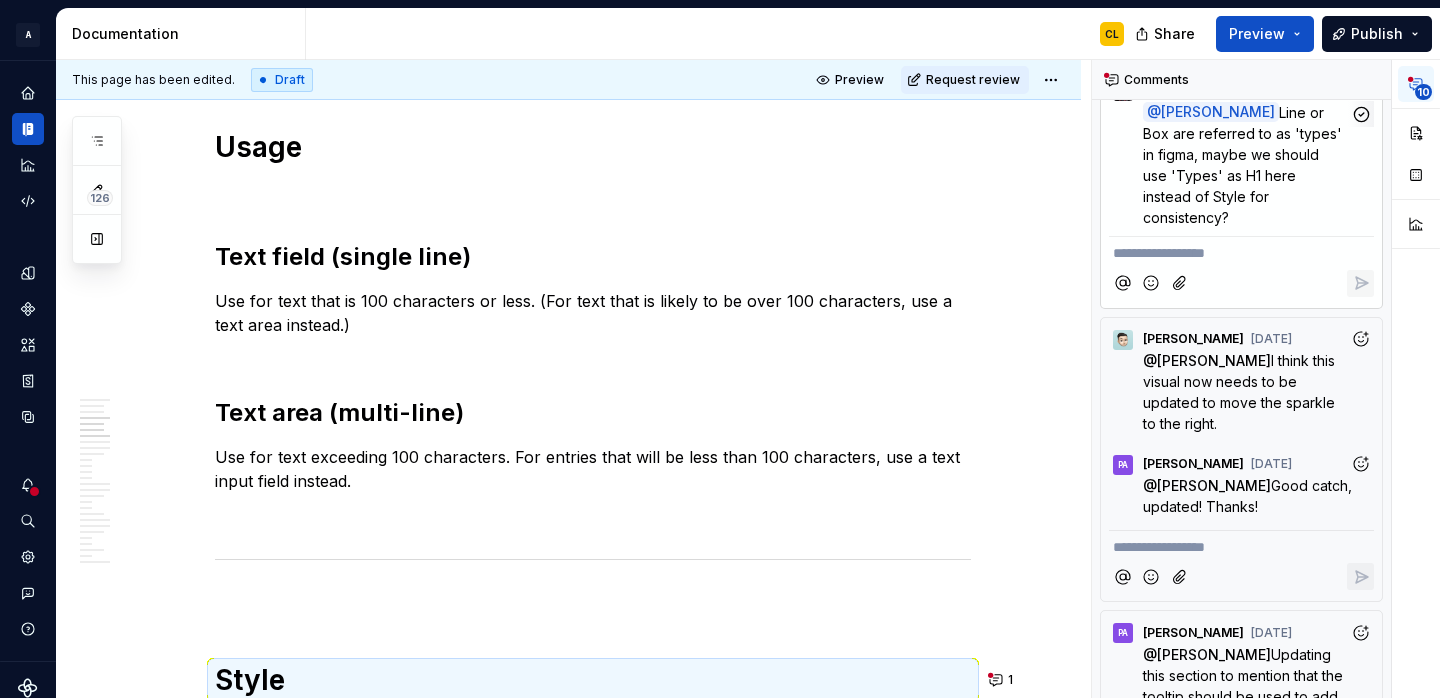 type on "*" 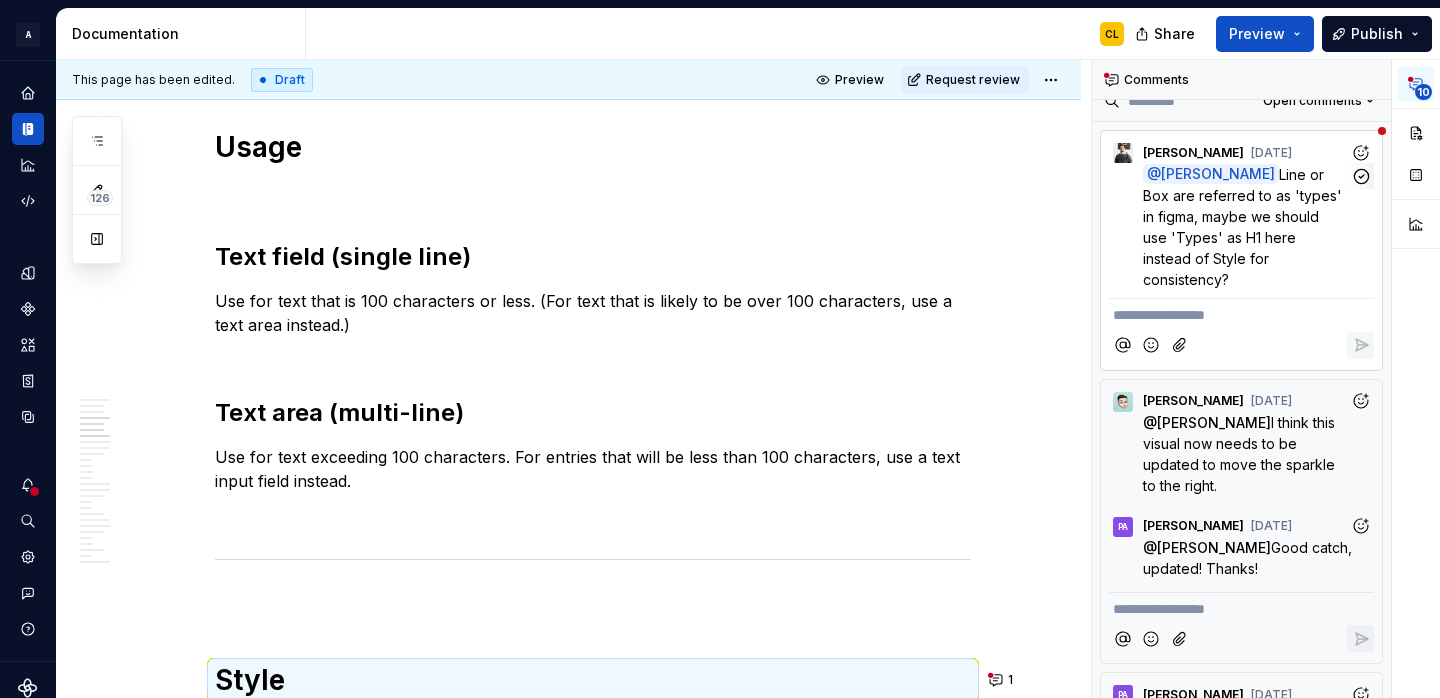 scroll, scrollTop: 17, scrollLeft: 0, axis: vertical 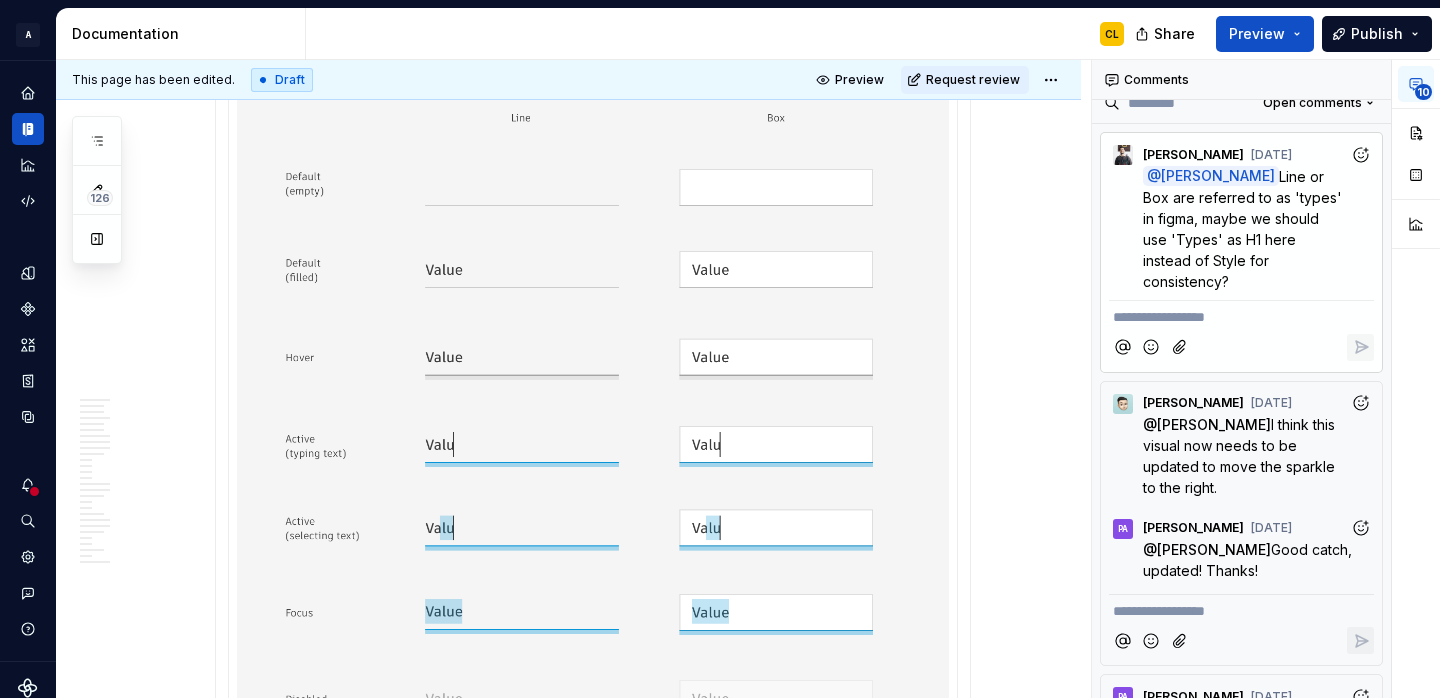 click on "**********" at bounding box center [1241, 317] 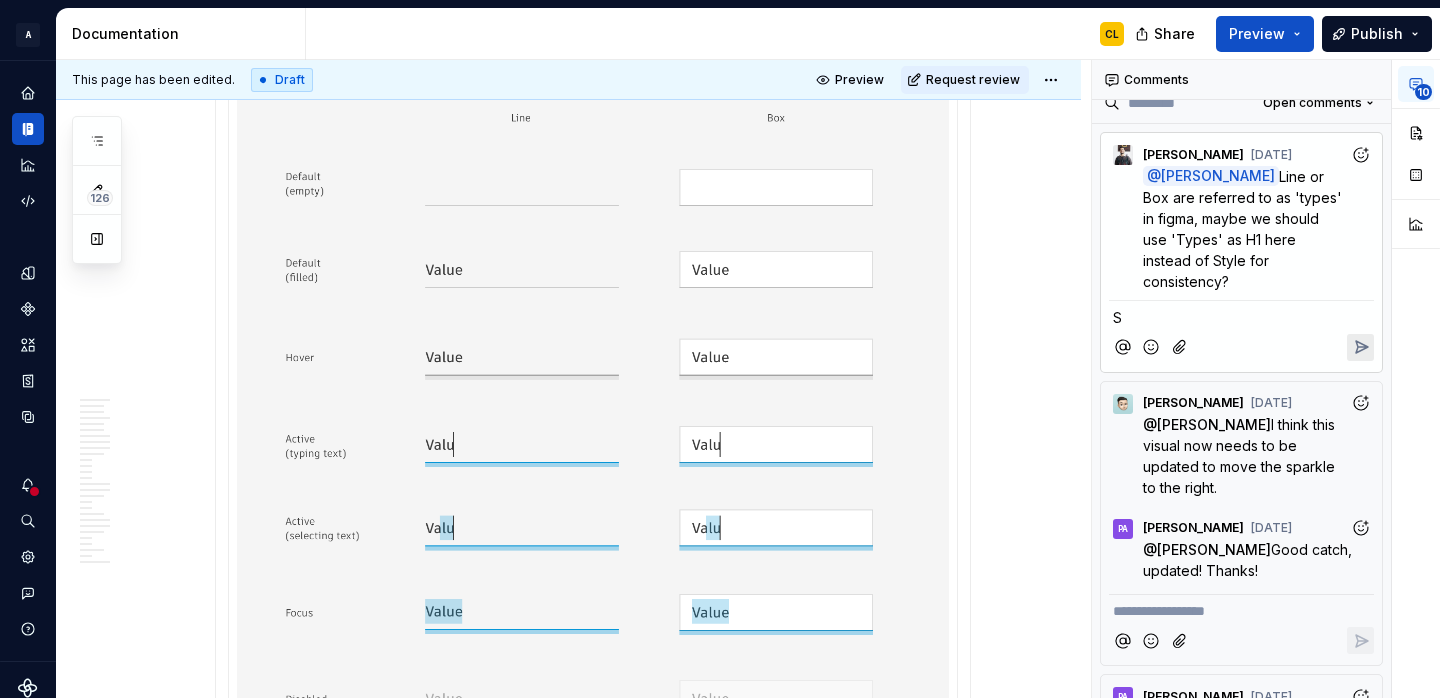 type 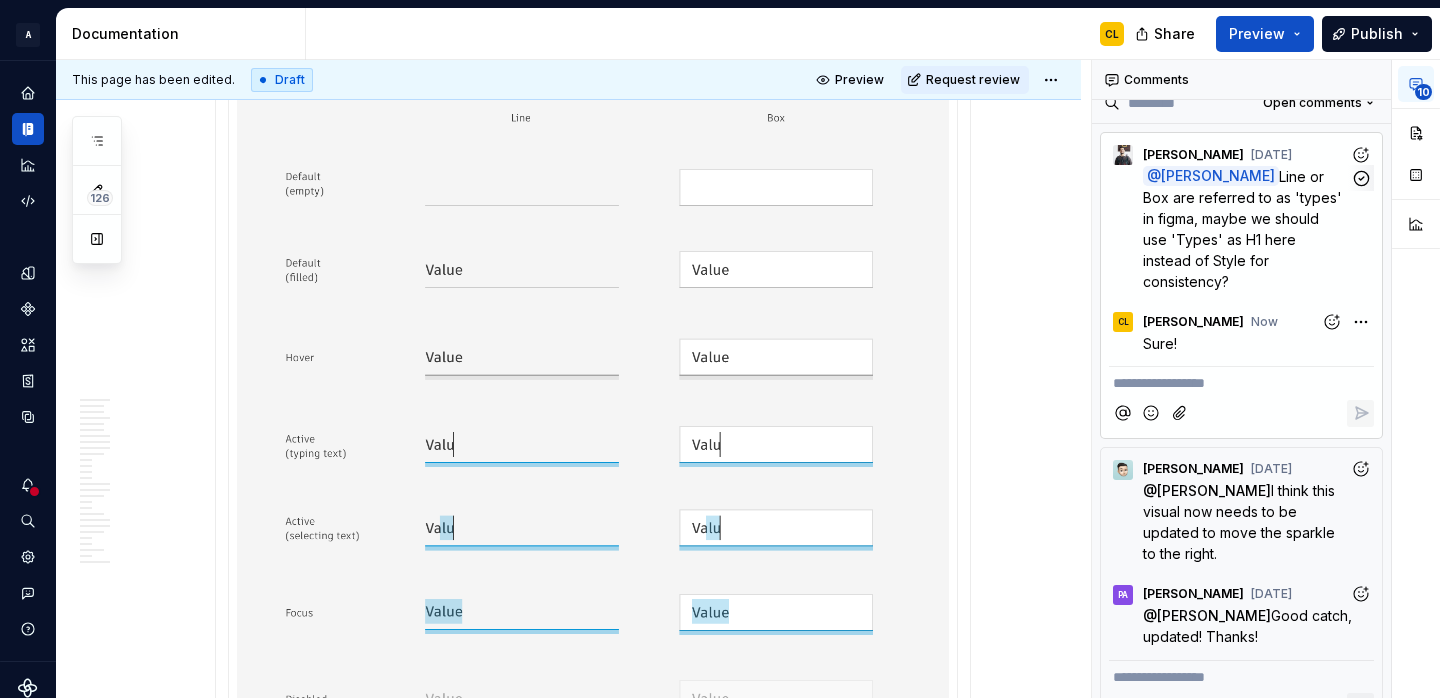 click 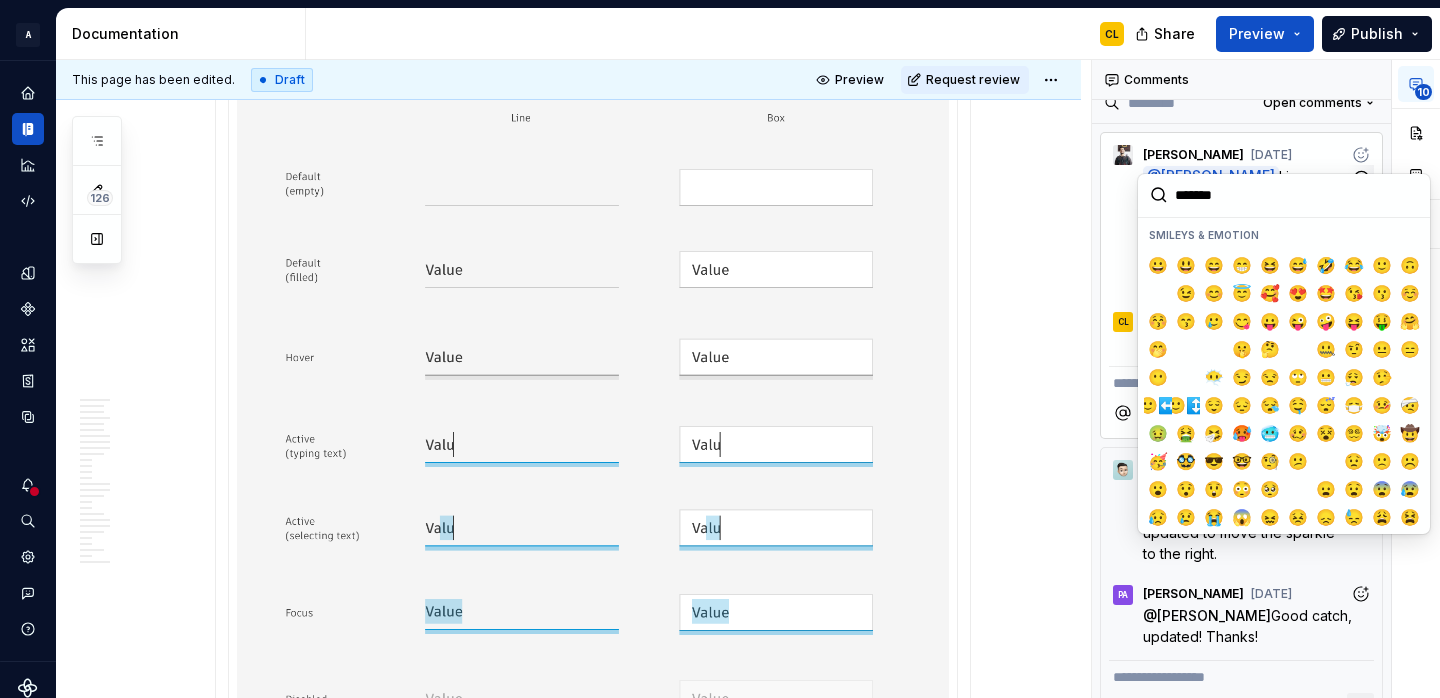 click on "K Kourosh Jul 4" at bounding box center [1241, 150] 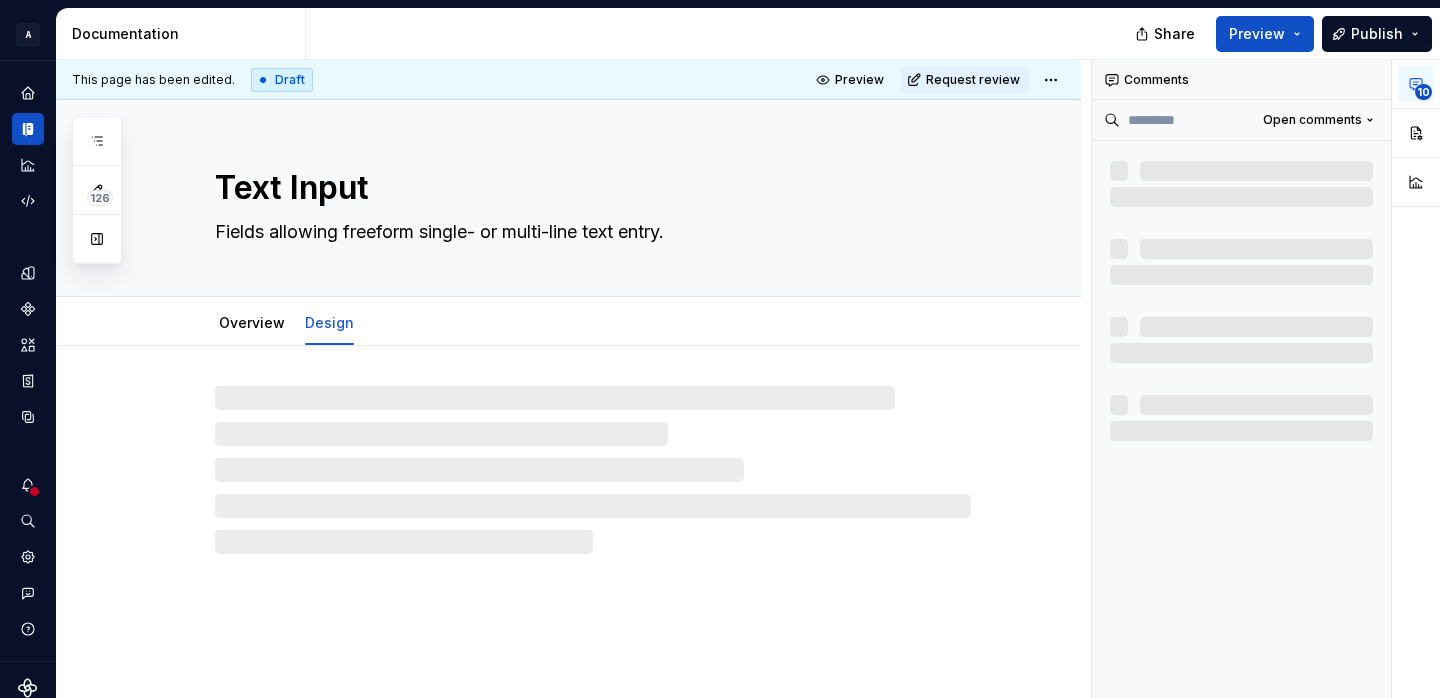 type on "*" 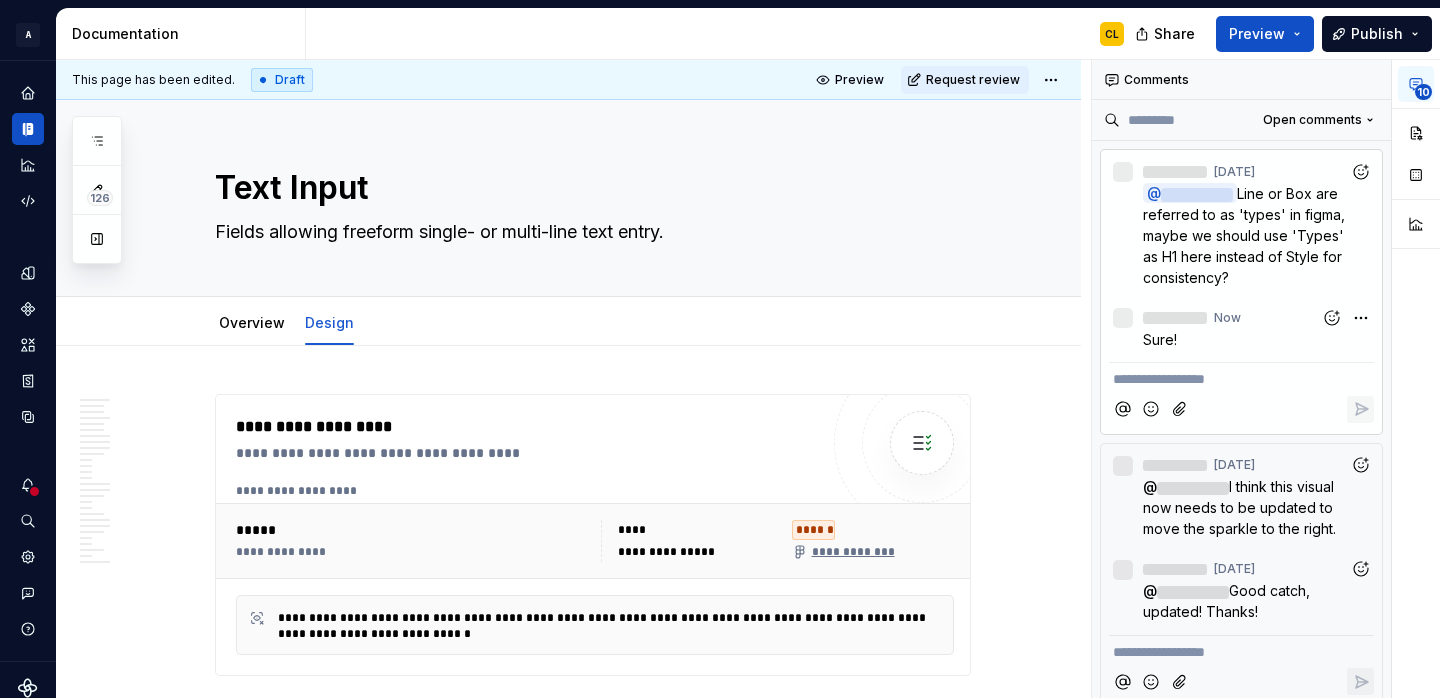 scroll, scrollTop: 89, scrollLeft: 0, axis: vertical 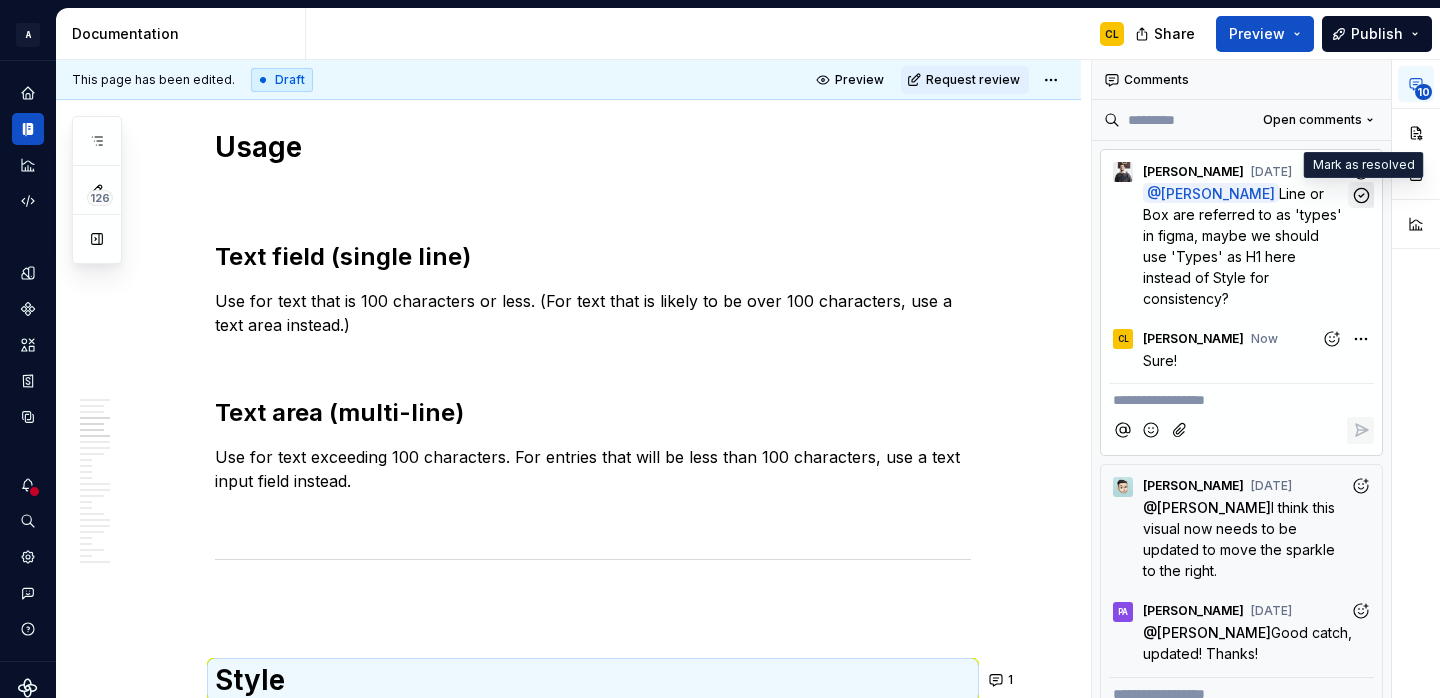 click 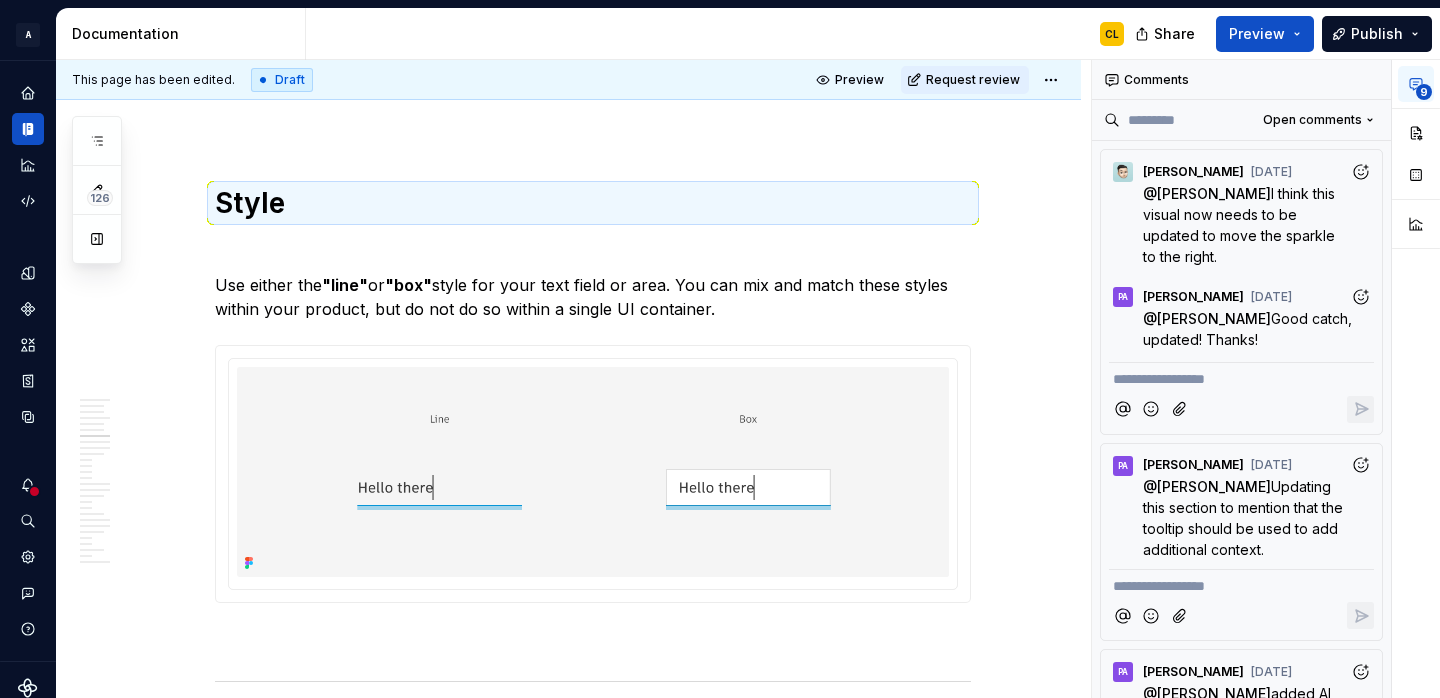 scroll, scrollTop: 4158, scrollLeft: 0, axis: vertical 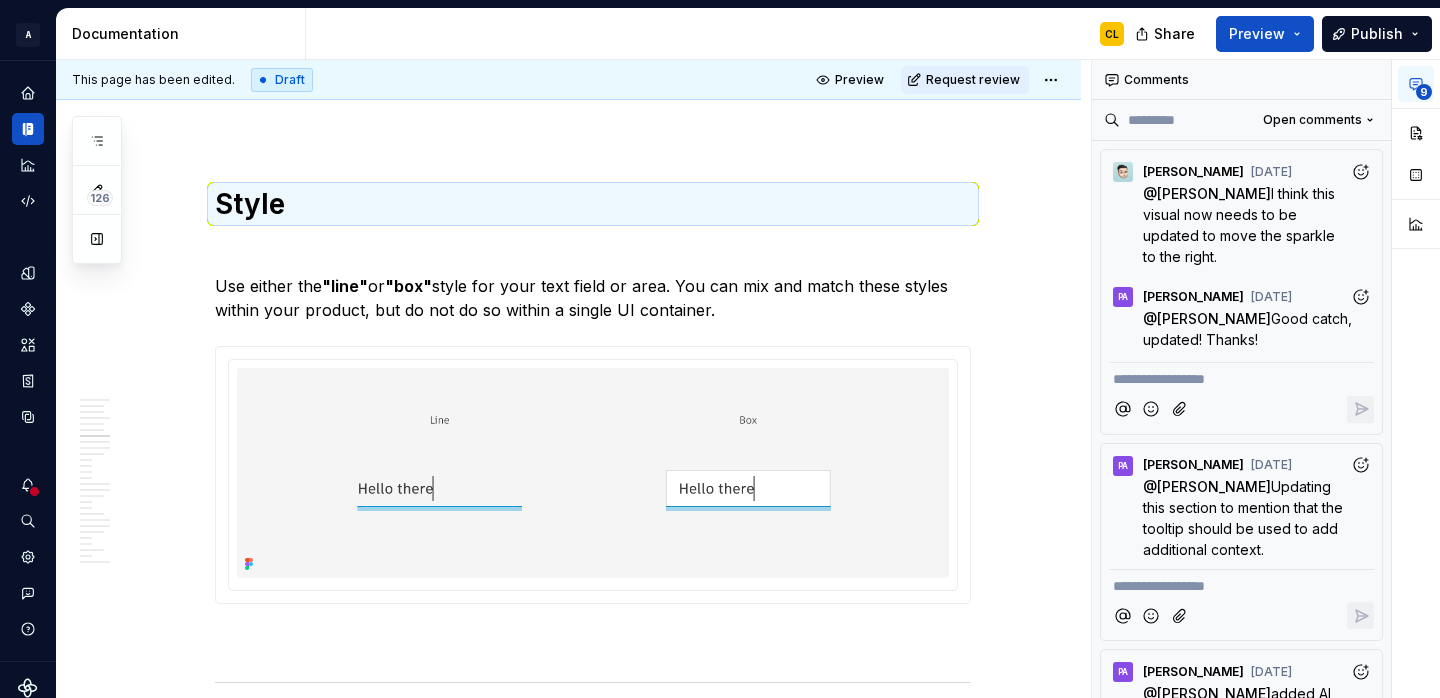 click on "Style" at bounding box center (593, 204) 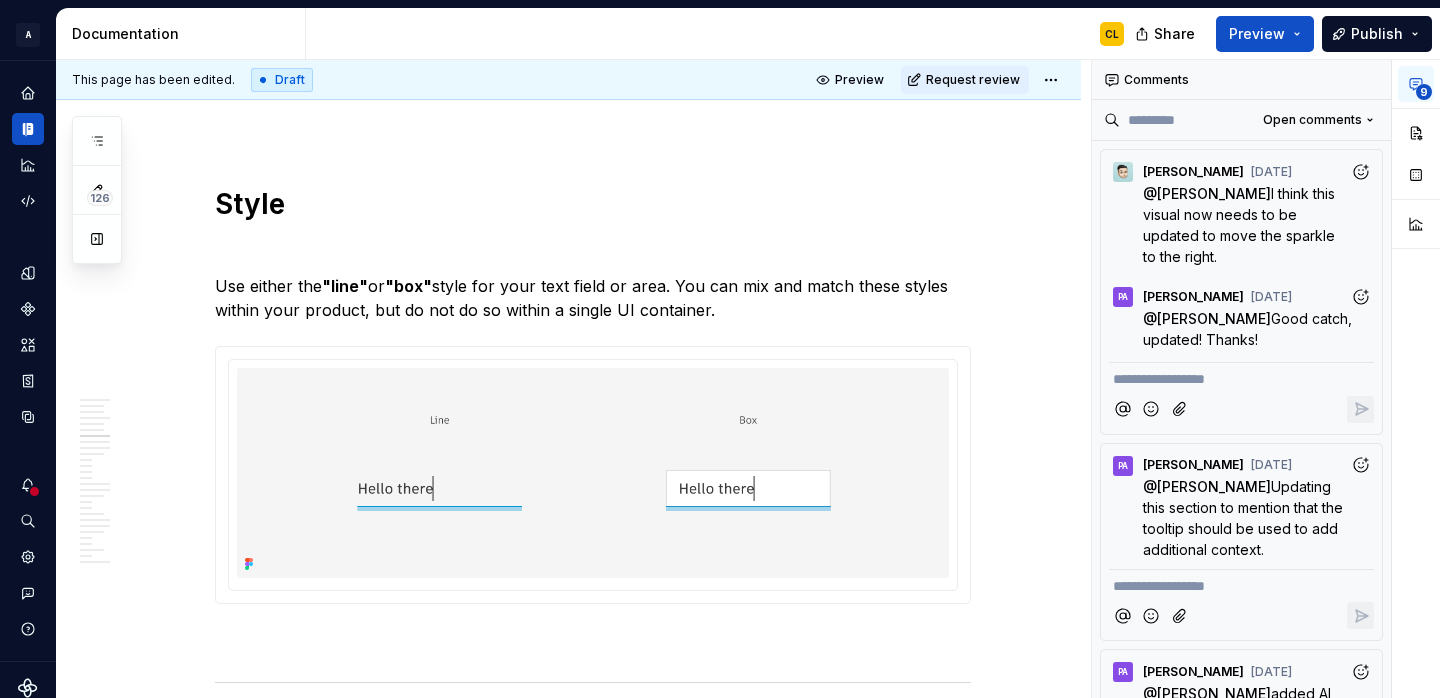 click on "Style" at bounding box center [593, 204] 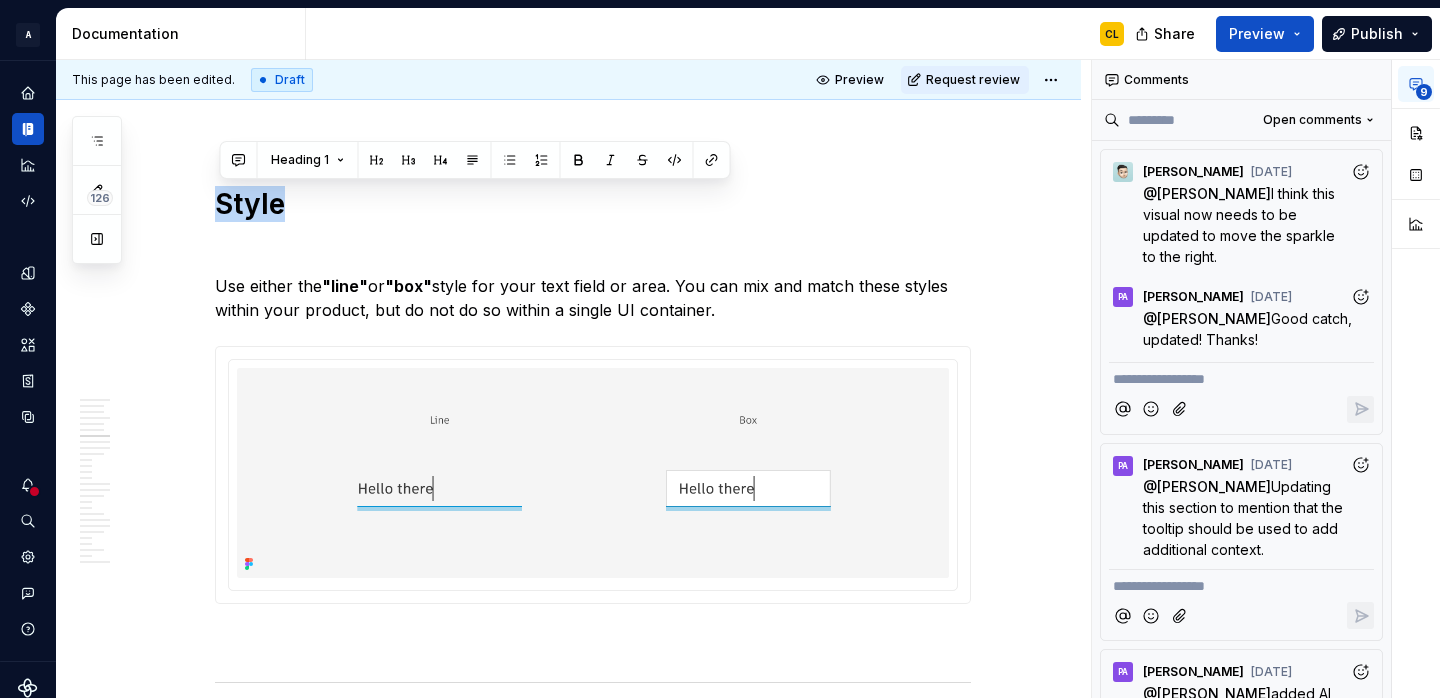 type 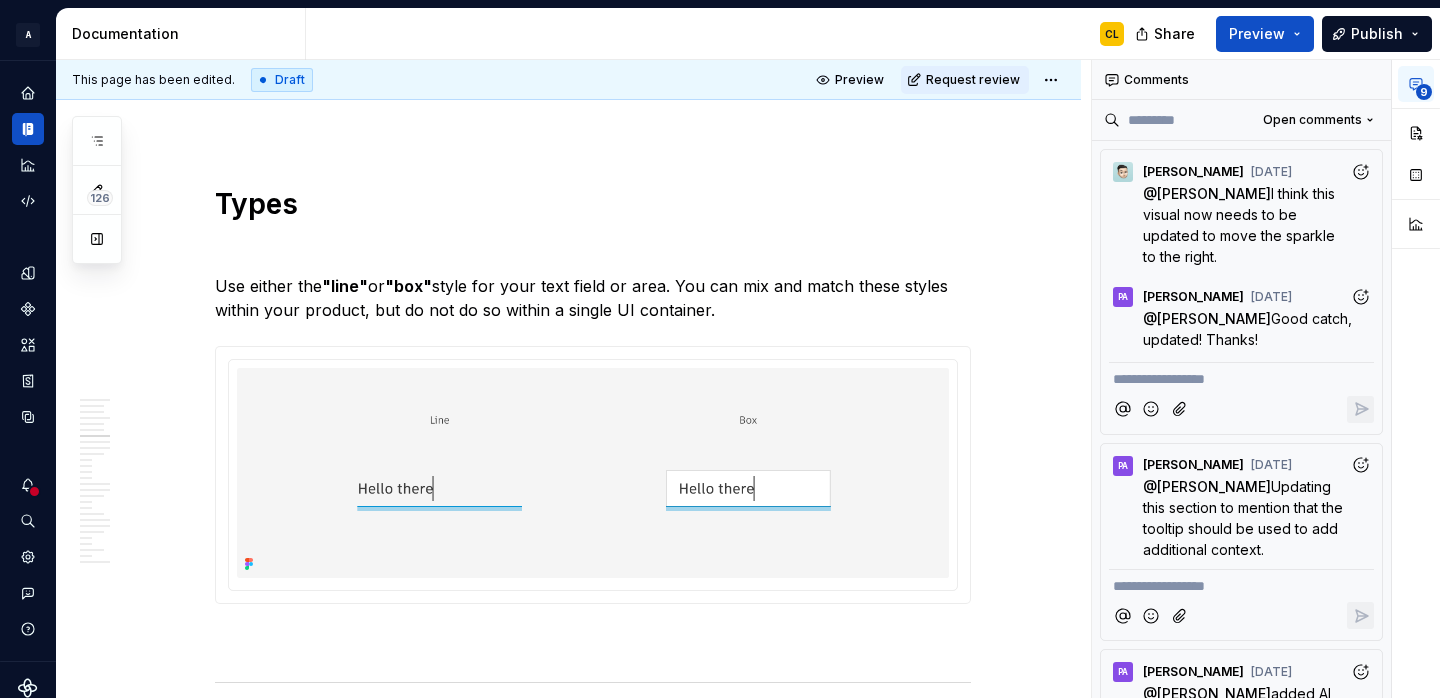 click on "**********" at bounding box center [568, 7568] 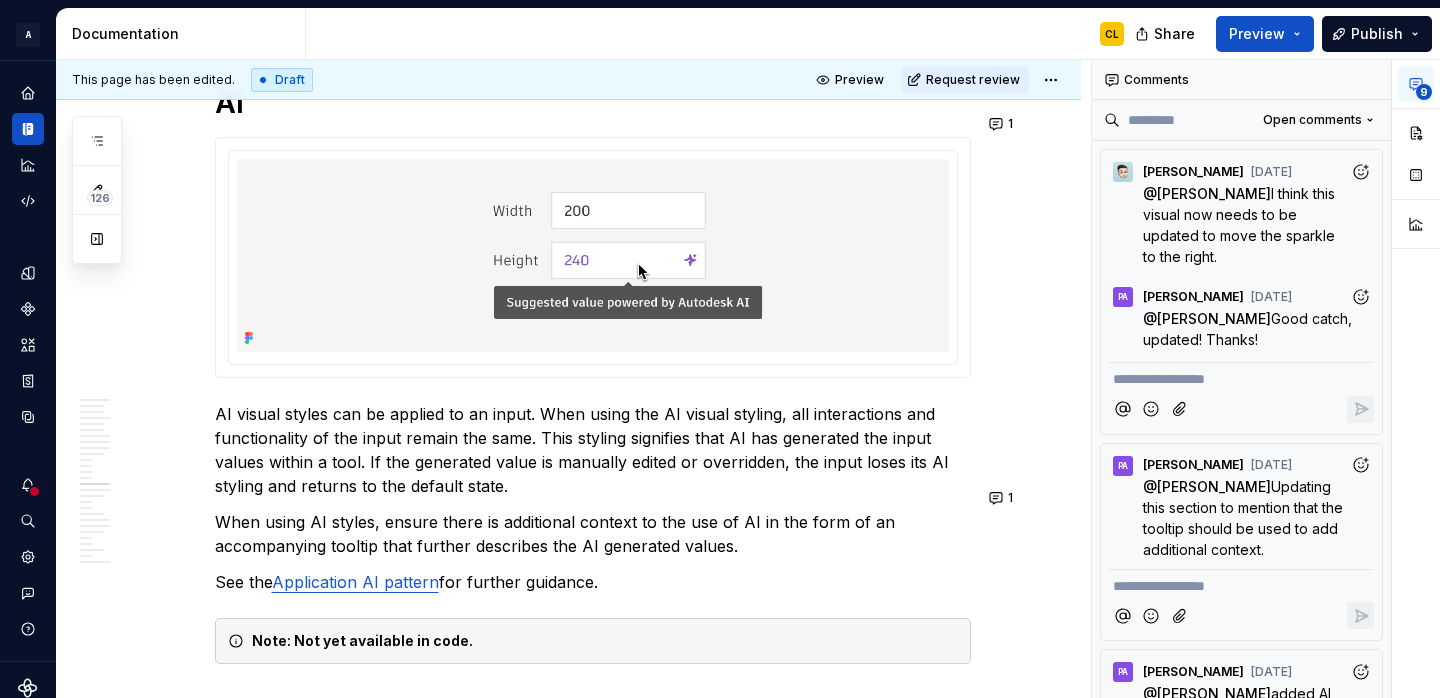 scroll, scrollTop: 10716, scrollLeft: 0, axis: vertical 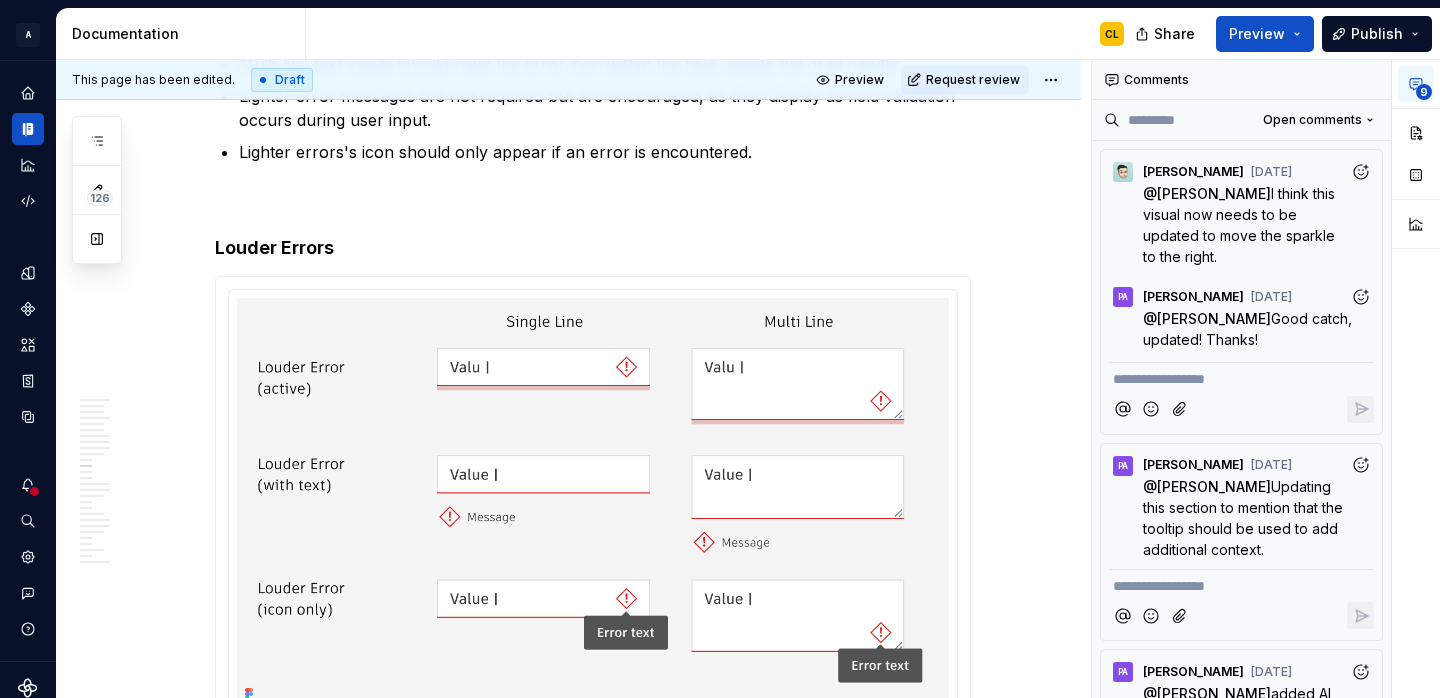 type on "*" 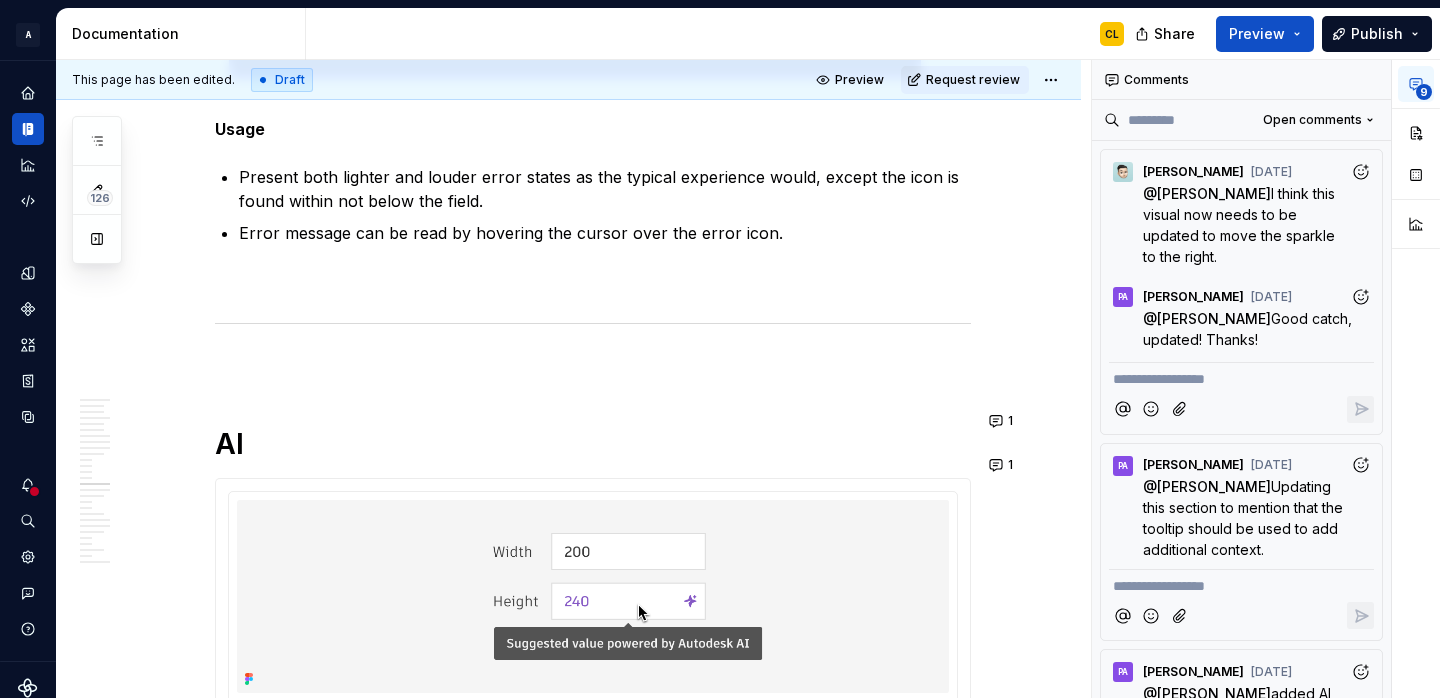 scroll, scrollTop: 10378, scrollLeft: 0, axis: vertical 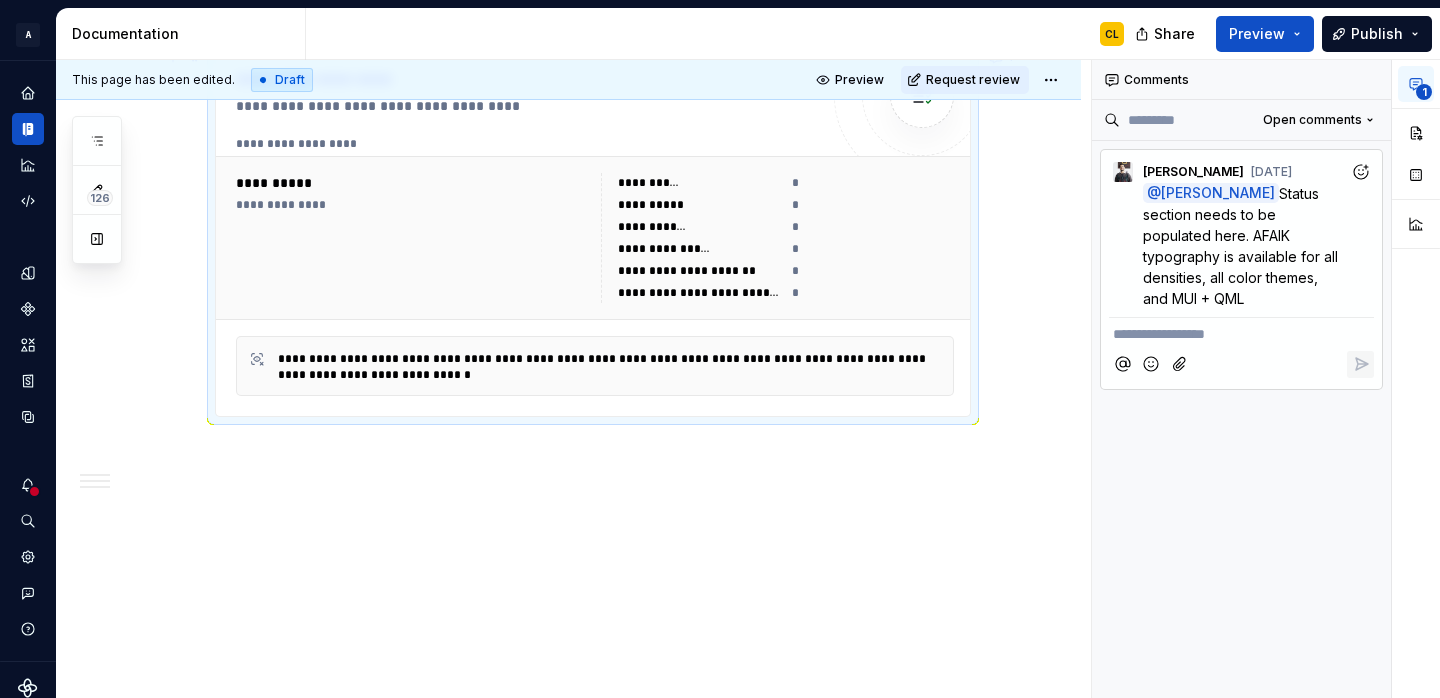 click on "*" at bounding box center (873, 271) 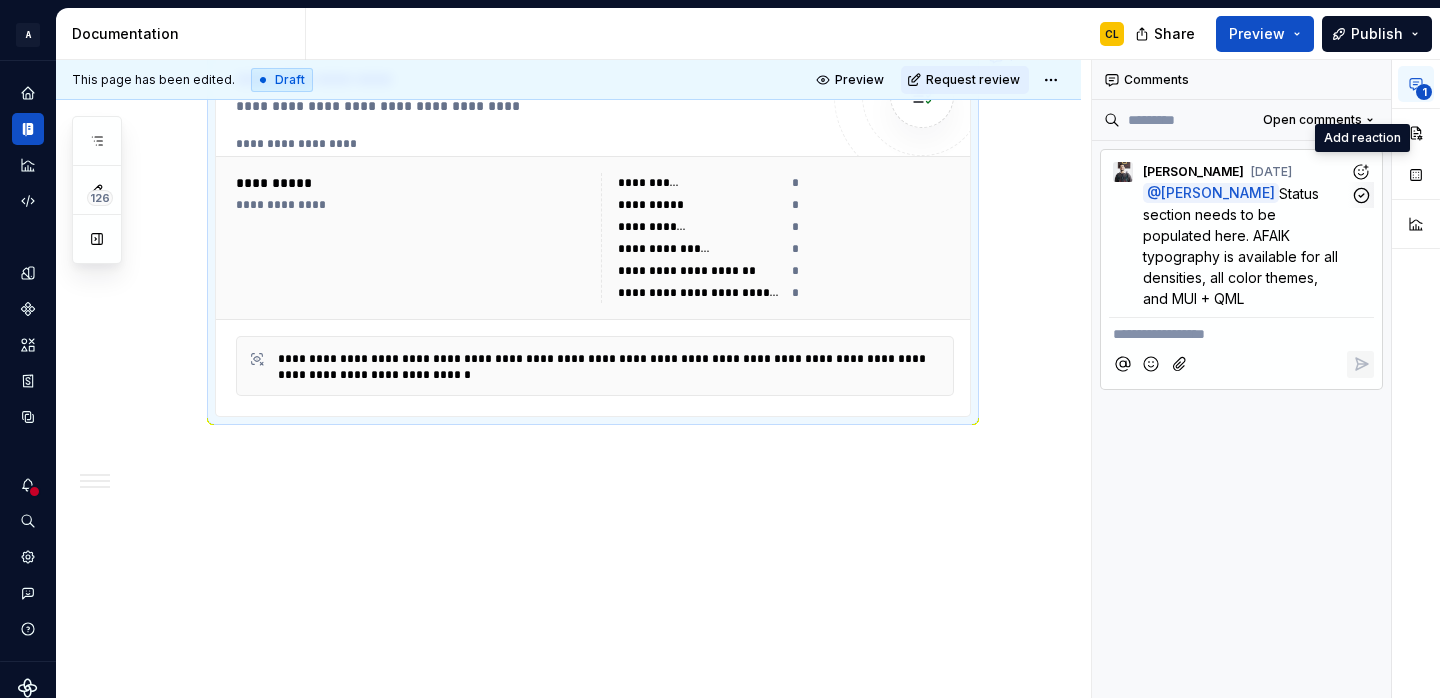 click 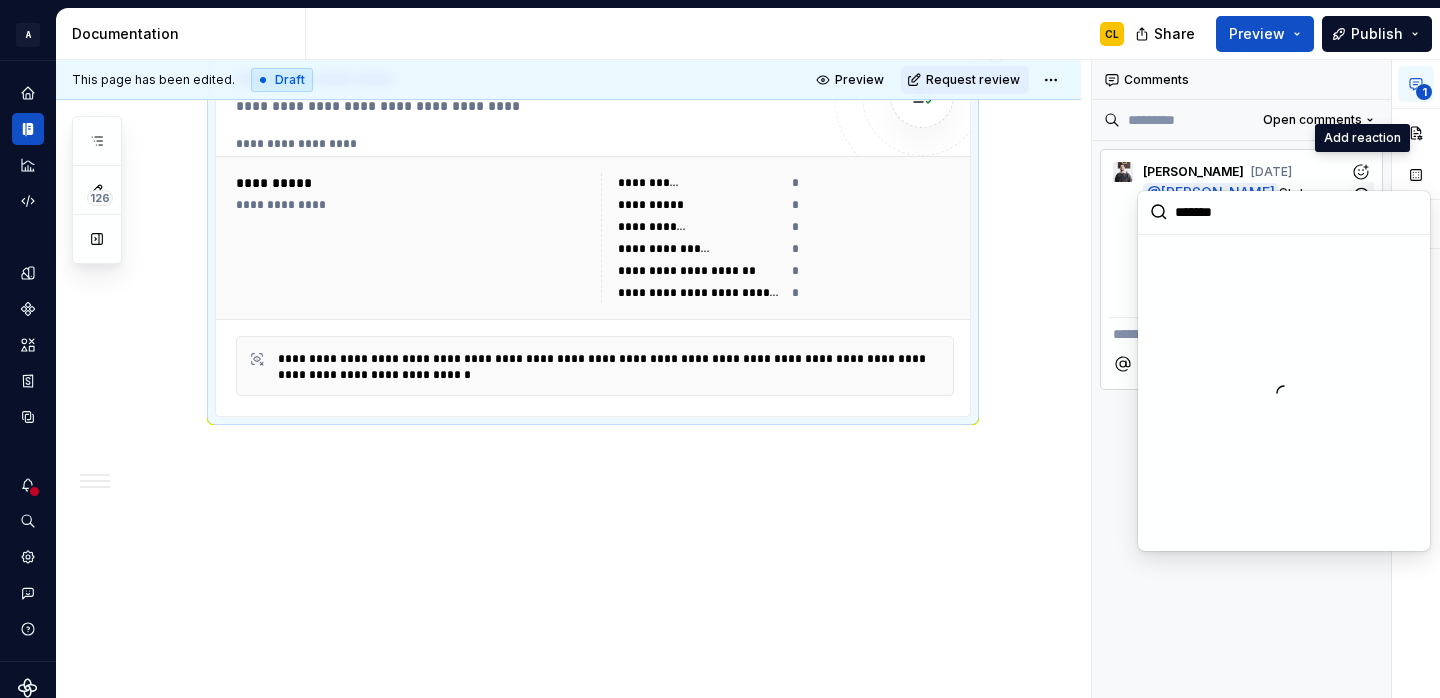 scroll, scrollTop: 2046, scrollLeft: 0, axis: vertical 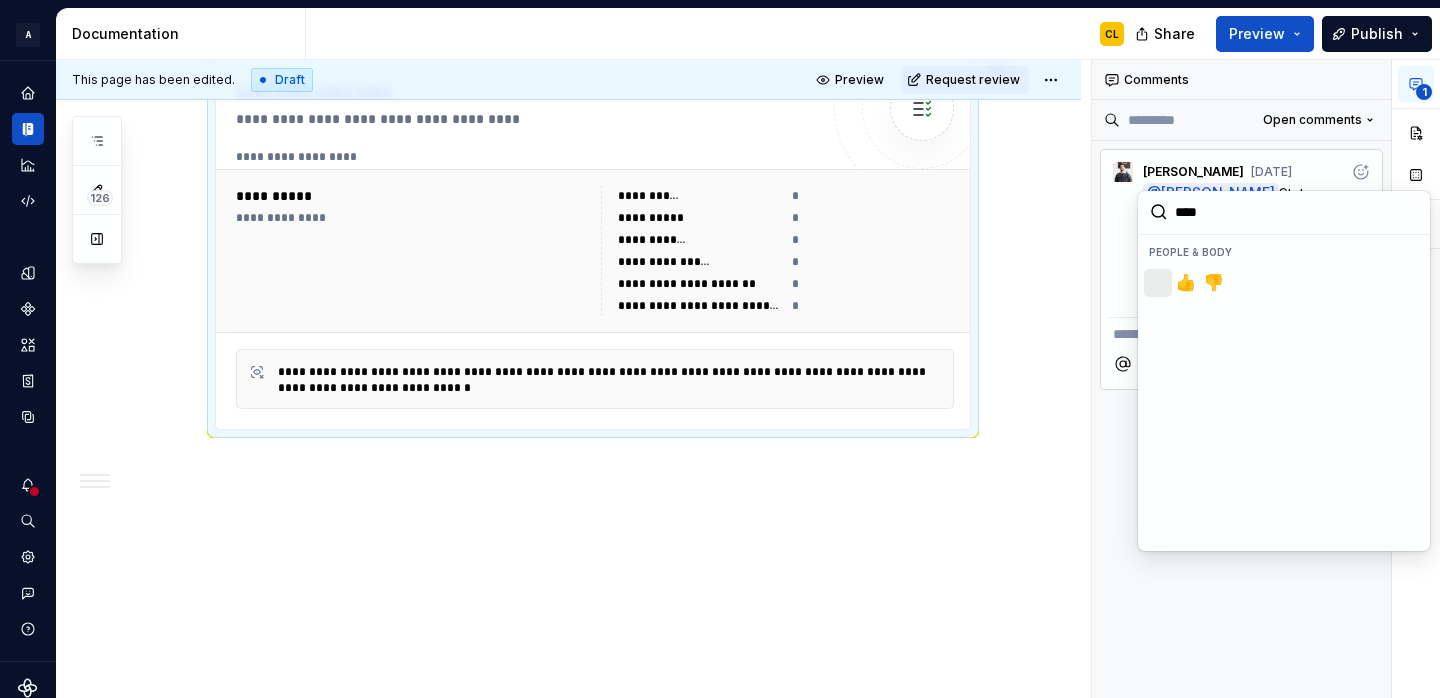 type on "*****" 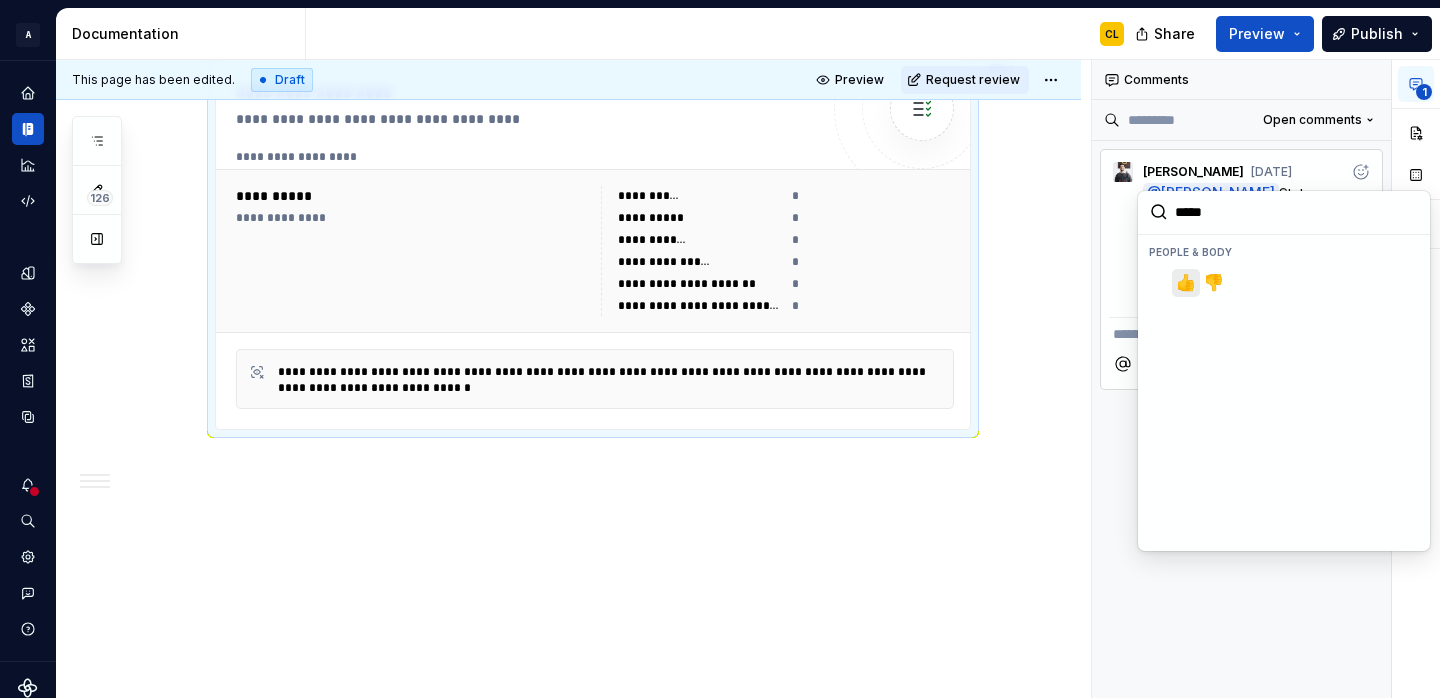 click on "👍️" at bounding box center (1186, 283) 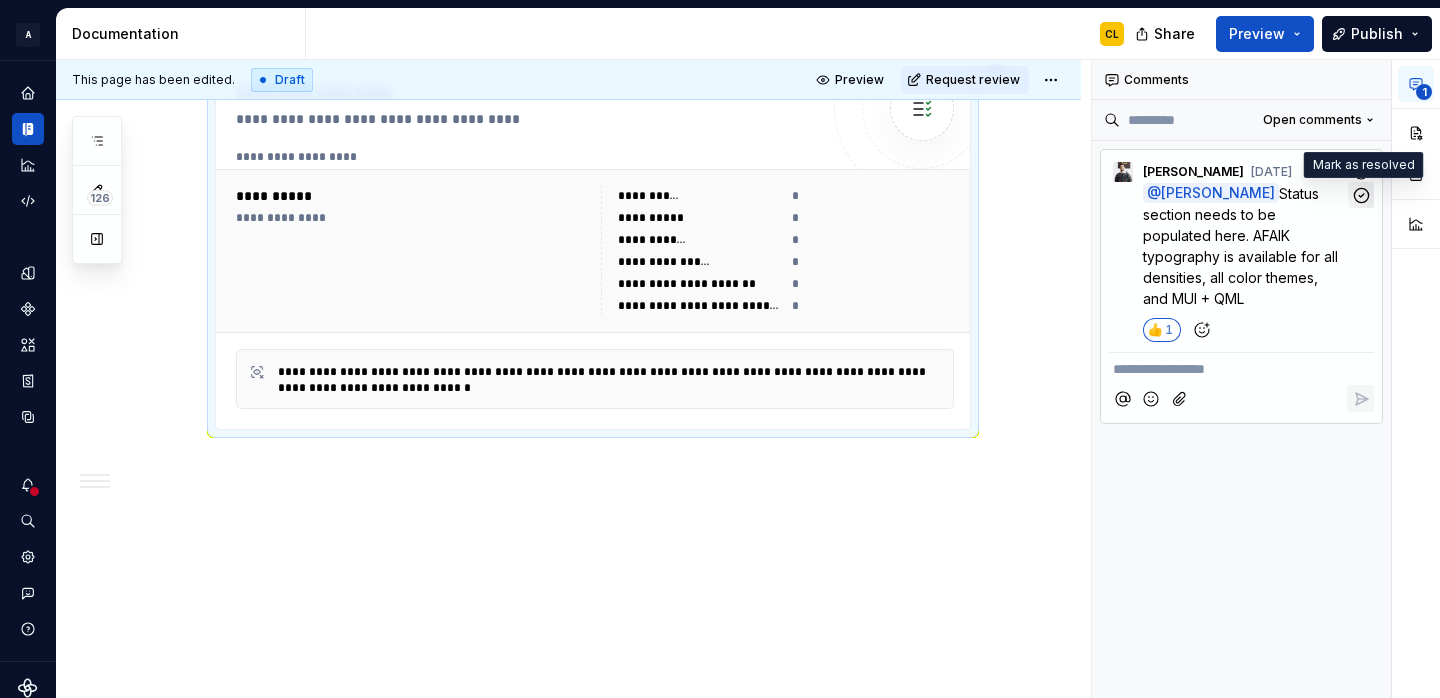 click 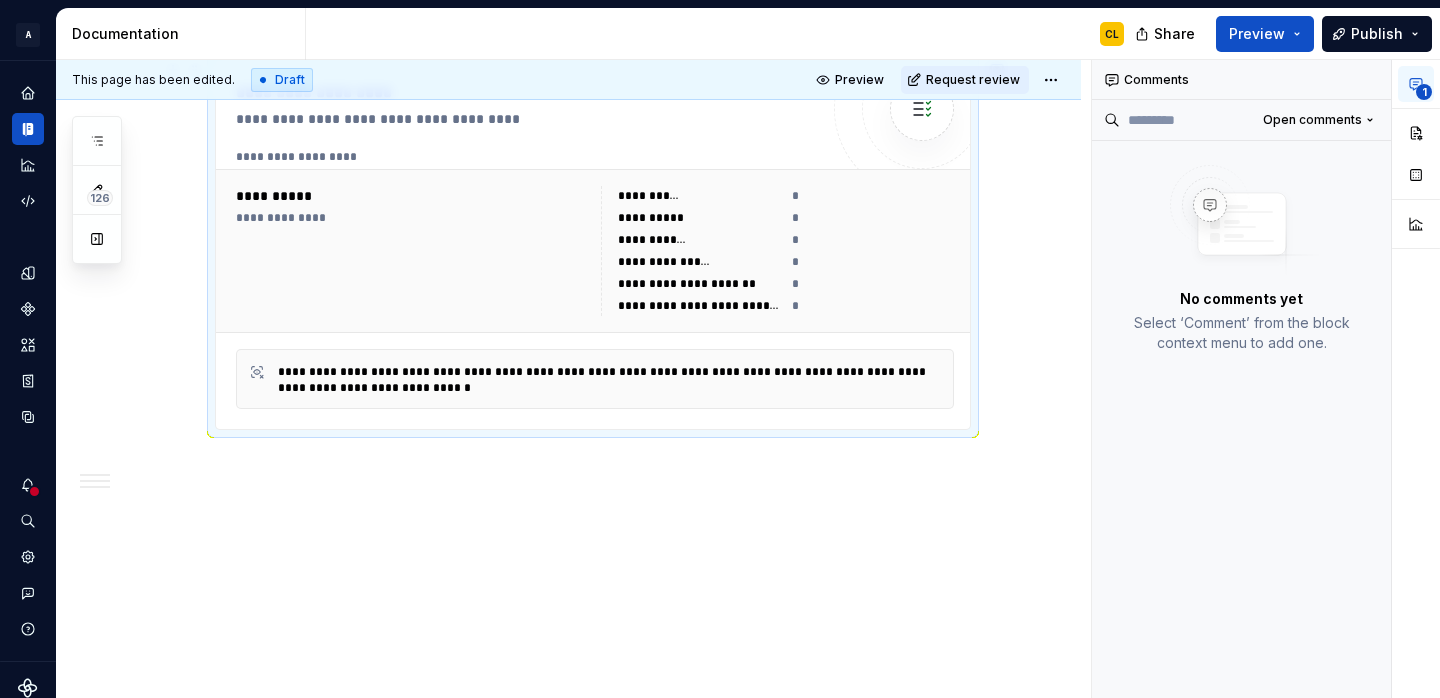 click on "*" at bounding box center (873, 284) 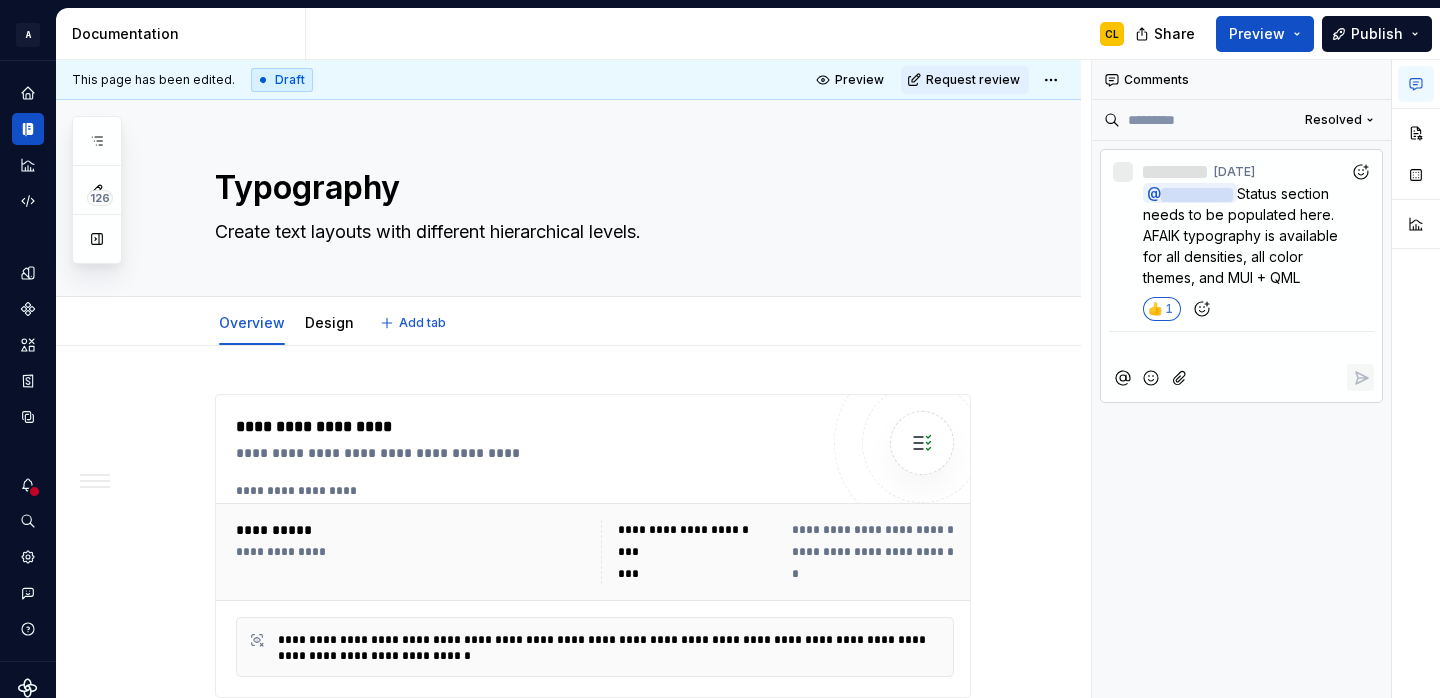 scroll, scrollTop: 1778, scrollLeft: 0, axis: vertical 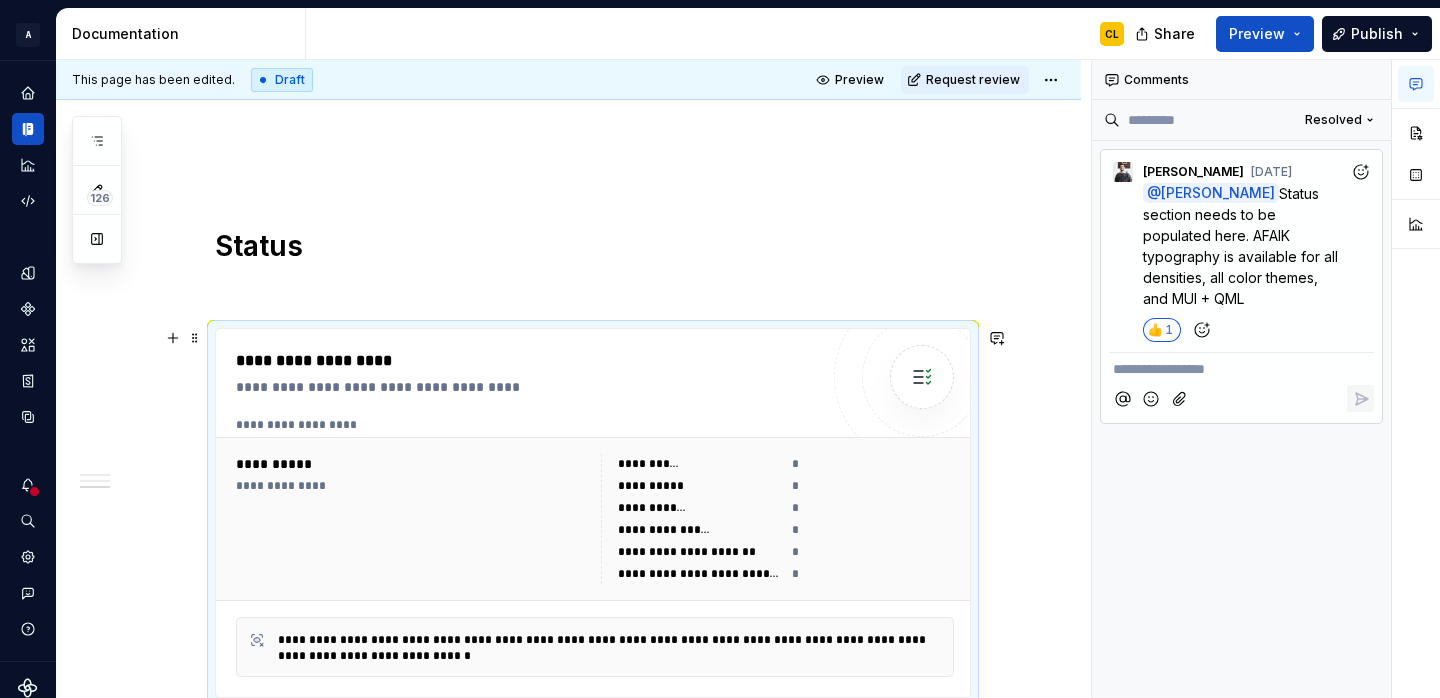 click on "*" at bounding box center [873, 464] 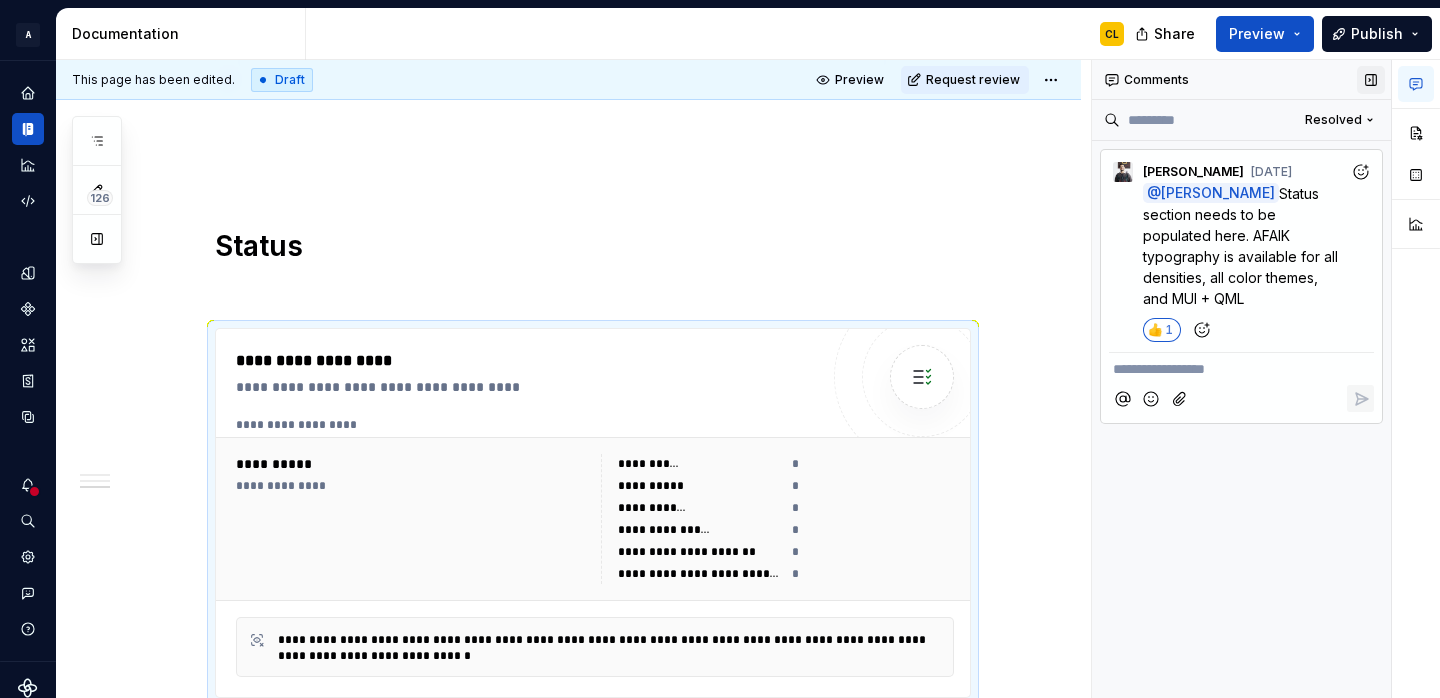 click at bounding box center [1371, 80] 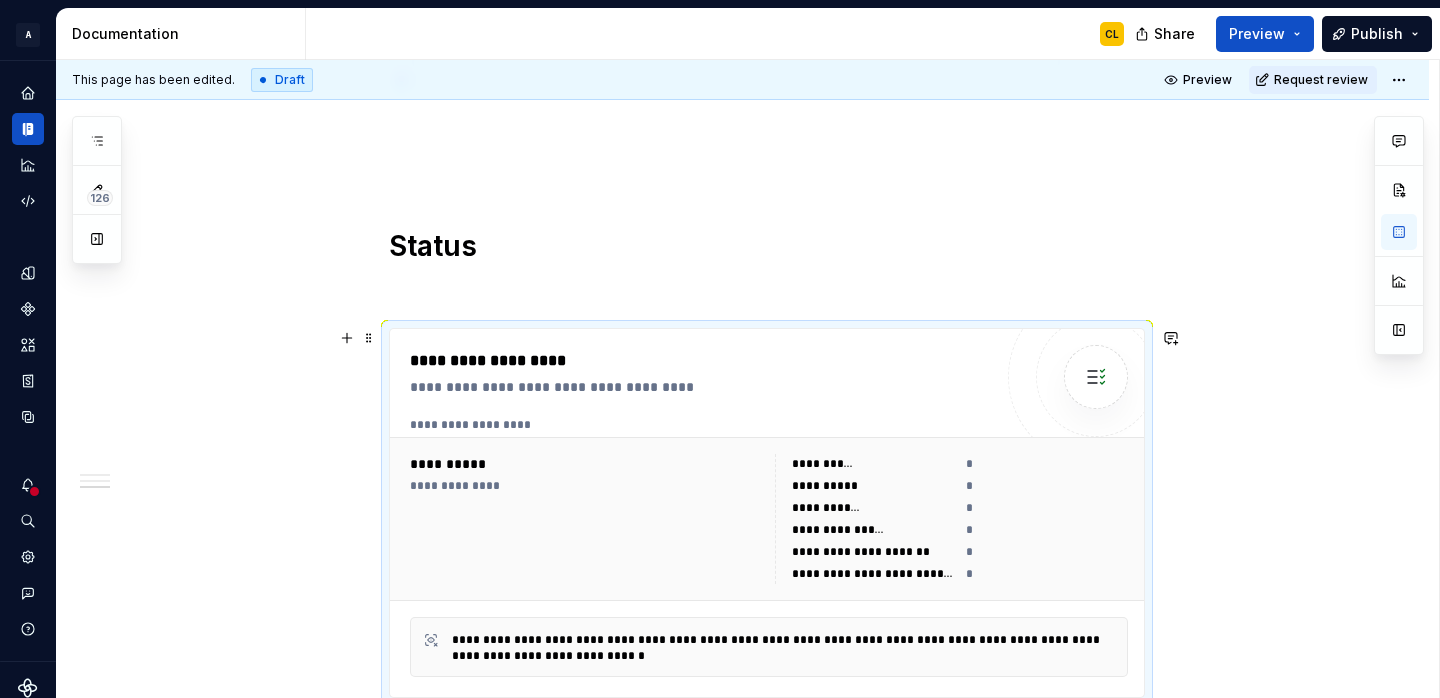 click on "*" at bounding box center (1047, 508) 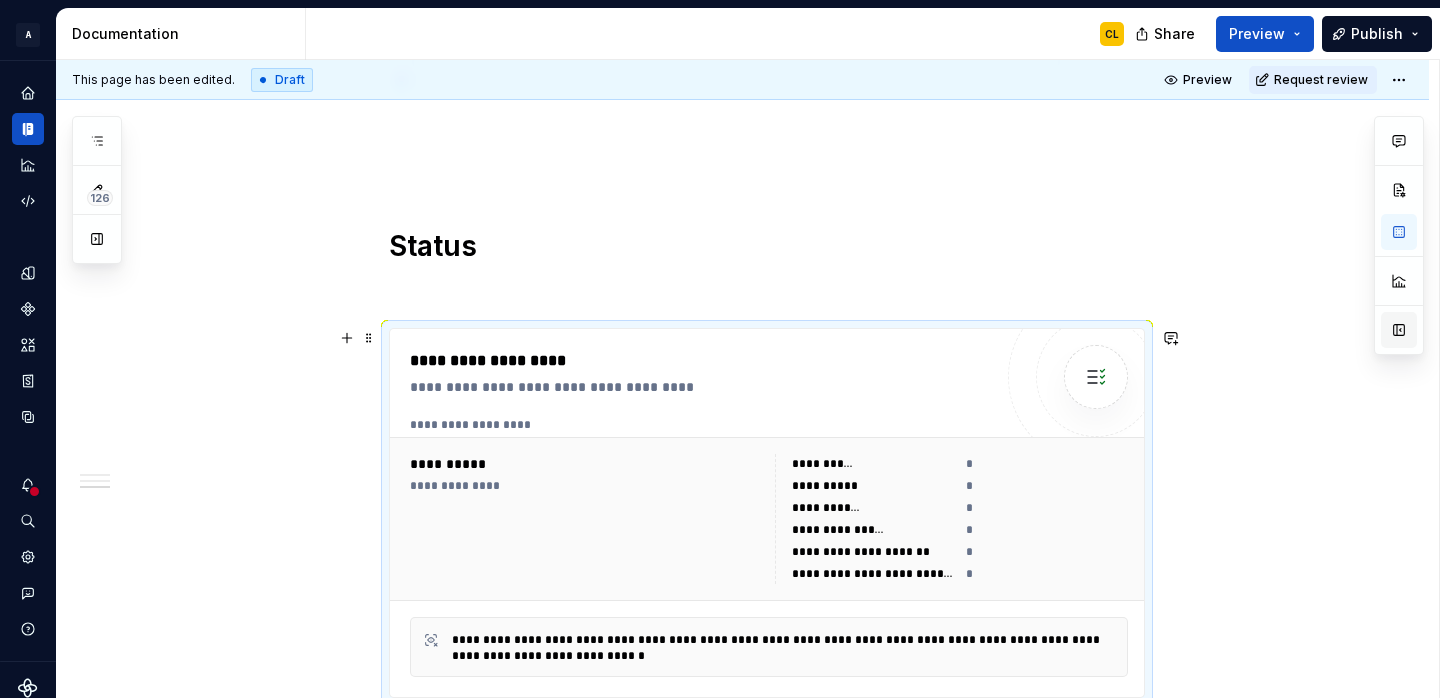 click at bounding box center [1399, 330] 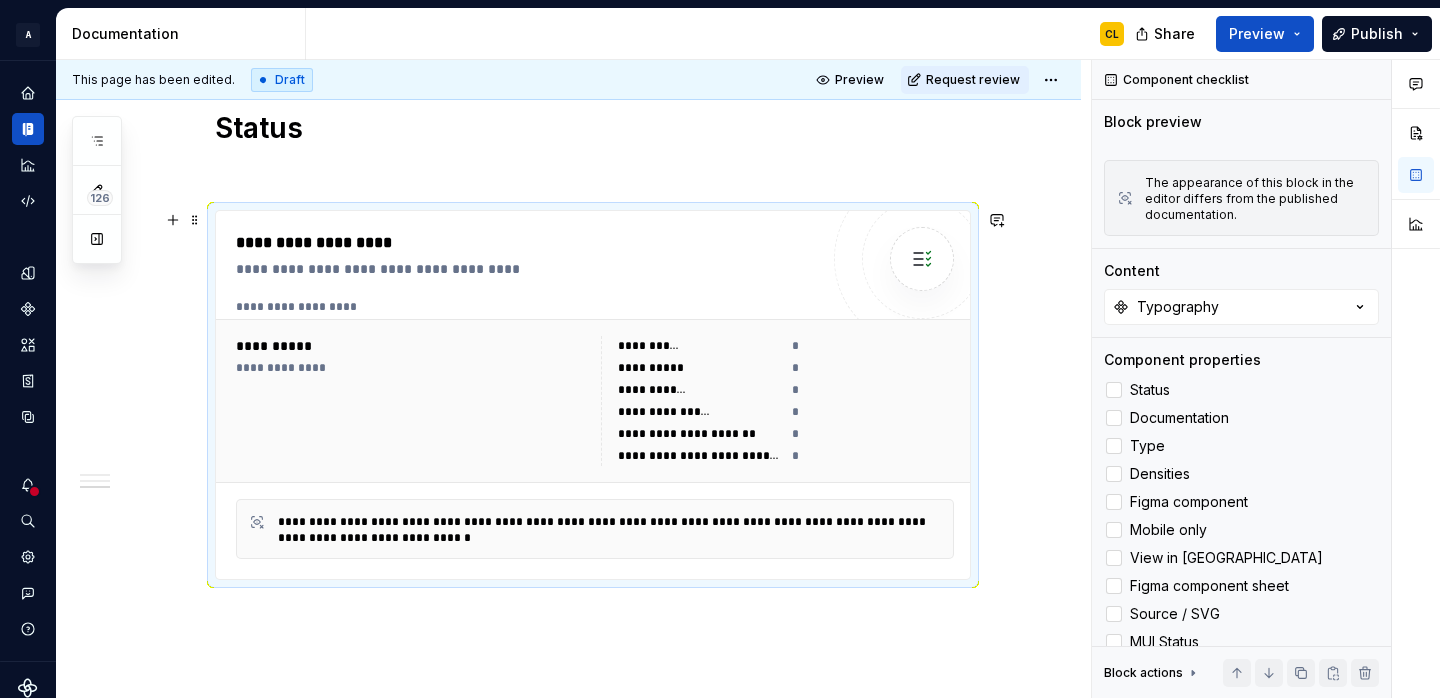 scroll, scrollTop: 1971, scrollLeft: 0, axis: vertical 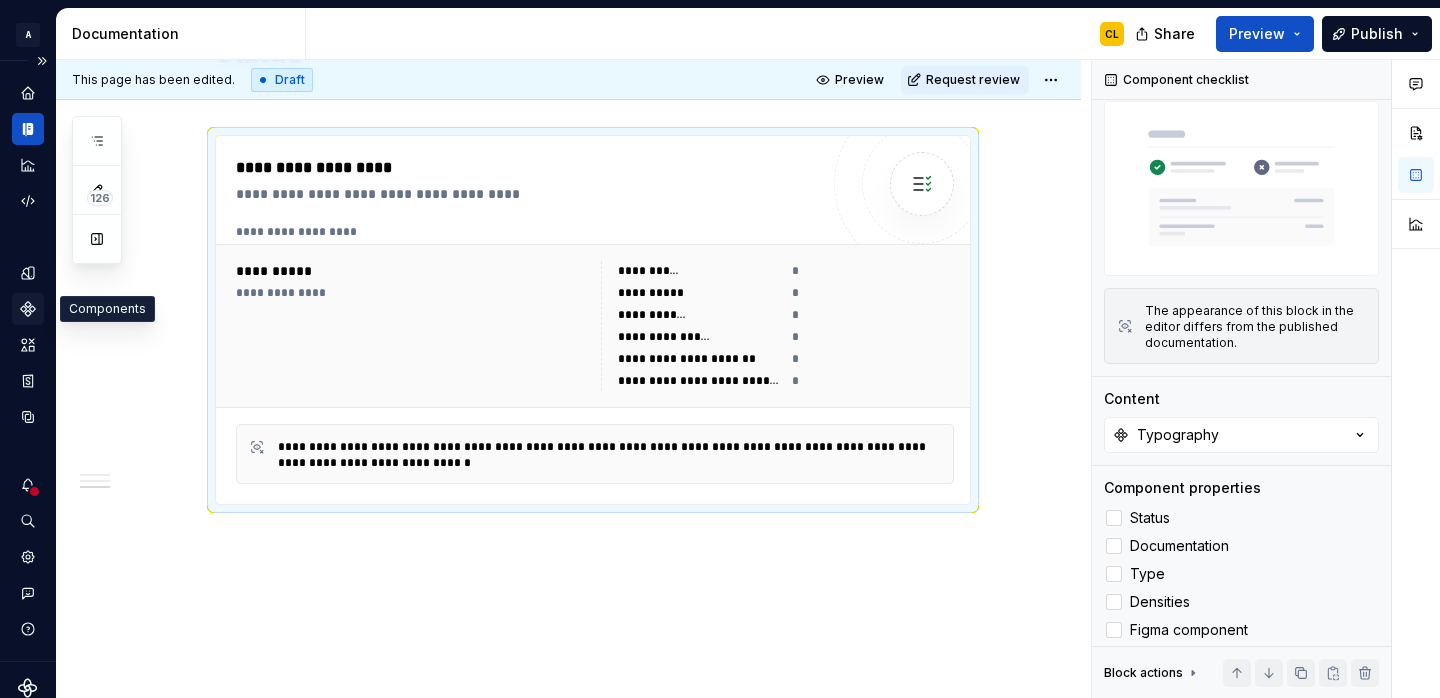 click 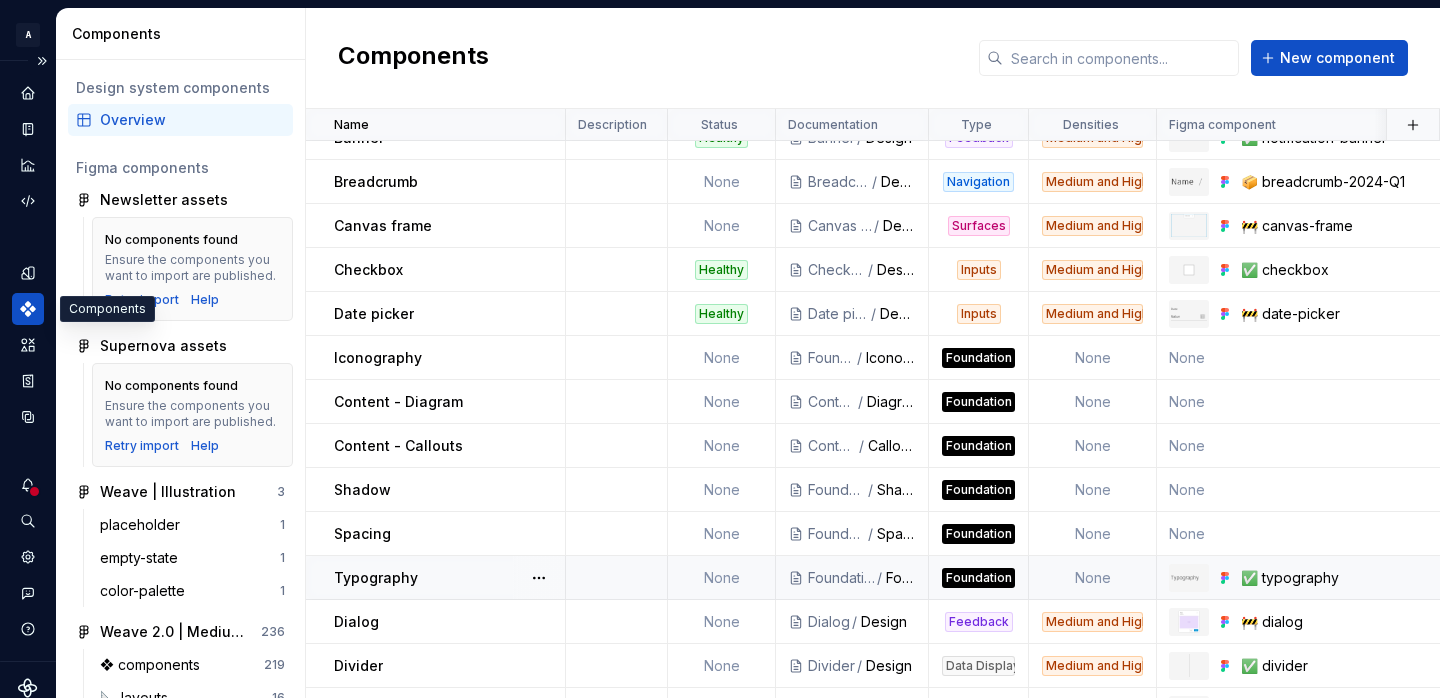scroll, scrollTop: 257, scrollLeft: 0, axis: vertical 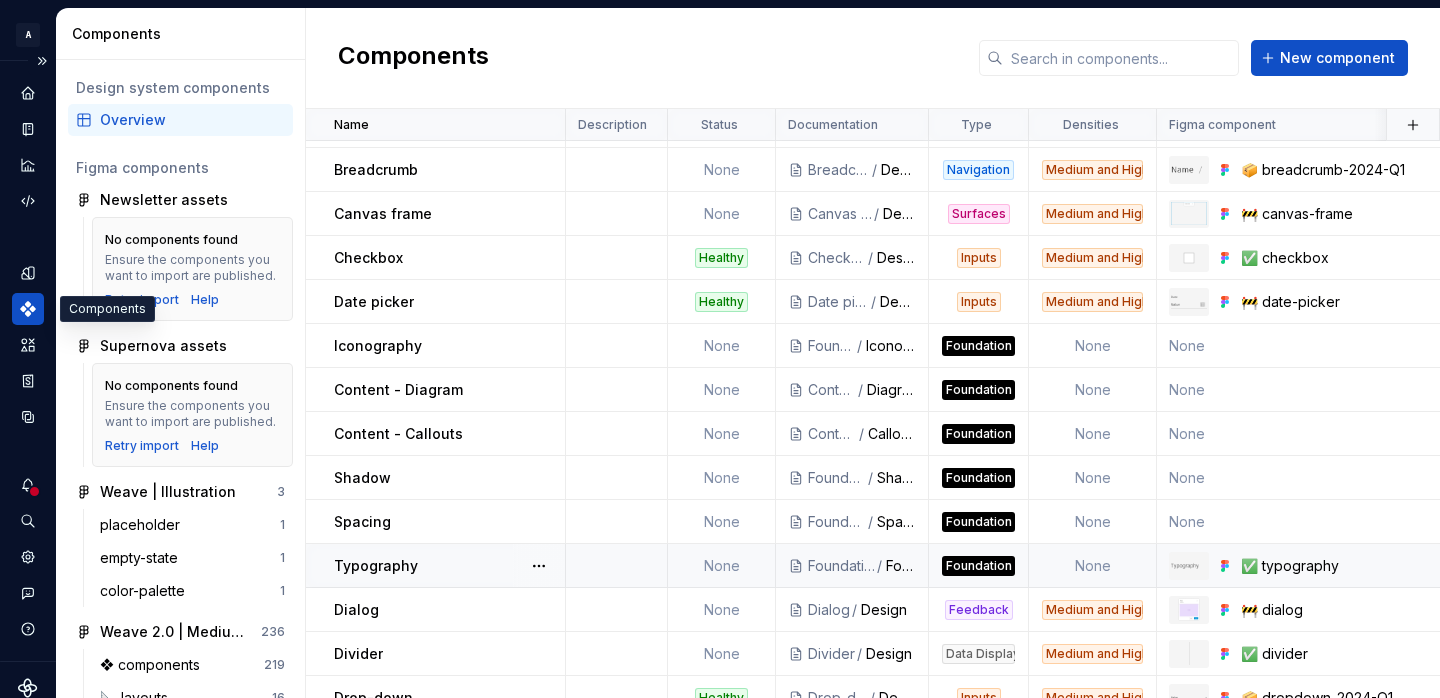 click on "Typography" at bounding box center [449, 566] 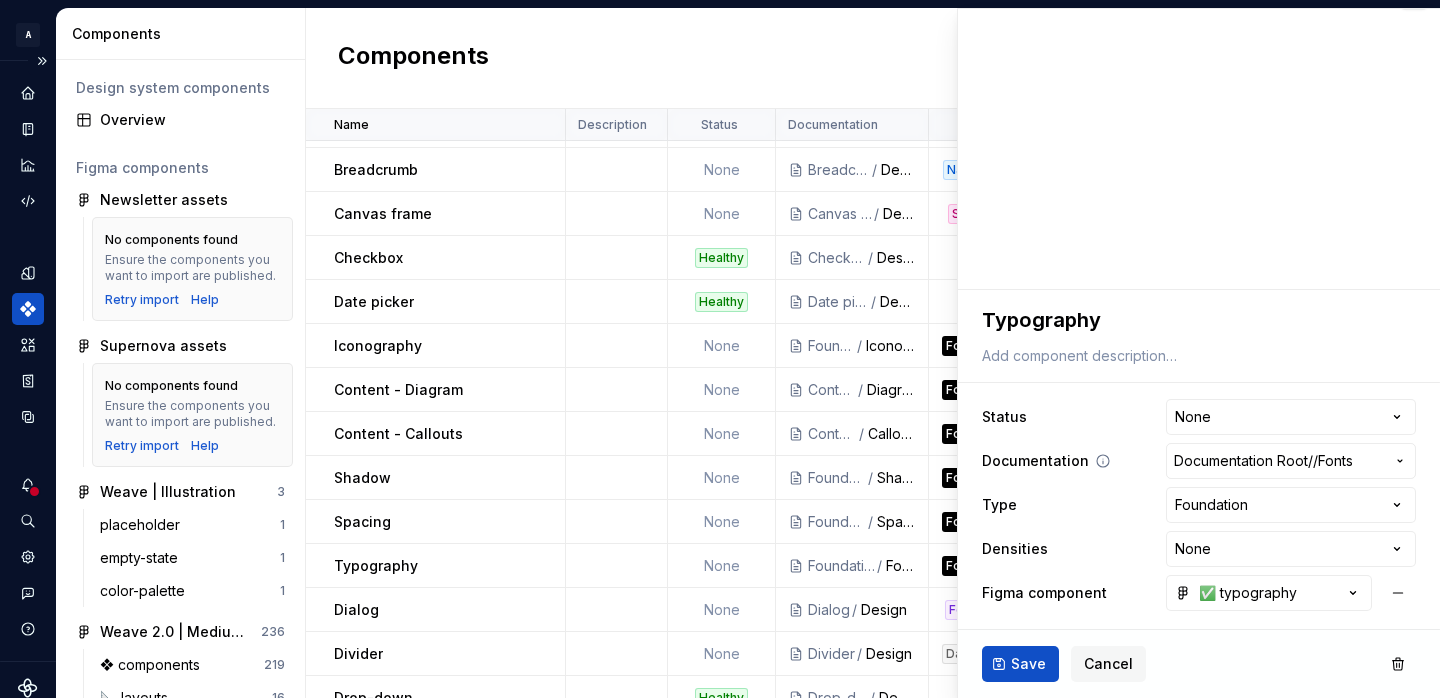 scroll, scrollTop: 77, scrollLeft: 0, axis: vertical 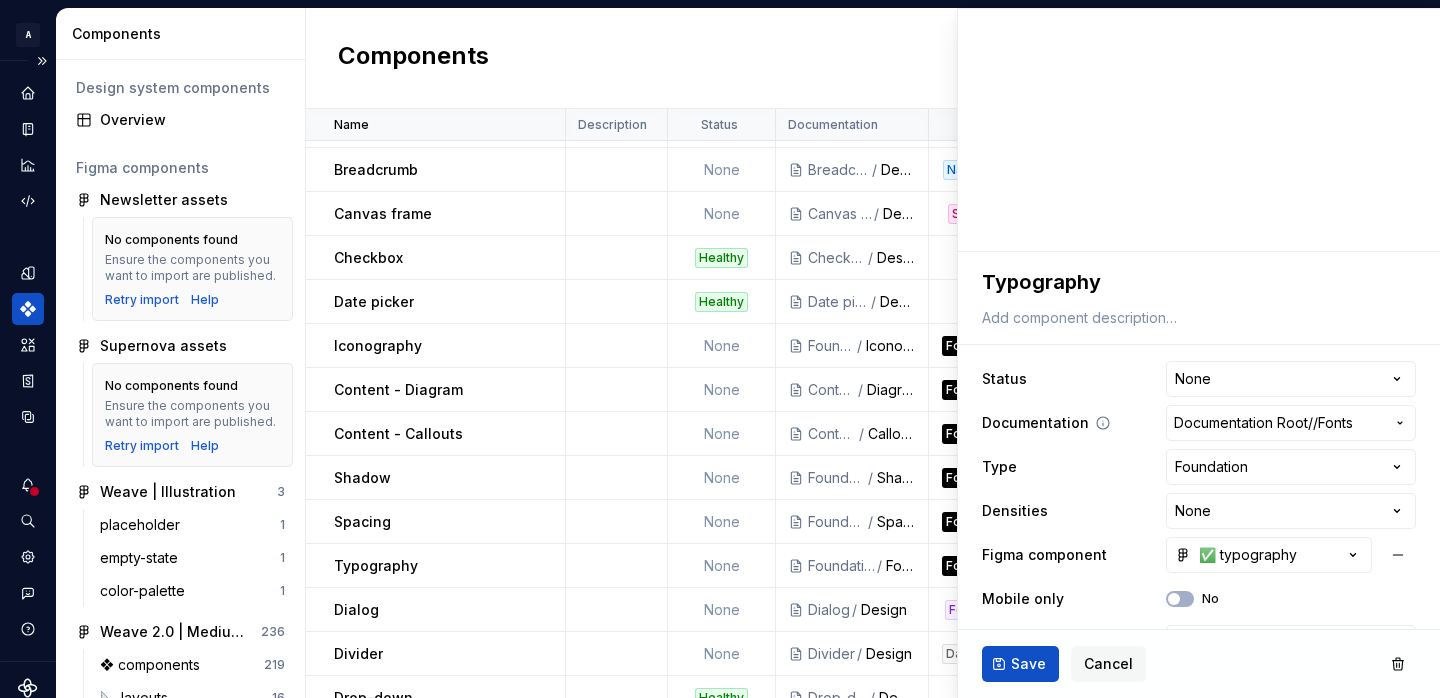 type on "*" 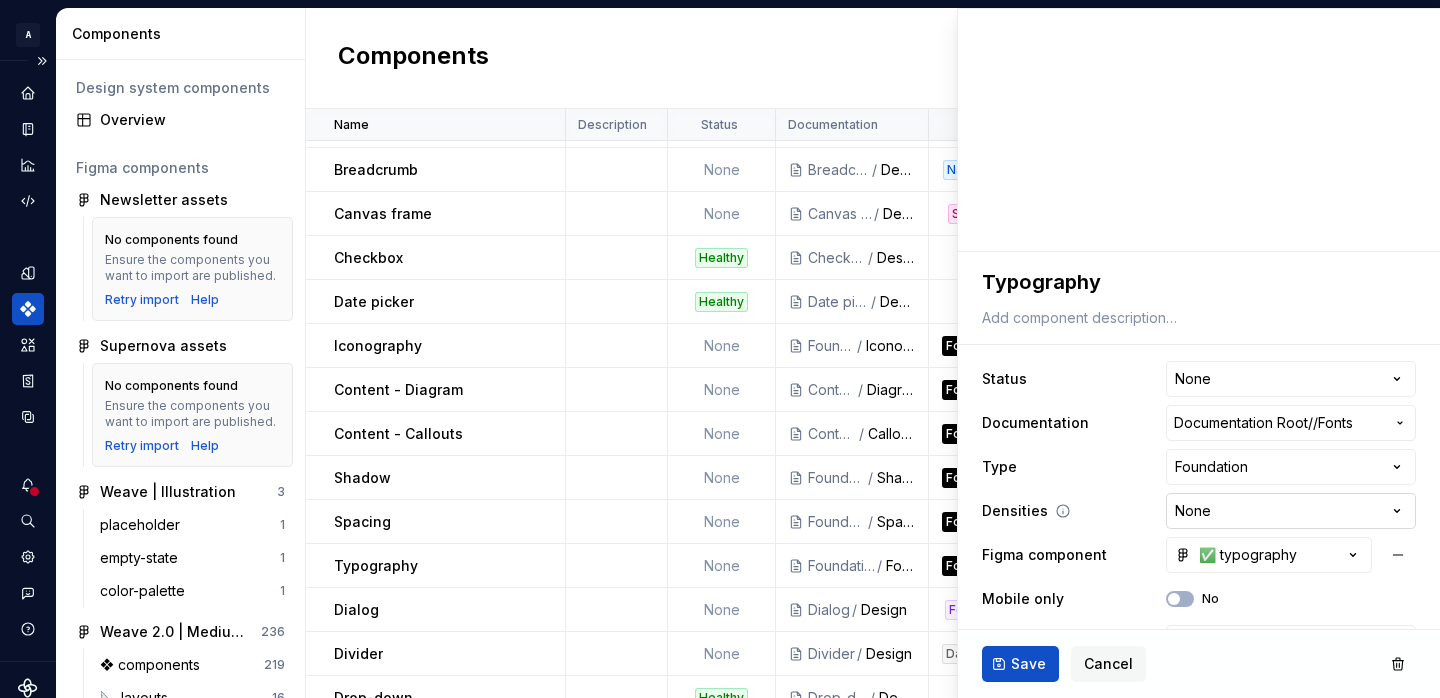 click on "A Weave CL Design system data Components Design system components Overview Figma components Newsletter assets No components found Ensure the components you want to import are published. Retry import Help Supernova assets No components found Ensure the components you want to import are published. Retry import Help Weave | Illustration 3 placeholder 1 empty-state 1 color-palette 1 Weave 2.0 | Medium density 236 ❖ components 219 📐 layouts 16 📖 docs 1 Components New component Name Description Status Documentation Type Densities Figma component Last updated Mobile only View in Figma Figma component sheet Source / SVG MUI Status  MUI QML Status QML W3C ARIA guidelines WAI Fundamentals Visually accessible Screen reader compatible Keyboard navigation Localization All densities All color themes Documentation complete Meets accessibility requirements Weave 2.0 | Medium density Button Known issues Button / Design Inputs Medium and High  ✅ button about 2 months ago No None None Available Available Yes No Yes No" at bounding box center [720, 349] 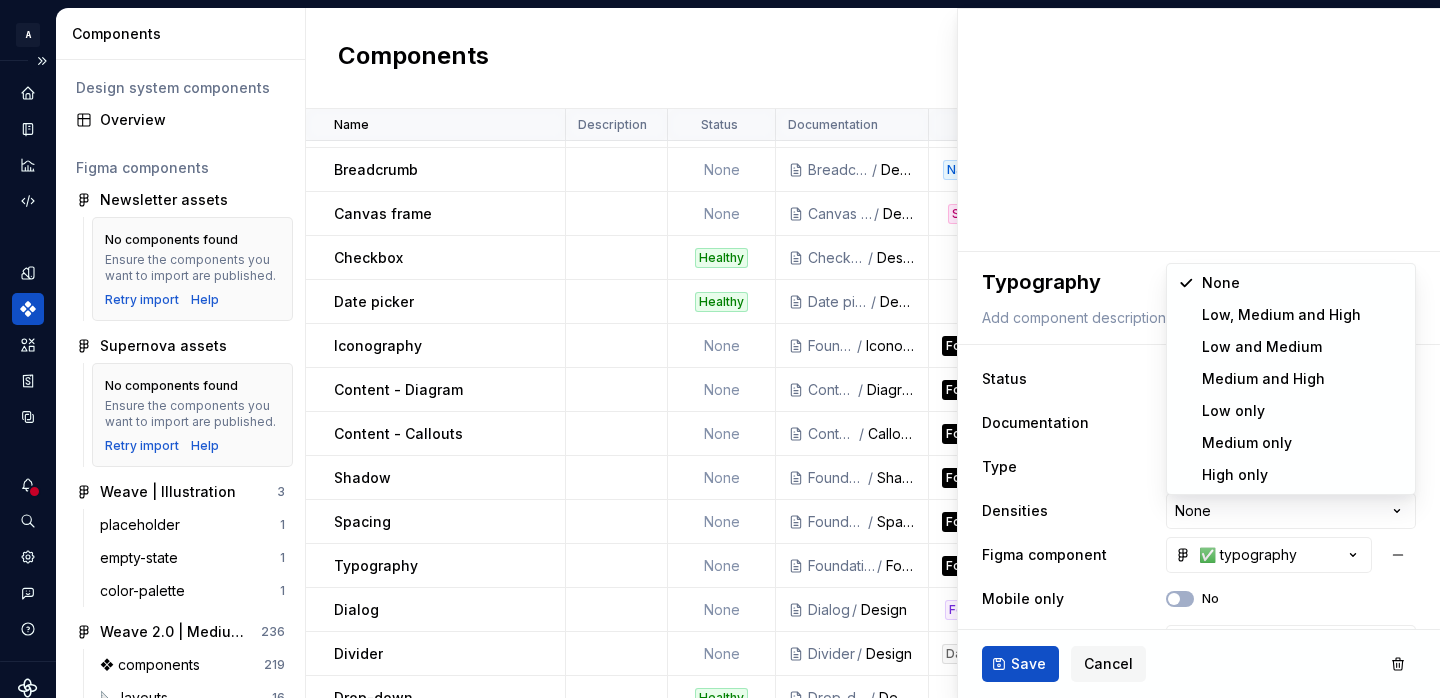 select on "**********" 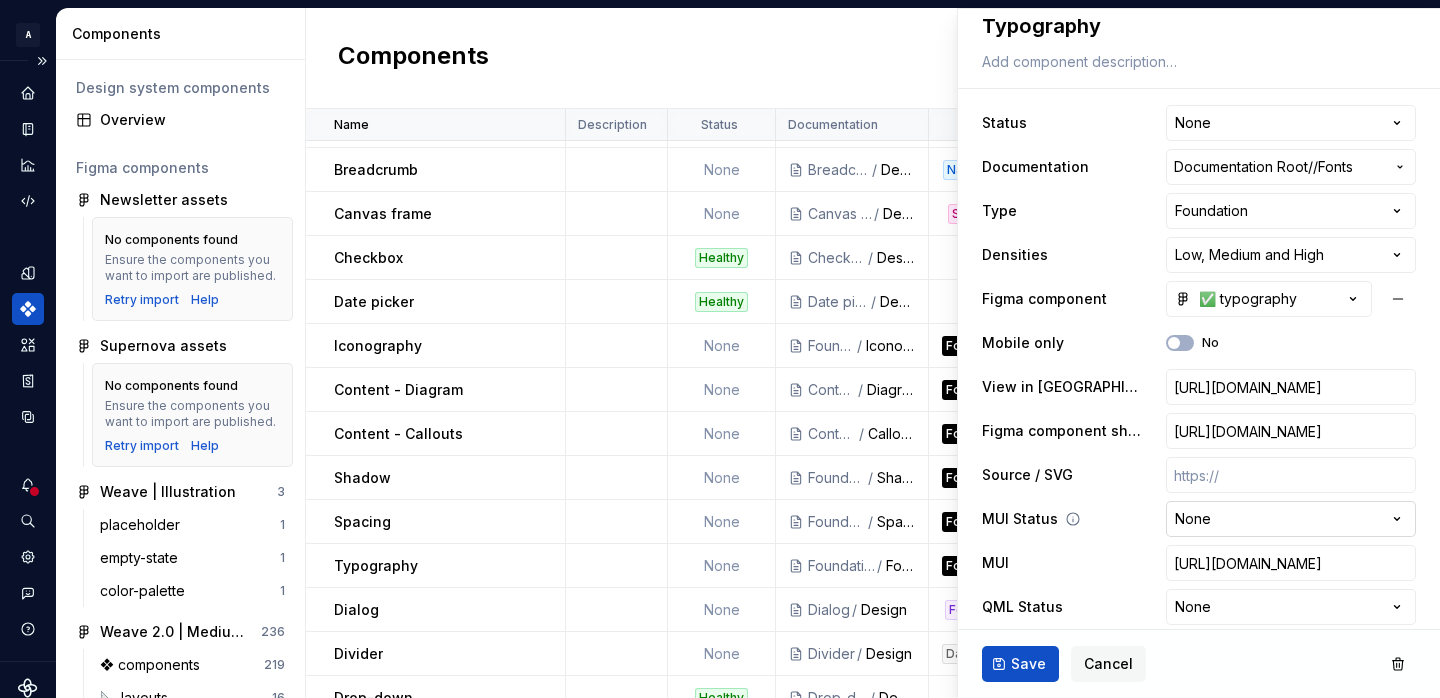 scroll, scrollTop: 334, scrollLeft: 0, axis: vertical 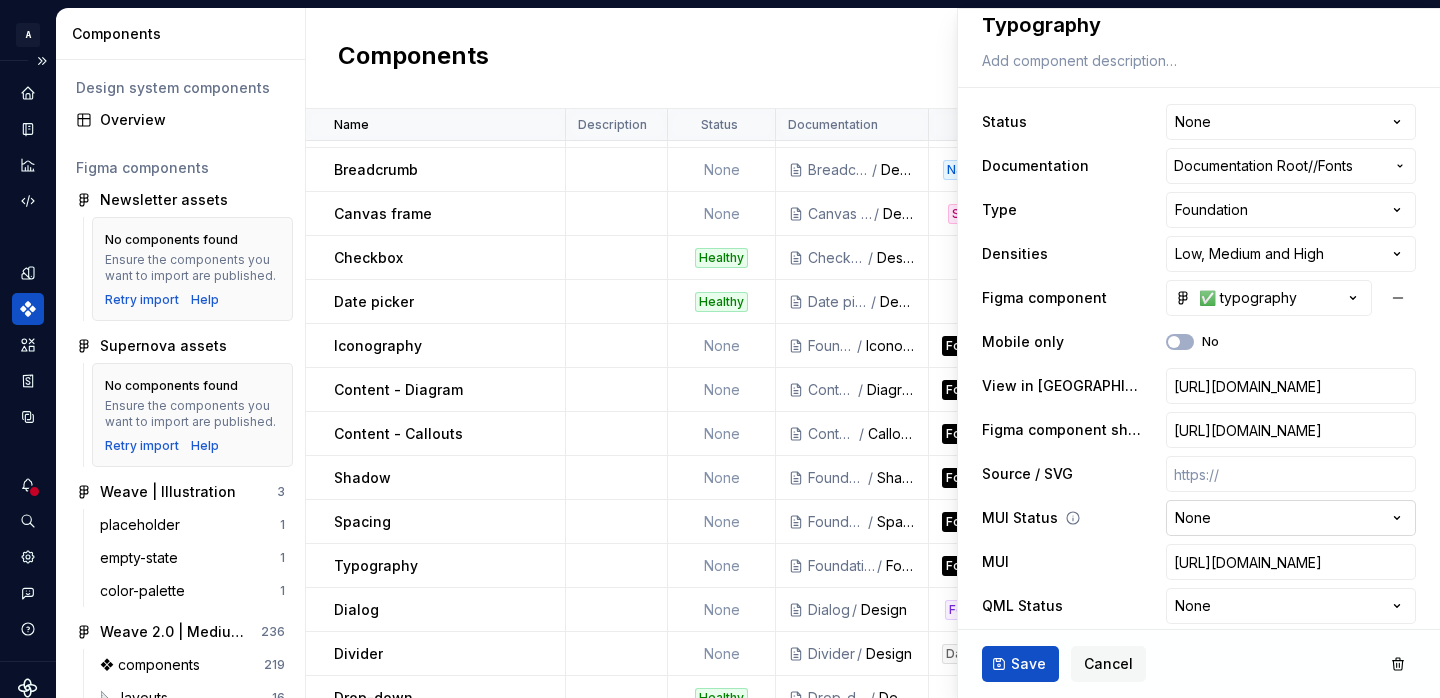 click on "A Weave CL Design system data Components Design system components Overview Figma components Newsletter assets No components found Ensure the components you want to import are published. Retry import Help Supernova assets No components found Ensure the components you want to import are published. Retry import Help Weave | Illustration 3 placeholder 1 empty-state 1 color-palette 1 Weave 2.0 | Medium density 236 ❖ components 219 📐 layouts 16 📖 docs 1 Components New component Name Description Status Documentation Type Densities Figma component Last updated Mobile only View in Figma Figma component sheet Source / SVG MUI Status  MUI QML Status QML W3C ARIA guidelines WAI Fundamentals Visually accessible Screen reader compatible Keyboard navigation Localization All densities All color themes Documentation complete Meets accessibility requirements Weave 2.0 | Medium density Button Known issues Button / Design Inputs Medium and High  ✅ button about 2 months ago No None None Available Available Yes No Yes No" at bounding box center [720, 349] 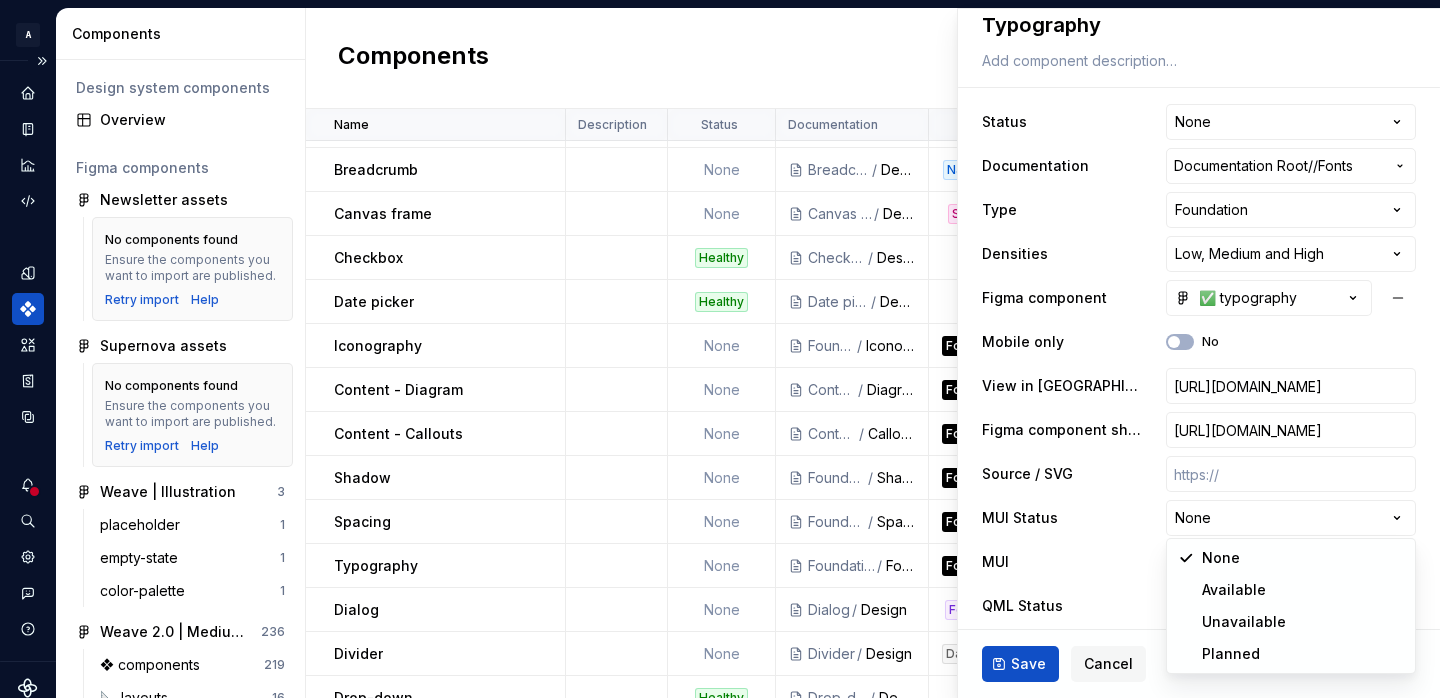 click on "A Weave CL Design system data Components Design system components Overview Figma components Newsletter assets No components found Ensure the components you want to import are published. Retry import Help Supernova assets No components found Ensure the components you want to import are published. Retry import Help Weave | Illustration 3 placeholder 1 empty-state 1 color-palette 1 Weave 2.0 | Medium density 236 ❖ components 219 📐 layouts 16 📖 docs 1 Components New component Name Description Status Documentation Type Densities Figma component Last updated Mobile only View in Figma Figma component sheet Source / SVG MUI Status  MUI QML Status QML W3C ARIA guidelines WAI Fundamentals Visually accessible Screen reader compatible Keyboard navigation Localization All densities All color themes Documentation complete Meets accessibility requirements Weave 2.0 | Medium density Button Known issues Button / Design Inputs Medium and High  ✅ button about 2 months ago No None None Available Available Yes No Yes No" at bounding box center (720, 349) 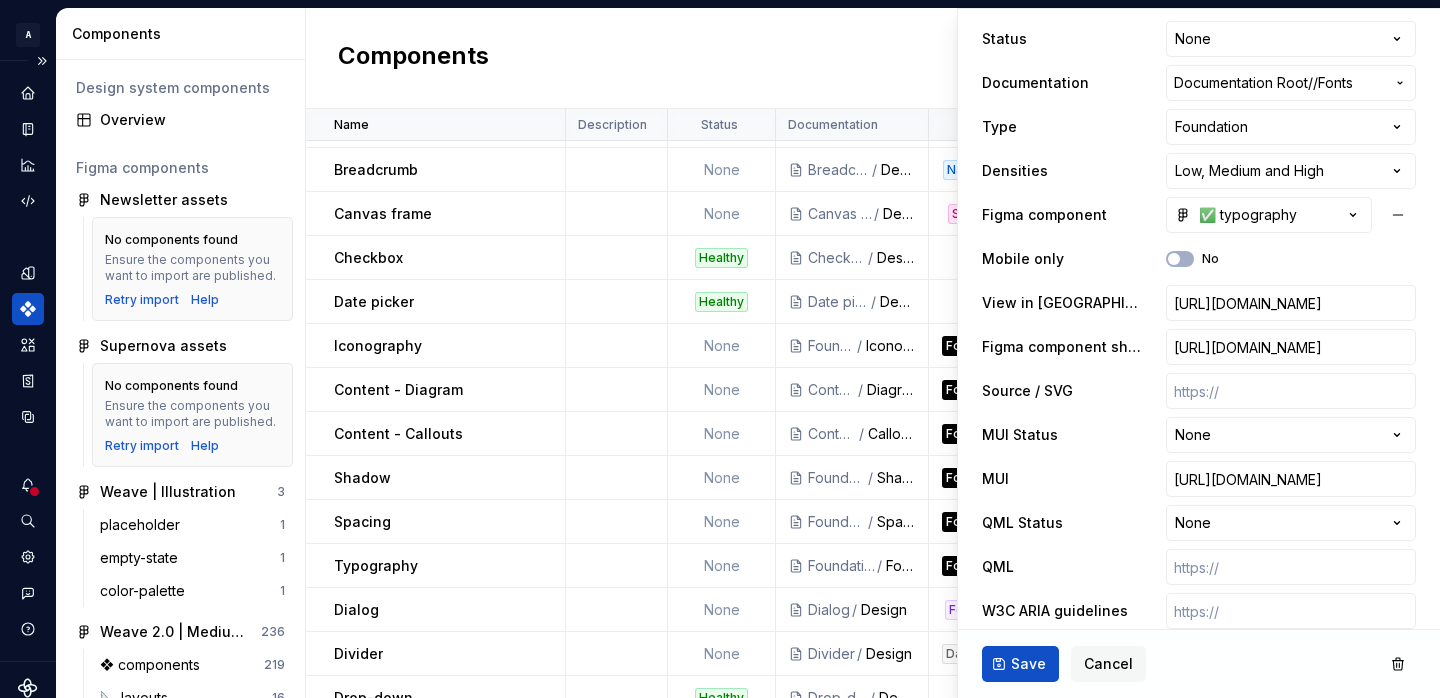 scroll, scrollTop: 421, scrollLeft: 0, axis: vertical 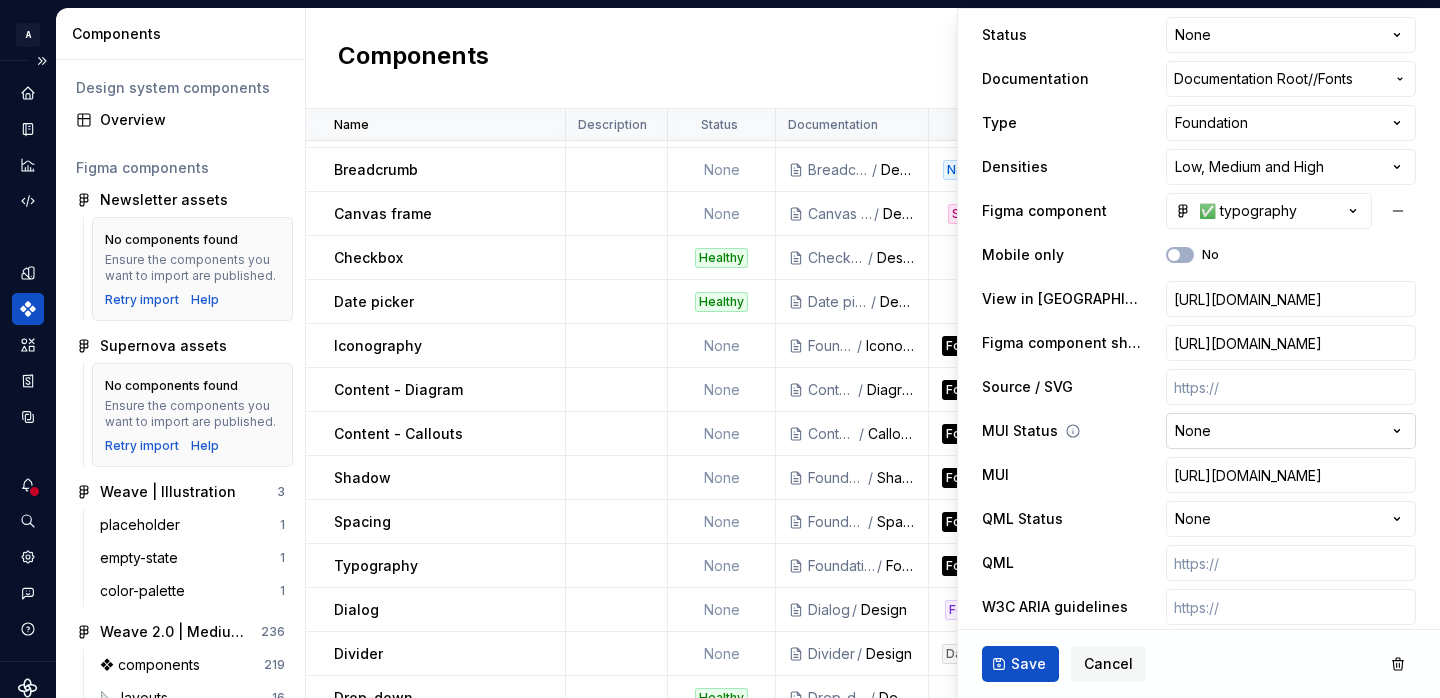 click on "A Weave CL Design system data Components Design system components Overview Figma components Newsletter assets No components found Ensure the components you want to import are published. Retry import Help Supernova assets No components found Ensure the components you want to import are published. Retry import Help Weave | Illustration 3 placeholder 1 empty-state 1 color-palette 1 Weave 2.0 | Medium density 236 ❖ components 219 📐 layouts 16 📖 docs 1 Components New component Name Description Status Documentation Type Densities Figma component Last updated Mobile only View in Figma Figma component sheet Source / SVG MUI Status  MUI QML Status QML W3C ARIA guidelines WAI Fundamentals Visually accessible Screen reader compatible Keyboard navigation Localization All densities All color themes Documentation complete Meets accessibility requirements Weave 2.0 | Medium density Button Known issues Button / Design Inputs Medium and High  ✅ button about 2 months ago No None None Available Available Yes No Yes No" at bounding box center (720, 349) 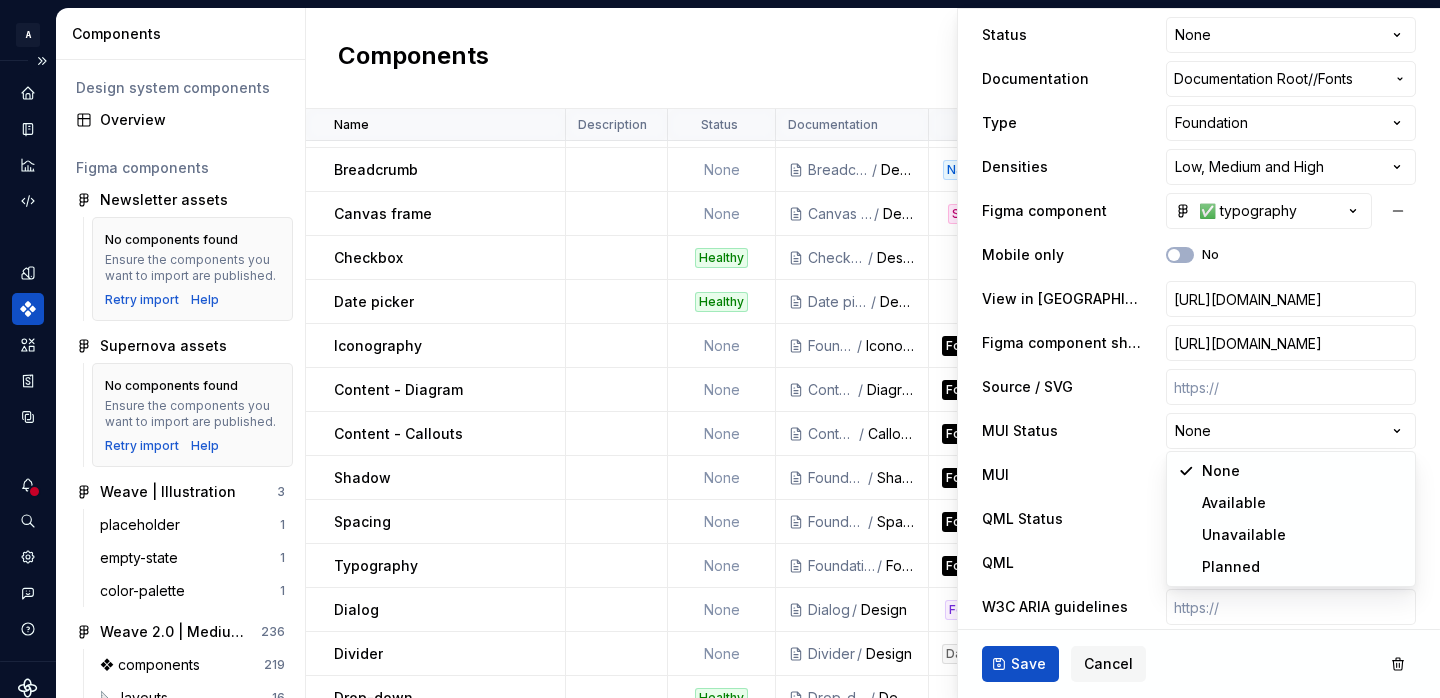 select on "**********" 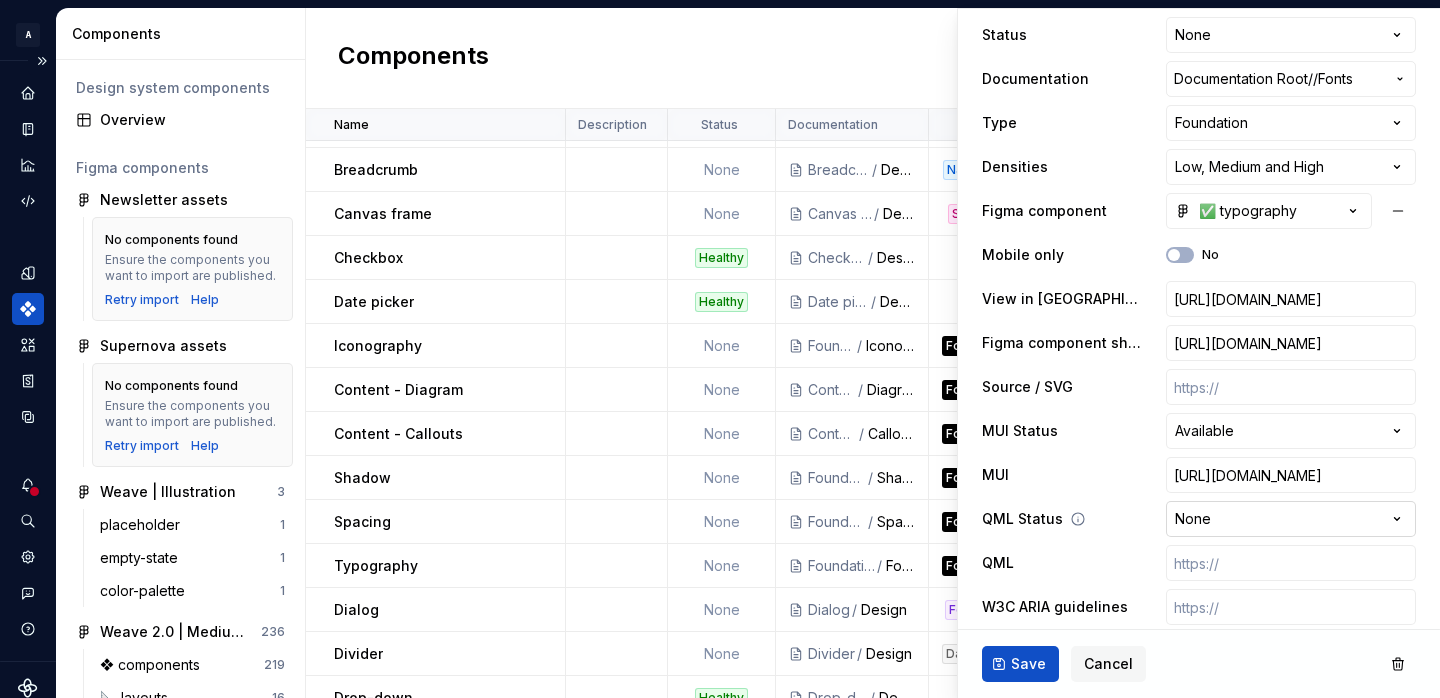 click on "A Weave CL Design system data Components Design system components Overview Figma components Newsletter assets No components found Ensure the components you want to import are published. Retry import Help Supernova assets No components found Ensure the components you want to import are published. Retry import Help Weave | Illustration 3 placeholder 1 empty-state 1 color-palette 1 Weave 2.0 | Medium density 236 ❖ components 219 📐 layouts 16 📖 docs 1 Components New component Name Description Status Documentation Type Densities Figma component Last updated Mobile only View in Figma Figma component sheet Source / SVG MUI Status  MUI QML Status QML W3C ARIA guidelines WAI Fundamentals Visually accessible Screen reader compatible Keyboard navigation Localization All densities All color themes Documentation complete Meets accessibility requirements Weave 2.0 | Medium density Button Known issues Button / Design Inputs Medium and High  ✅ button about 2 months ago No None None Available Available Yes No Yes No" at bounding box center [720, 349] 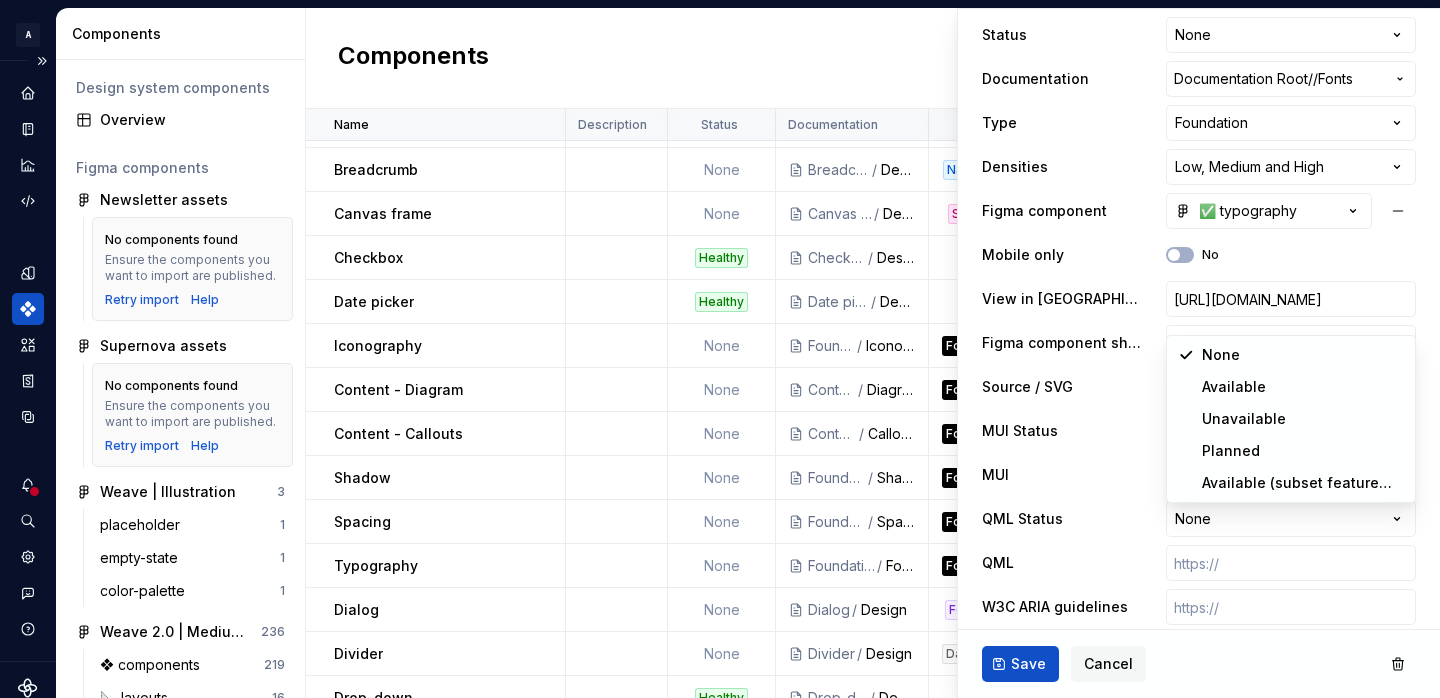 select on "**********" 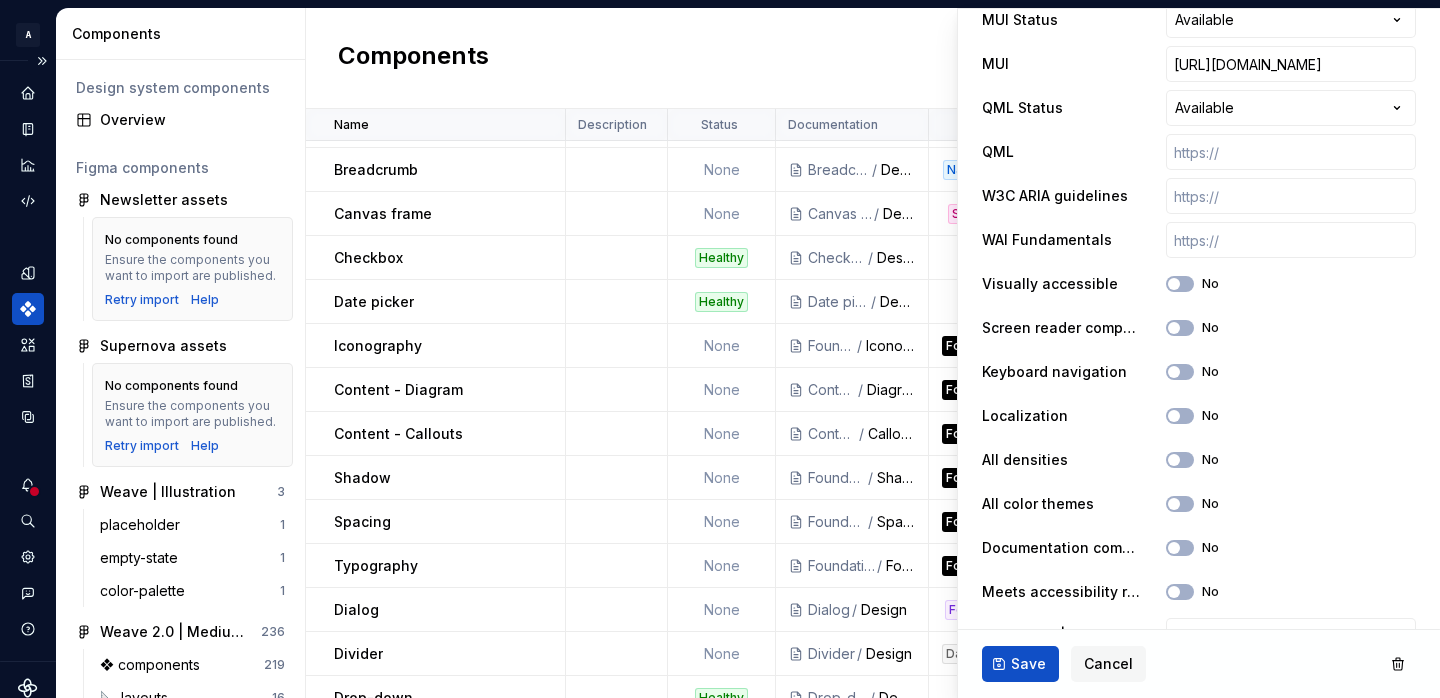 scroll, scrollTop: 873, scrollLeft: 0, axis: vertical 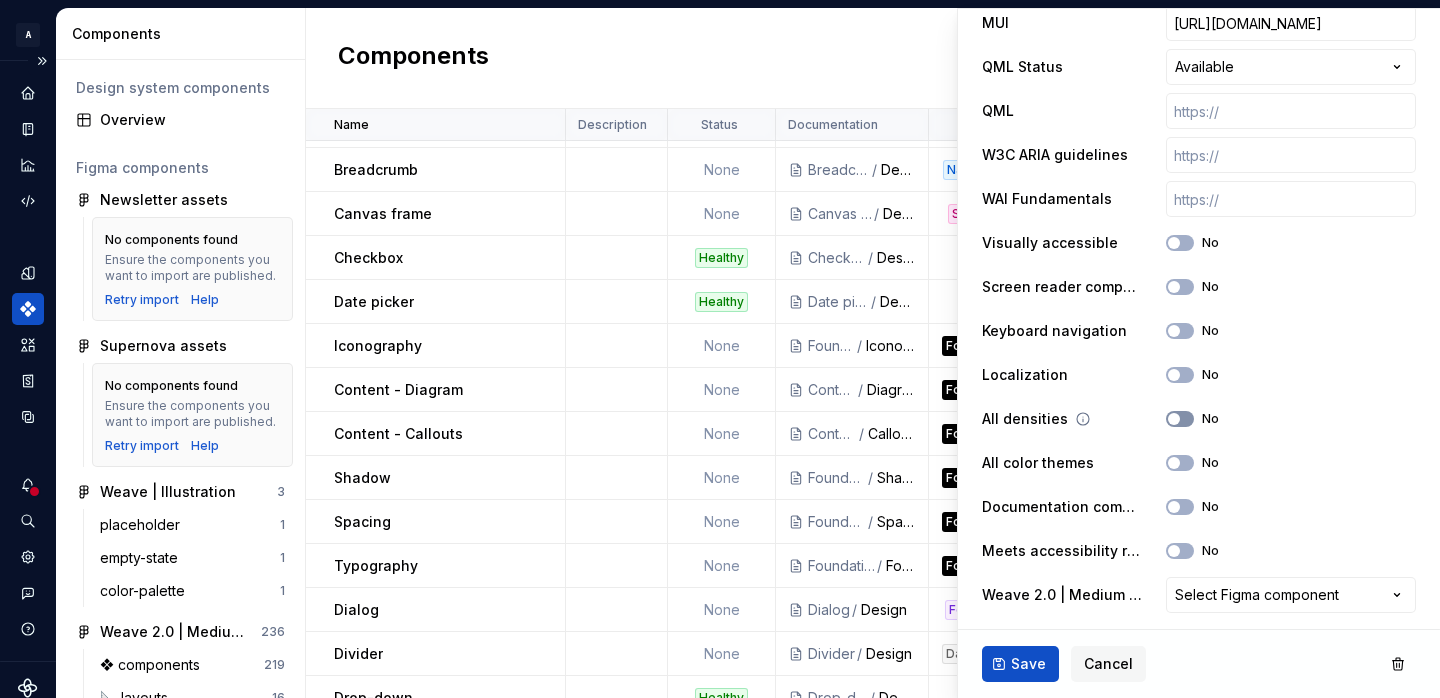 click on "No" at bounding box center (1180, 419) 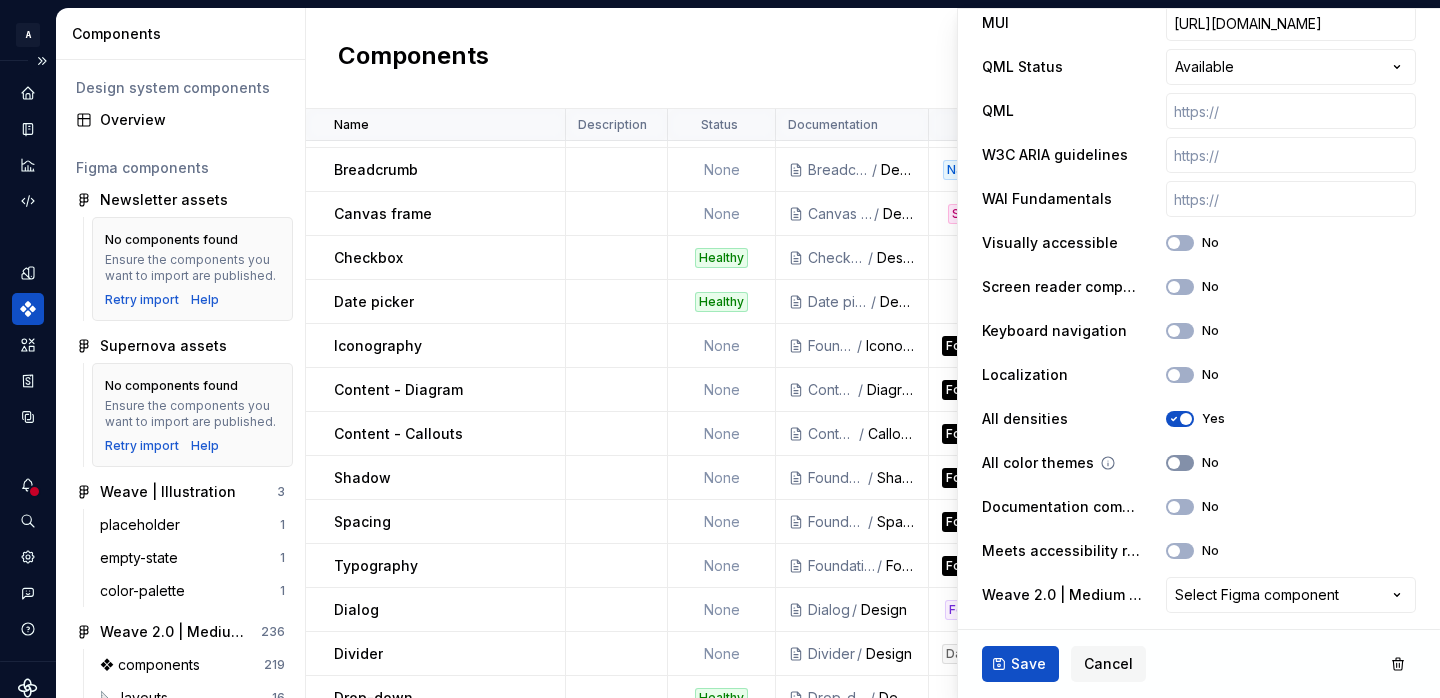 click on "No" at bounding box center (1180, 463) 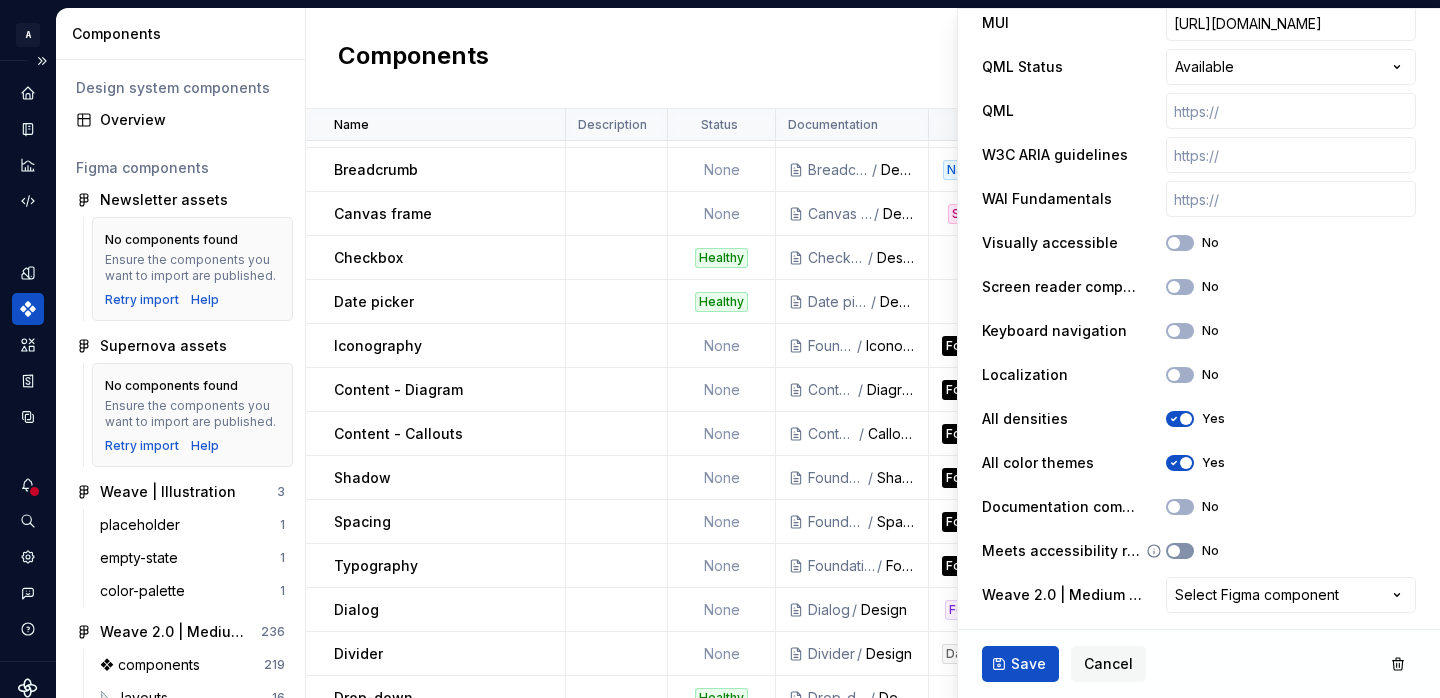 click on "No" at bounding box center (1180, 551) 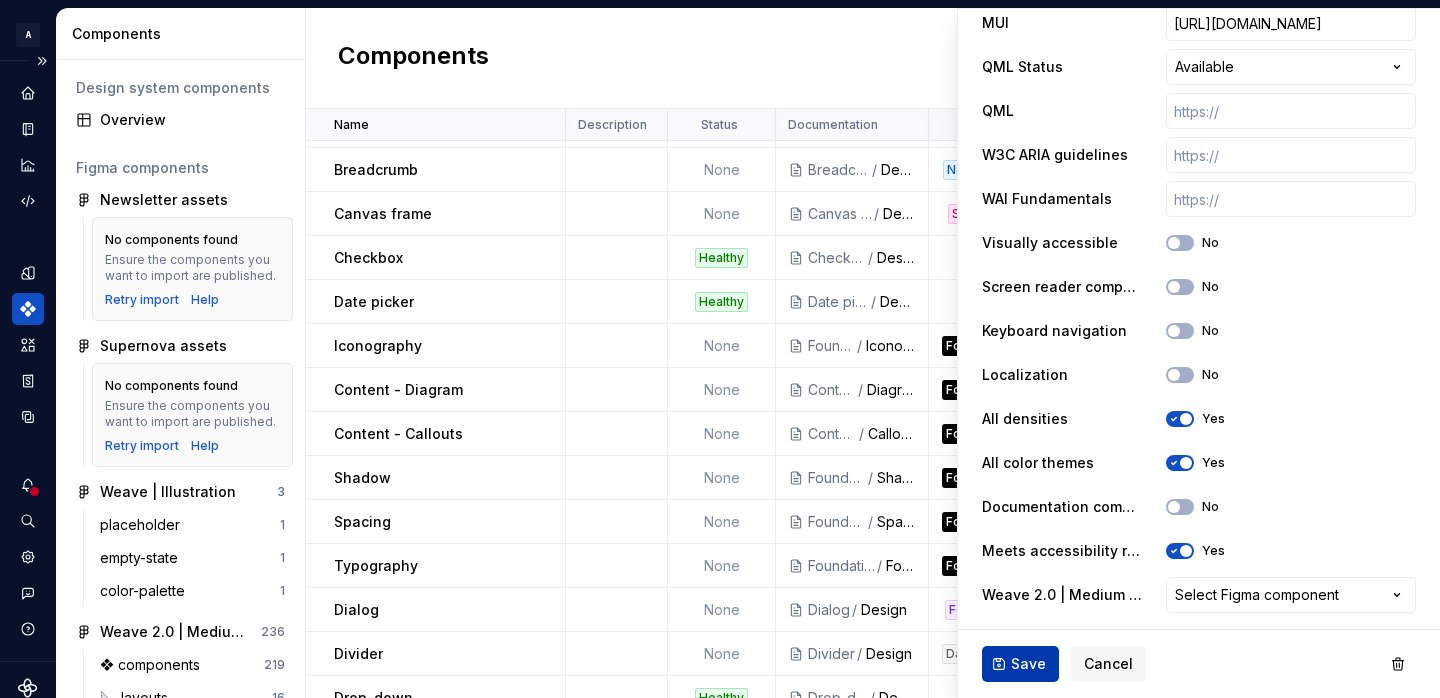 click on "Save" at bounding box center [1028, 664] 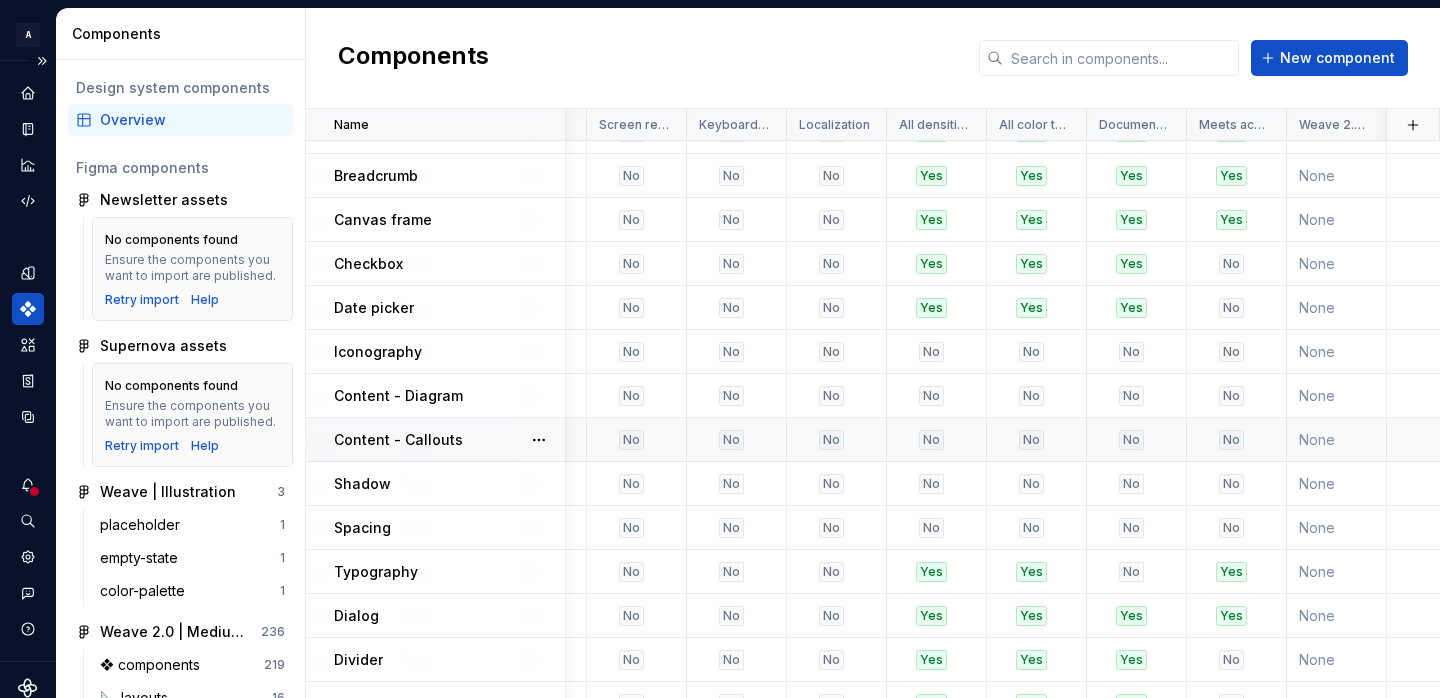 scroll, scrollTop: 234, scrollLeft: 2540, axis: both 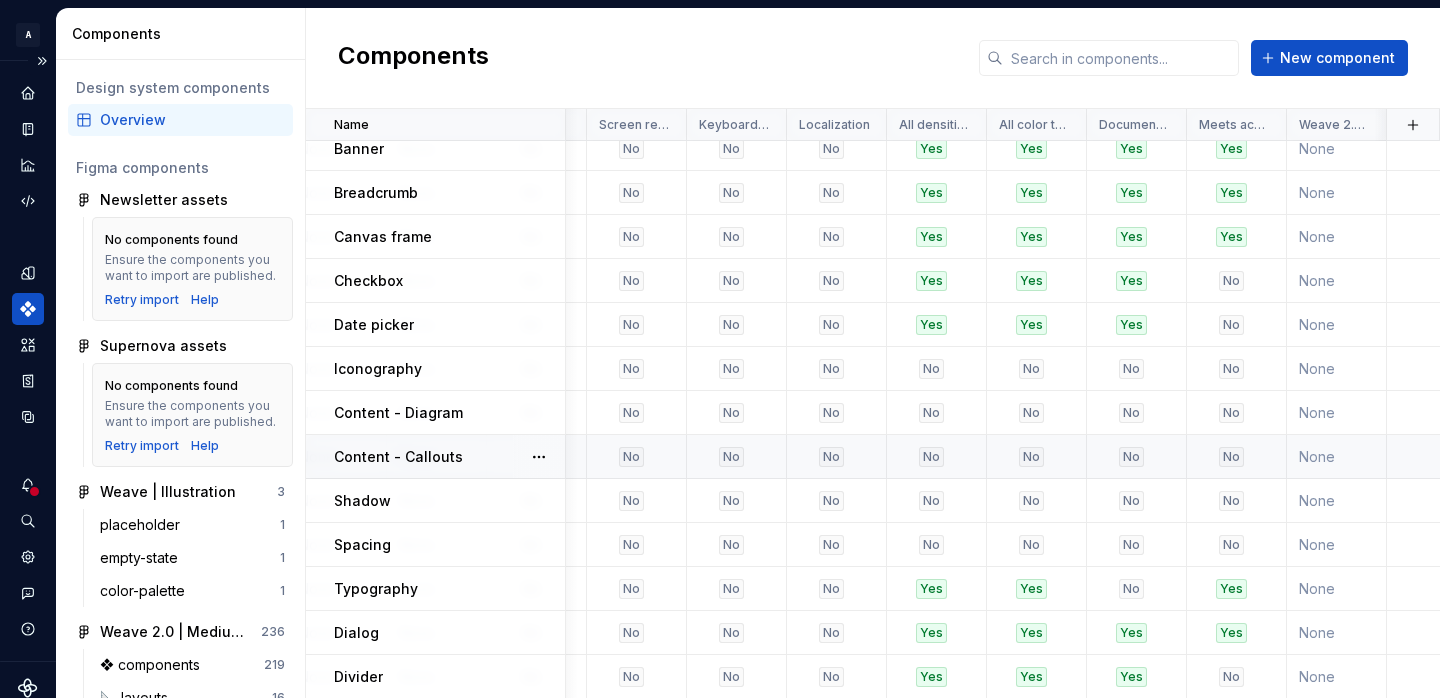 click on "No" at bounding box center (1231, 413) 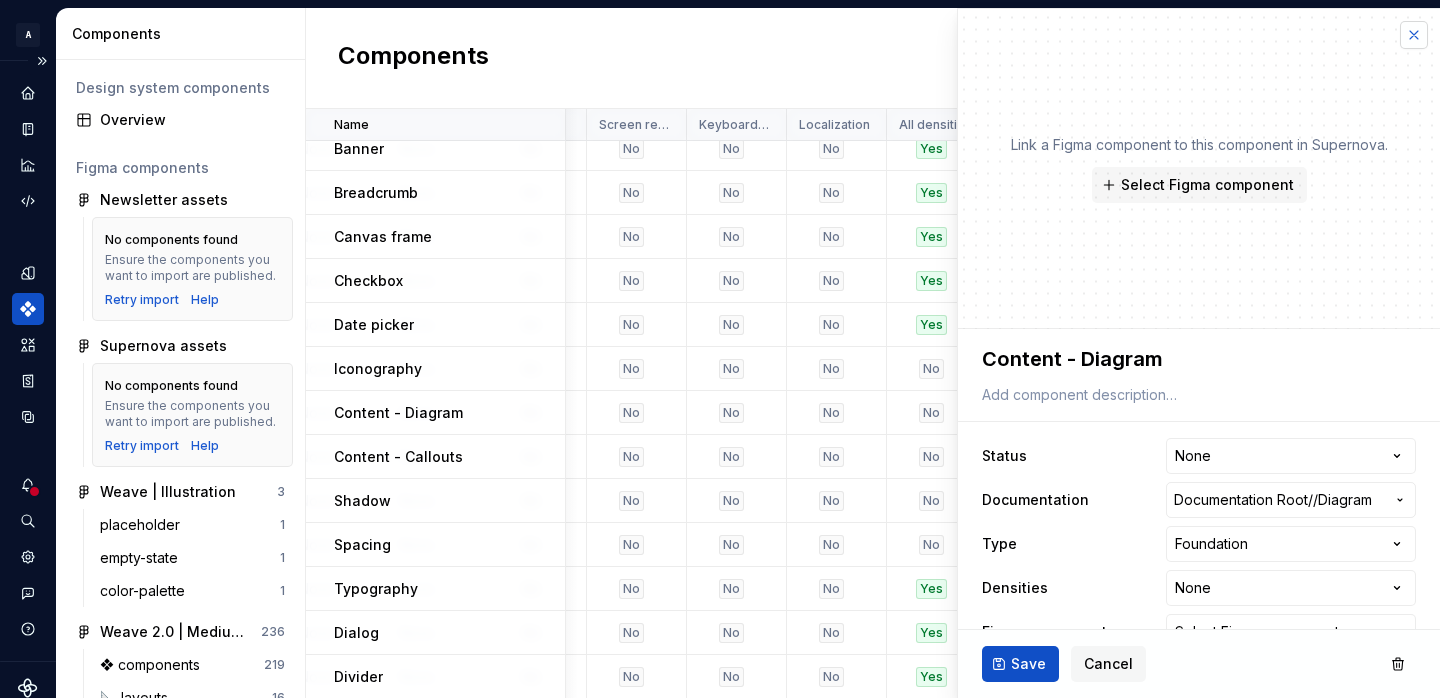 click at bounding box center [1414, 35] 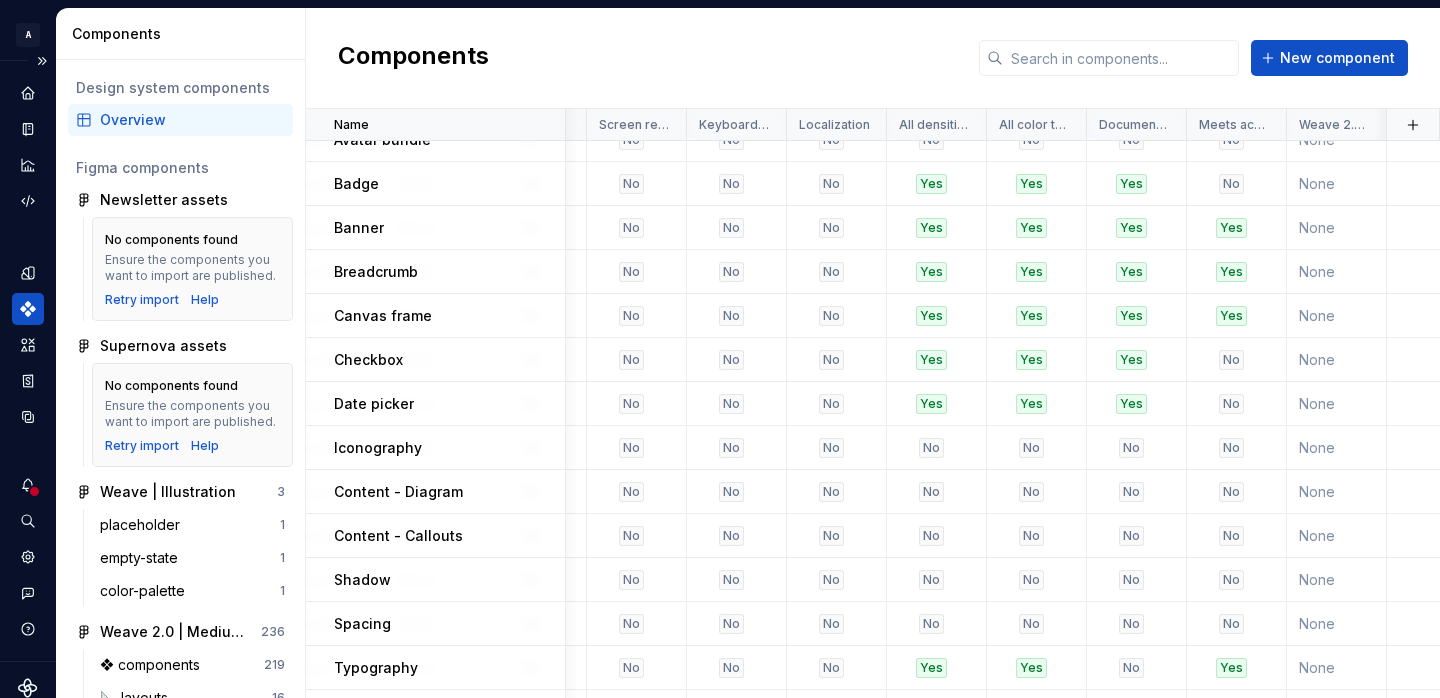 scroll, scrollTop: 0, scrollLeft: 2540, axis: horizontal 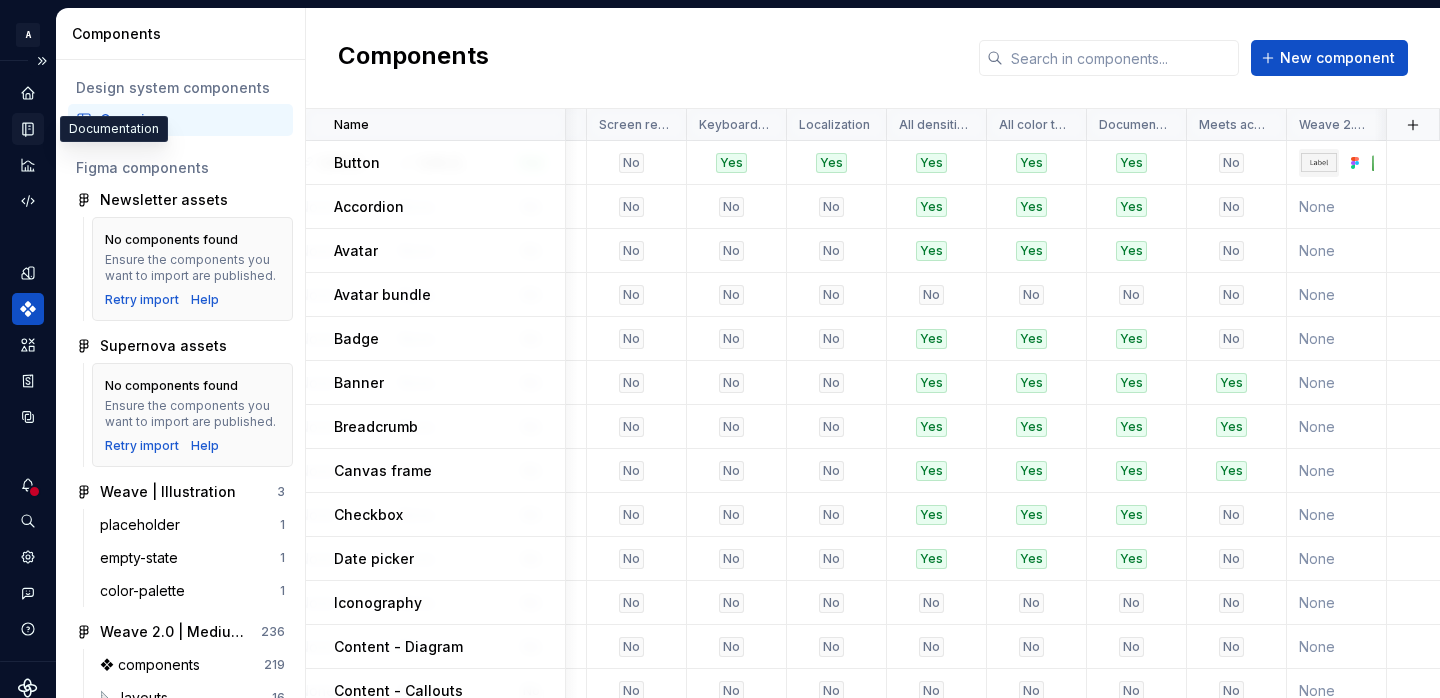 click 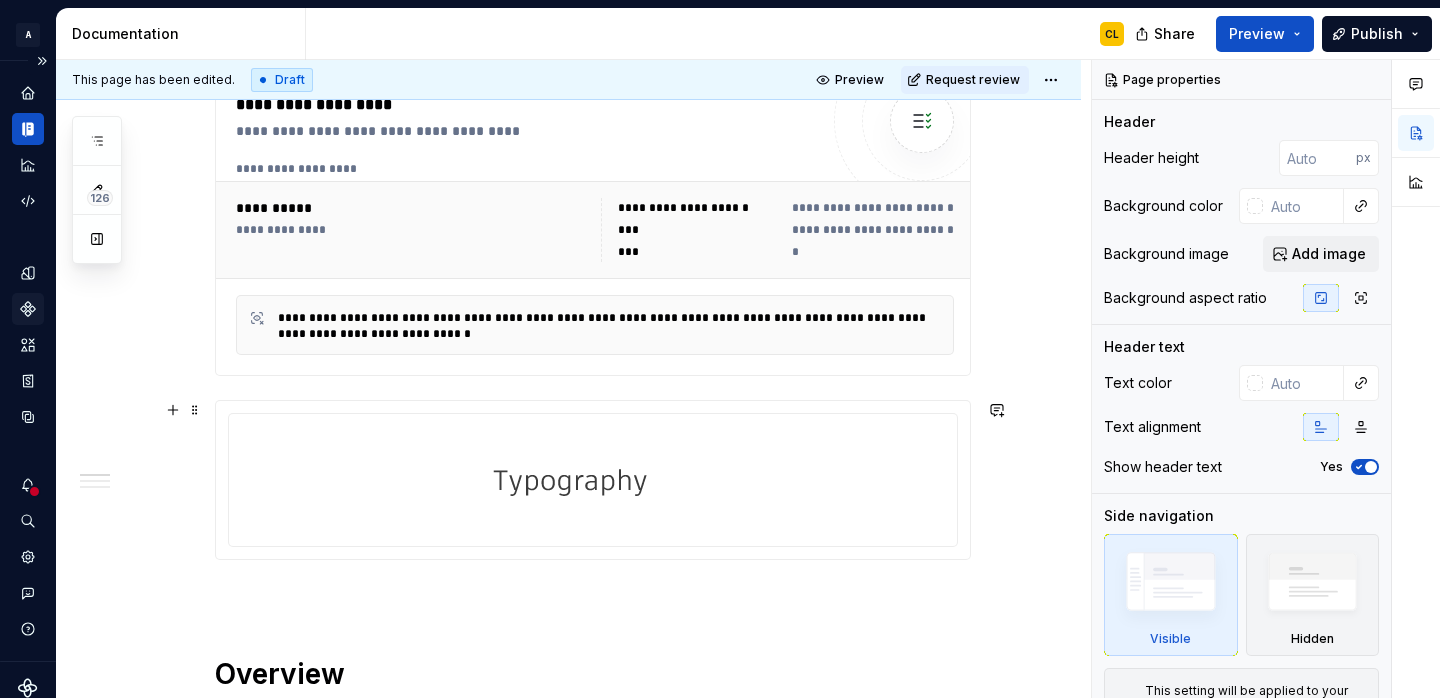 scroll, scrollTop: 325, scrollLeft: 0, axis: vertical 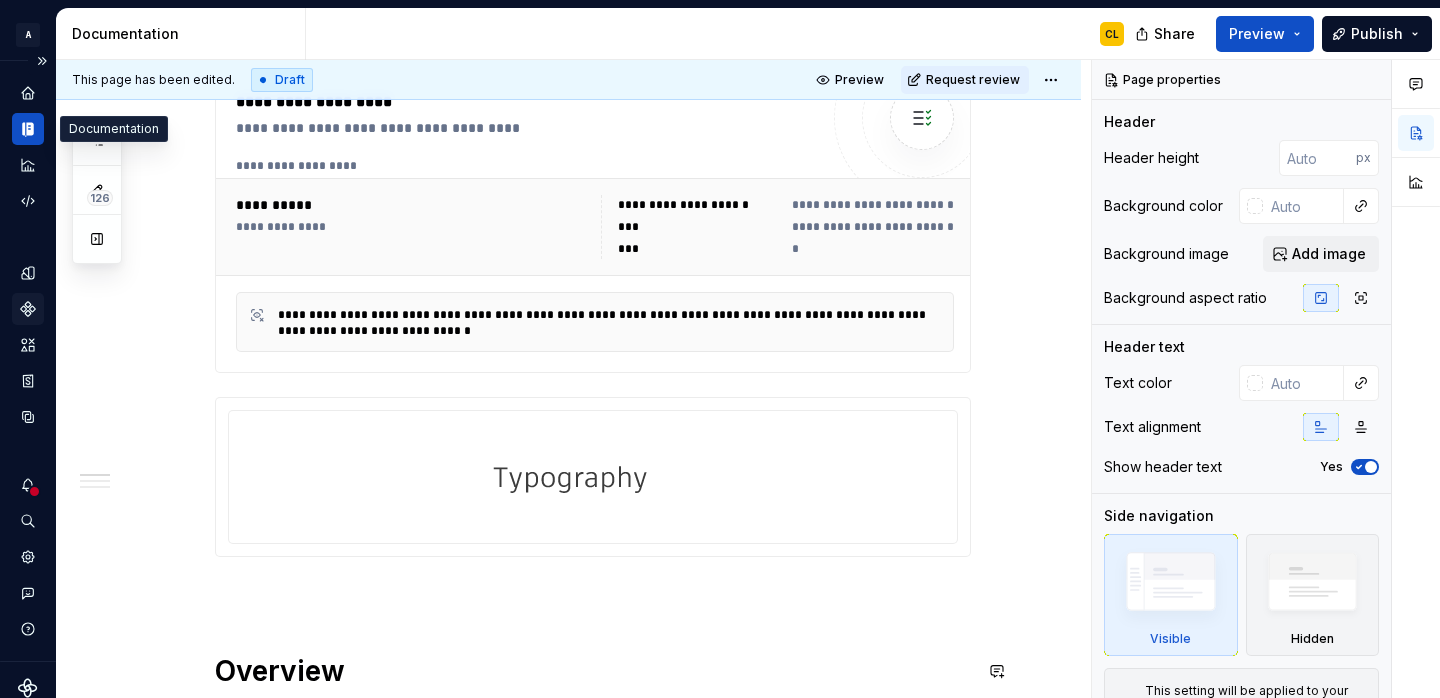 type on "*" 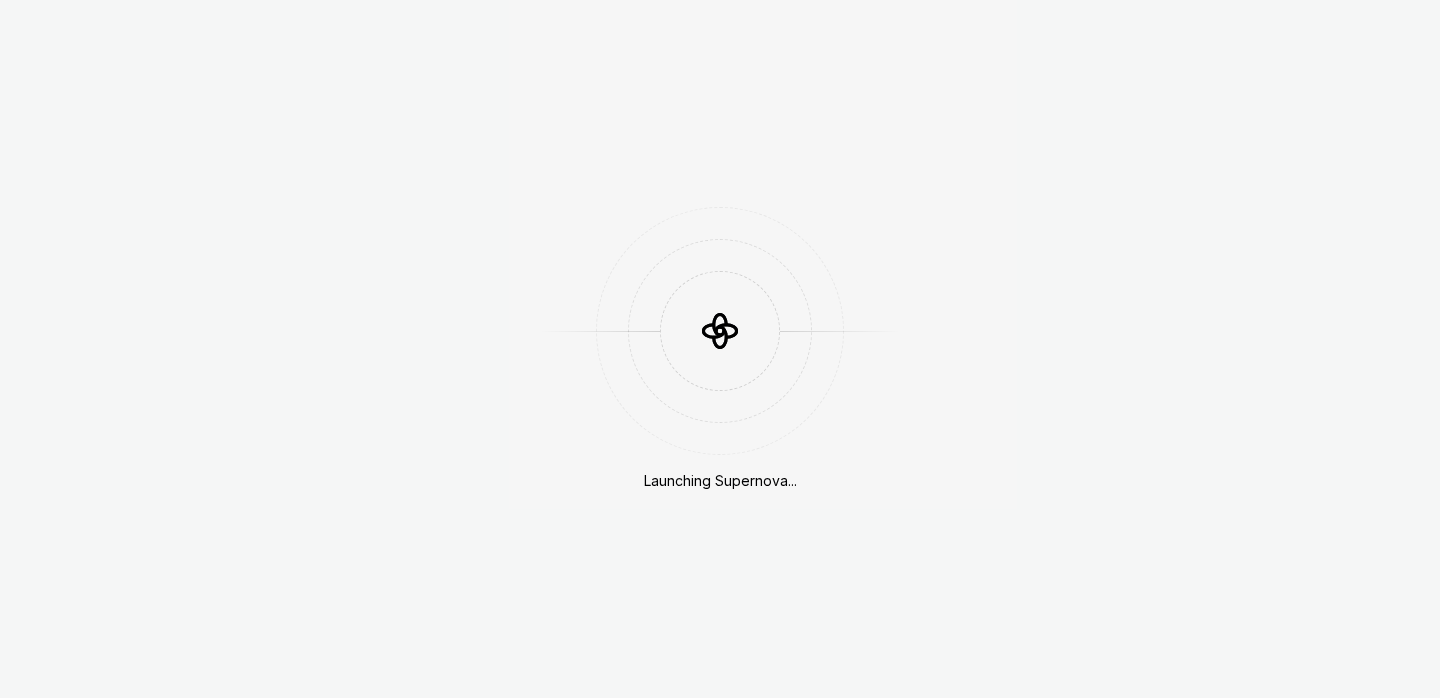scroll, scrollTop: 0, scrollLeft: 0, axis: both 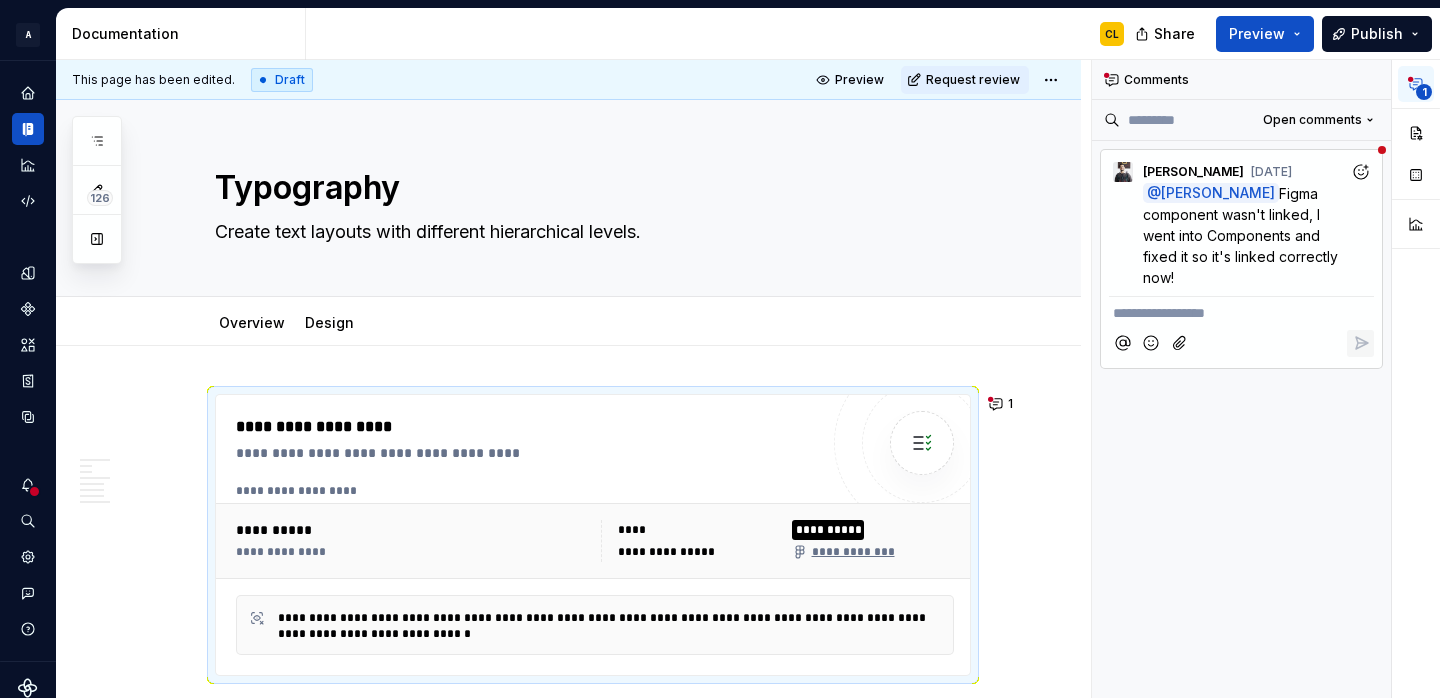 type on "*" 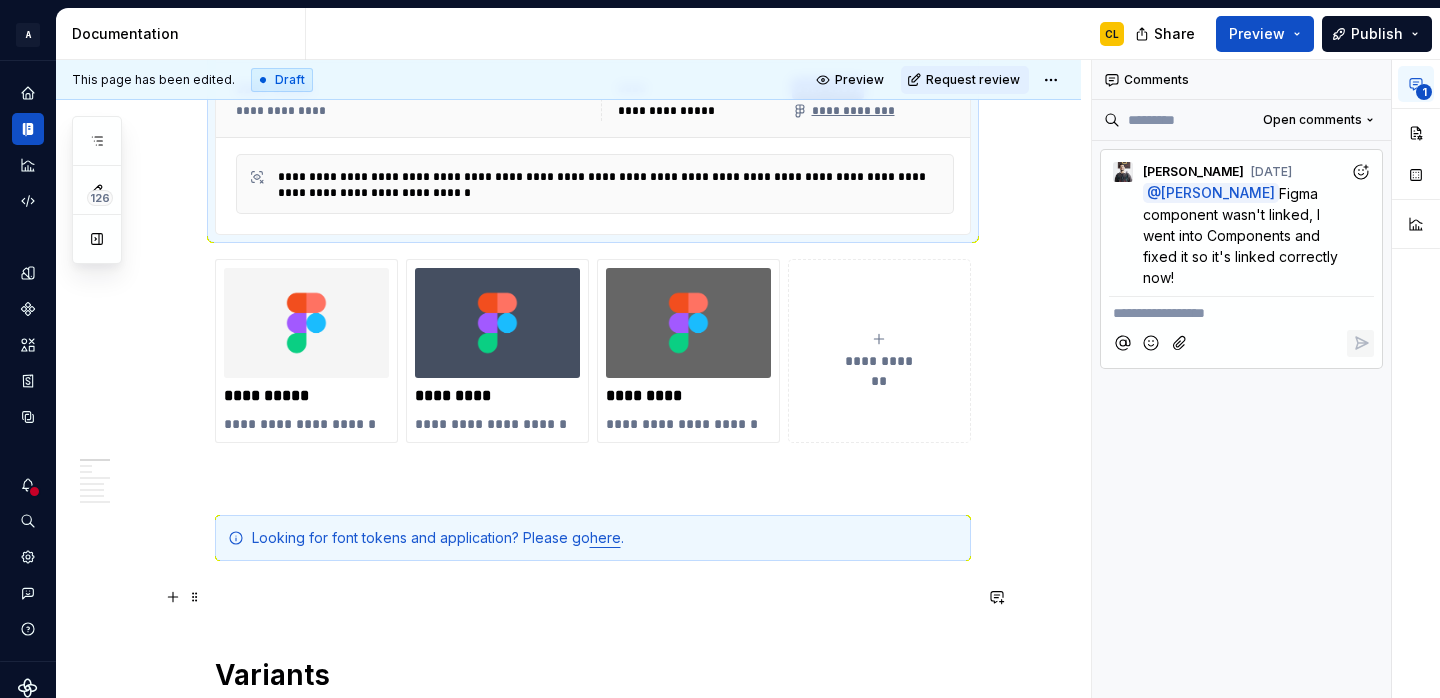 scroll, scrollTop: 426, scrollLeft: 0, axis: vertical 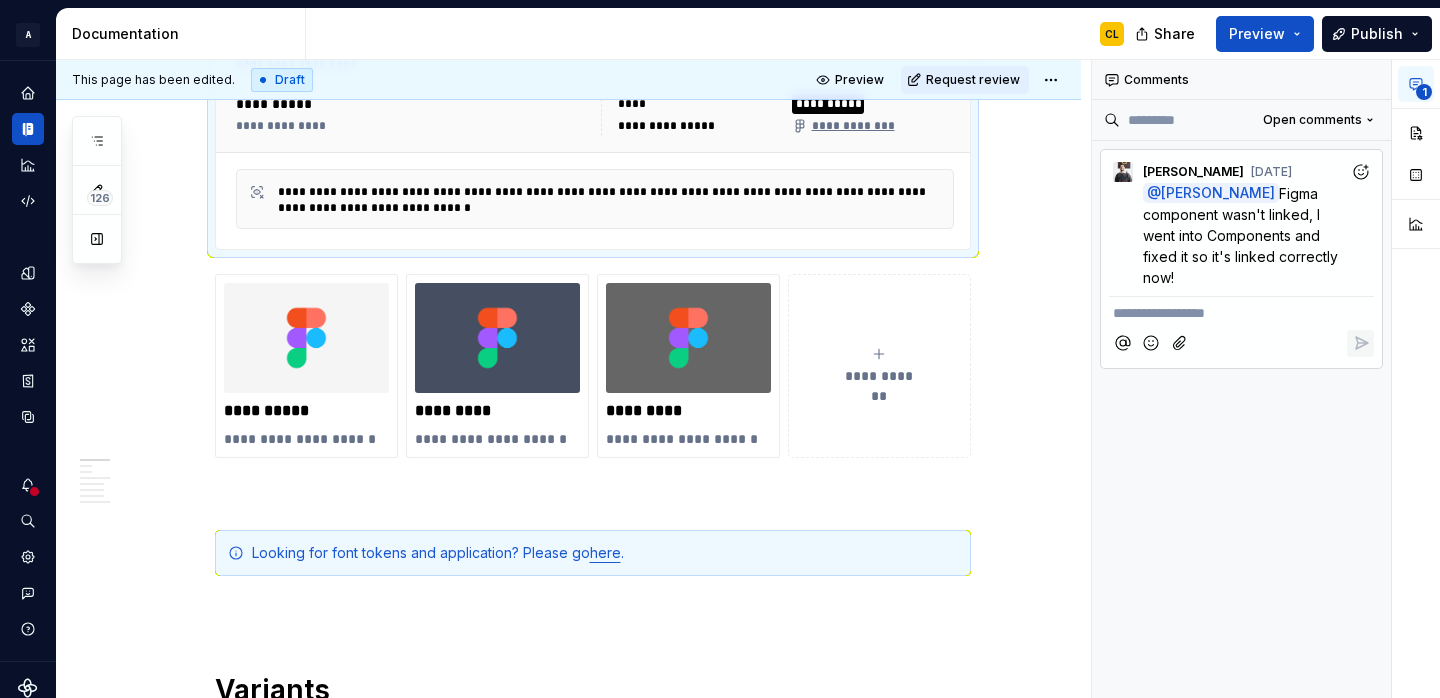 click on "**********" at bounding box center [1241, 313] 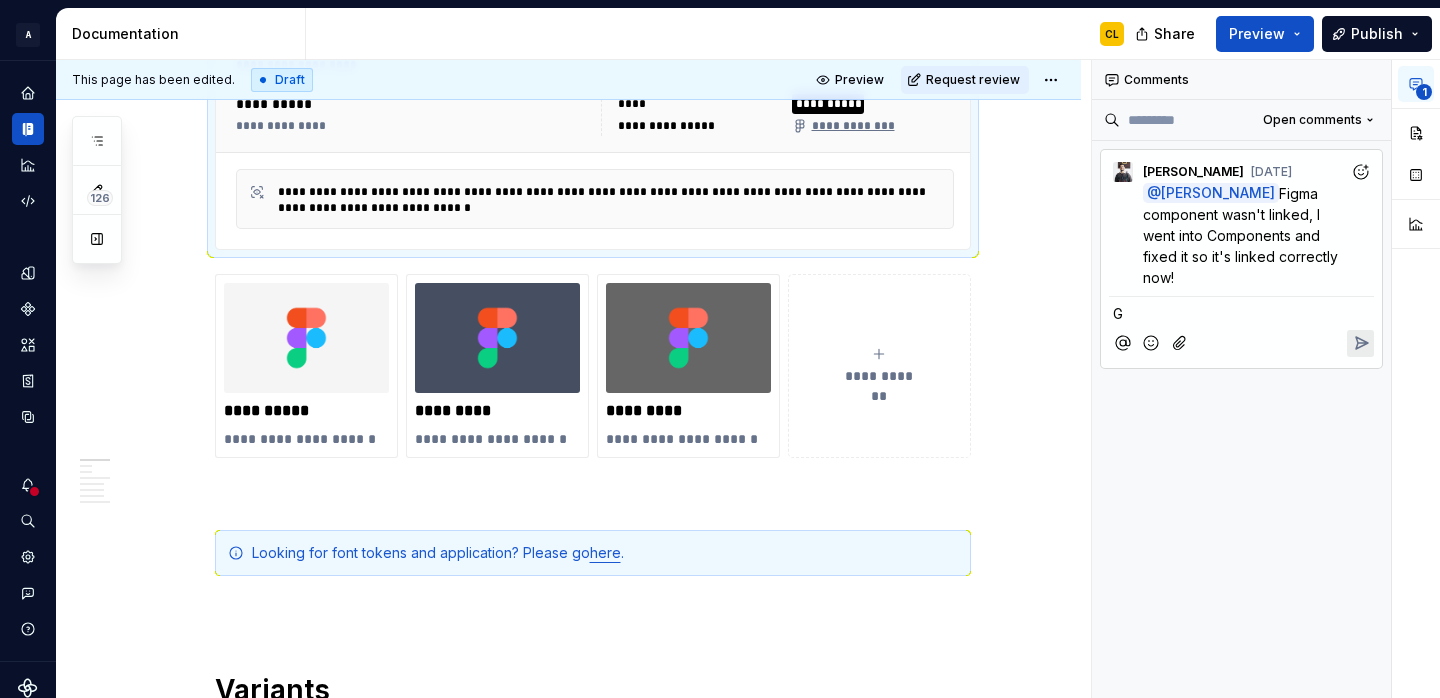 type 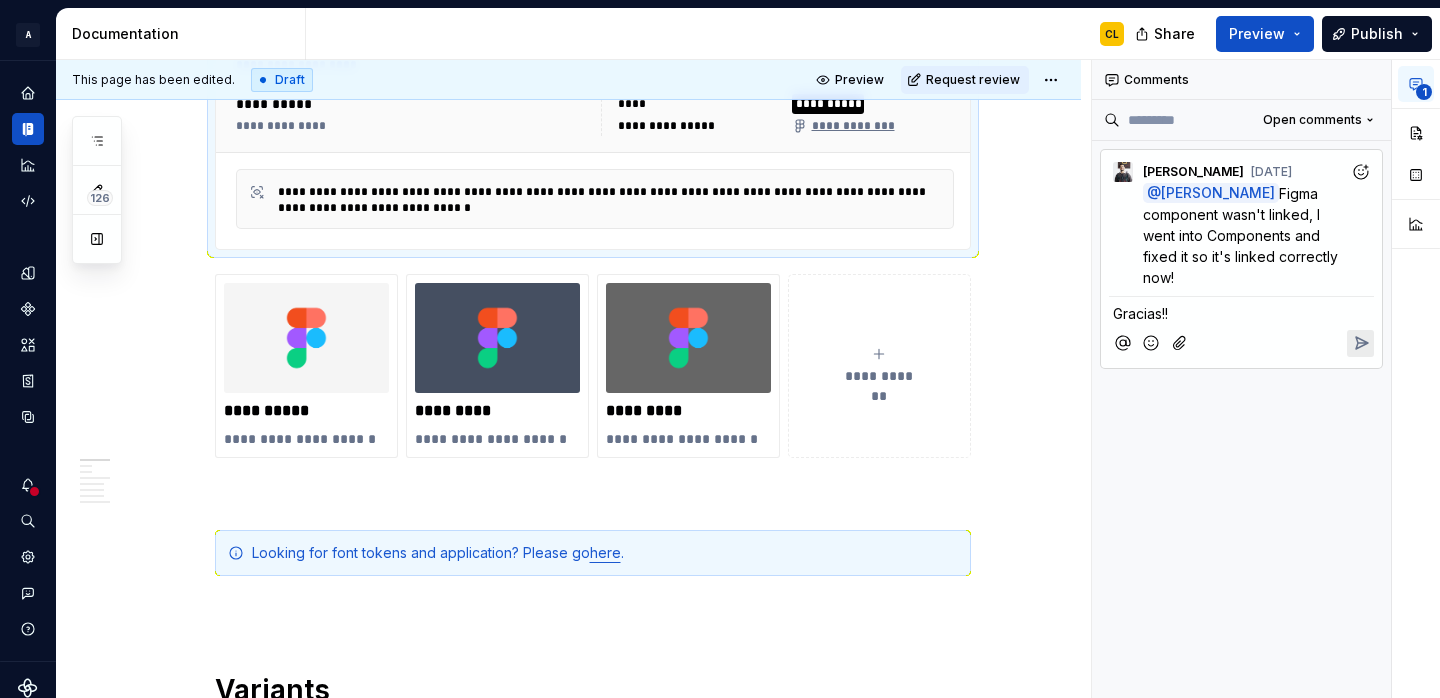 click 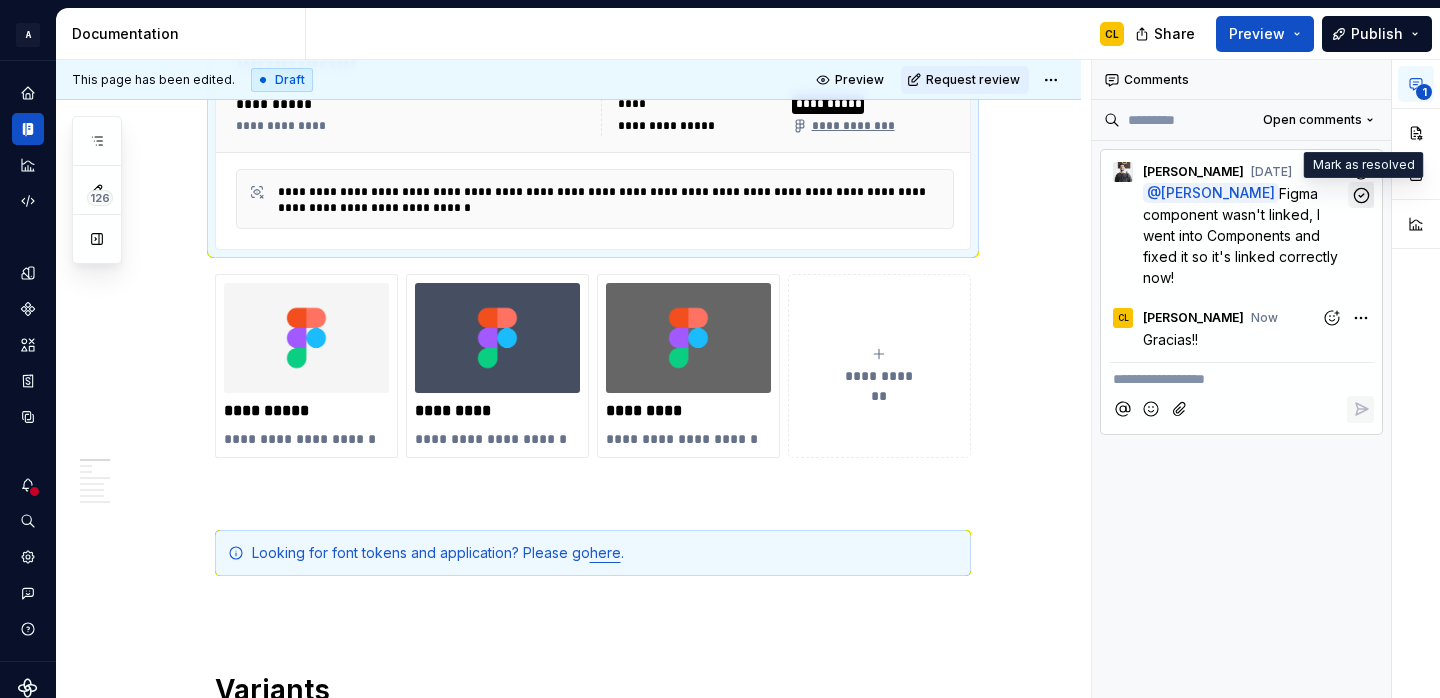 click 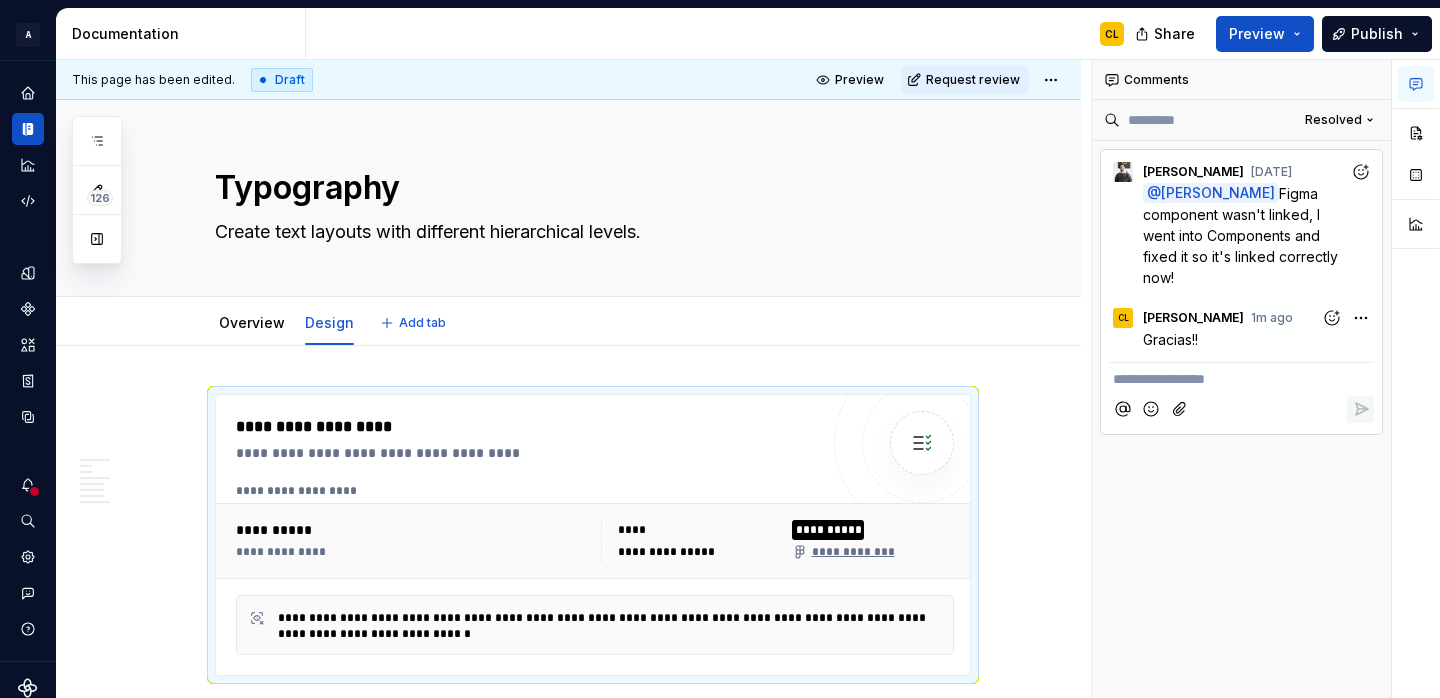 type on "*" 